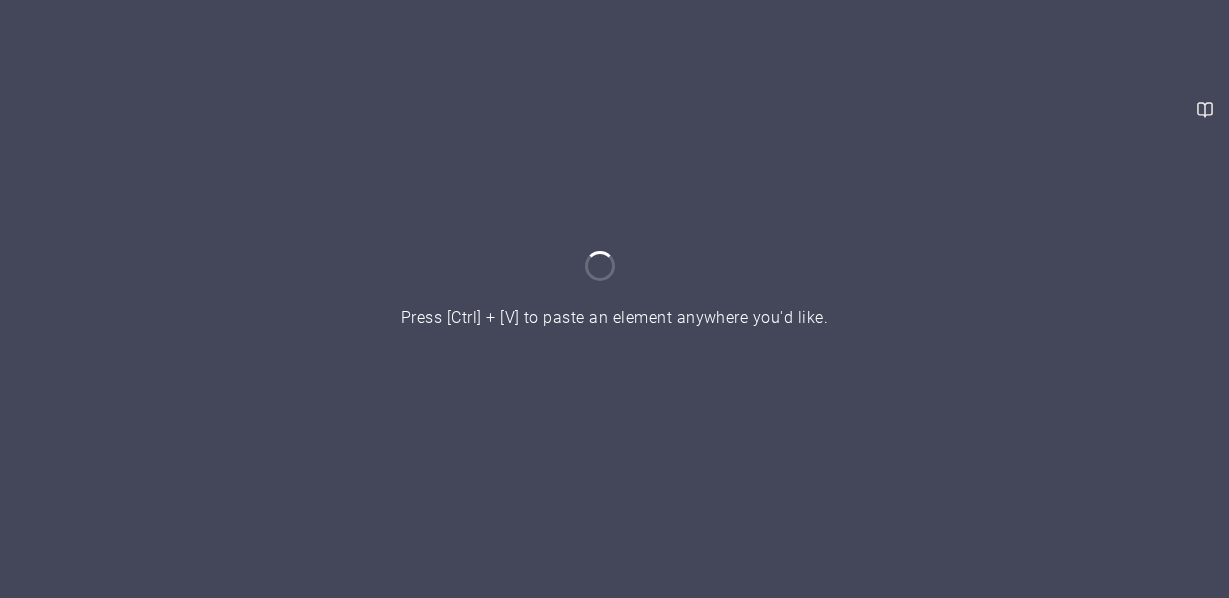 scroll, scrollTop: 0, scrollLeft: 0, axis: both 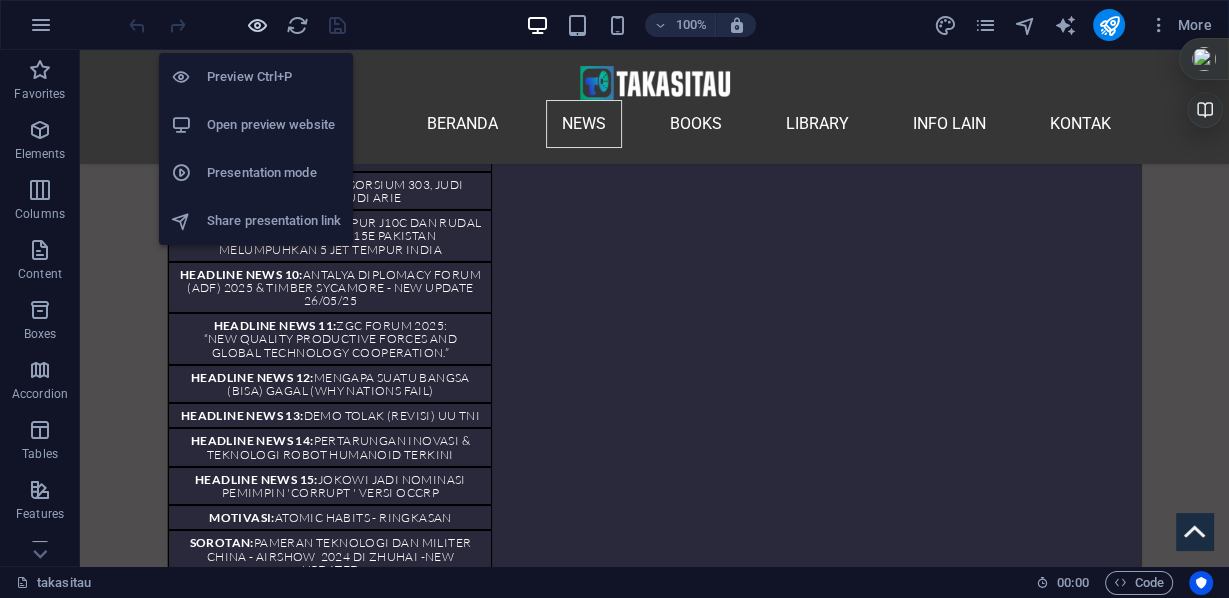 click at bounding box center (257, 25) 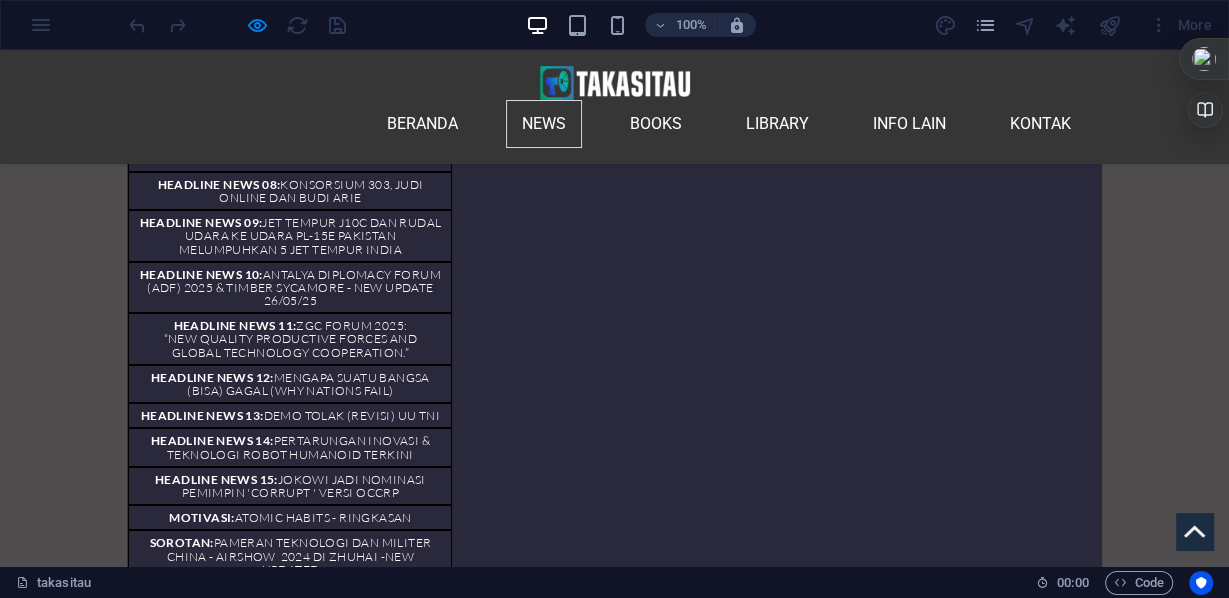 click on "Klik ke Link Headlines Sebelumnya" at bounding box center [605, 30045] 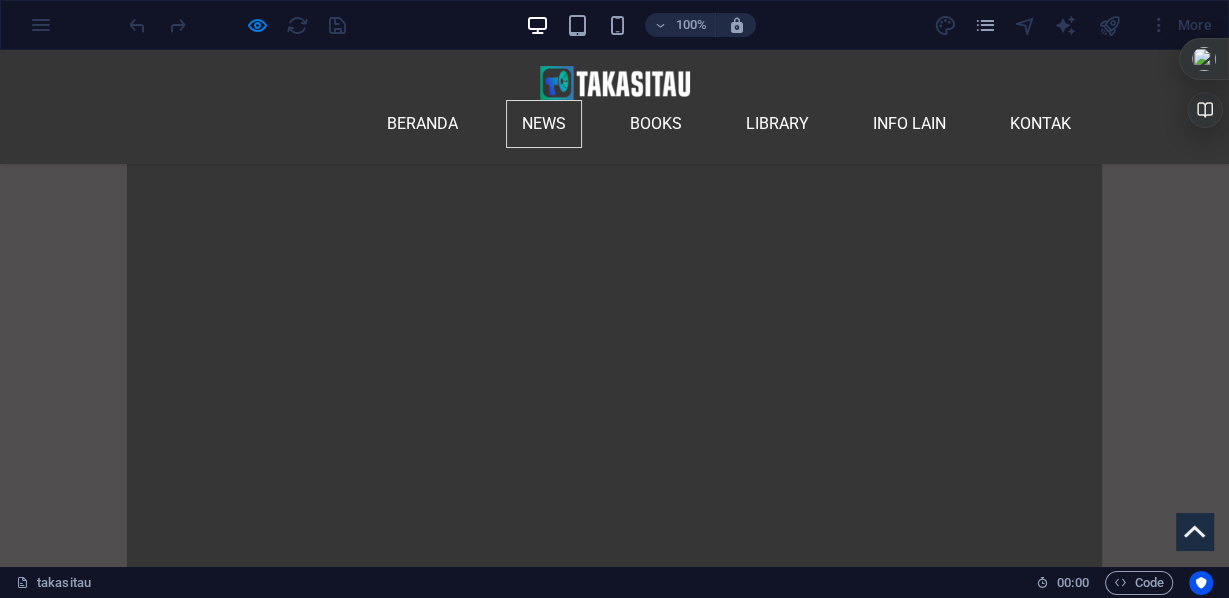 scroll, scrollTop: 23555, scrollLeft: 0, axis: vertical 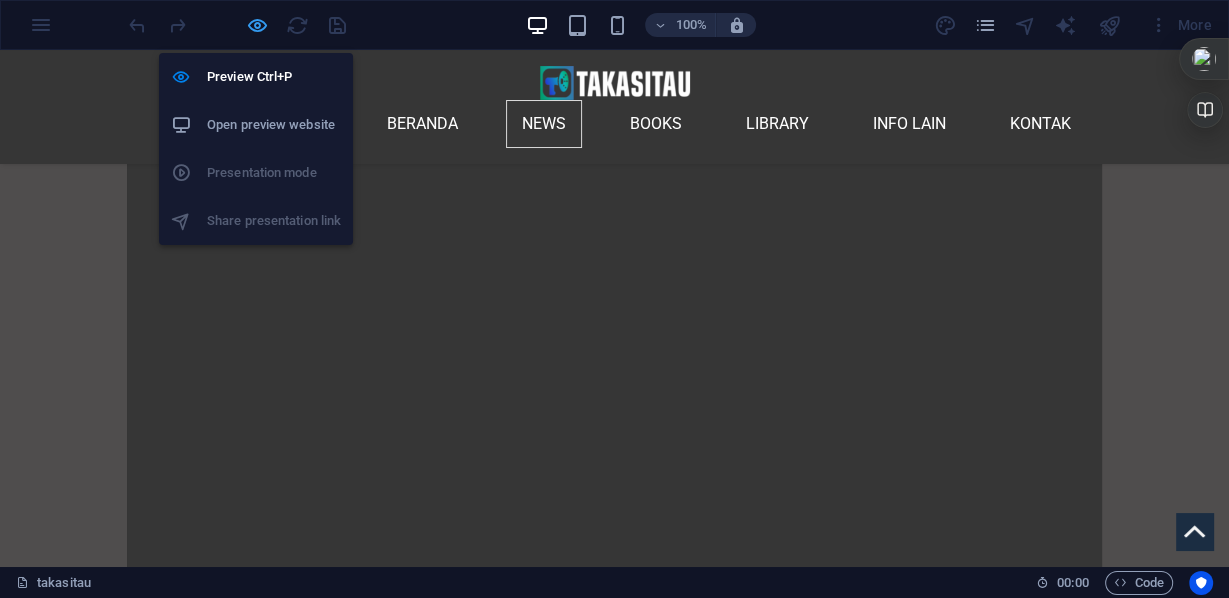 click at bounding box center (257, 25) 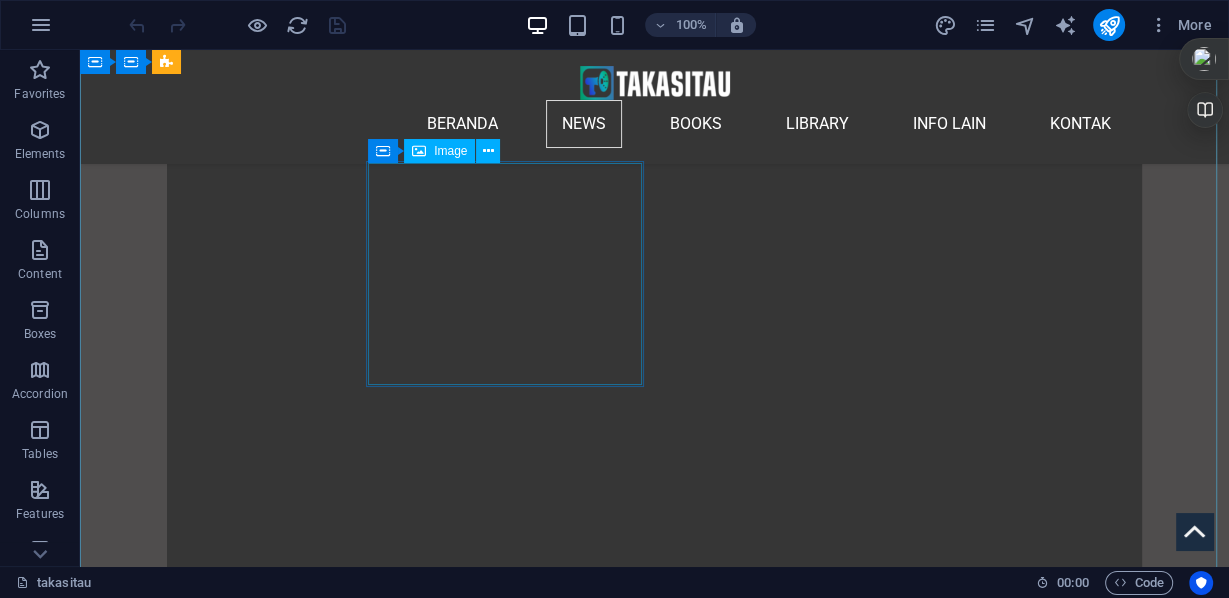 scroll, scrollTop: 23572, scrollLeft: 0, axis: vertical 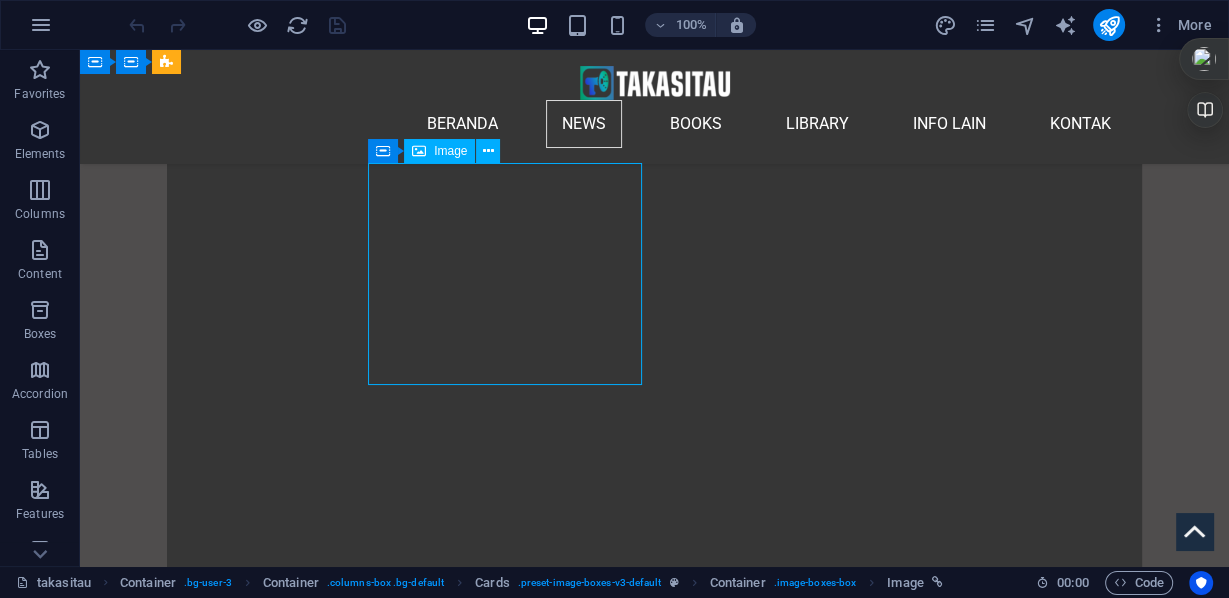 click on "Wawancara Antony Loewenstein (Penulis 'Palestine Laboratory') - Senjata yang Diuji Israel terhadap Warga Palestina" at bounding box center [220, 48212] 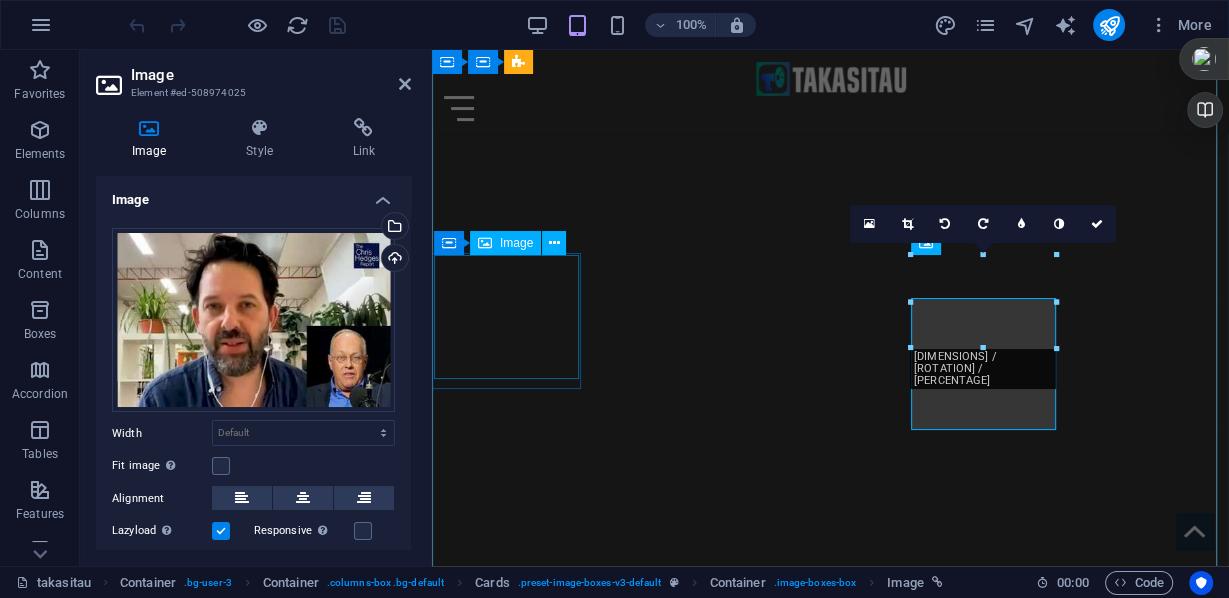 scroll, scrollTop: 20561, scrollLeft: 0, axis: vertical 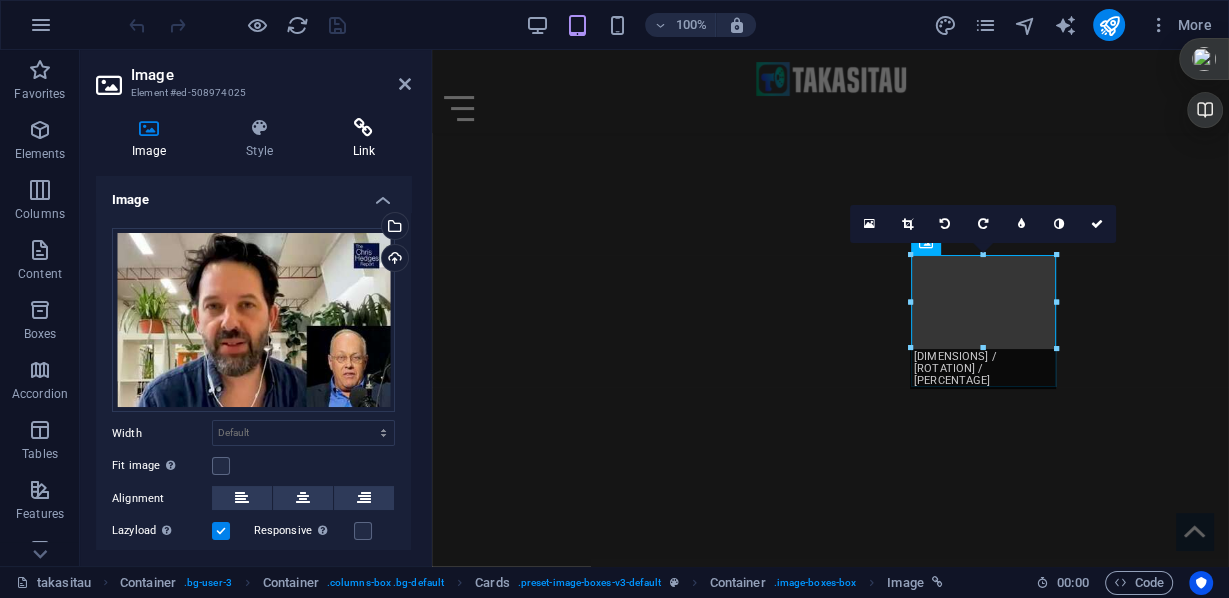 click on "Link" at bounding box center [364, 139] 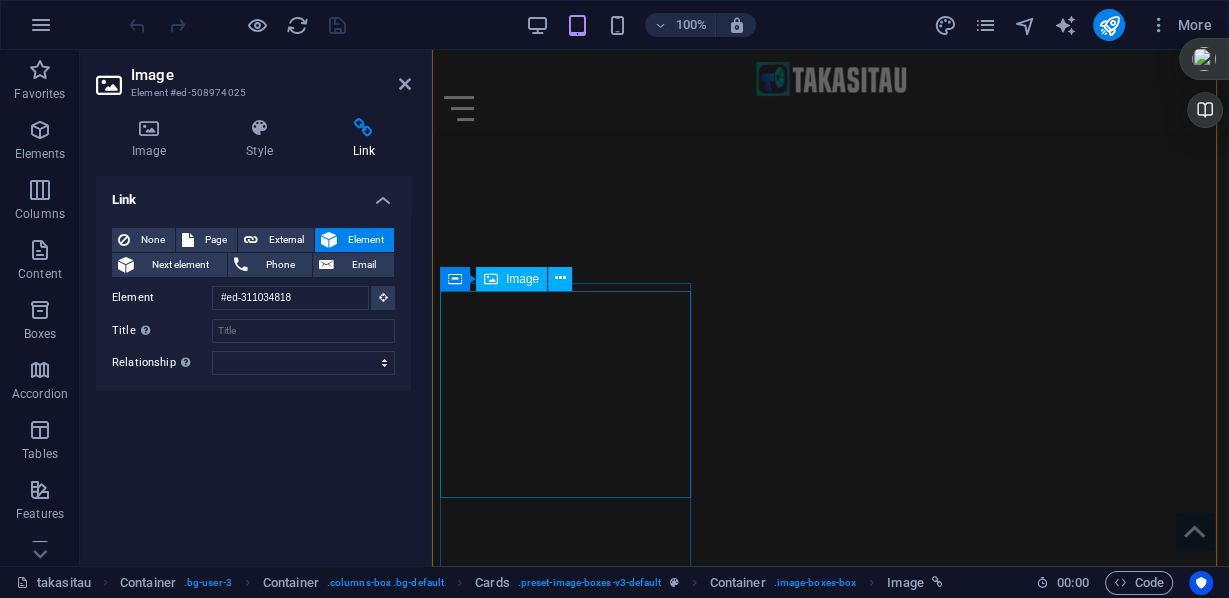 scroll, scrollTop: 24481, scrollLeft: 0, axis: vertical 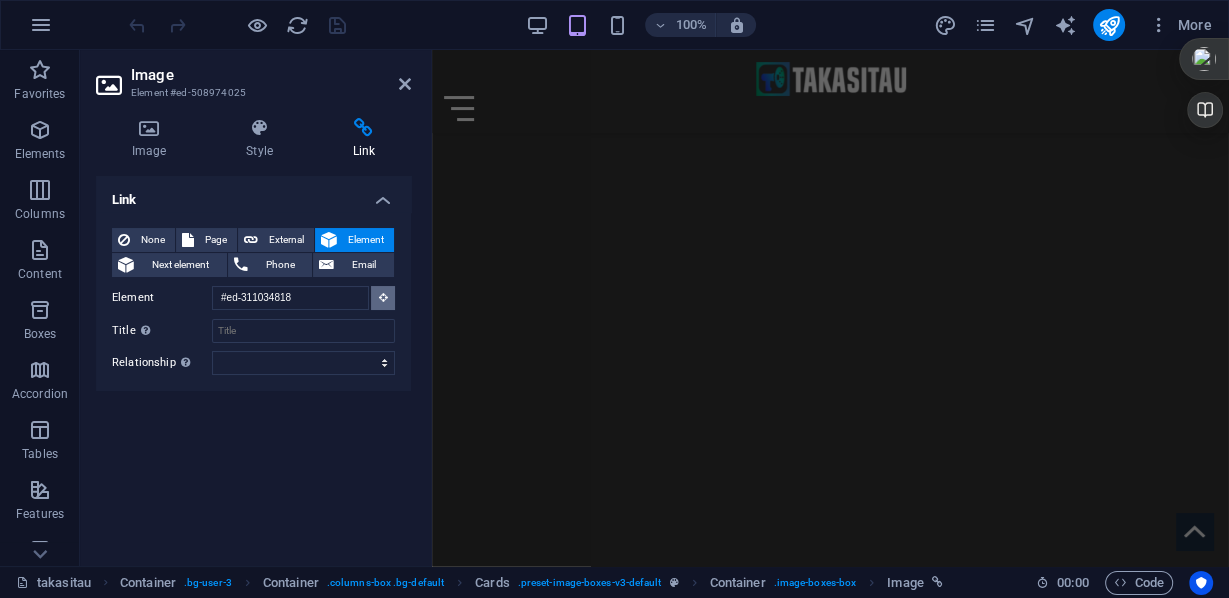 click at bounding box center (383, 297) 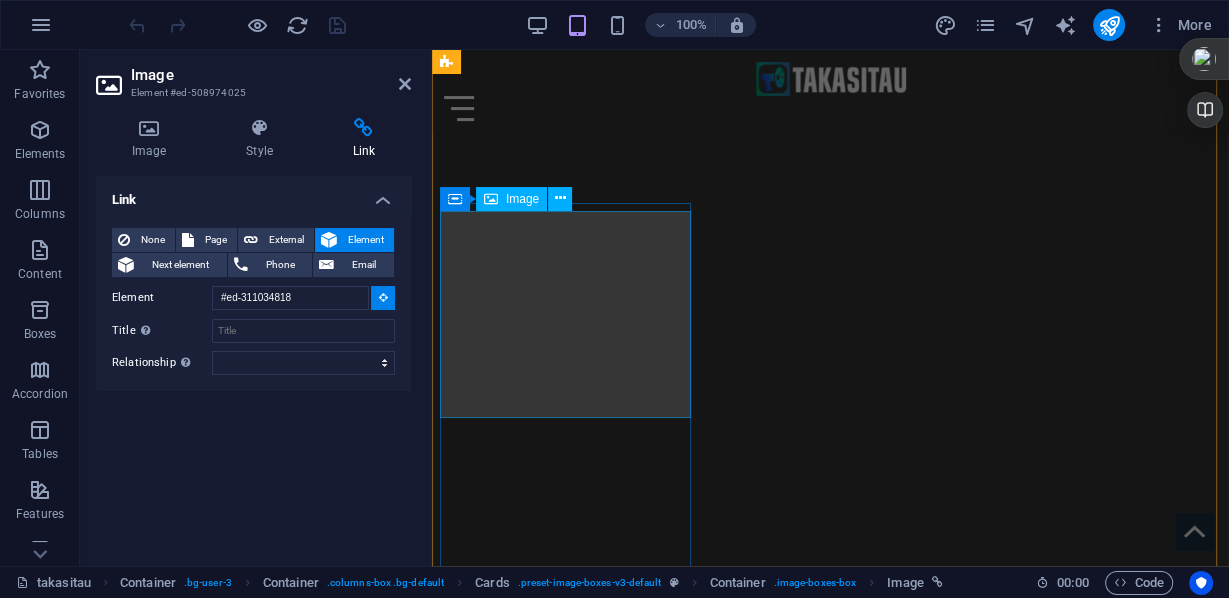 click at bounding box center (567, 53038) 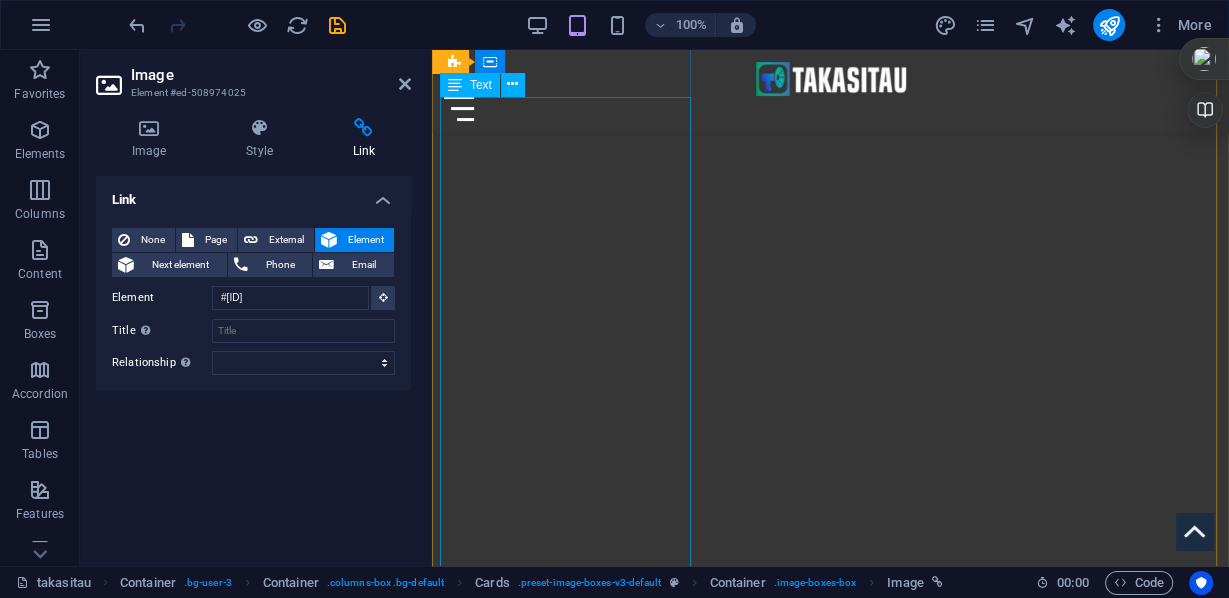 scroll, scrollTop: 20581, scrollLeft: 0, axis: vertical 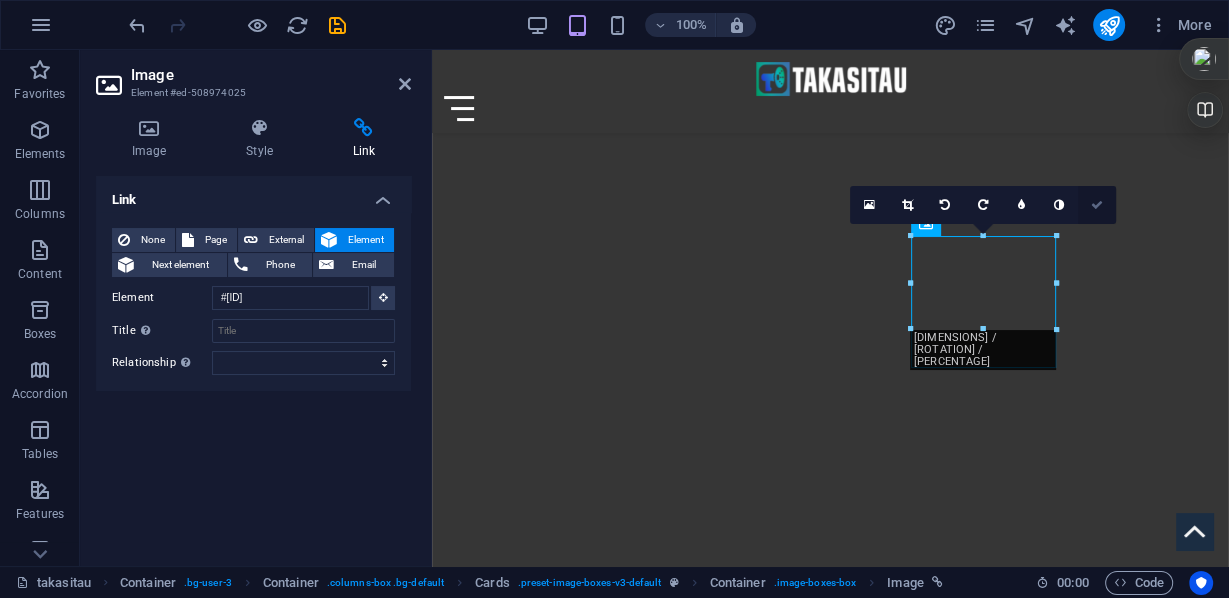 click at bounding box center [1097, 205] 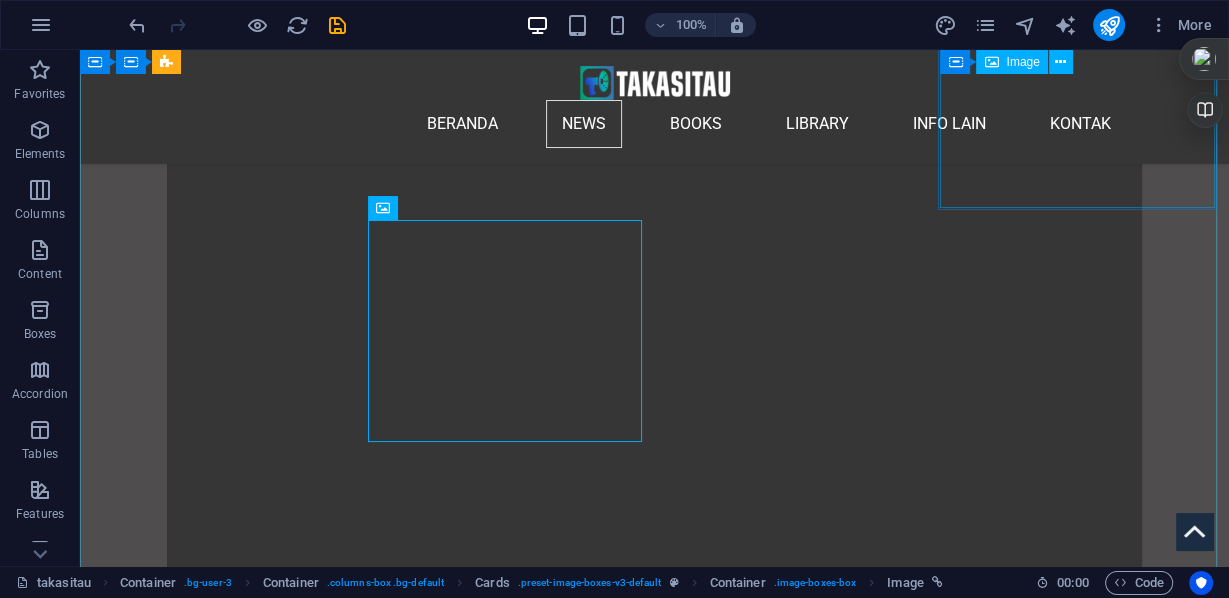 scroll, scrollTop: 23515, scrollLeft: 0, axis: vertical 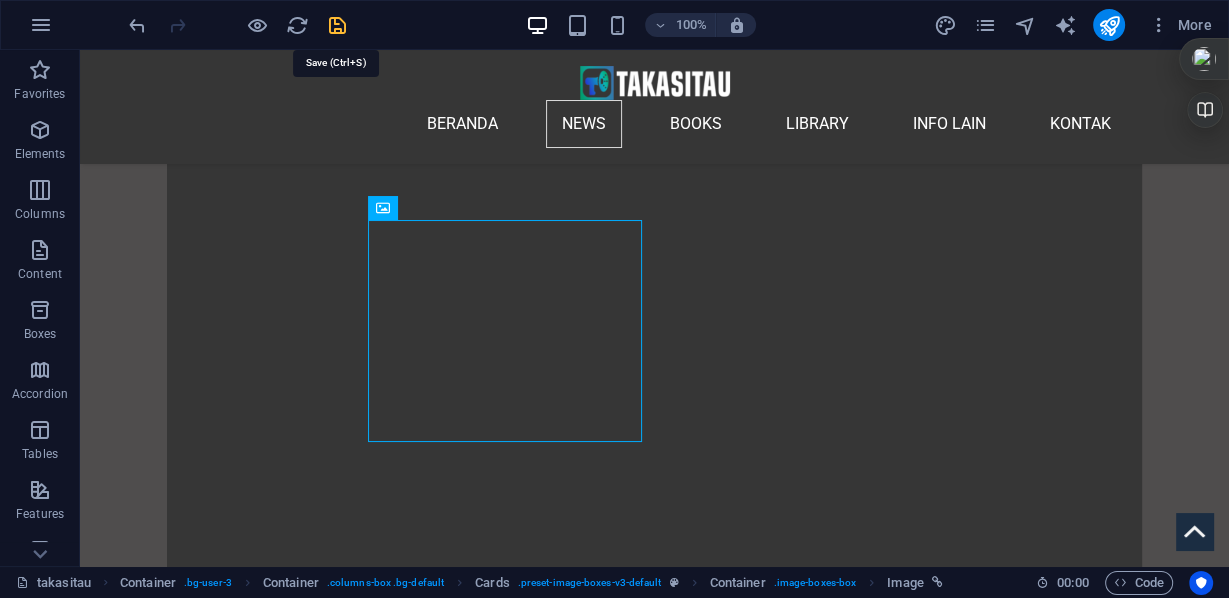 click at bounding box center [337, 25] 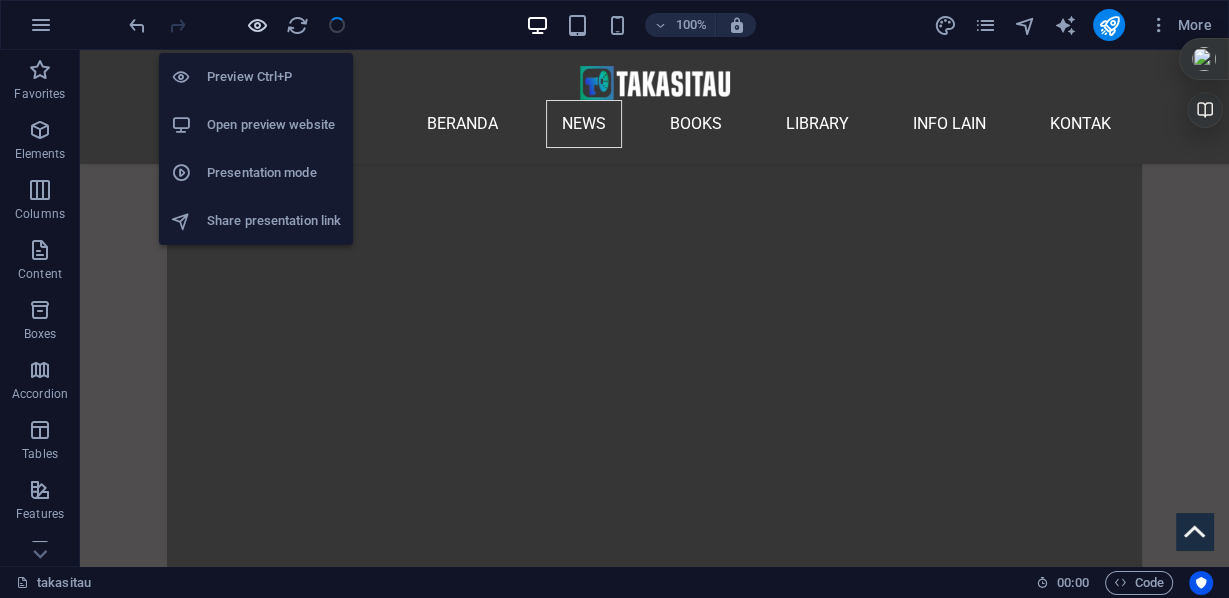 click at bounding box center [257, 25] 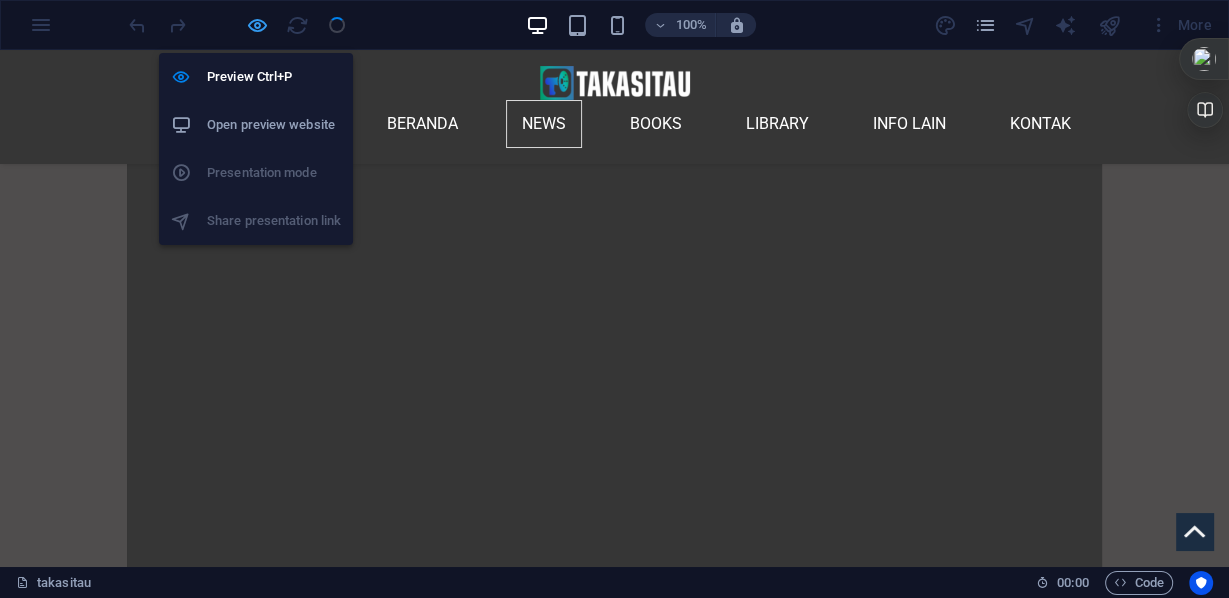 scroll, scrollTop: 23463, scrollLeft: 0, axis: vertical 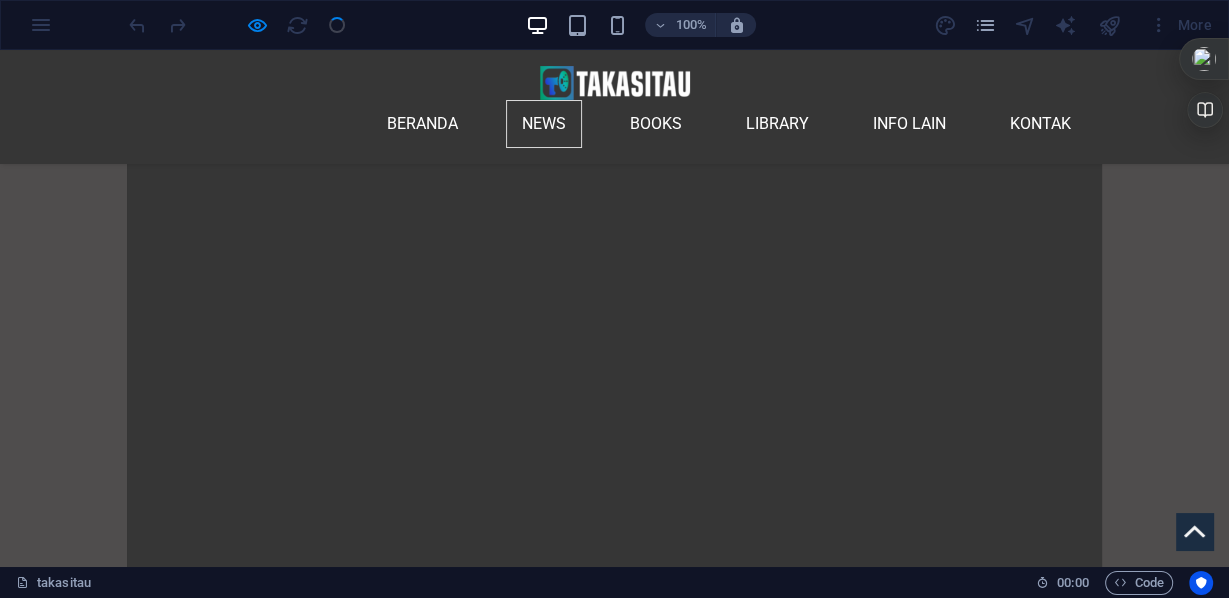 click at bounding box center [260, 48874] 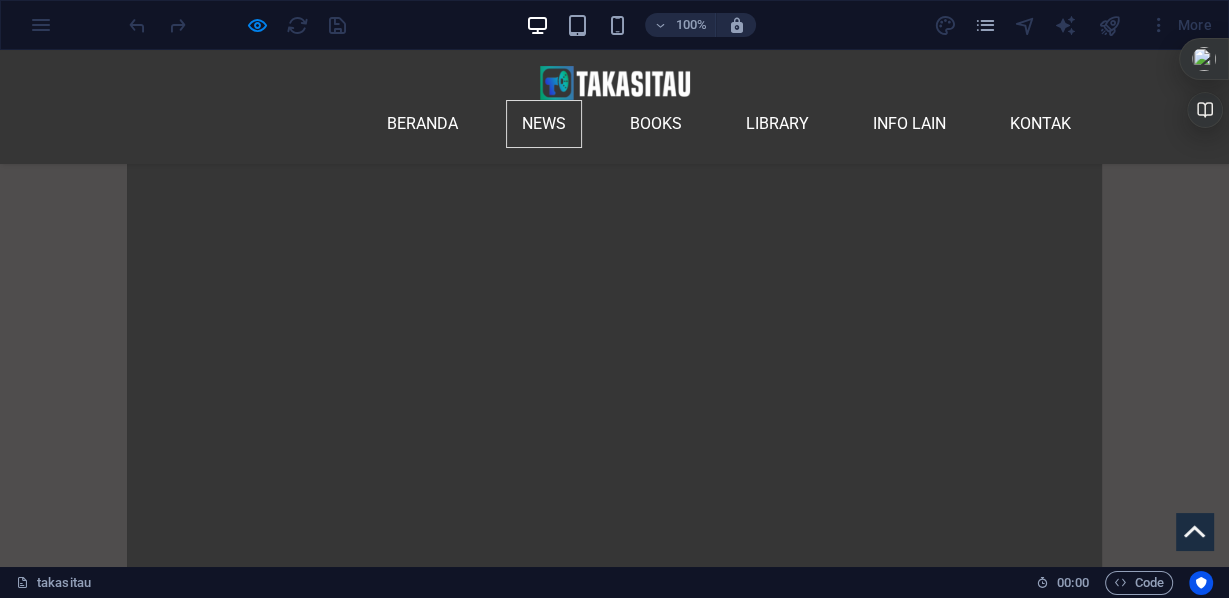 click at bounding box center (260, 48874) 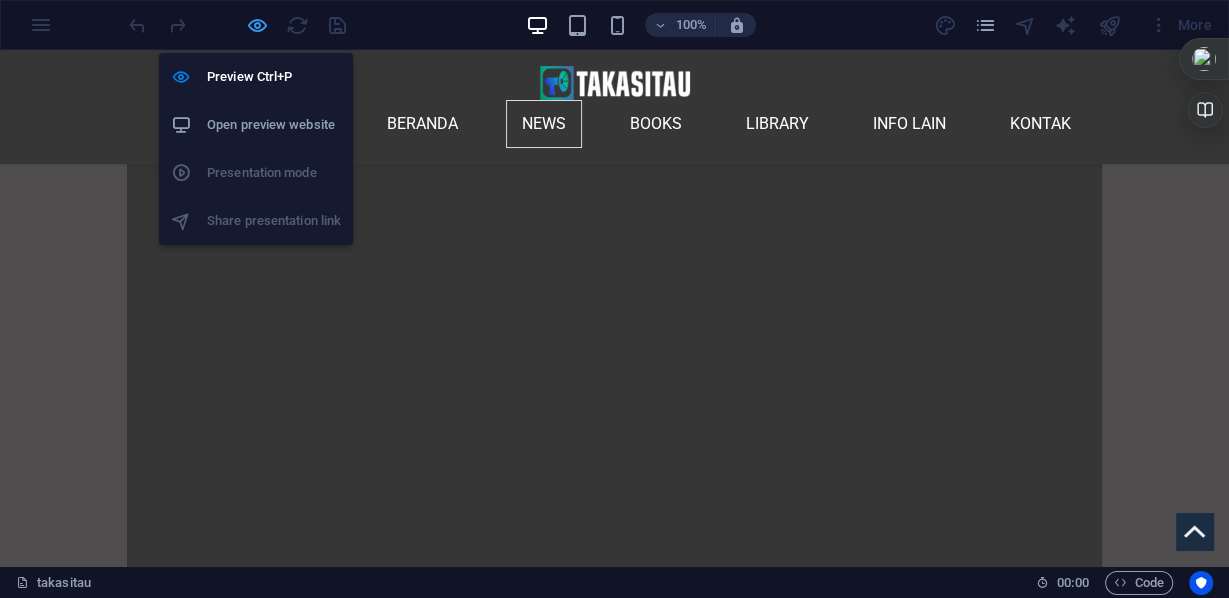 click at bounding box center [257, 25] 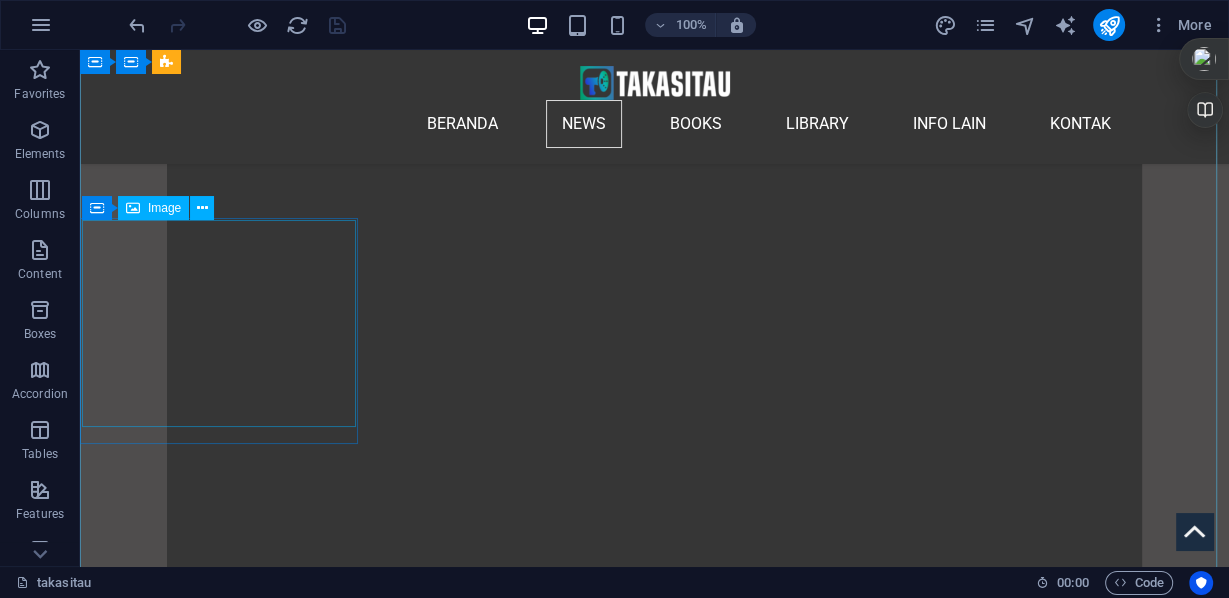 scroll, scrollTop: 23515, scrollLeft: 0, axis: vertical 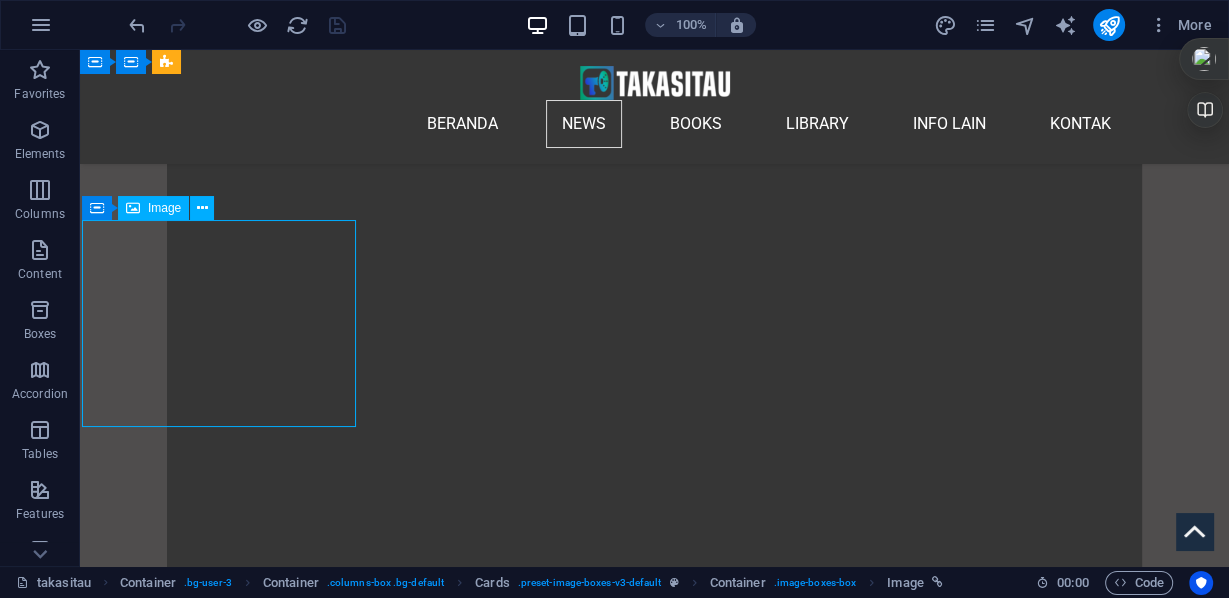 click on "Transkrip Pesan Khadafi Kepada Para Pemimpin Di KTT Arab (e-book tipis)" at bounding box center (220, 47890) 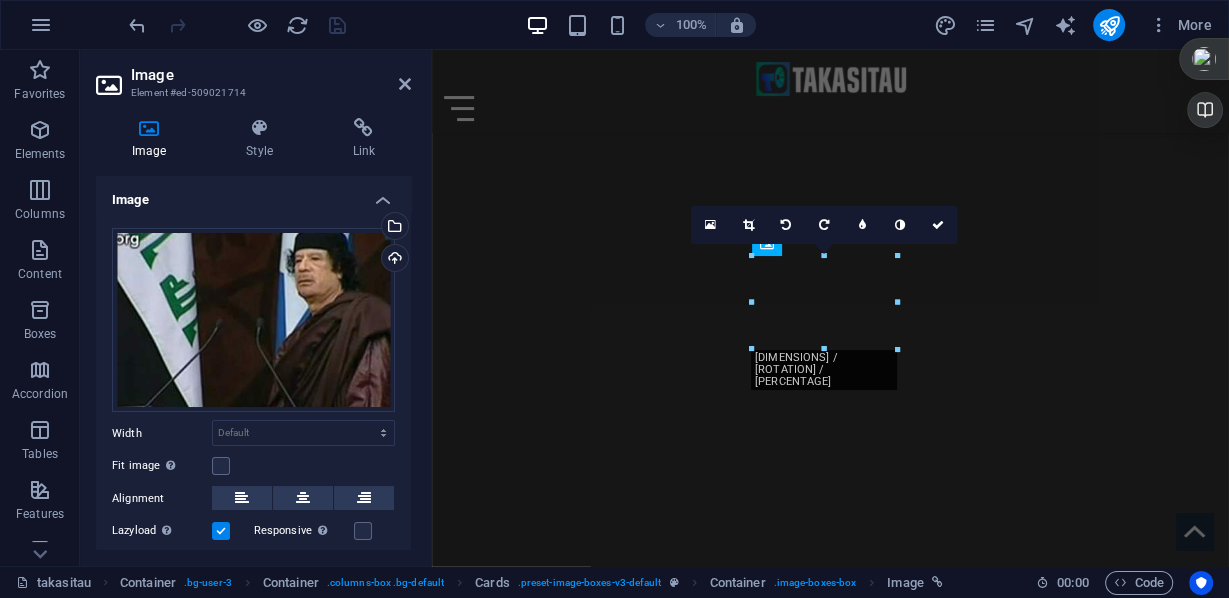 scroll, scrollTop: 20561, scrollLeft: 0, axis: vertical 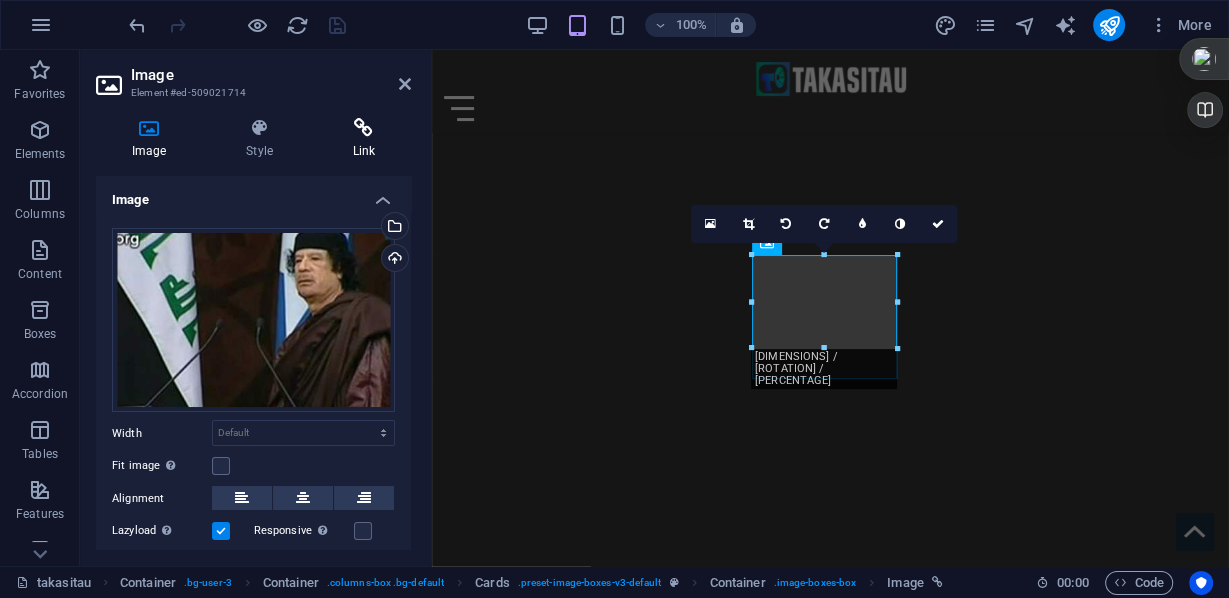 click on "Link" at bounding box center (364, 139) 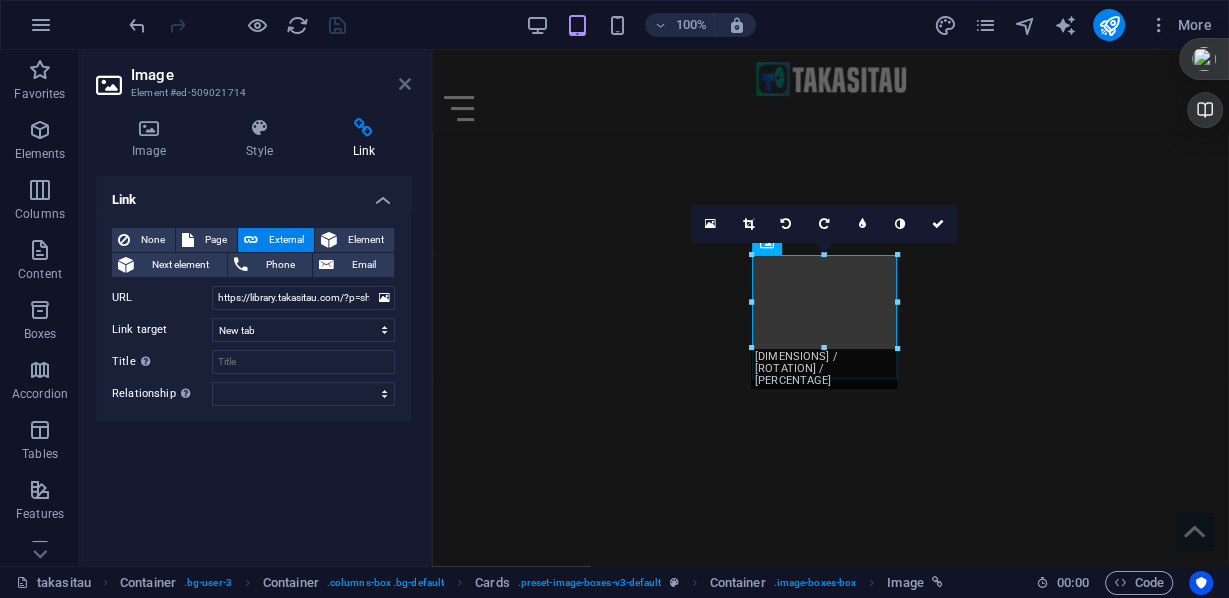 click at bounding box center [405, 84] 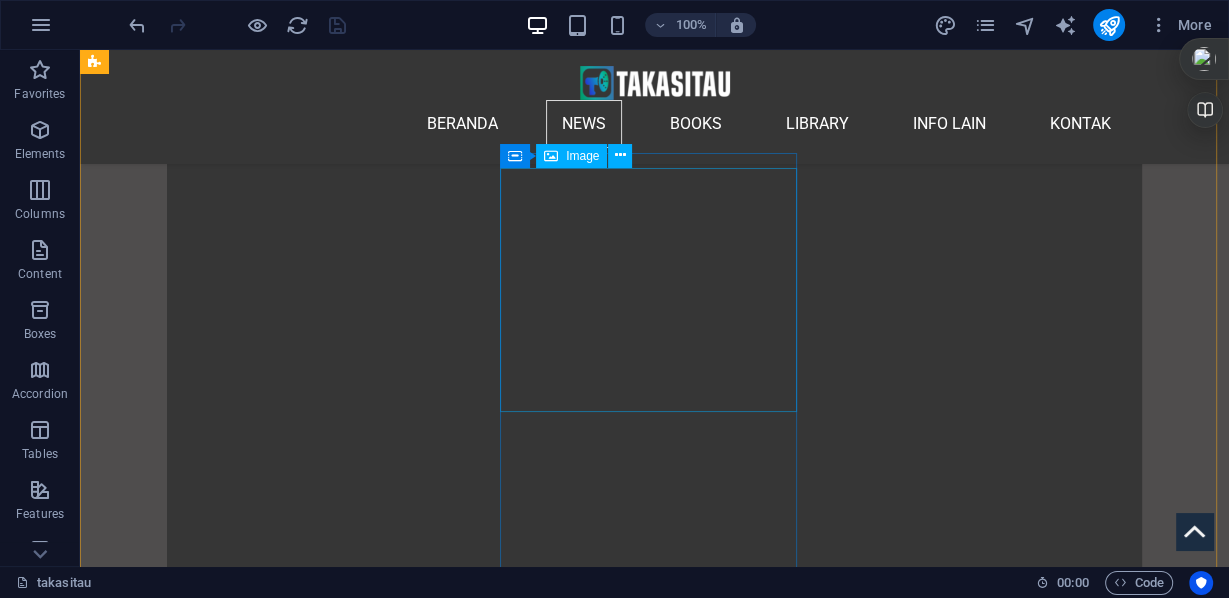 scroll, scrollTop: 30795, scrollLeft: 0, axis: vertical 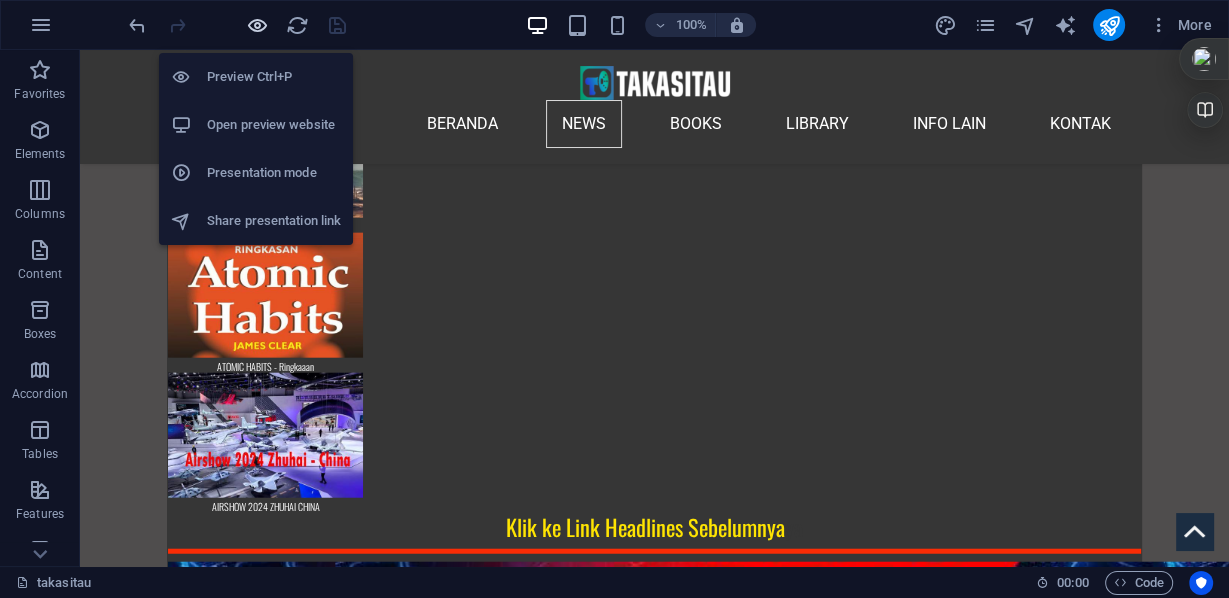 click at bounding box center (257, 25) 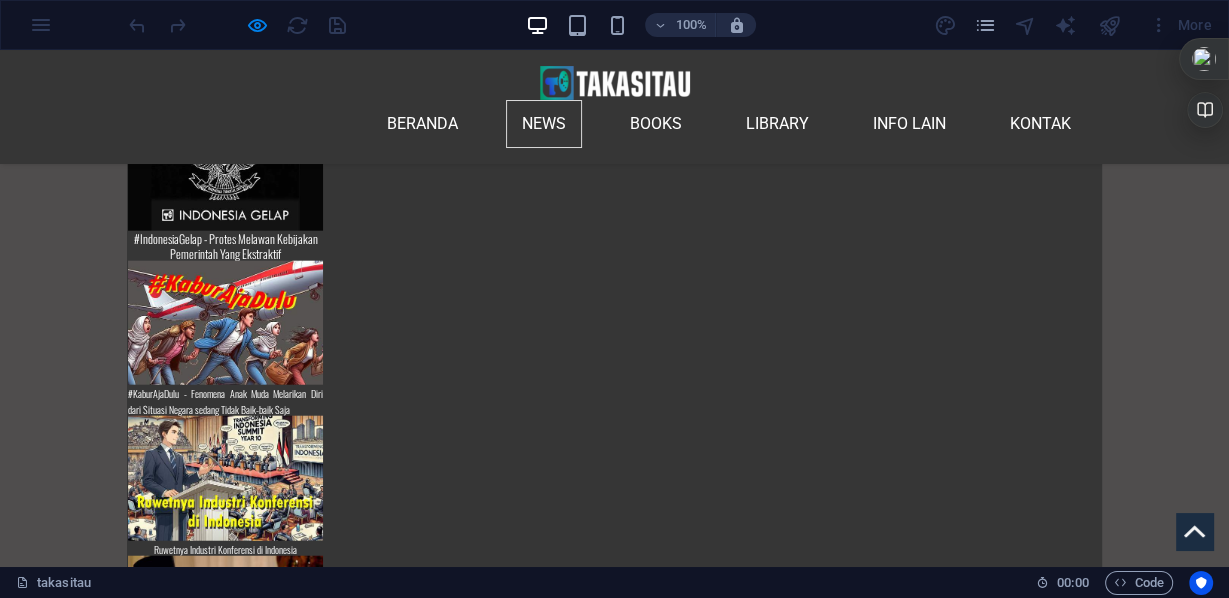 scroll, scrollTop: 34756, scrollLeft: 0, axis: vertical 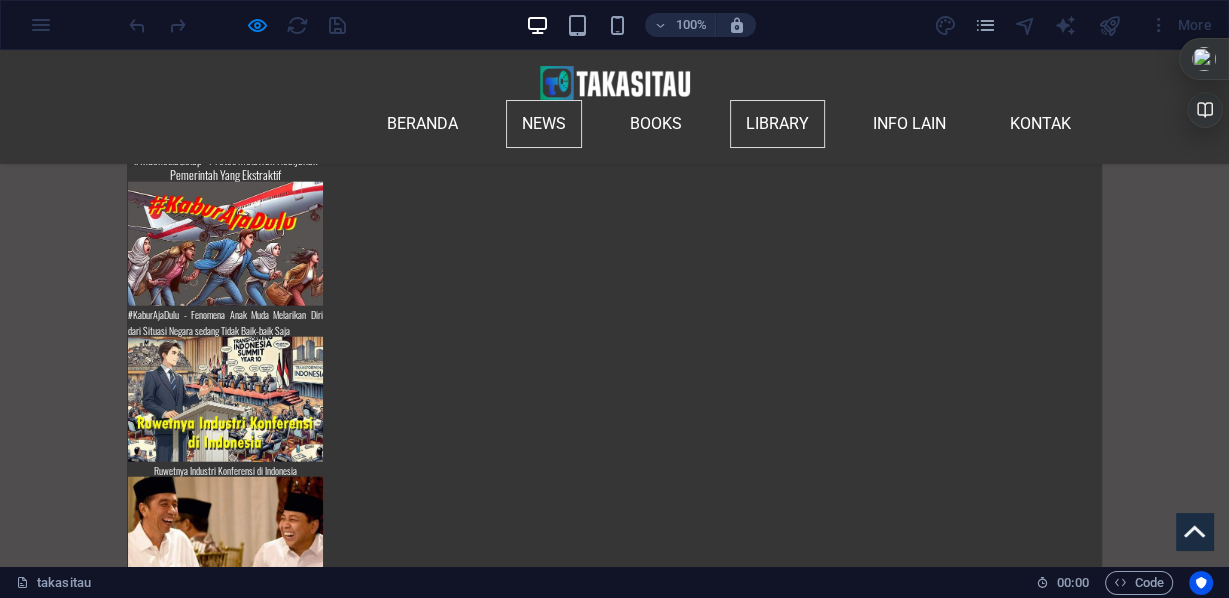click on "LIBRARY" at bounding box center (777, 124) 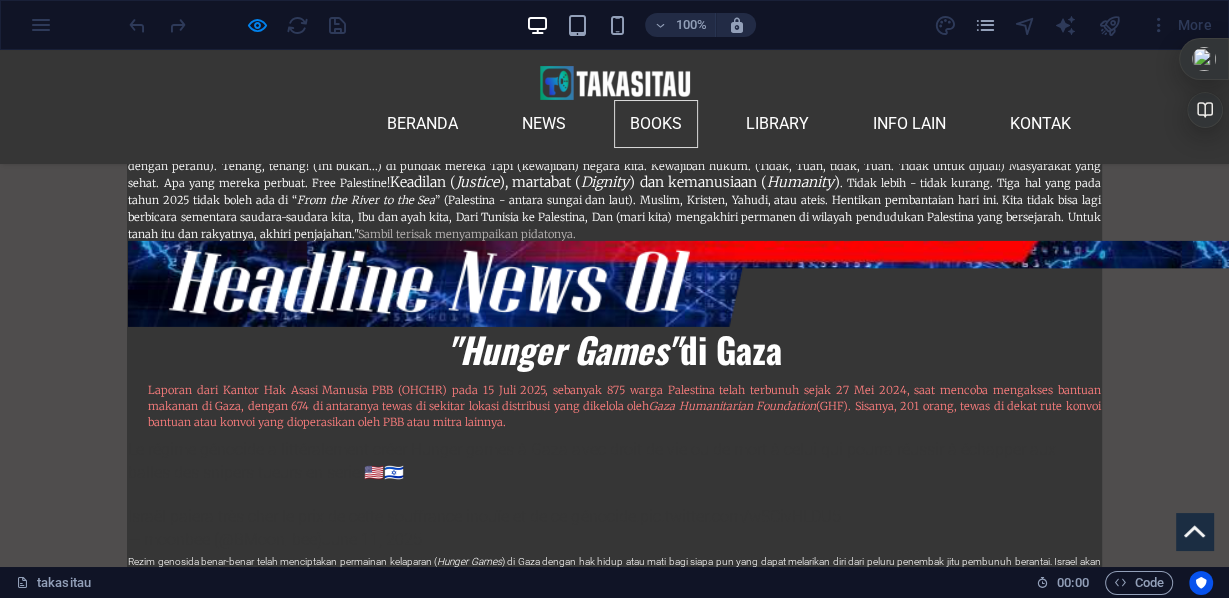 scroll, scrollTop: 36093, scrollLeft: 0, axis: vertical 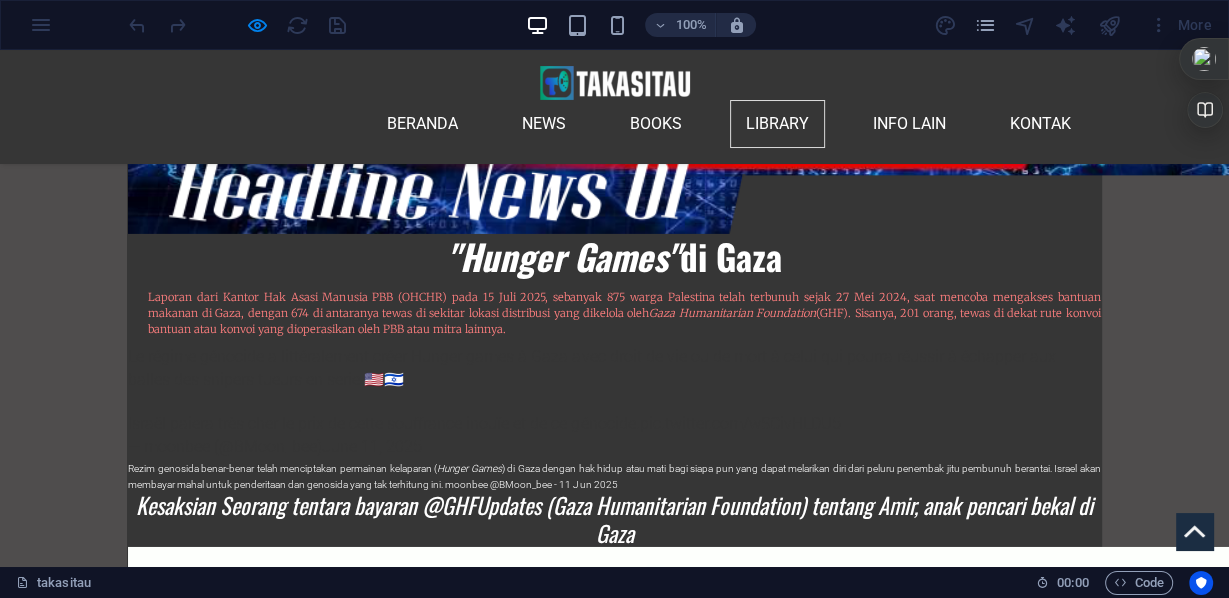 drag, startPoint x: 689, startPoint y: 489, endPoint x: 689, endPoint y: 532, distance: 43 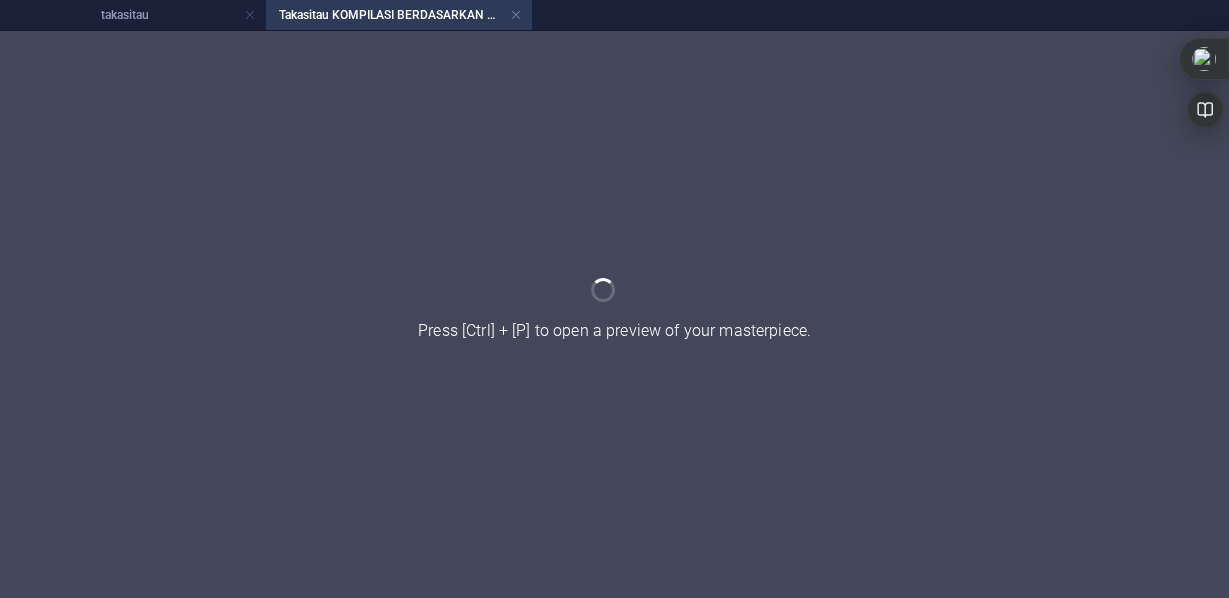 scroll, scrollTop: 0, scrollLeft: 0, axis: both 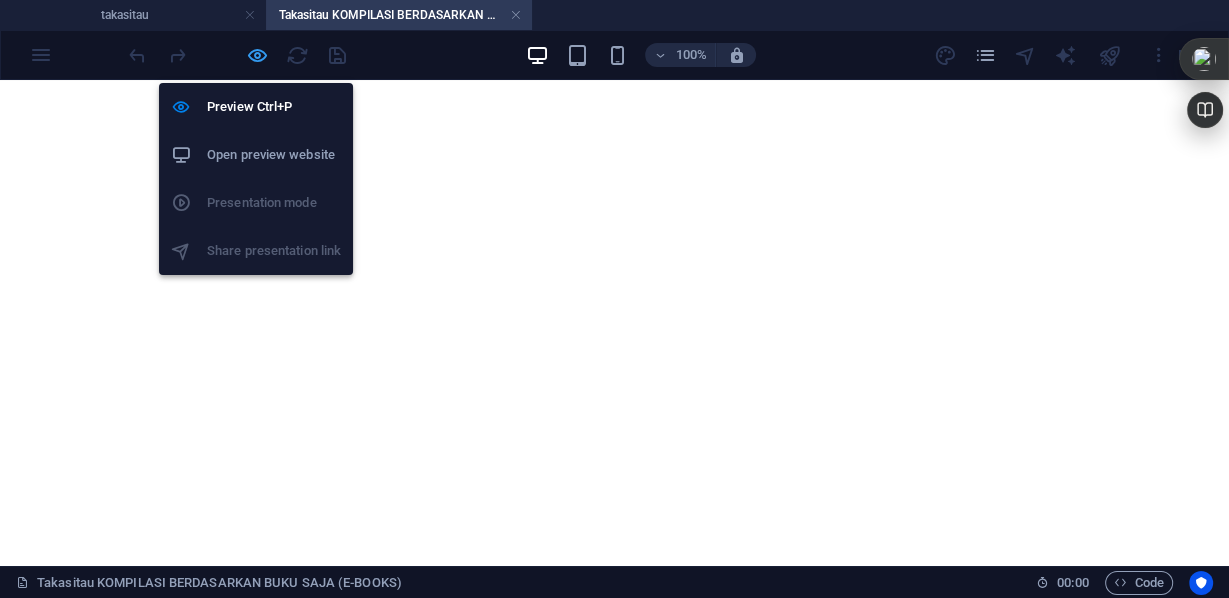 click at bounding box center (257, 55) 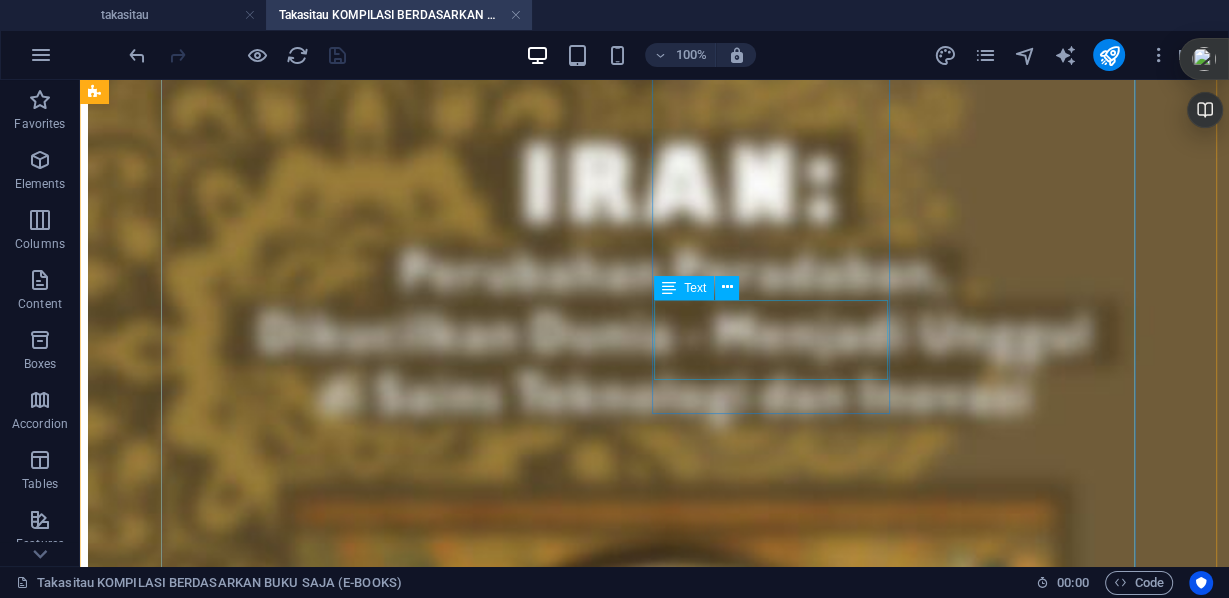scroll, scrollTop: 5802, scrollLeft: 0, axis: vertical 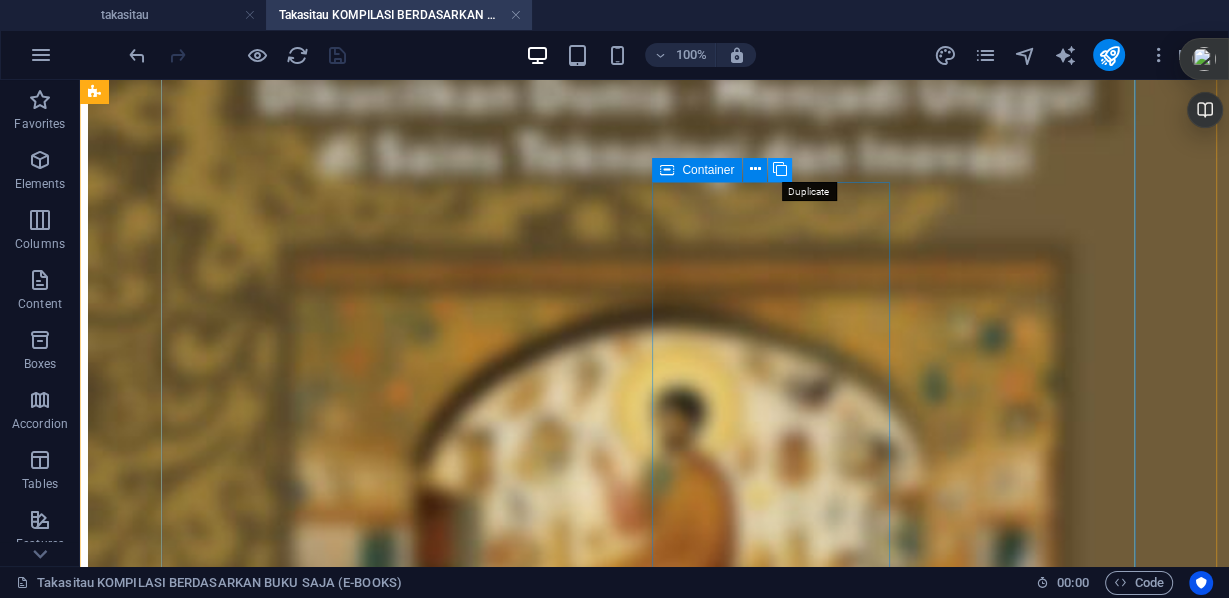 click at bounding box center [780, 169] 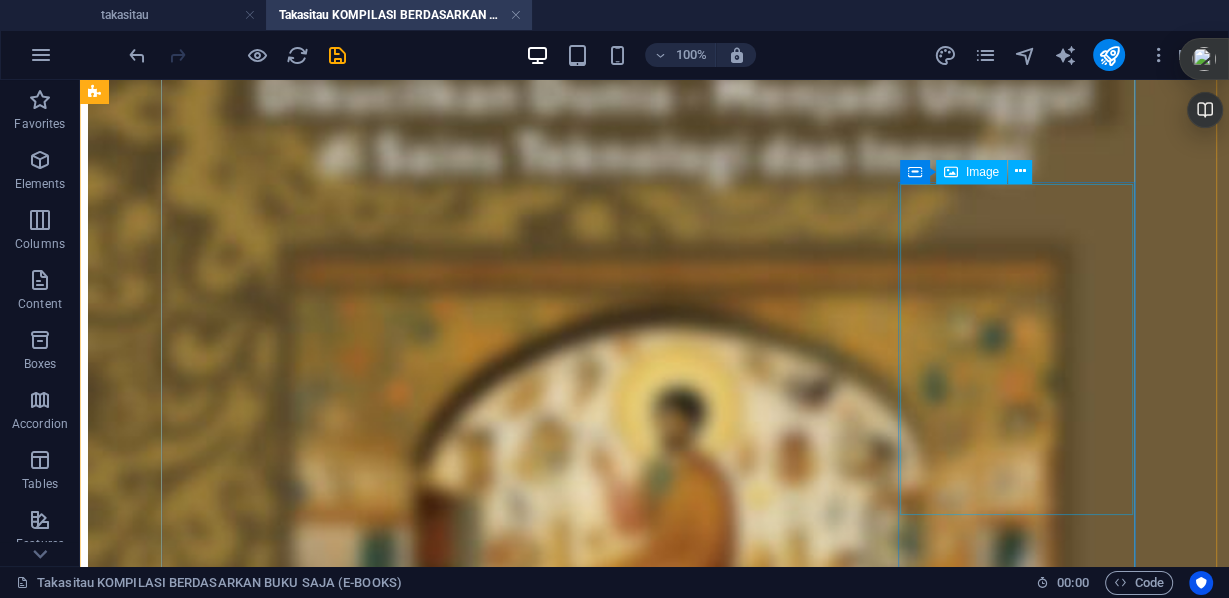 click at bounding box center (654, 52525) 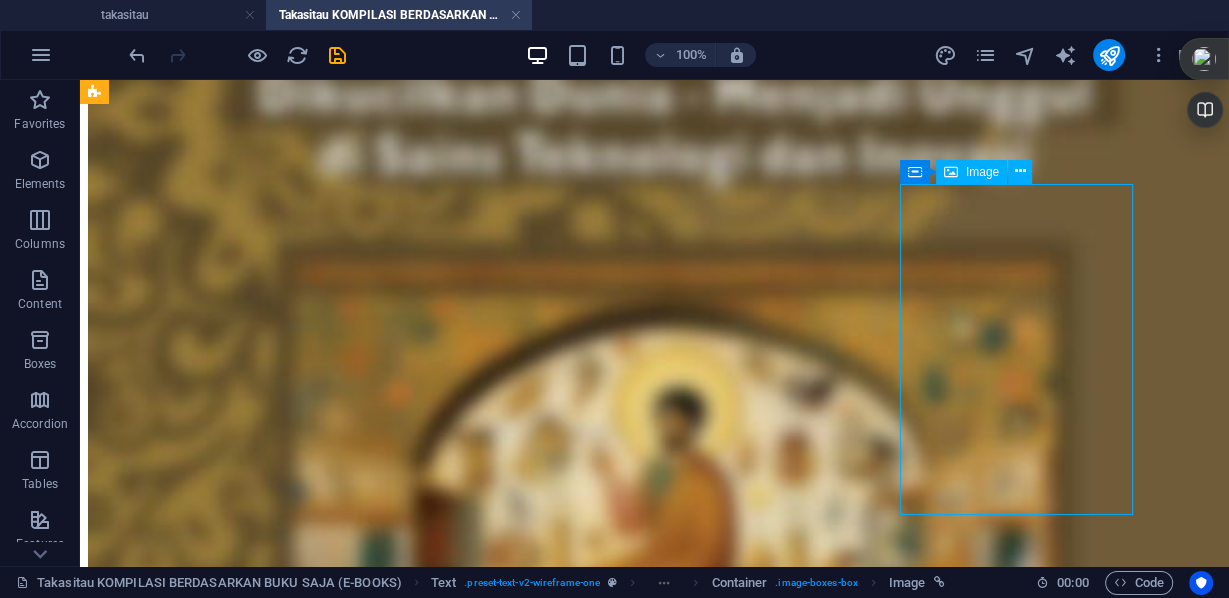 click at bounding box center [654, 52525] 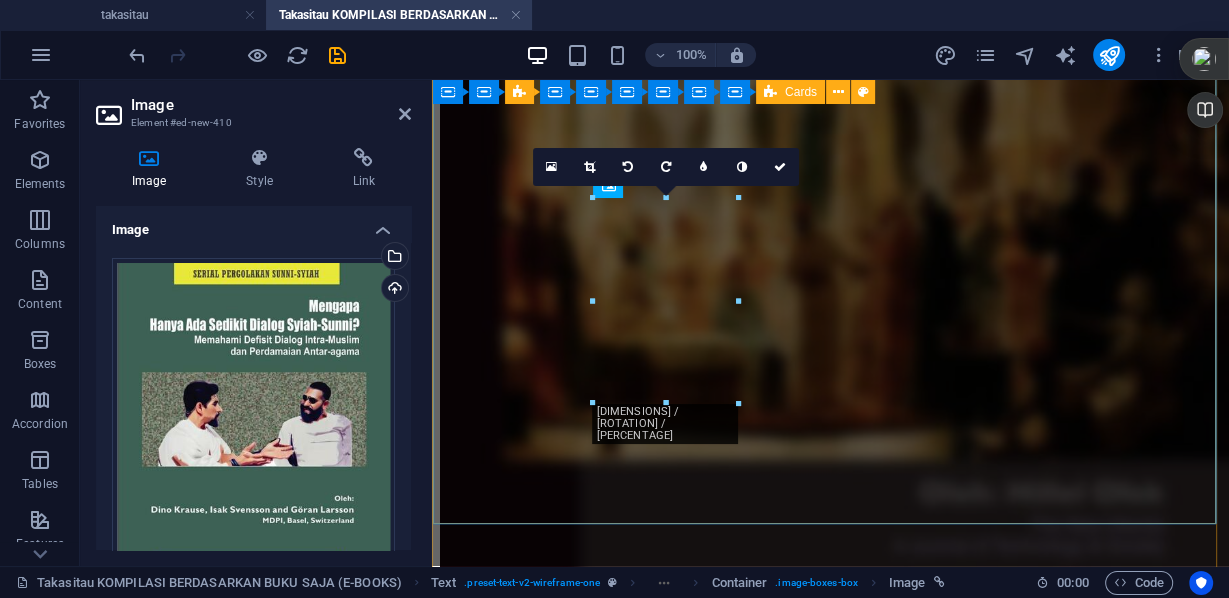 scroll, scrollTop: 3861, scrollLeft: 0, axis: vertical 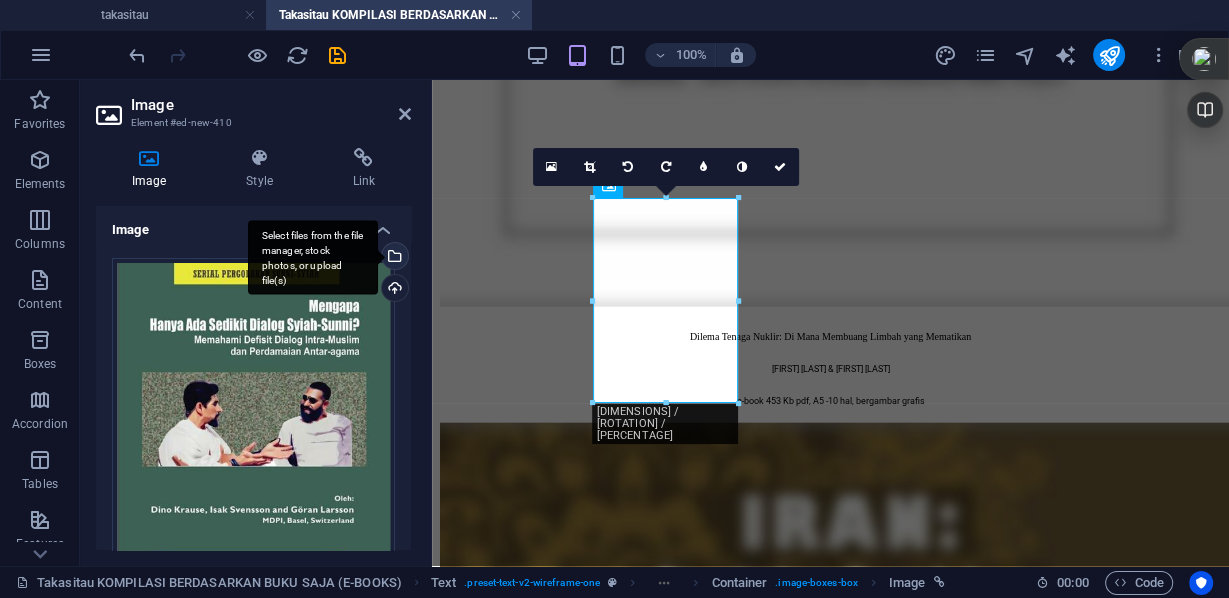 click on "Select files from the file manager, stock photos, or upload file(s)" at bounding box center (393, 258) 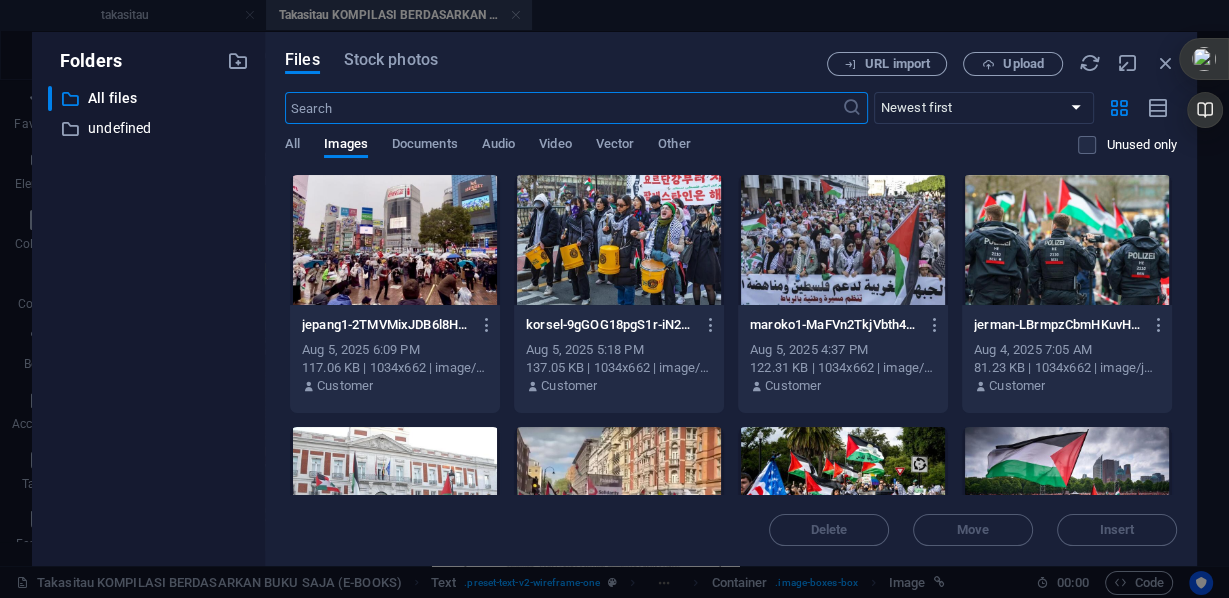 scroll, scrollTop: 3745, scrollLeft: 0, axis: vertical 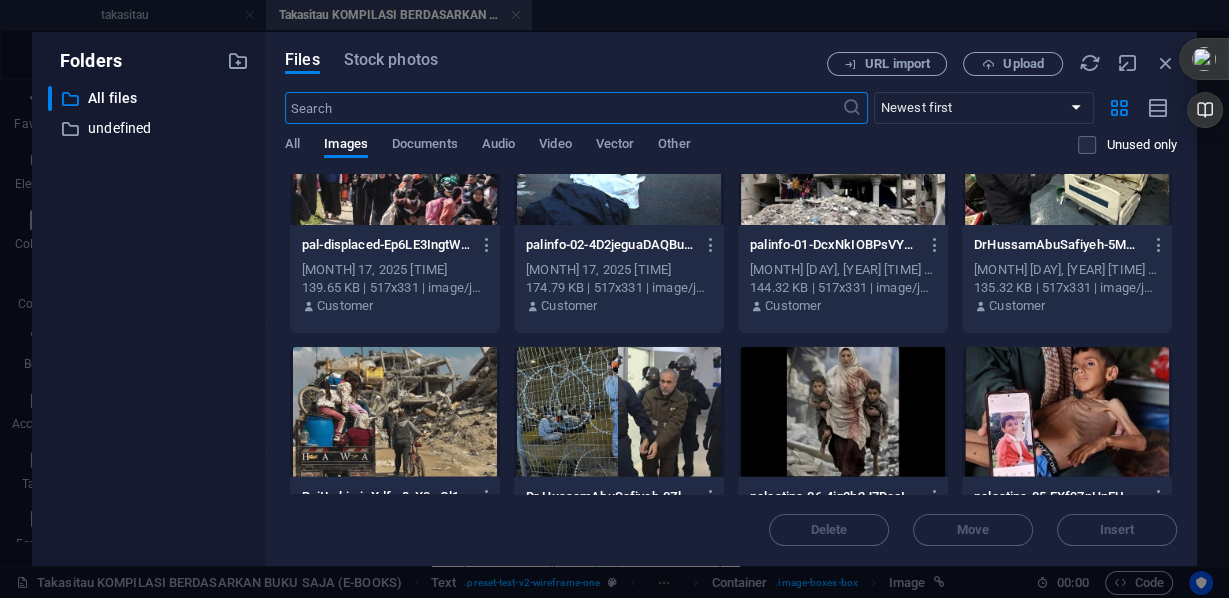 click at bounding box center (563, 108) 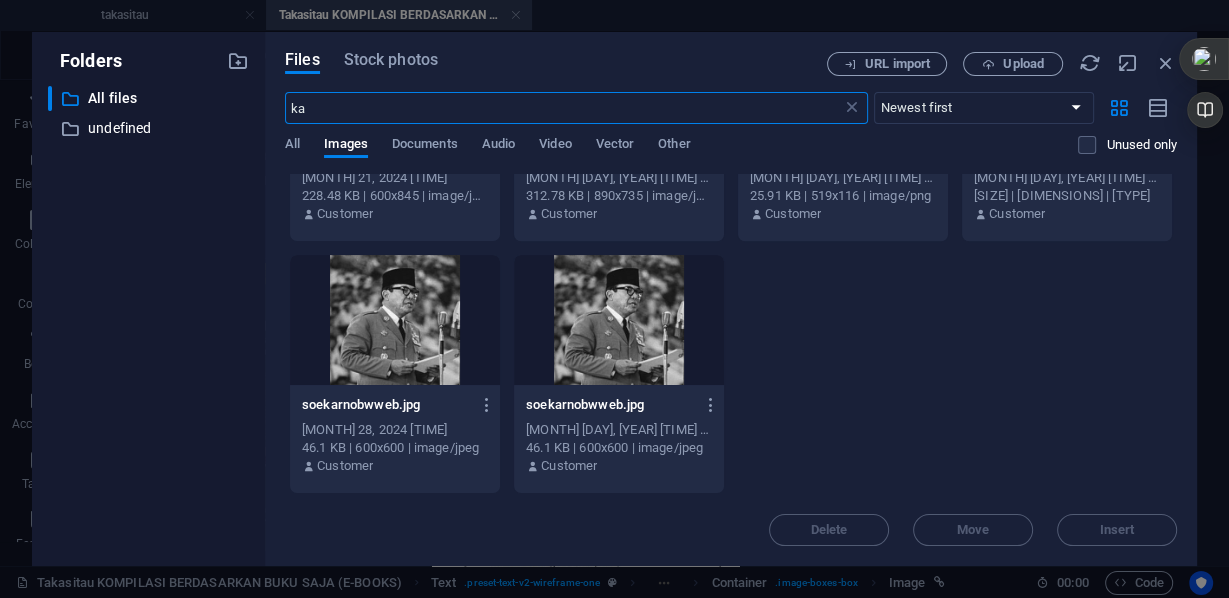 scroll, scrollTop: 1456, scrollLeft: 0, axis: vertical 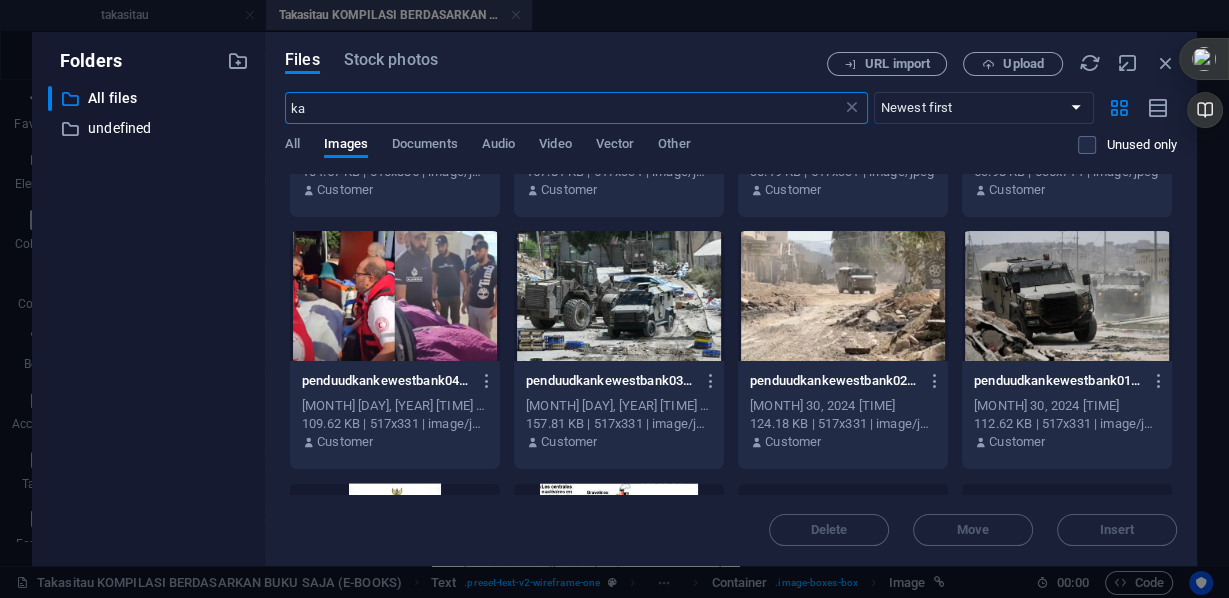 type on "kad" 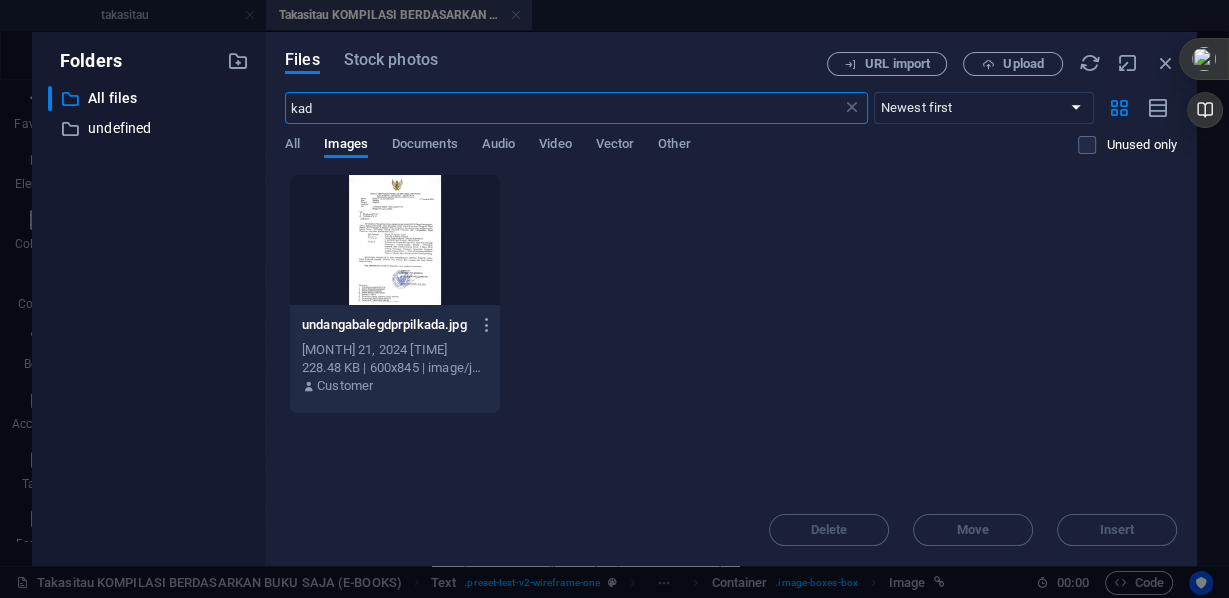 scroll, scrollTop: 0, scrollLeft: 0, axis: both 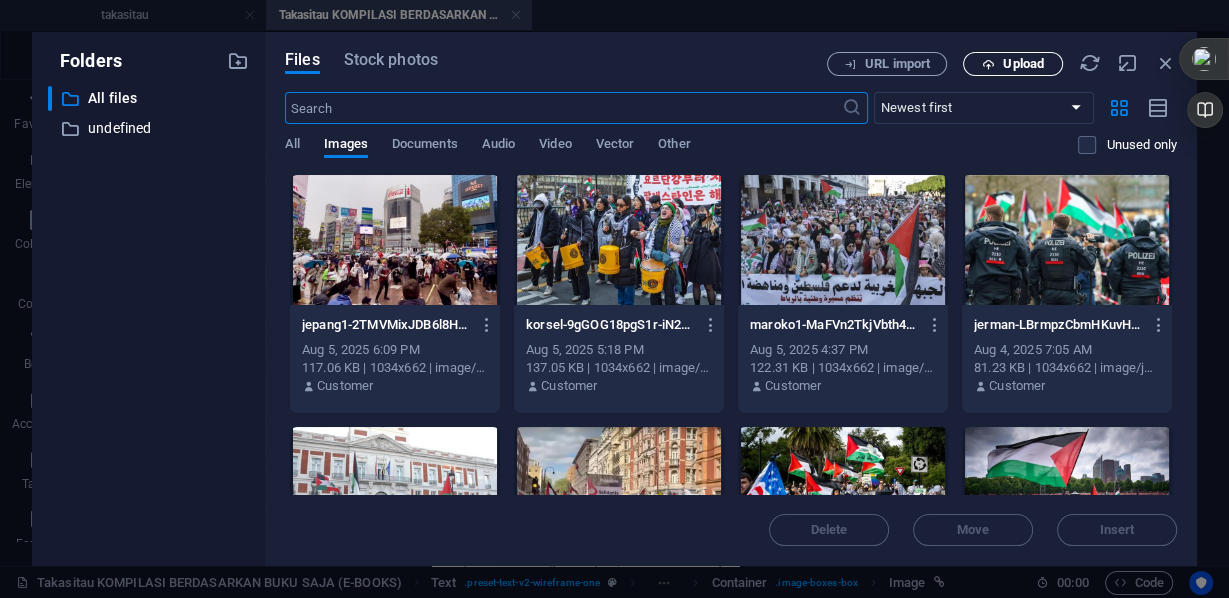 click on "Upload" at bounding box center [1023, 64] 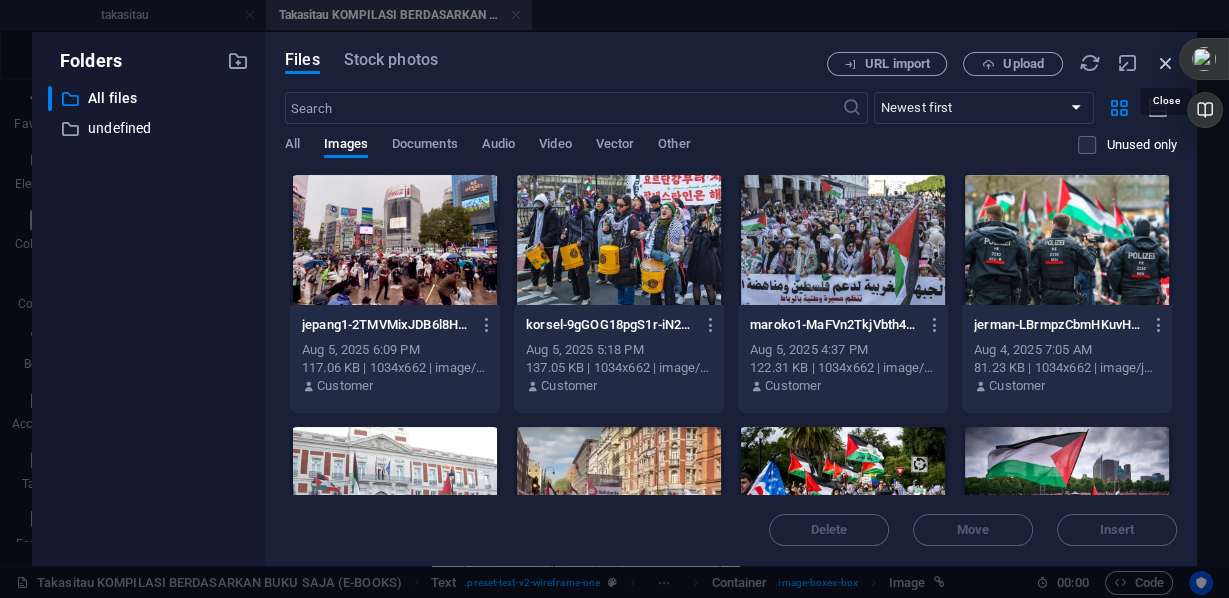 click at bounding box center [1166, 63] 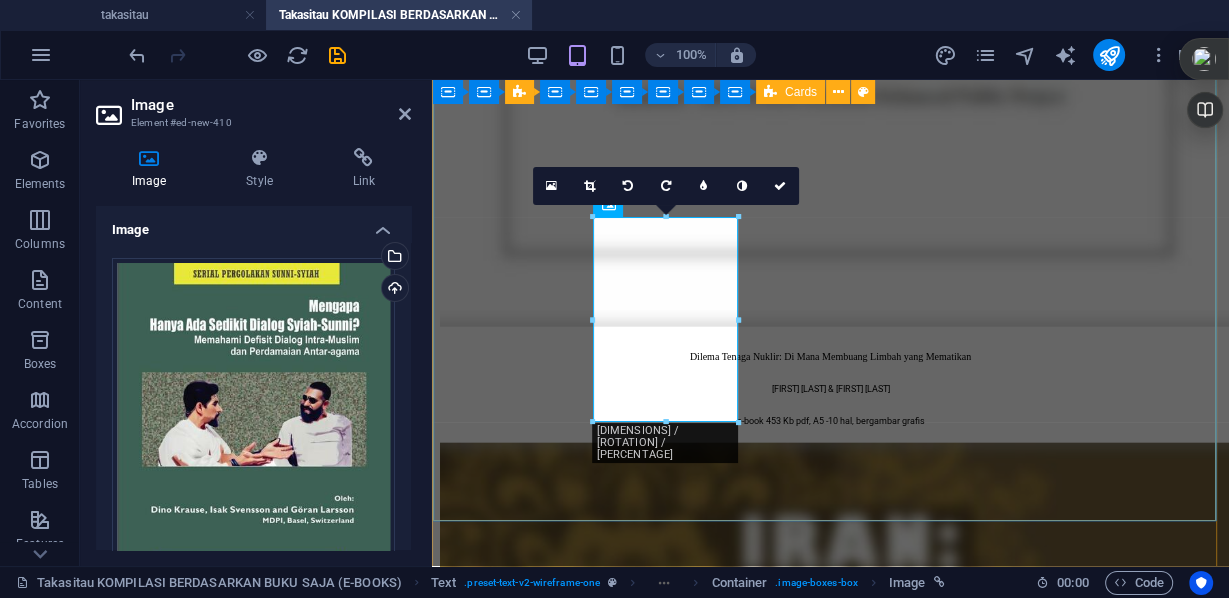 scroll, scrollTop: 5806, scrollLeft: 0, axis: vertical 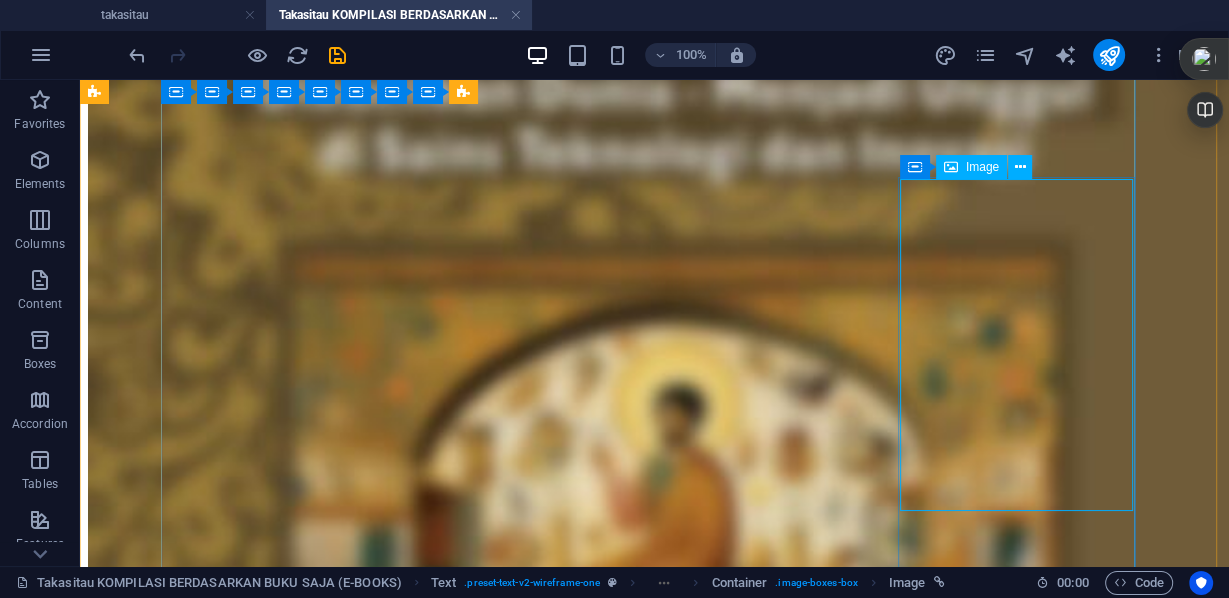 click at bounding box center [654, 52521] 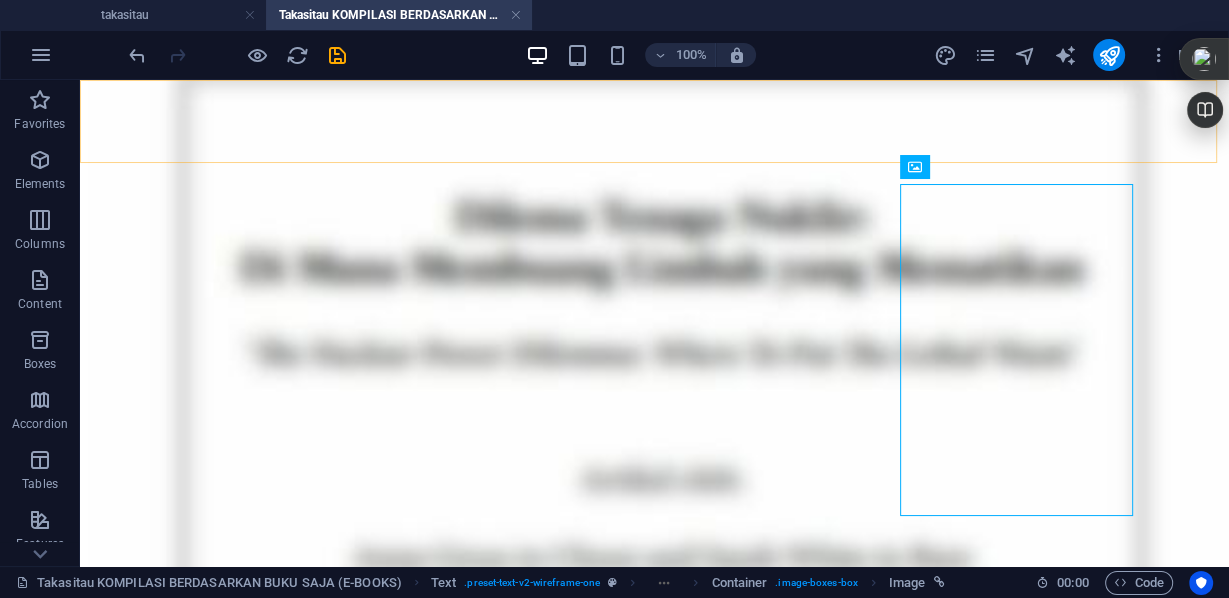 scroll, scrollTop: 5806, scrollLeft: 0, axis: vertical 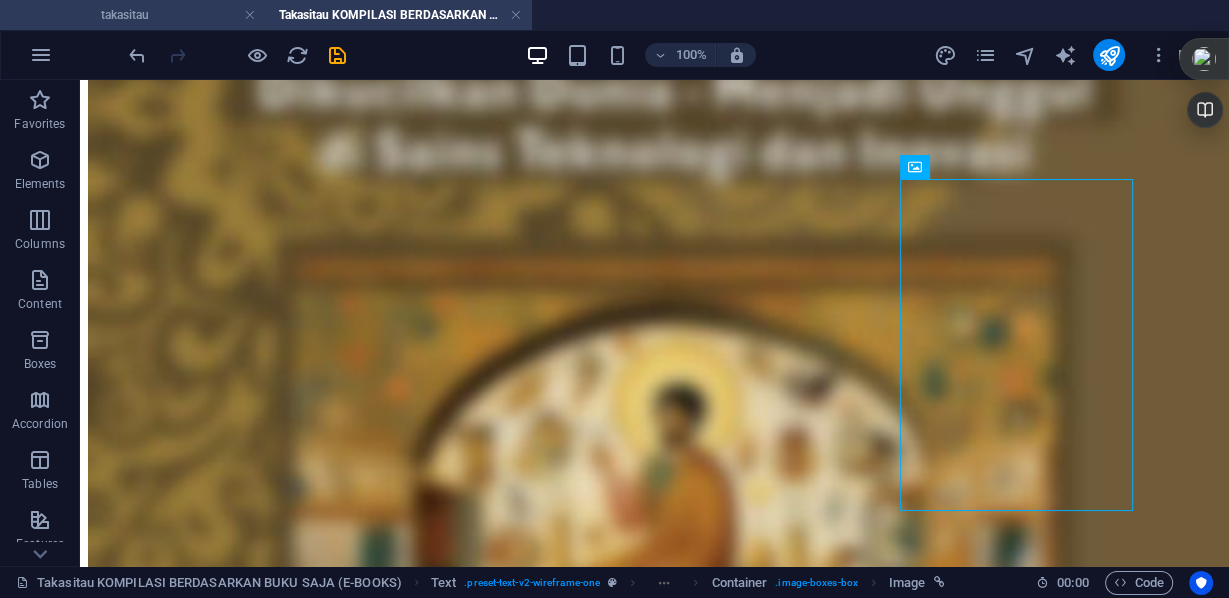 drag, startPoint x: 202, startPoint y: 14, endPoint x: 313, endPoint y: 94, distance: 136.8247 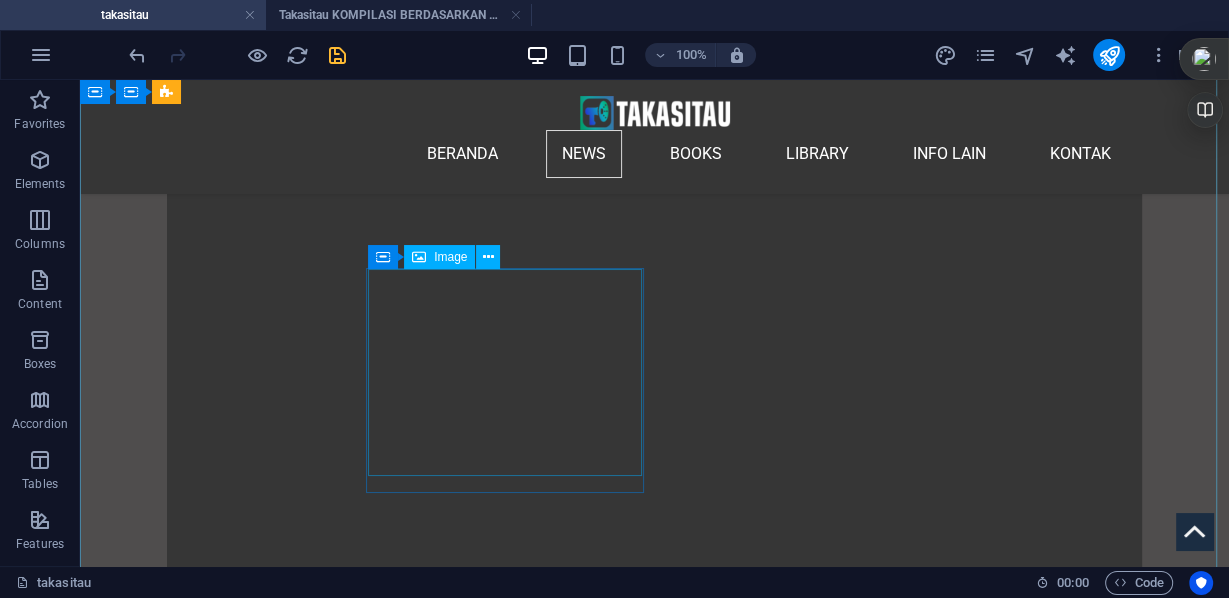 scroll, scrollTop: 23489, scrollLeft: 0, axis: vertical 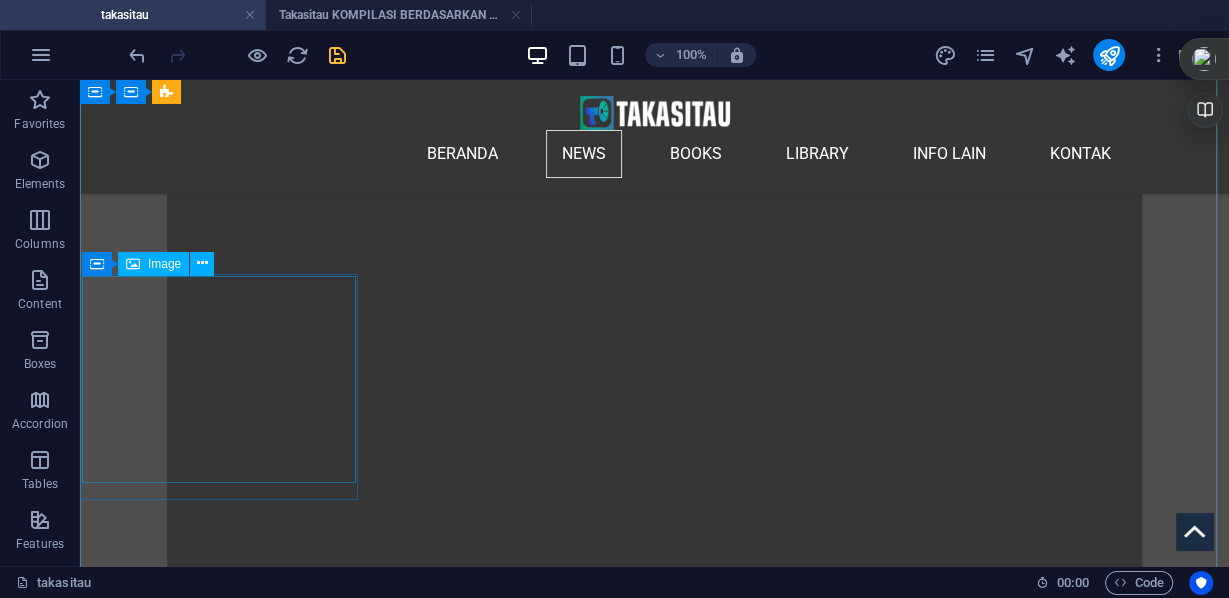 click on "Transkrip Pesan Khadafi Kepada Para Pemimpin Di KTT Arab (e-book tipis)" at bounding box center [220, 47946] 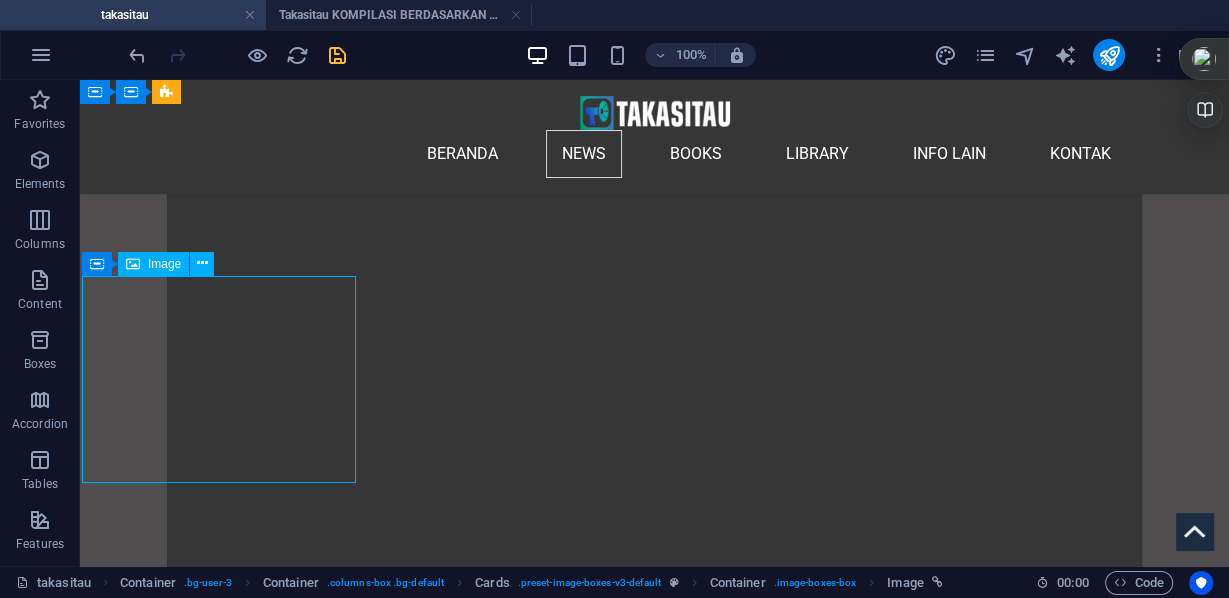 click on "Transkrip Pesan Khadafi Kepada Para Pemimpin Di KTT Arab (e-book tipis)" at bounding box center [220, 47946] 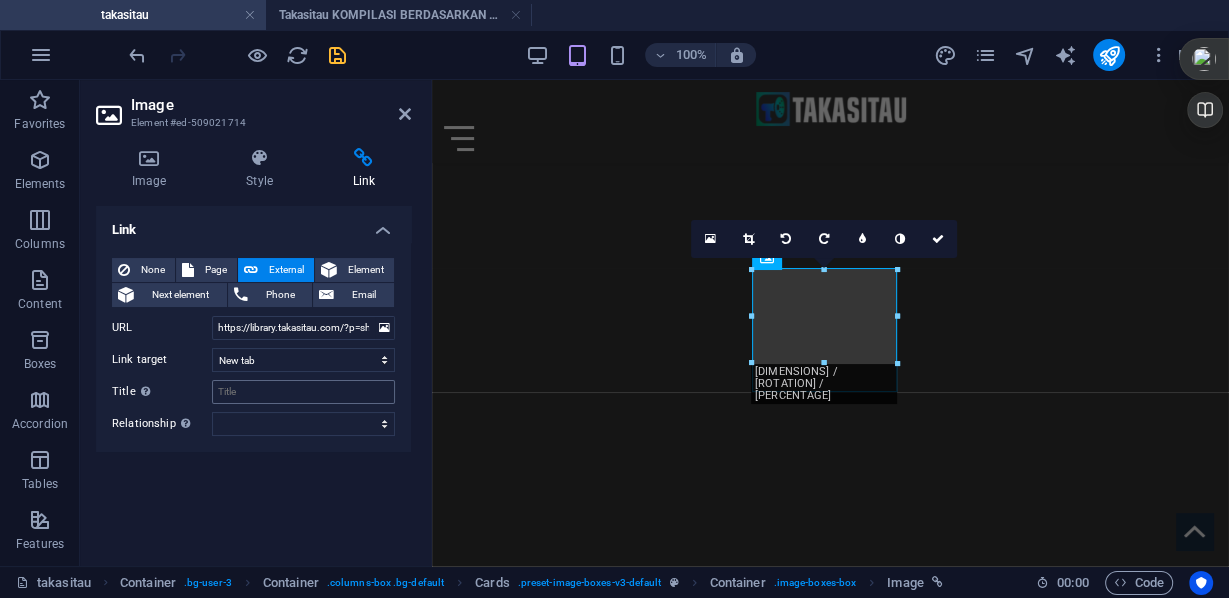 scroll, scrollTop: 20556, scrollLeft: 0, axis: vertical 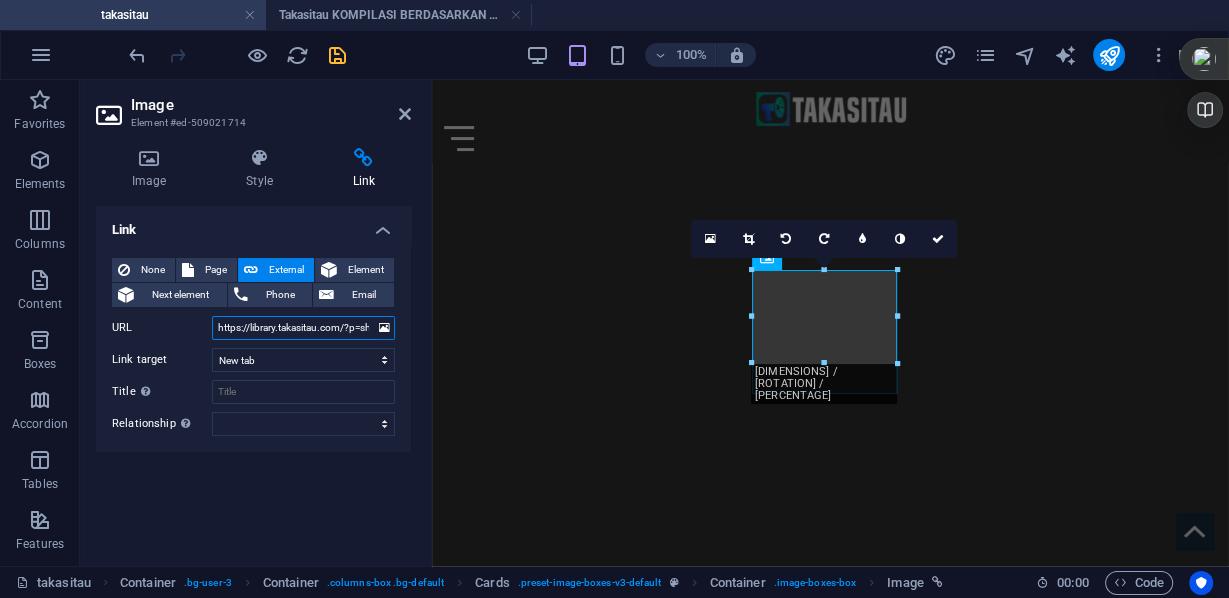 drag, startPoint x: 371, startPoint y: 326, endPoint x: 207, endPoint y: 324, distance: 164.01219 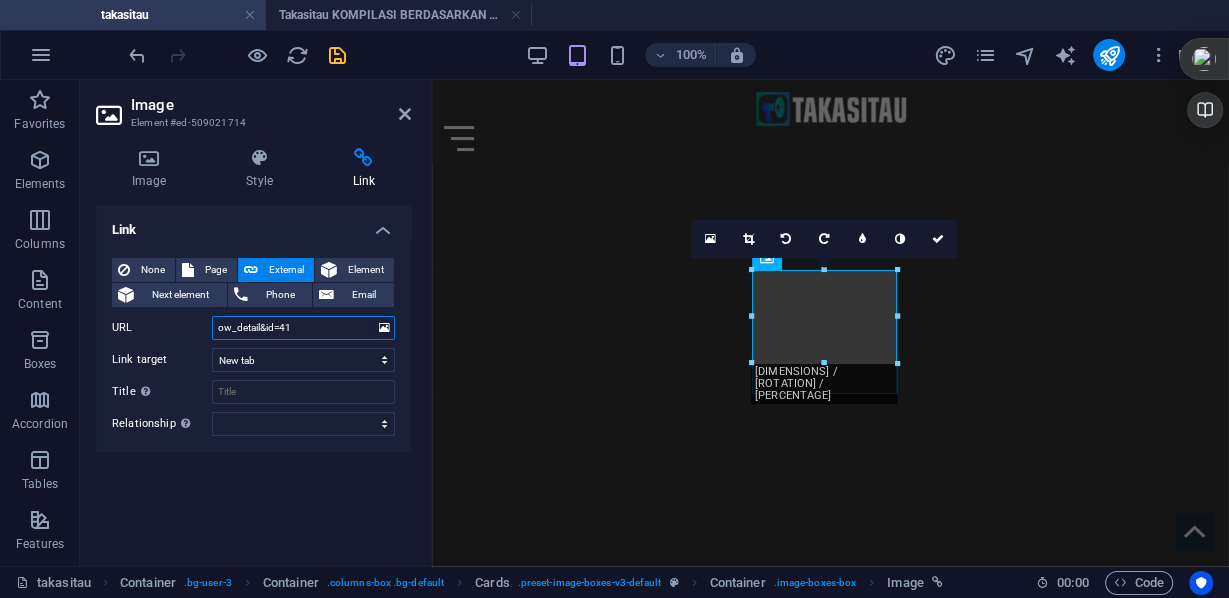 drag, startPoint x: 296, startPoint y: 325, endPoint x: 207, endPoint y: 325, distance: 89 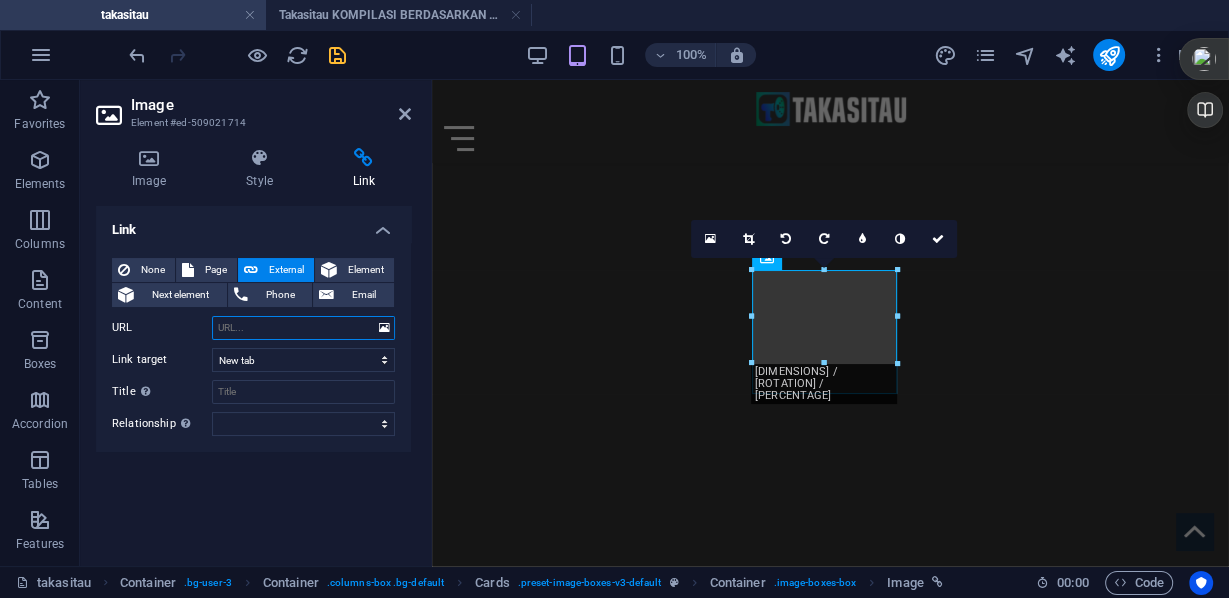 paste on "https://library.takasitau.com/?p=show_detail&id=41" 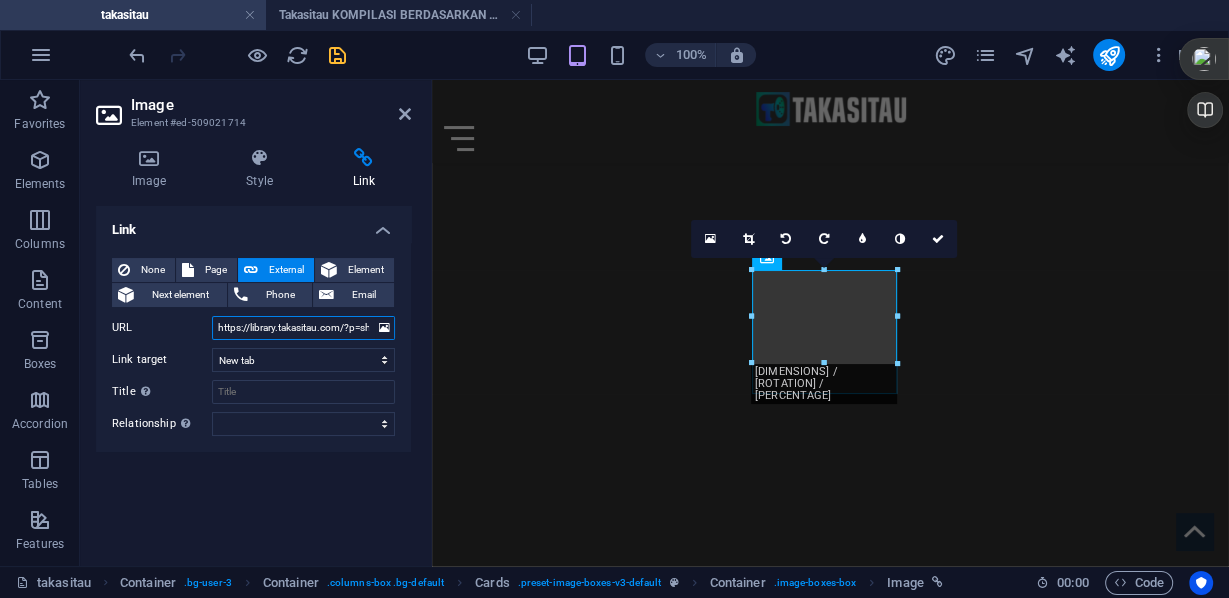 scroll, scrollTop: 0, scrollLeft: 76, axis: horizontal 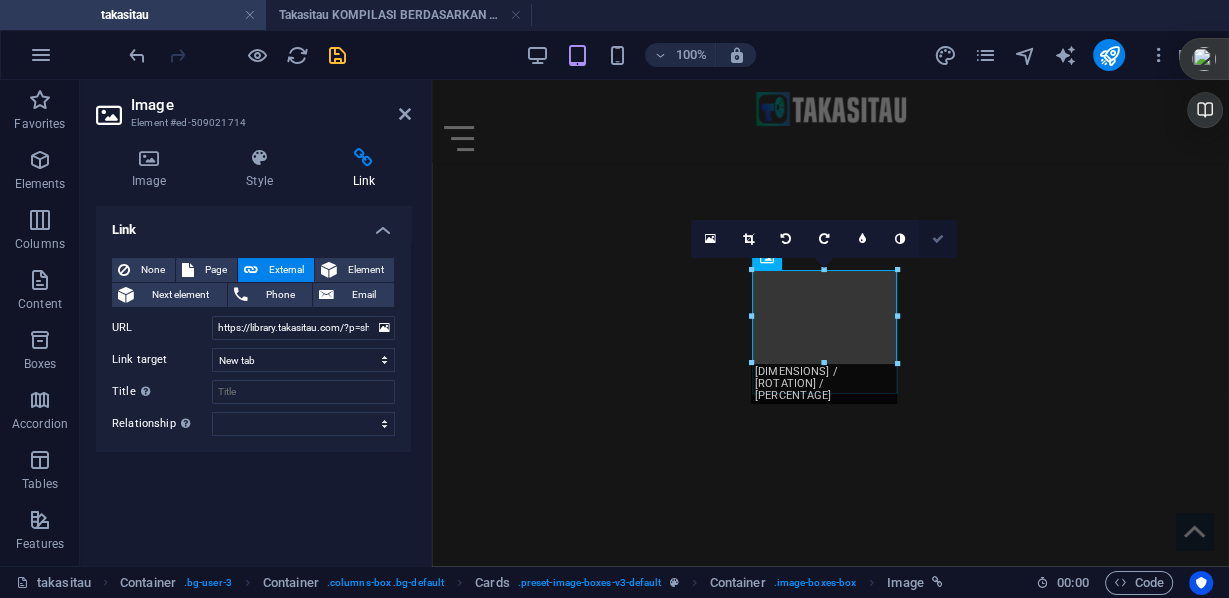 click at bounding box center (938, 239) 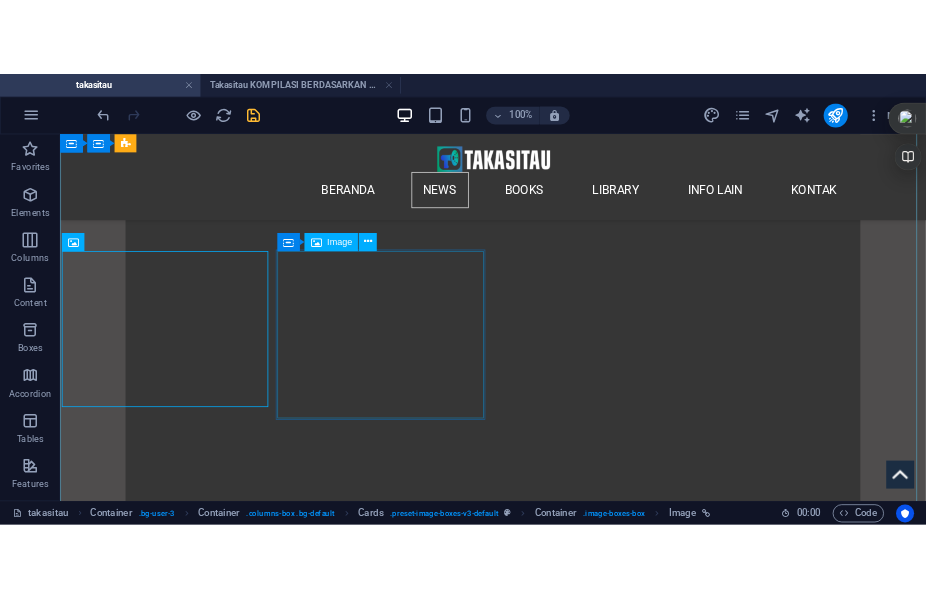 scroll, scrollTop: 23530, scrollLeft: 0, axis: vertical 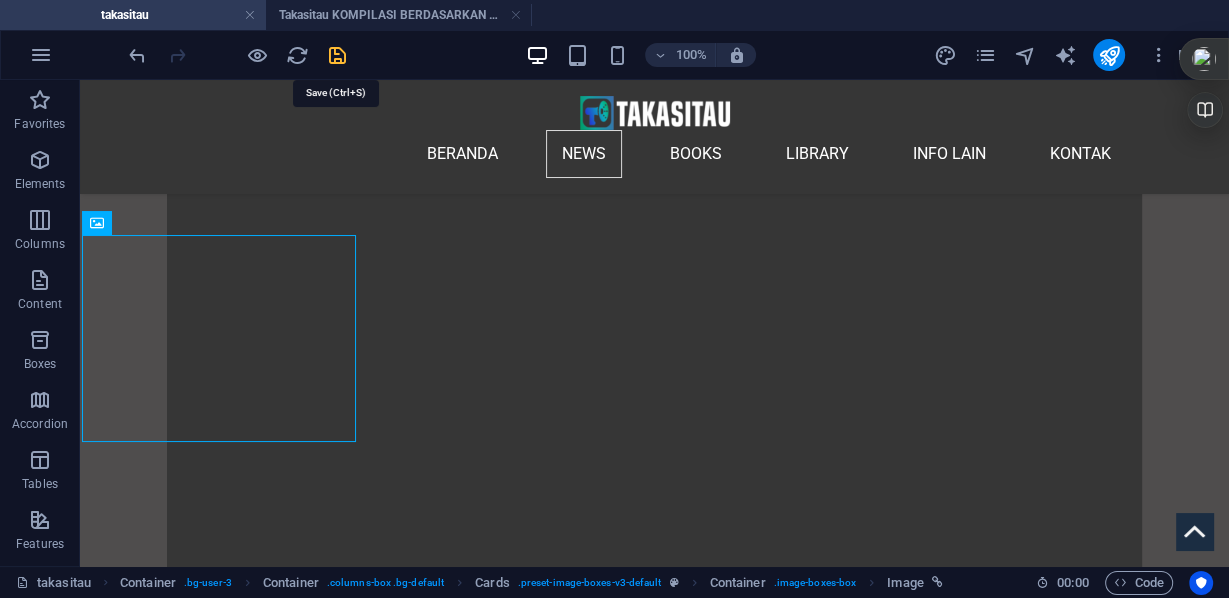 click at bounding box center [337, 55] 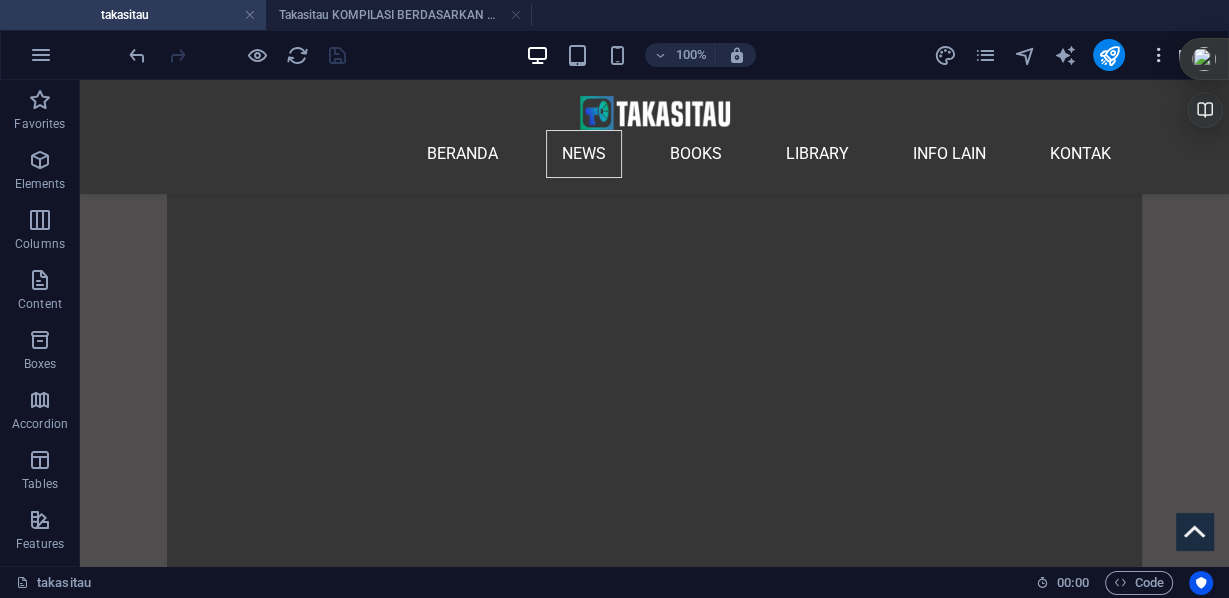 click at bounding box center (1159, 55) 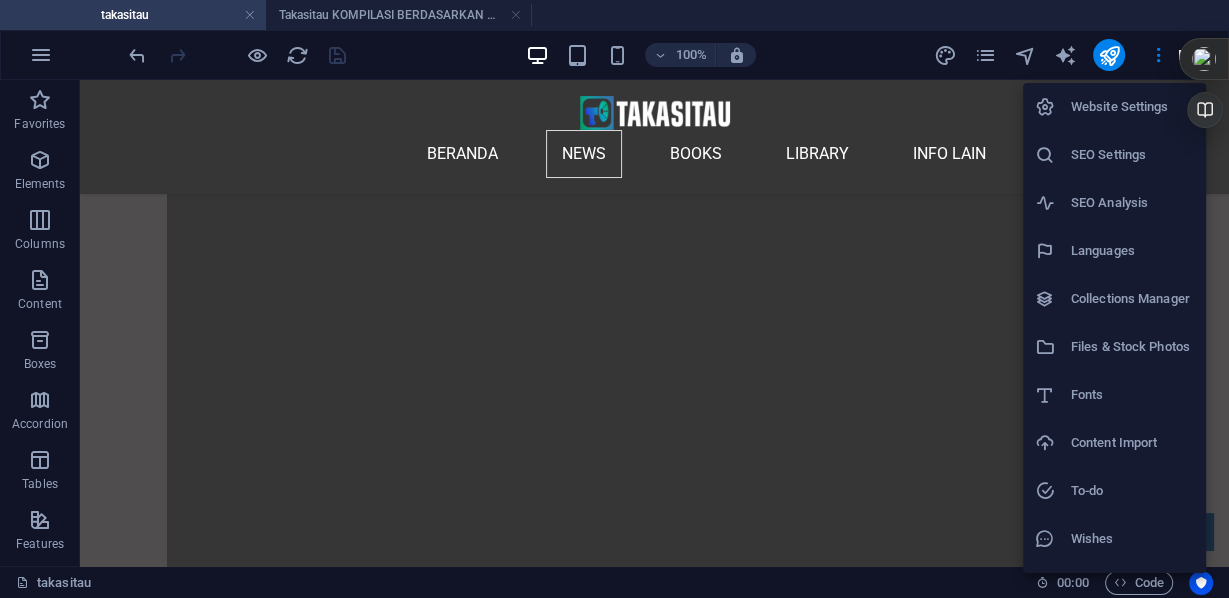 click at bounding box center [1204, 59] 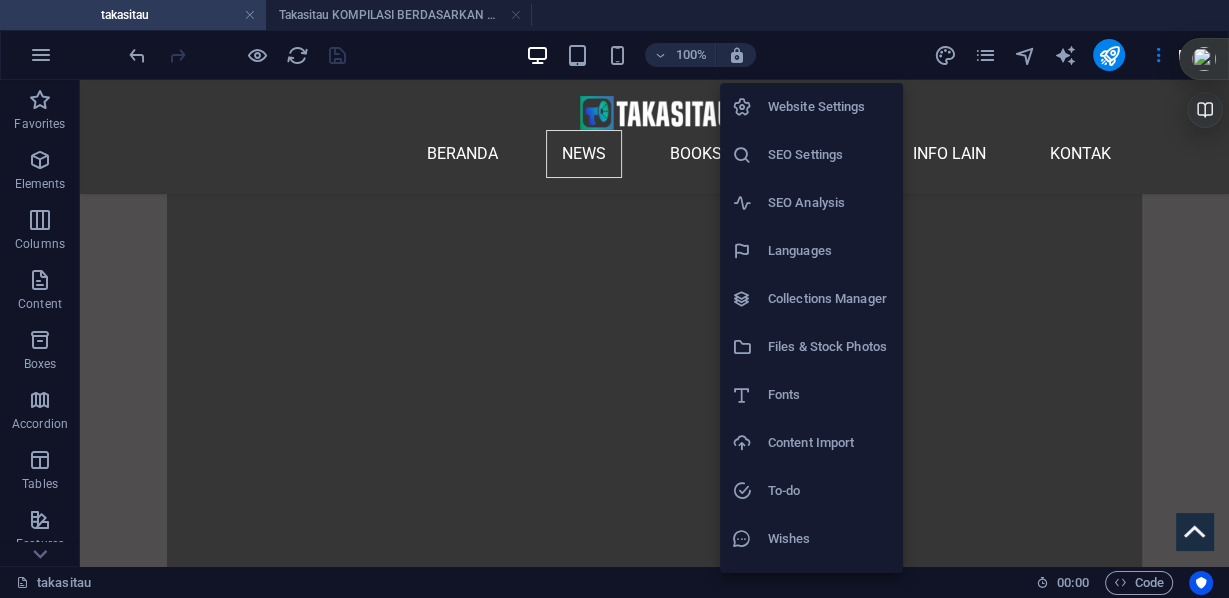 scroll, scrollTop: 23722, scrollLeft: 0, axis: vertical 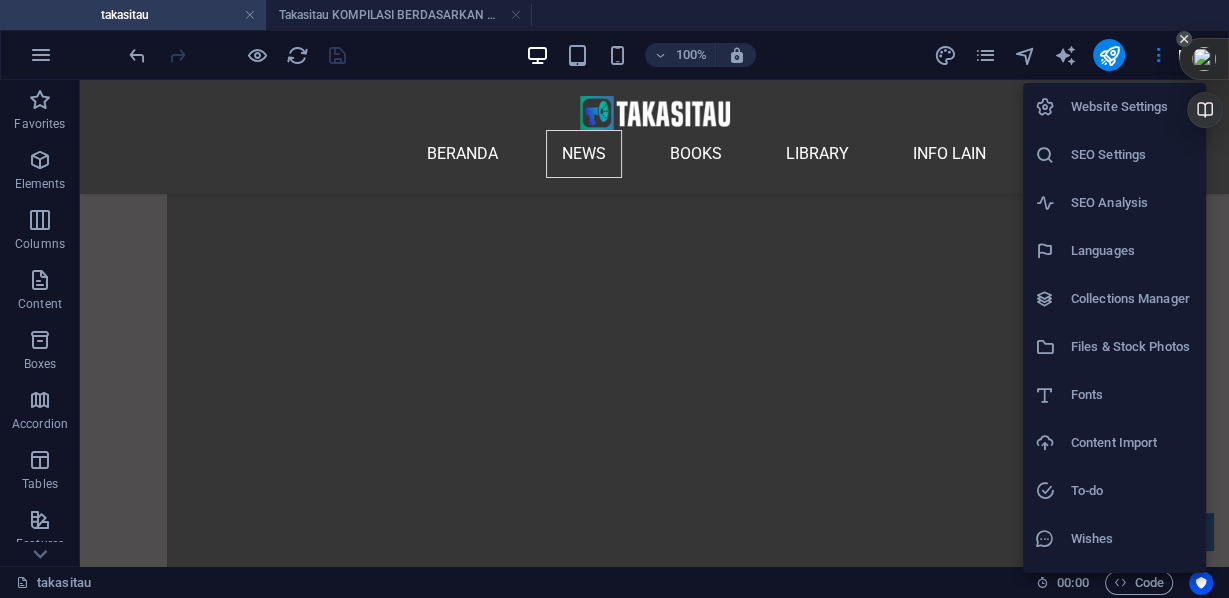 click 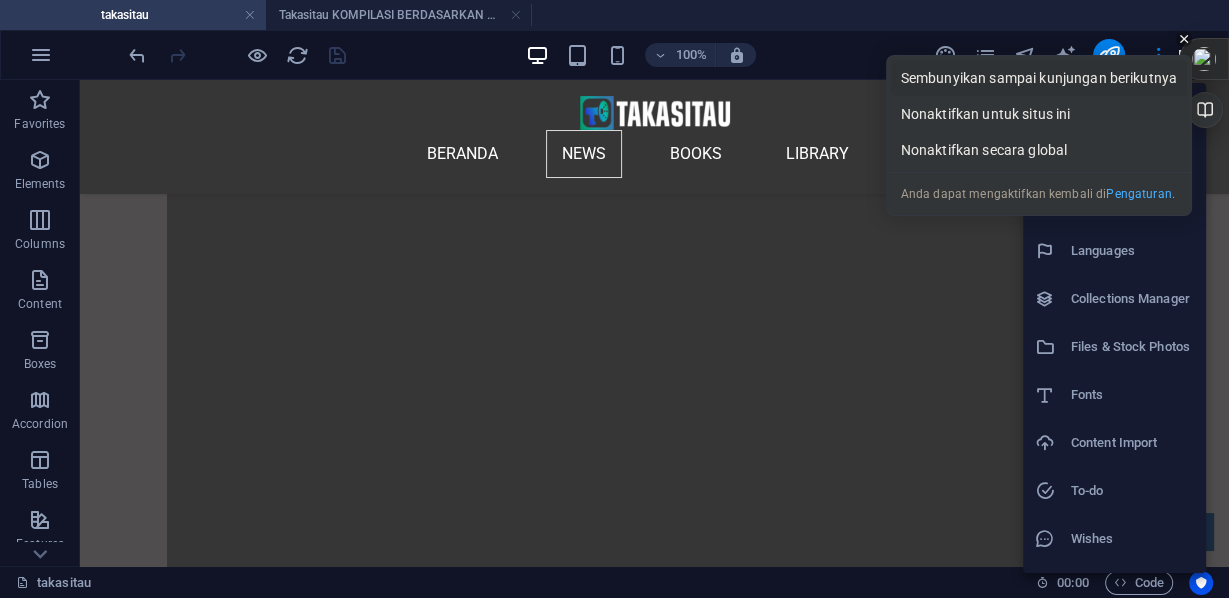click on "Sembunyikan sampai kunjungan berikutnya" at bounding box center [1039, 78] 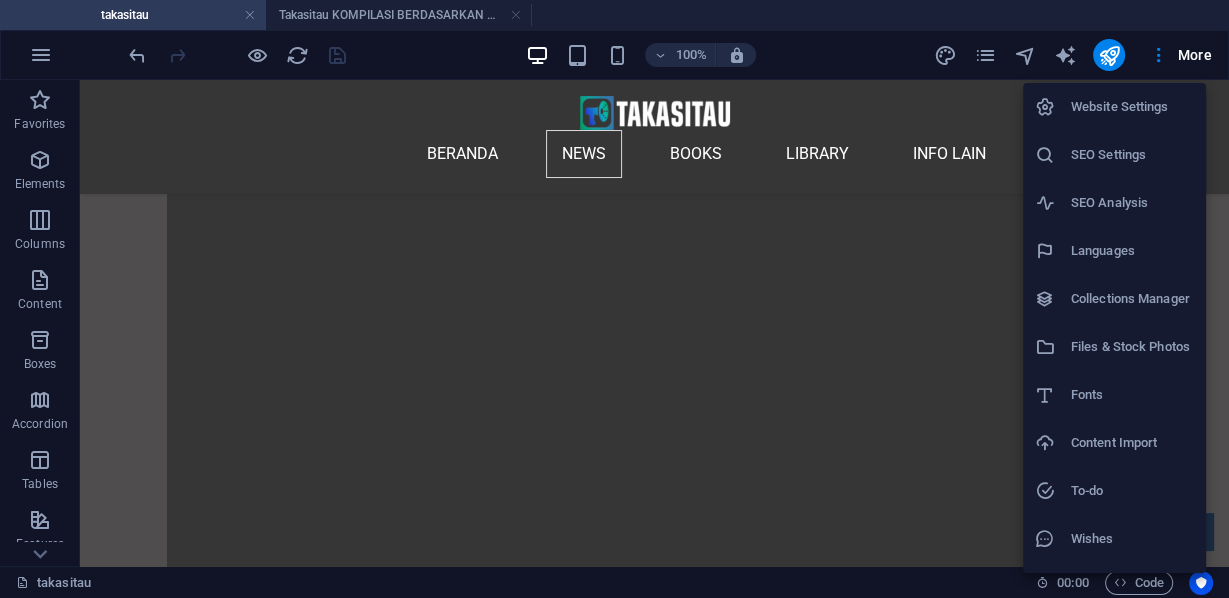click on "Files & Stock Photos" at bounding box center (1132, 347) 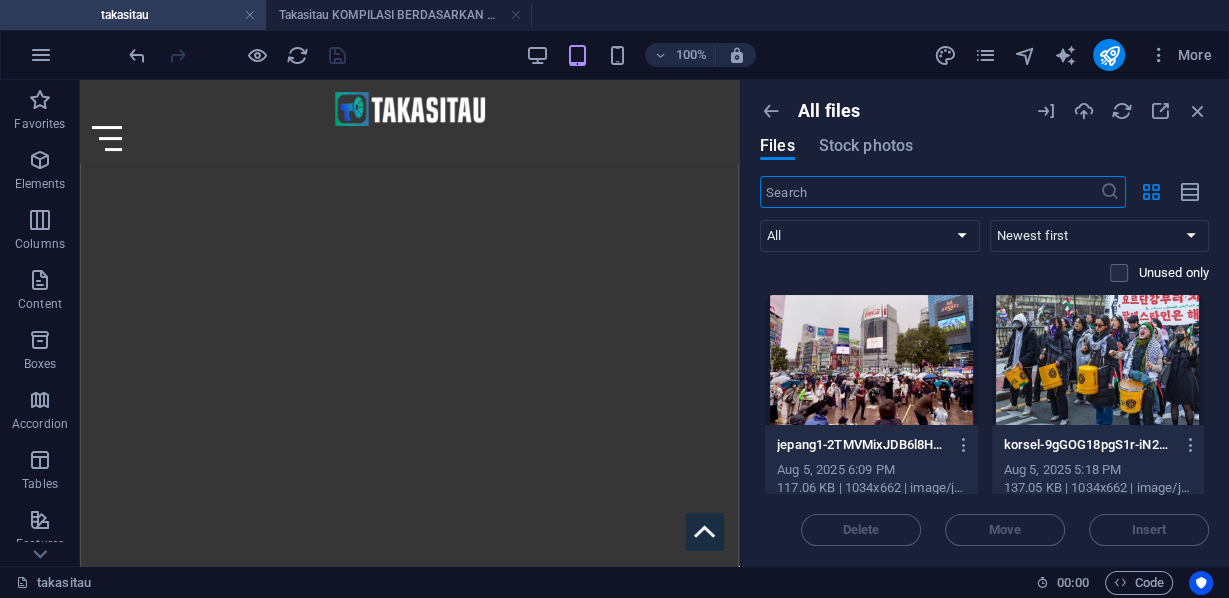 scroll, scrollTop: 23630, scrollLeft: 0, axis: vertical 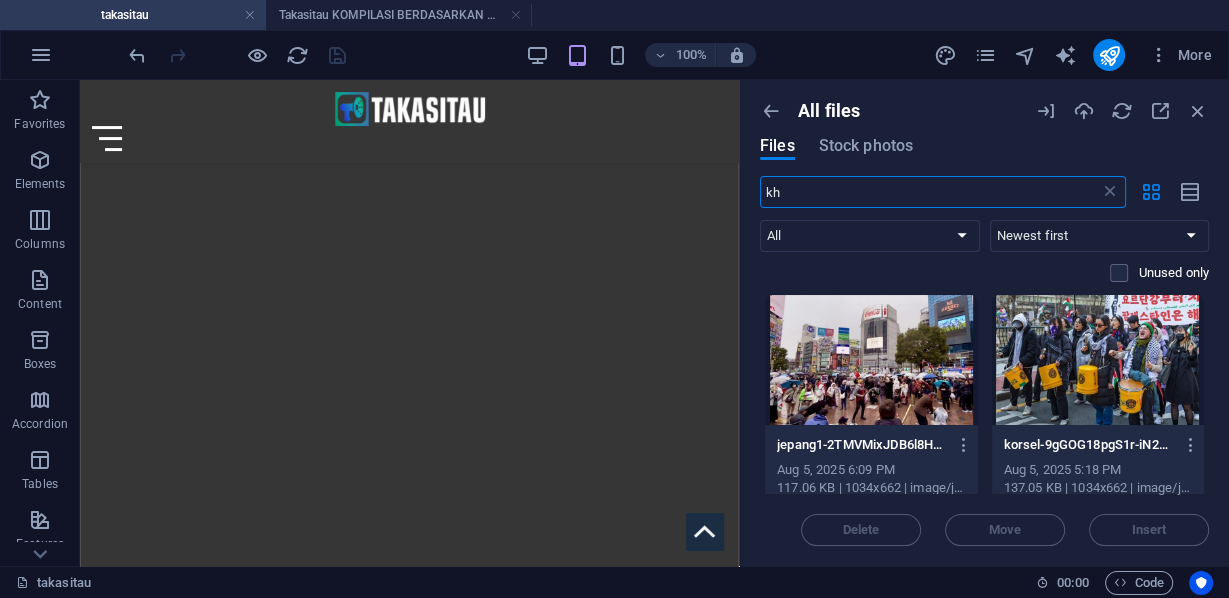 type on "kha" 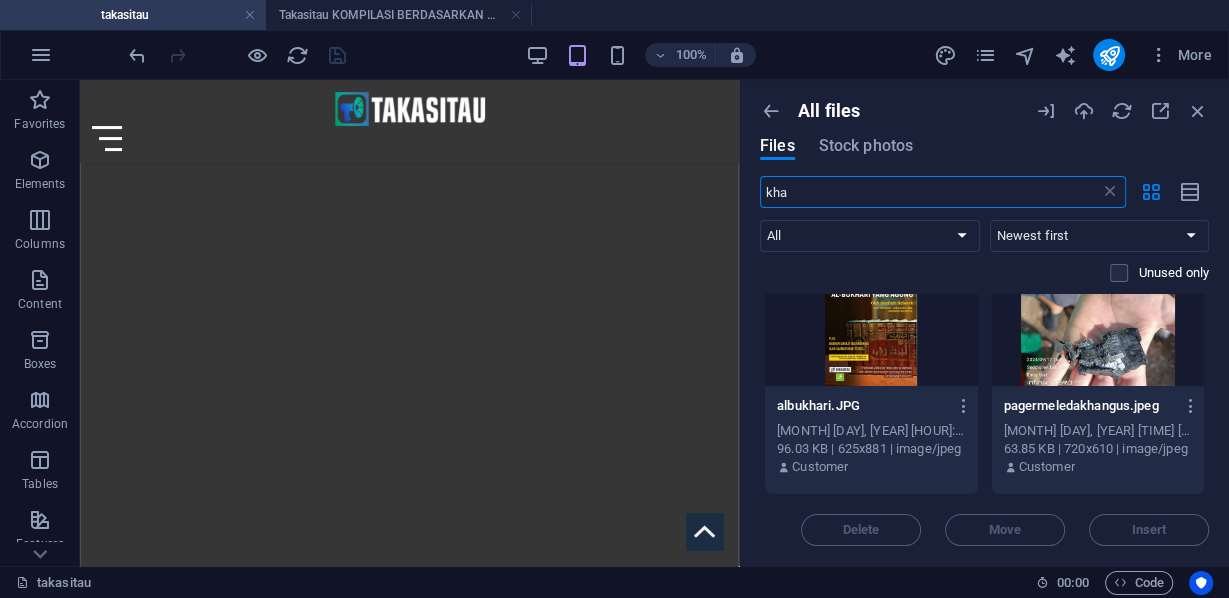 scroll, scrollTop: 0, scrollLeft: 0, axis: both 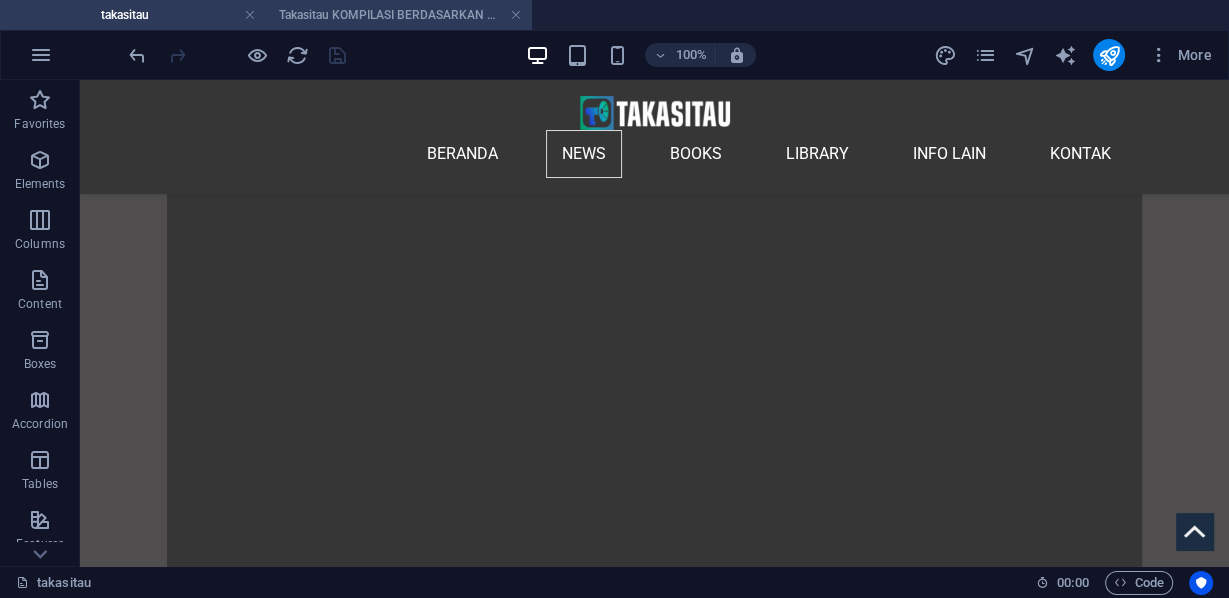click on "Takasitau  KOMPILASI BERDASARKAN BUKU SAJA (E-BOOKS)" at bounding box center (399, 15) 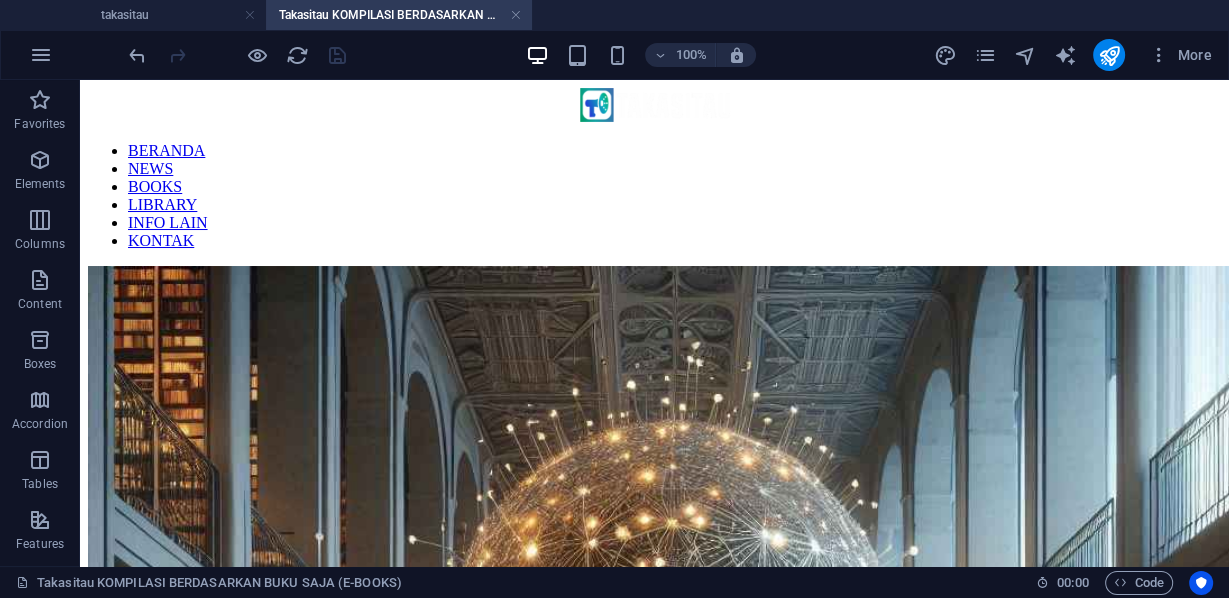 scroll, scrollTop: 0, scrollLeft: 0, axis: both 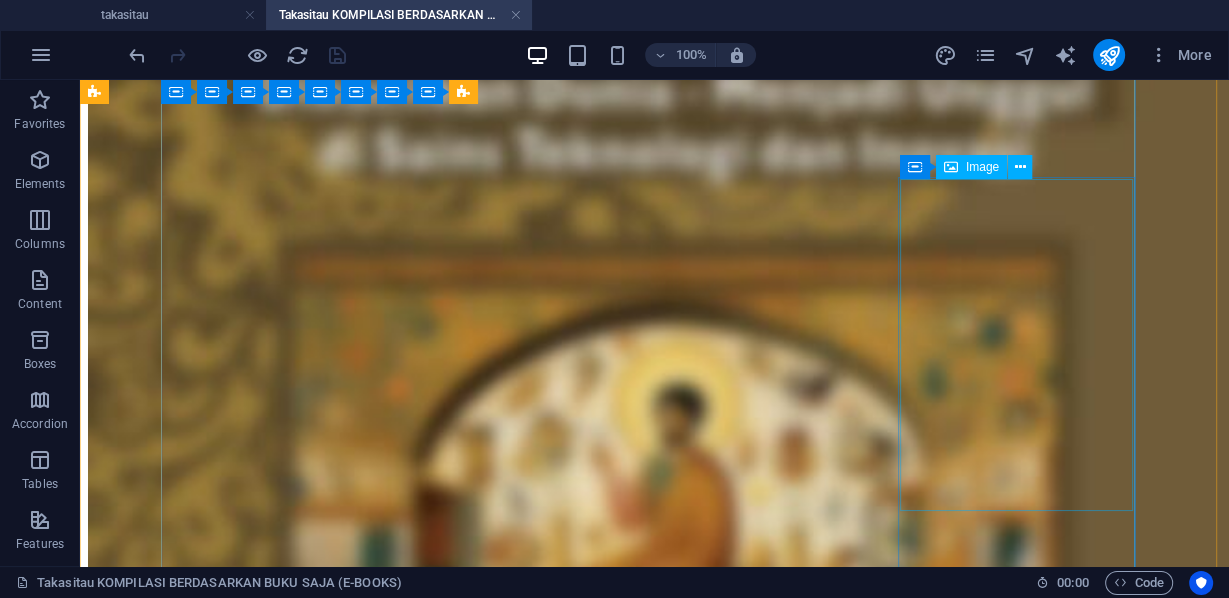 click at bounding box center (654, 52521) 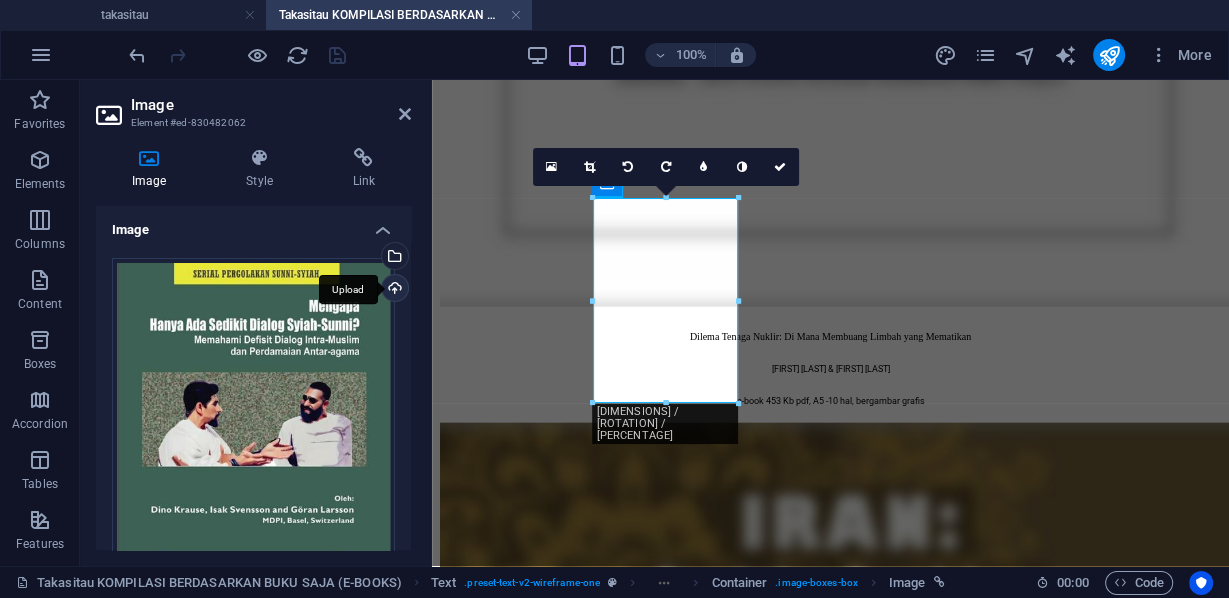 click on "Upload" at bounding box center [393, 290] 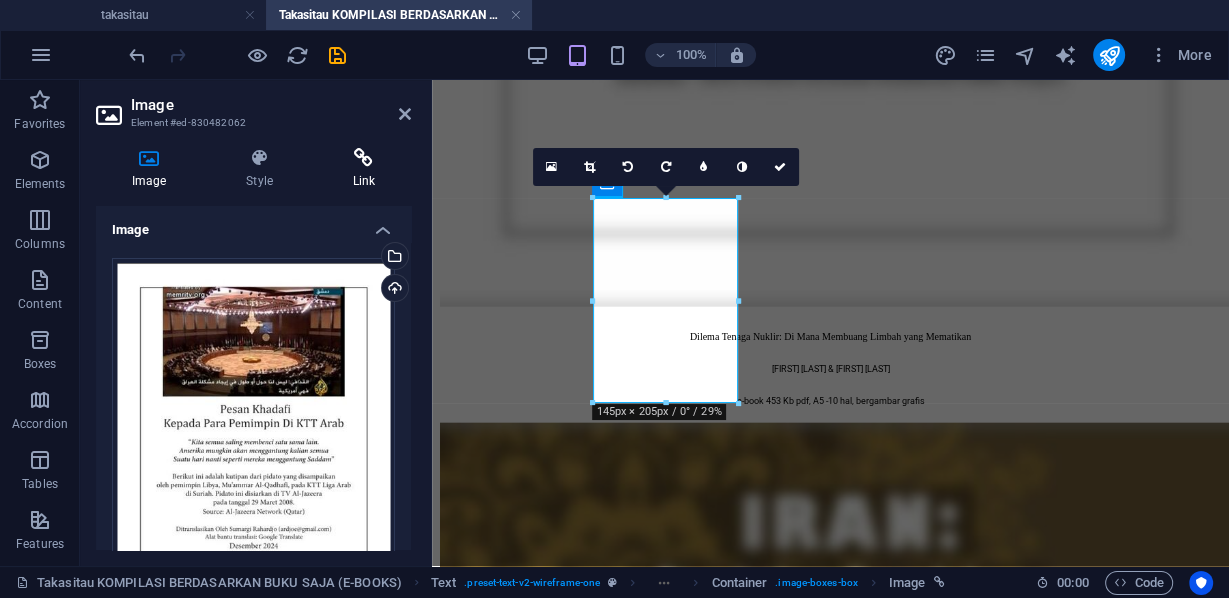 click at bounding box center (364, 158) 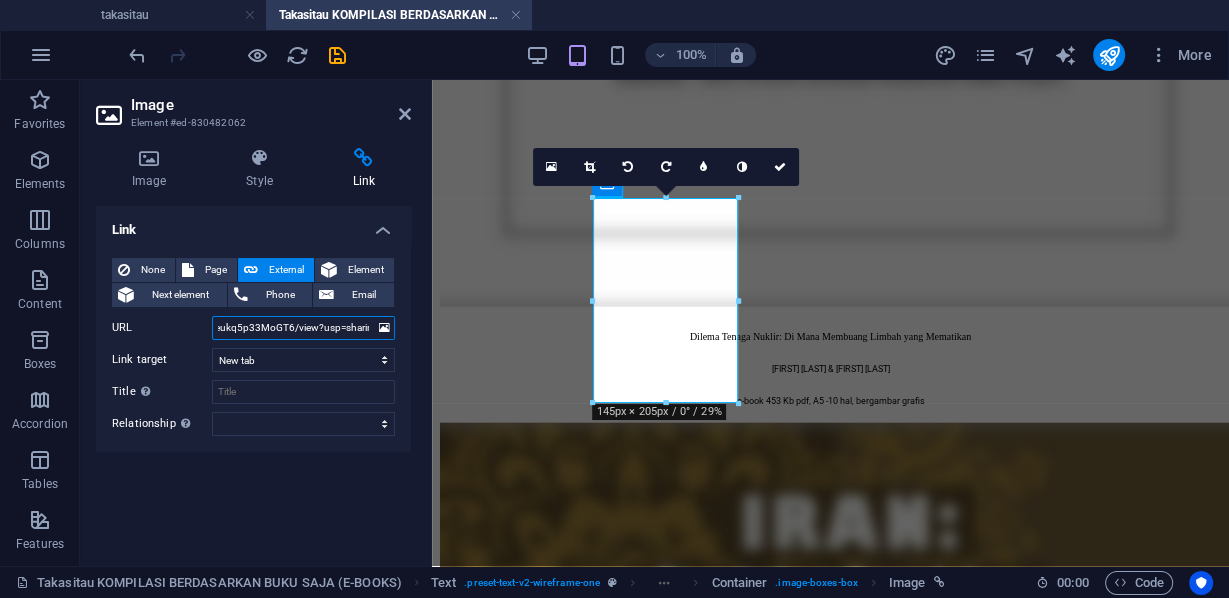 scroll, scrollTop: 0, scrollLeft: 260, axis: horizontal 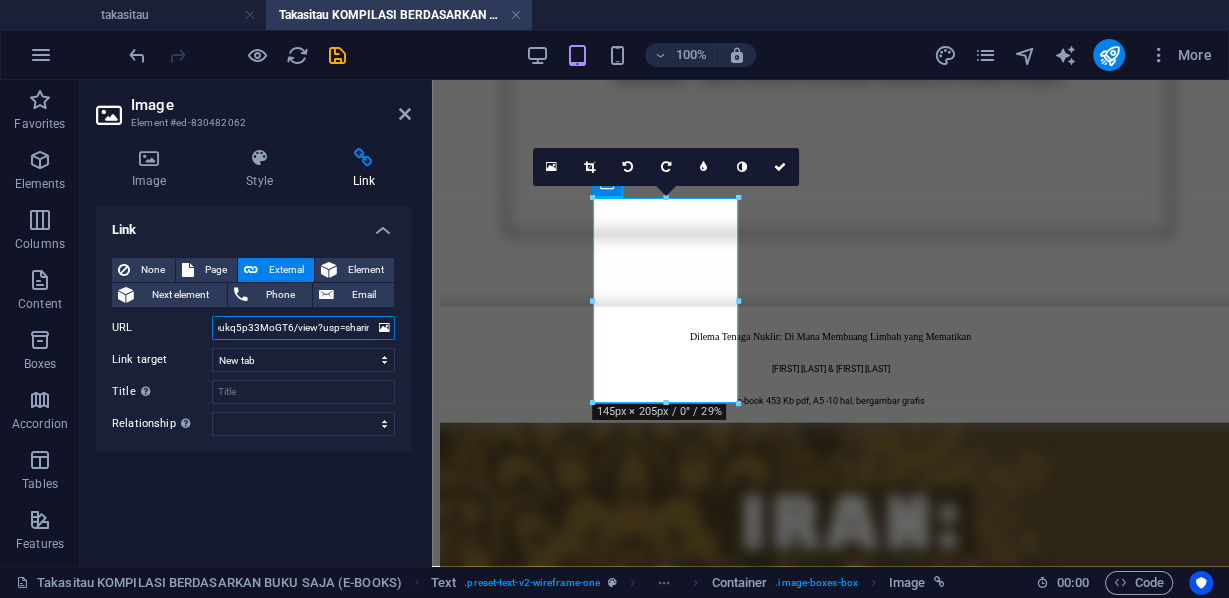 drag, startPoint x: 218, startPoint y: 327, endPoint x: 370, endPoint y: 328, distance: 152.0033 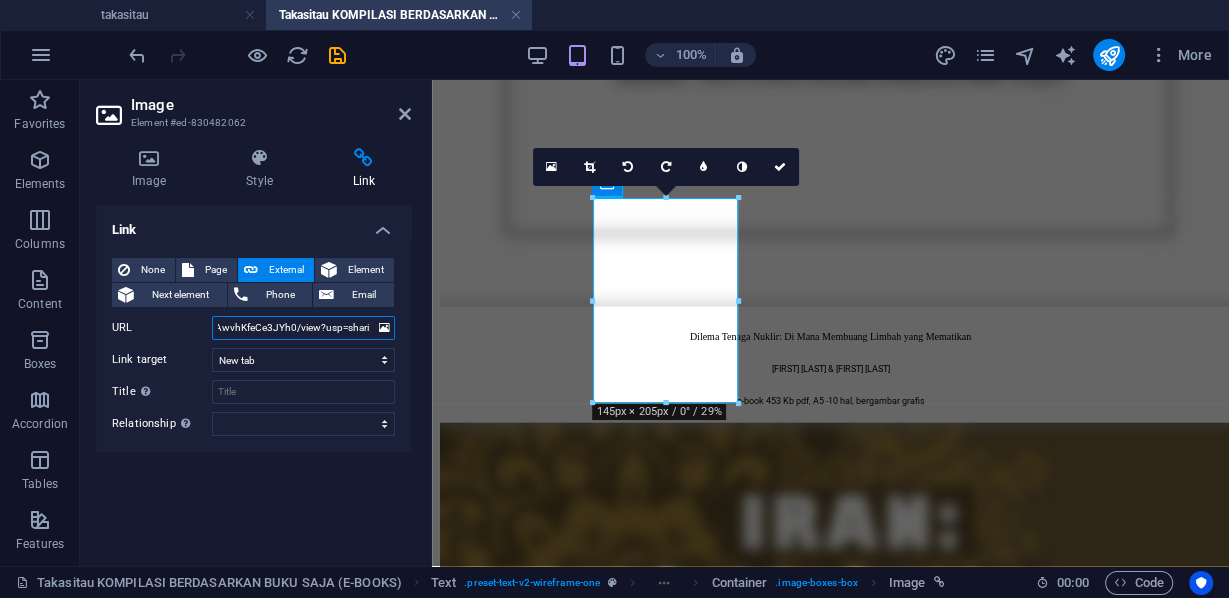 scroll, scrollTop: 0, scrollLeft: 263, axis: horizontal 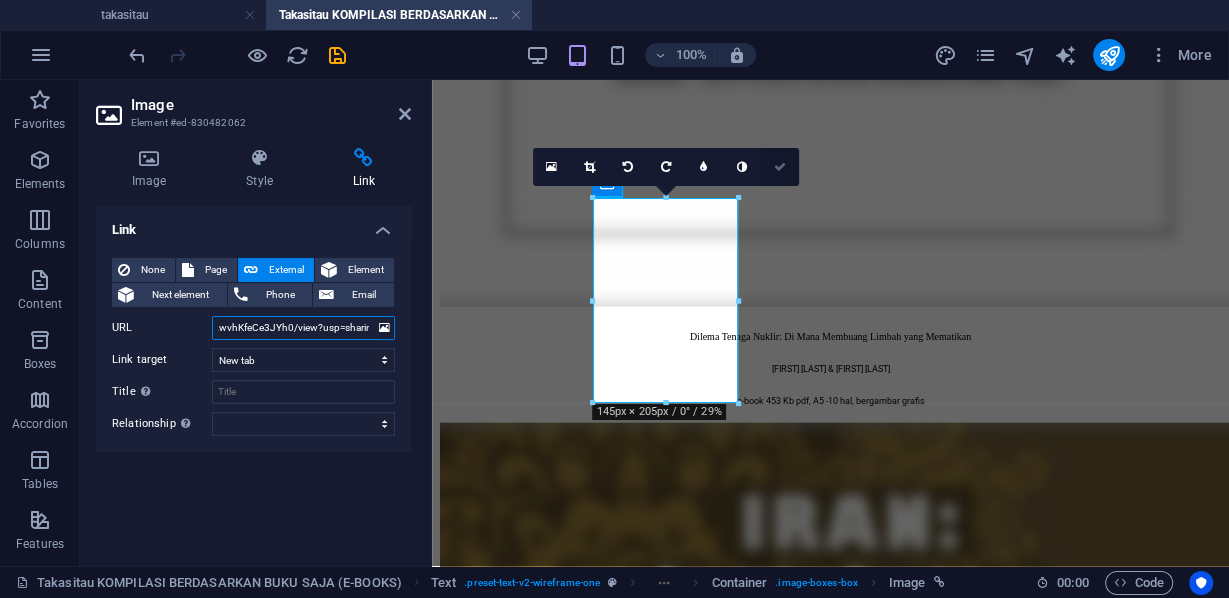 type on "https://drive.google.com/file/d/1JppXwc1KBRI_oQM3VCAwvhKfeCe3JYh0/view?usp=sharing" 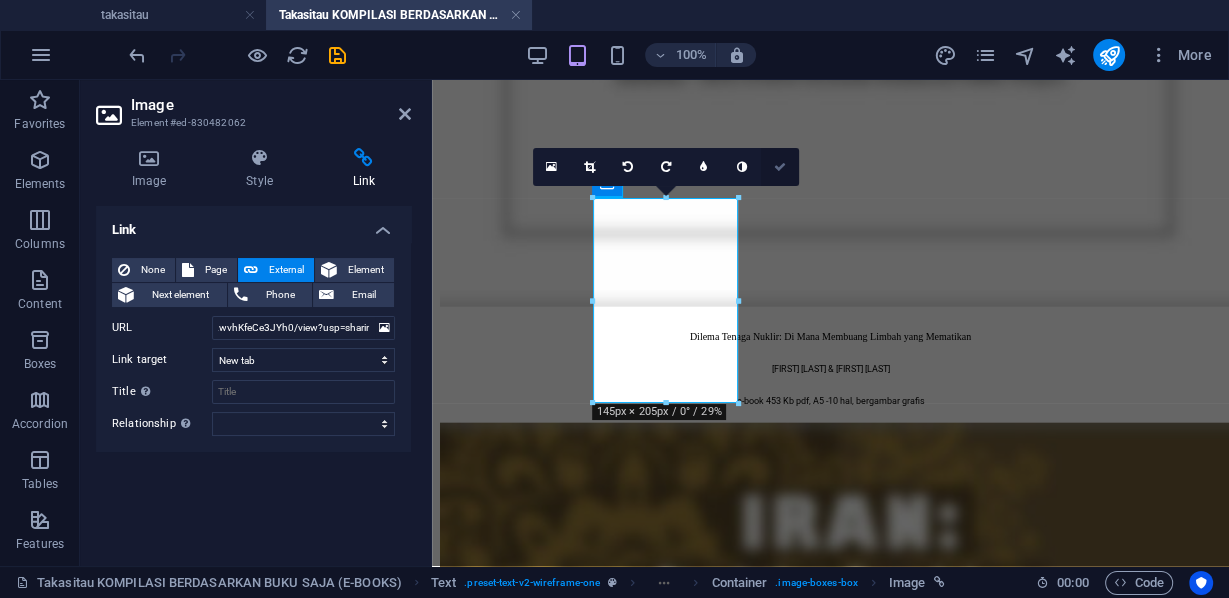 click at bounding box center [780, 167] 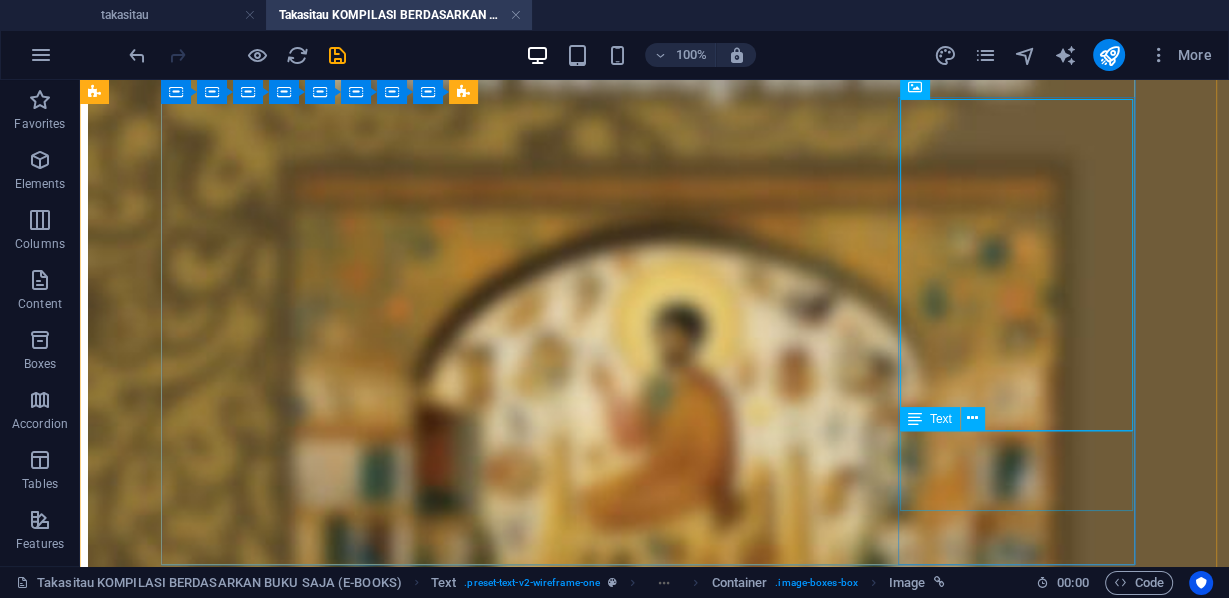 scroll, scrollTop: 5966, scrollLeft: 0, axis: vertical 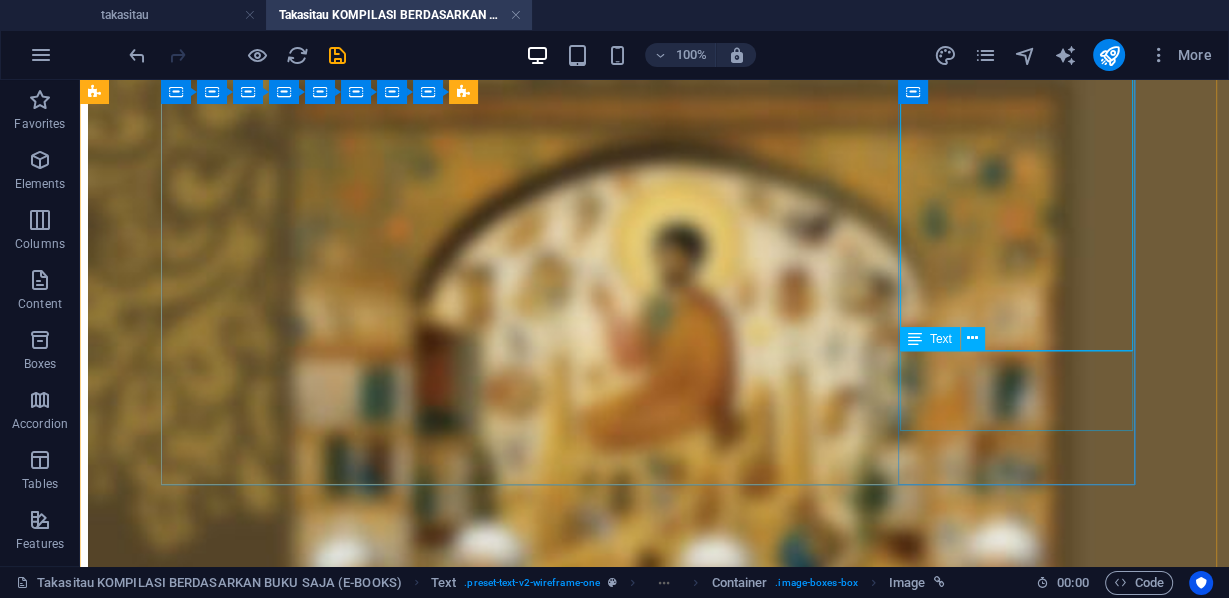 click on "Mengapa Hanya Ada Sedikit Dialog Syiah-Sunni? Memahami Defisit Dialog Intra-Muslim dan Perdamaian Antar-Agama [FIRST] [LAST], [FIRST] [LAST] and [FIRST] [LAST]" at bounding box center (654, 52496) 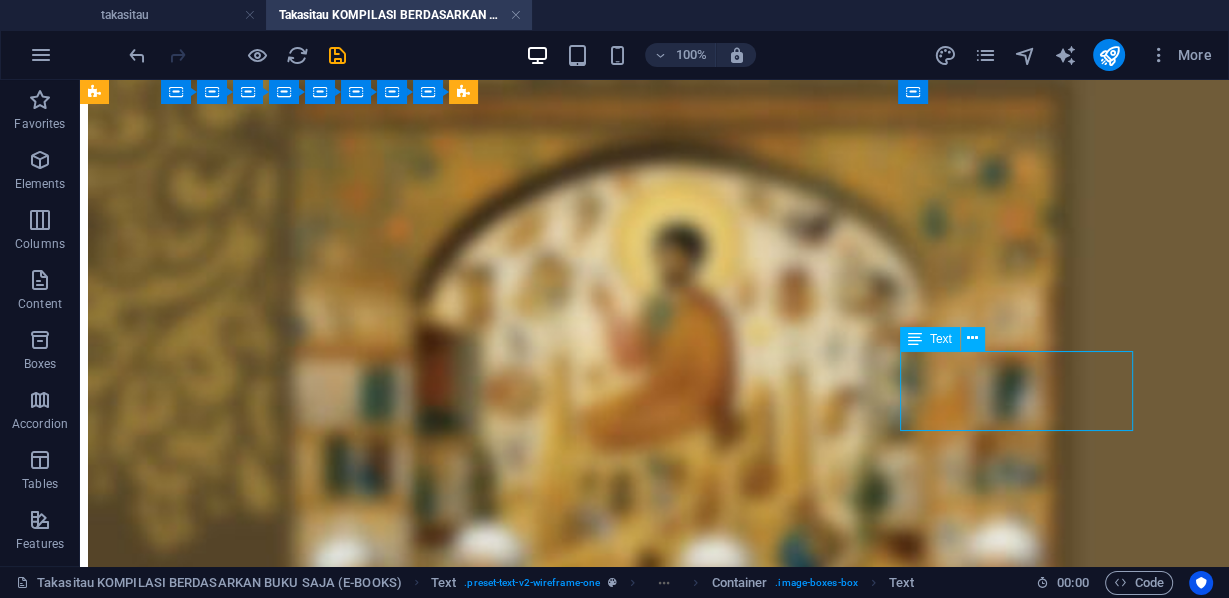 click on "Mengapa Hanya Ada Sedikit Dialog Syiah-Sunni? Memahami Defisit Dialog Intra-Muslim dan Perdamaian Antar-Agama [FIRST] [LAST], [FIRST] [LAST] and [FIRST] [LAST]" at bounding box center [654, 52496] 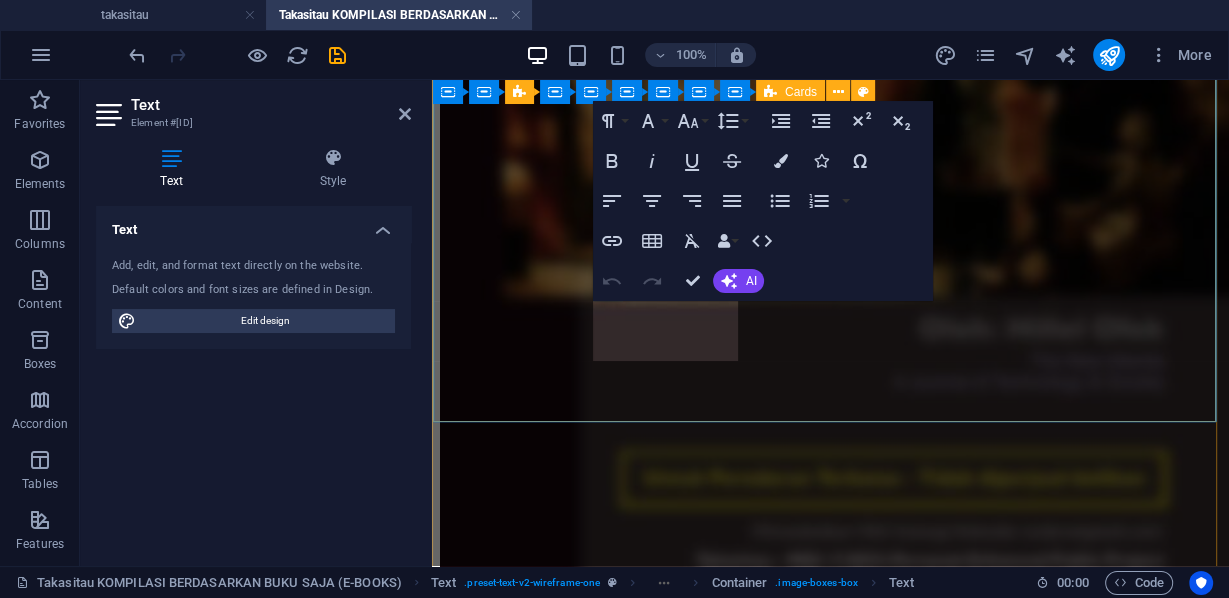 scroll, scrollTop: 3963, scrollLeft: 0, axis: vertical 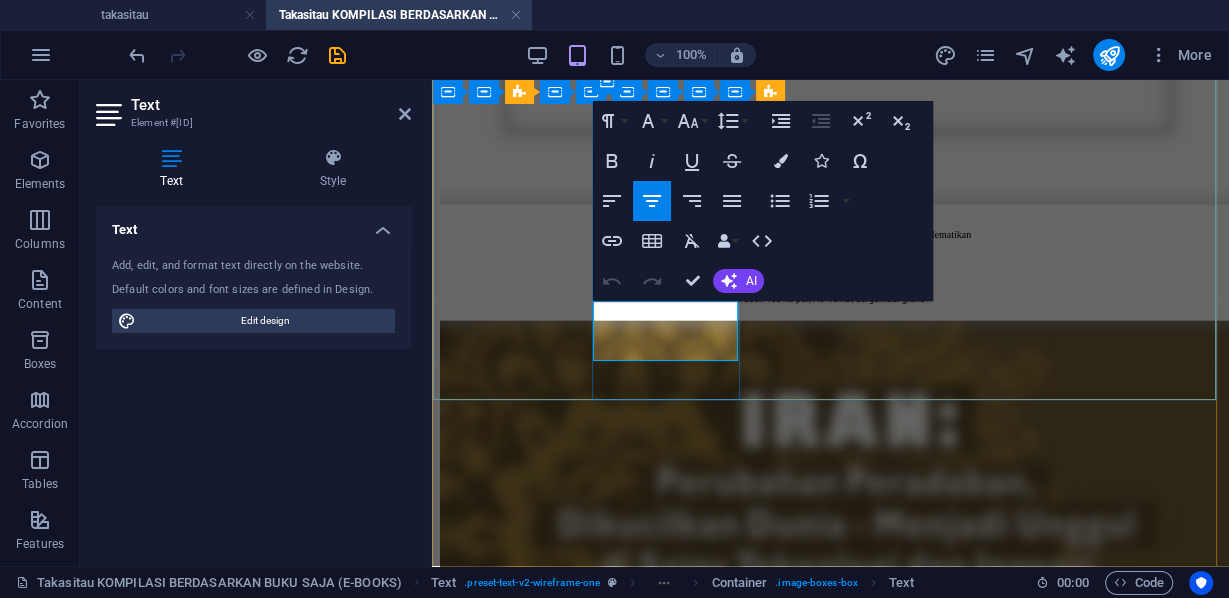 drag, startPoint x: 619, startPoint y: 304, endPoint x: 699, endPoint y: 334, distance: 85.44004 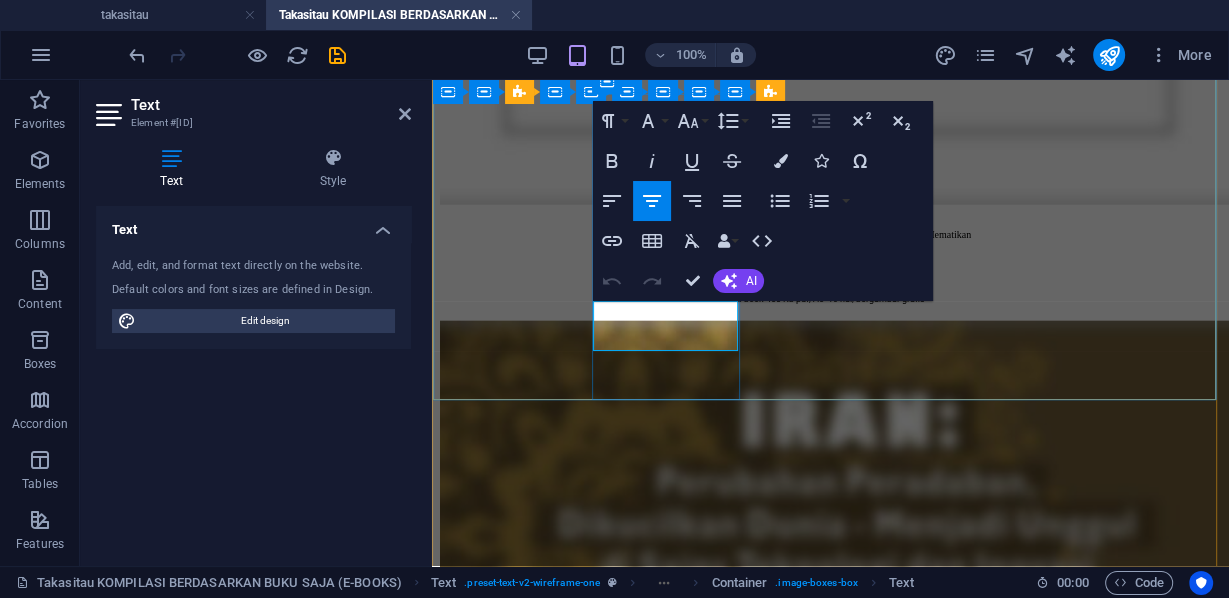 scroll, scrollTop: 115, scrollLeft: 3, axis: both 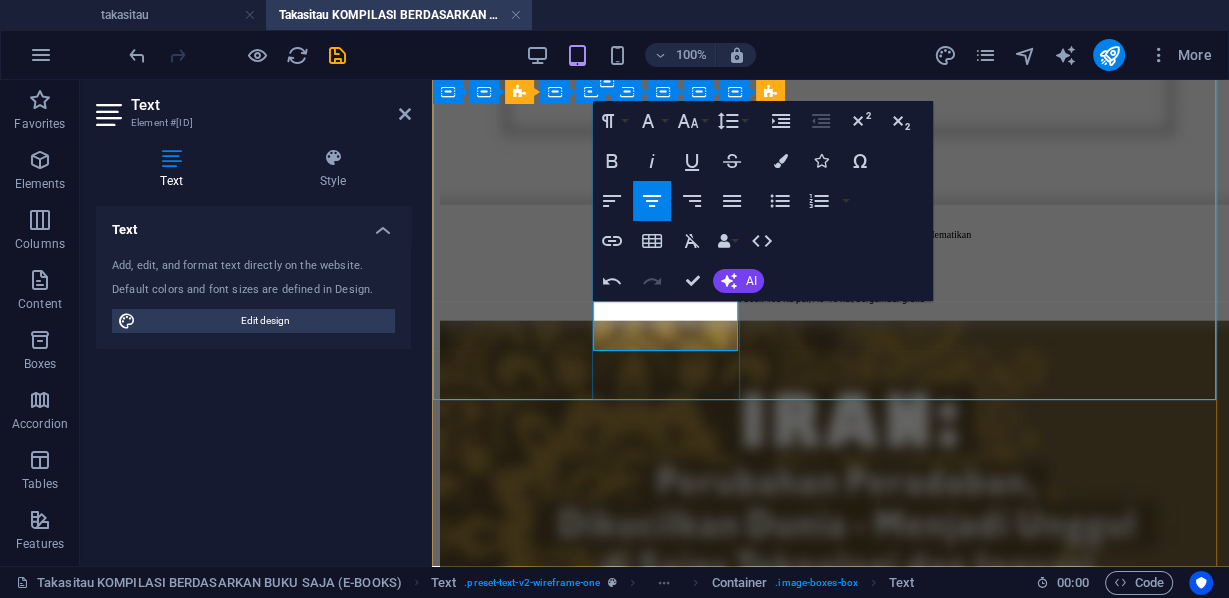 click on "MePesan Khadafi Kepada Para Pemimpin Di KTT Arab 2008gama" at bounding box center [830, 43127] 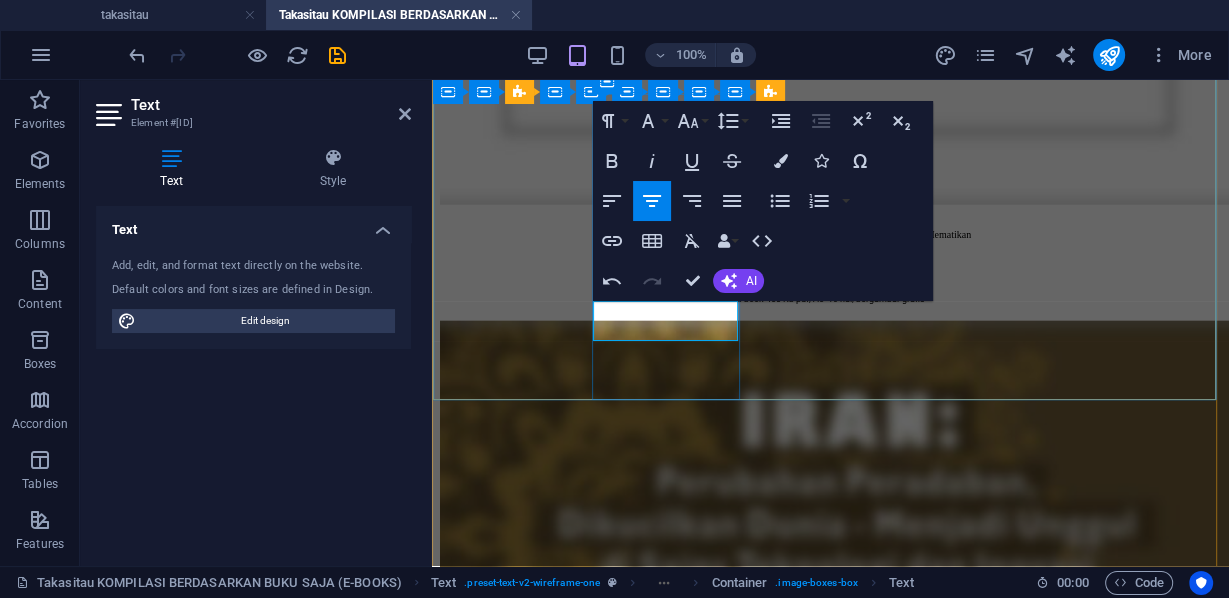 type 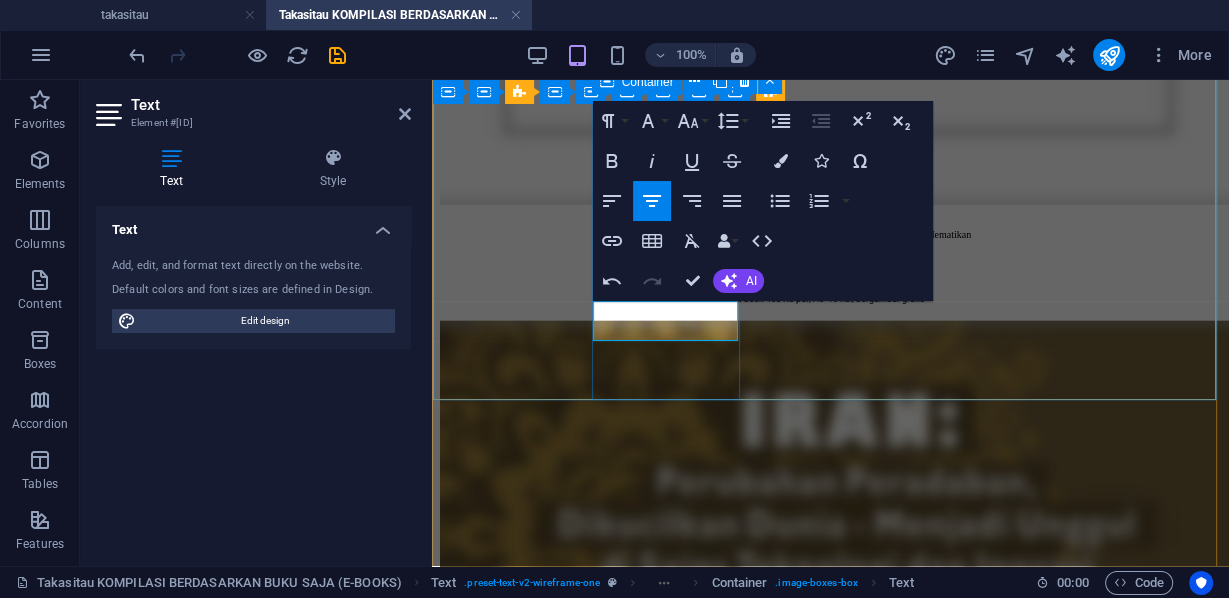 drag, startPoint x: 603, startPoint y: 324, endPoint x: 695, endPoint y: 336, distance: 92.779305 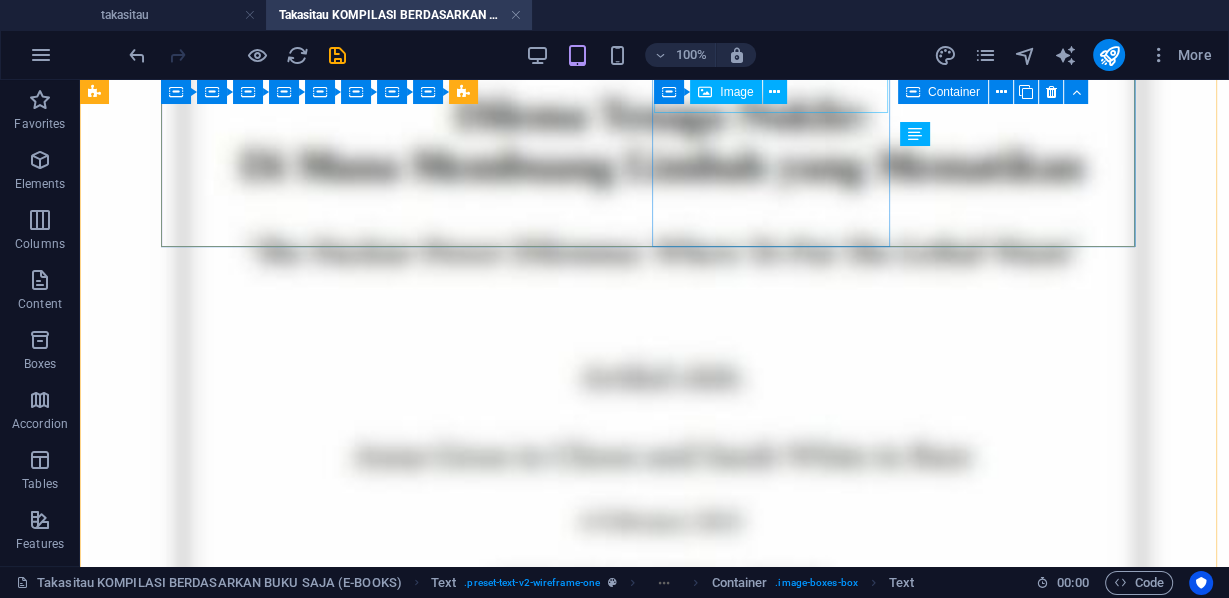 scroll, scrollTop: 6004, scrollLeft: 0, axis: vertical 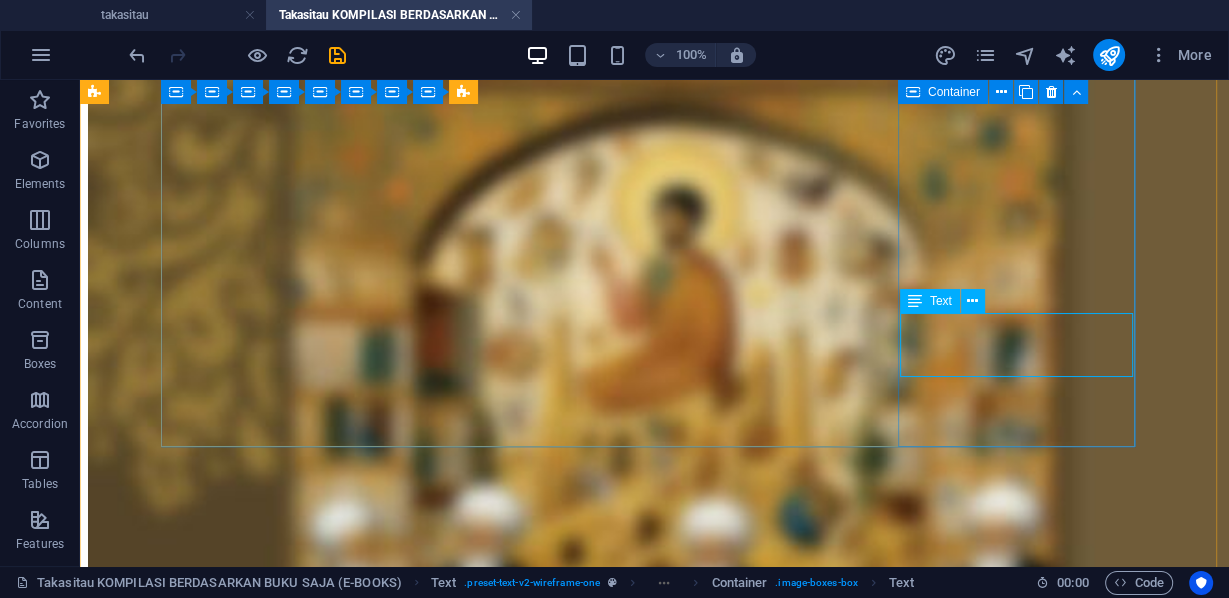 click on "Pesan Khadafi Kepada Para Pemimpin Di KTT Arab [YEAR] Transkrip Pidato" at bounding box center (654, 52458) 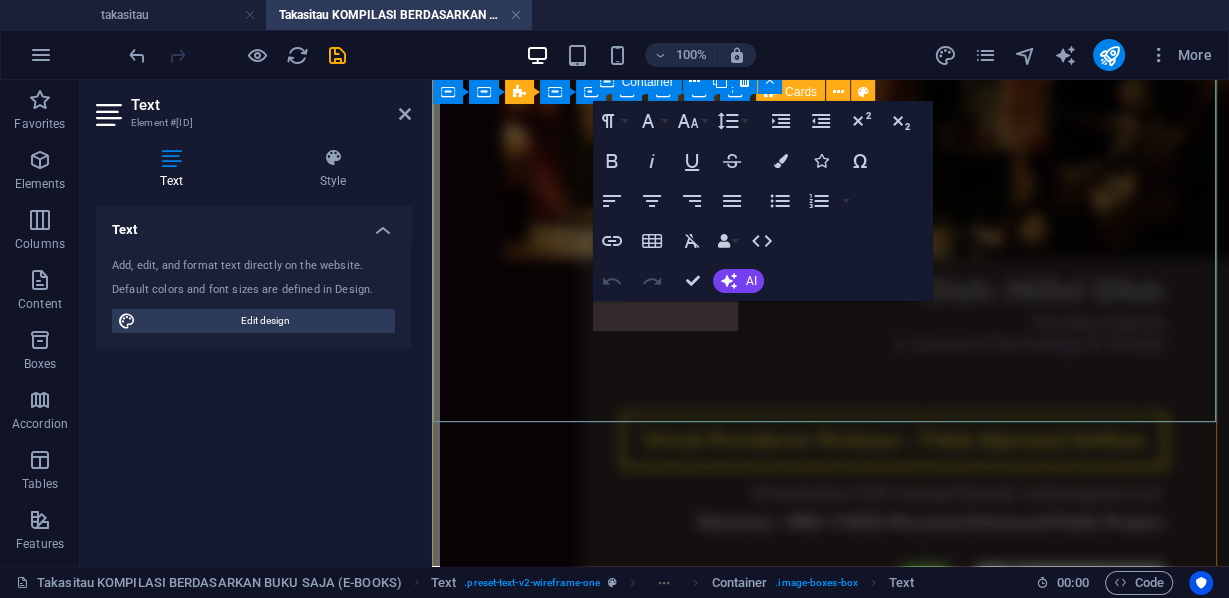 scroll, scrollTop: 3963, scrollLeft: 0, axis: vertical 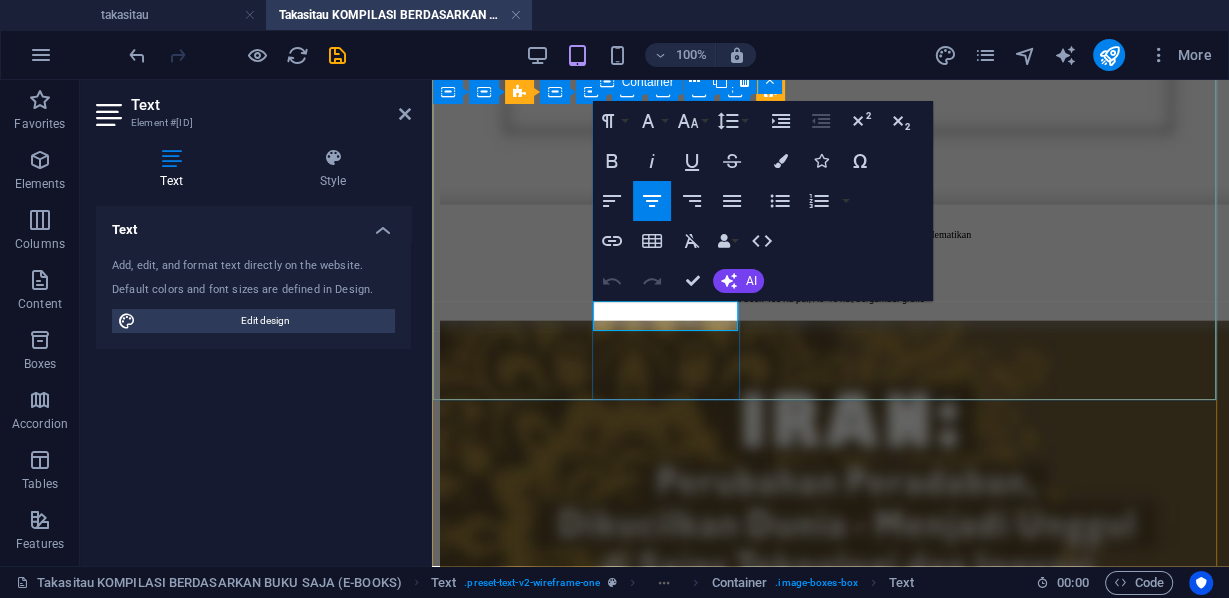 drag, startPoint x: 702, startPoint y: 327, endPoint x: 620, endPoint y: 328, distance: 82.006096 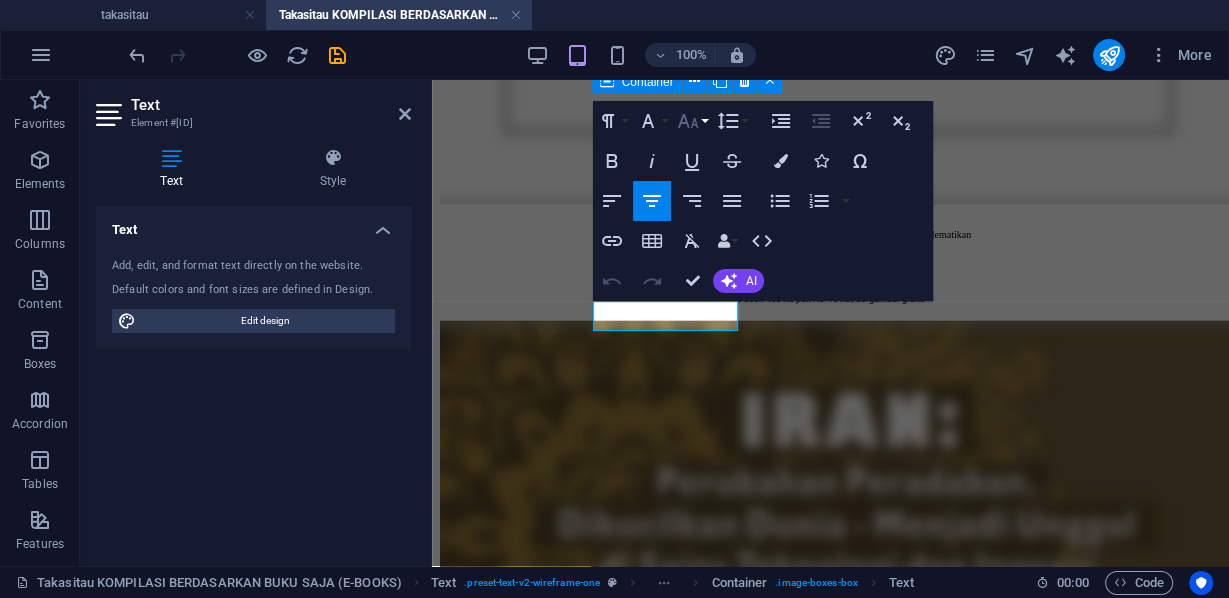 click on "Font Size" at bounding box center [692, 121] 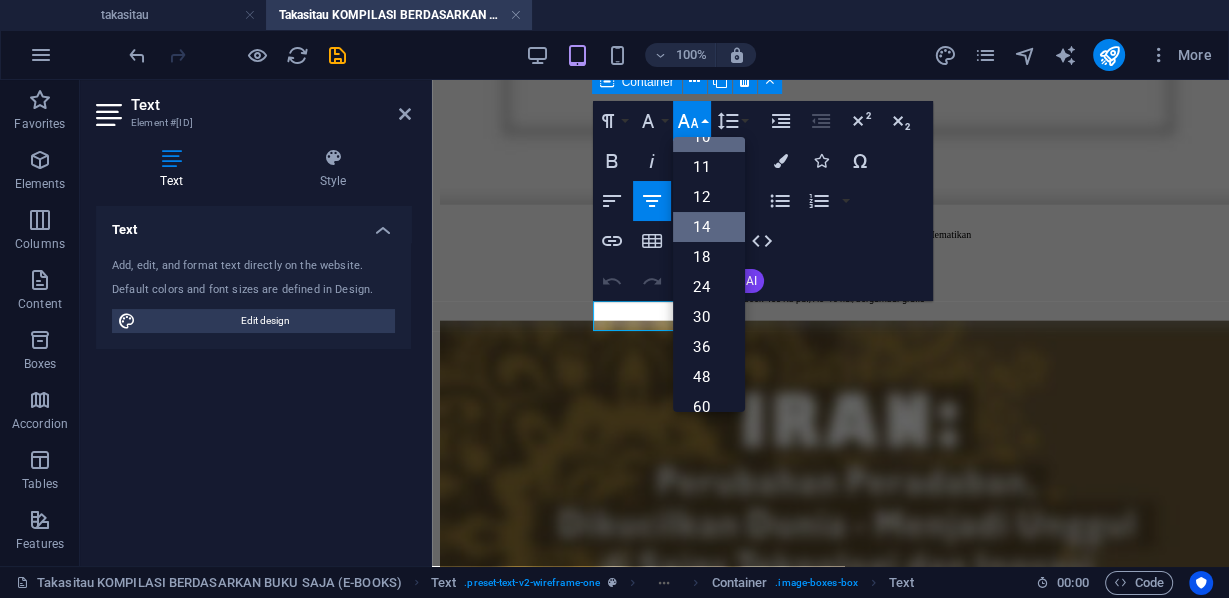 scroll, scrollTop: 3, scrollLeft: 0, axis: vertical 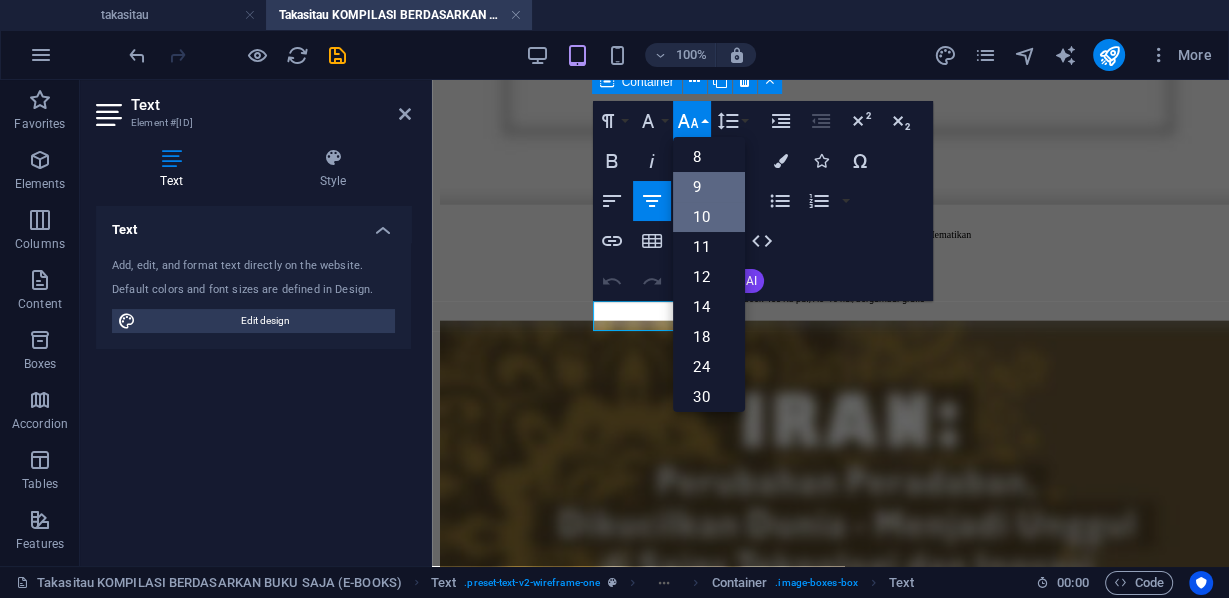 click on "9" at bounding box center [709, 187] 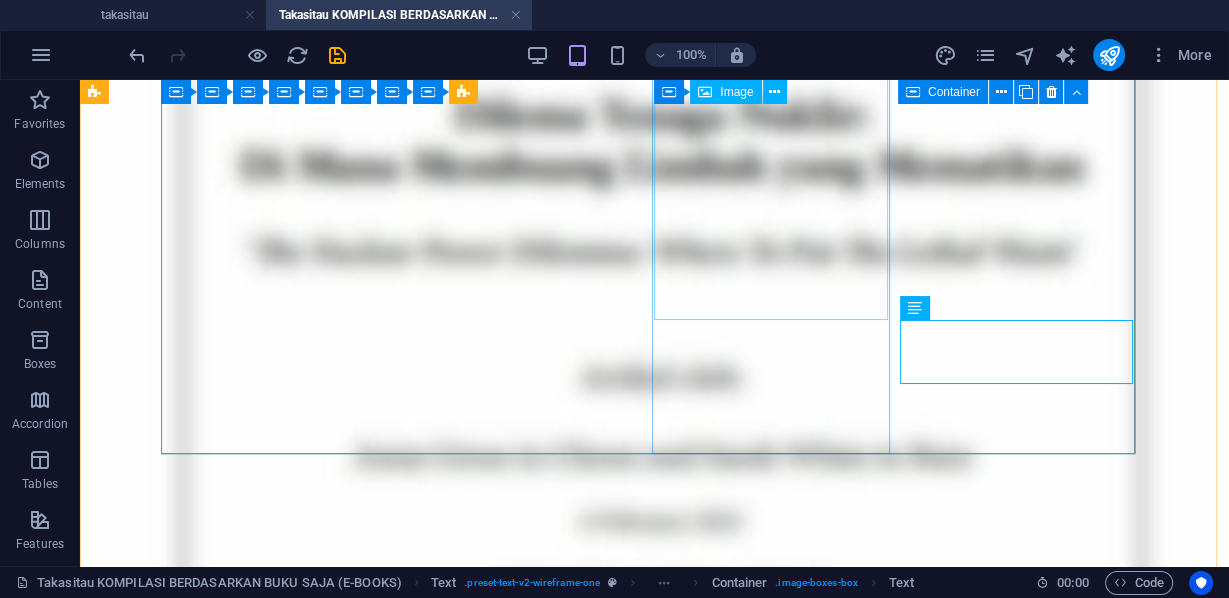 scroll, scrollTop: 6004, scrollLeft: 0, axis: vertical 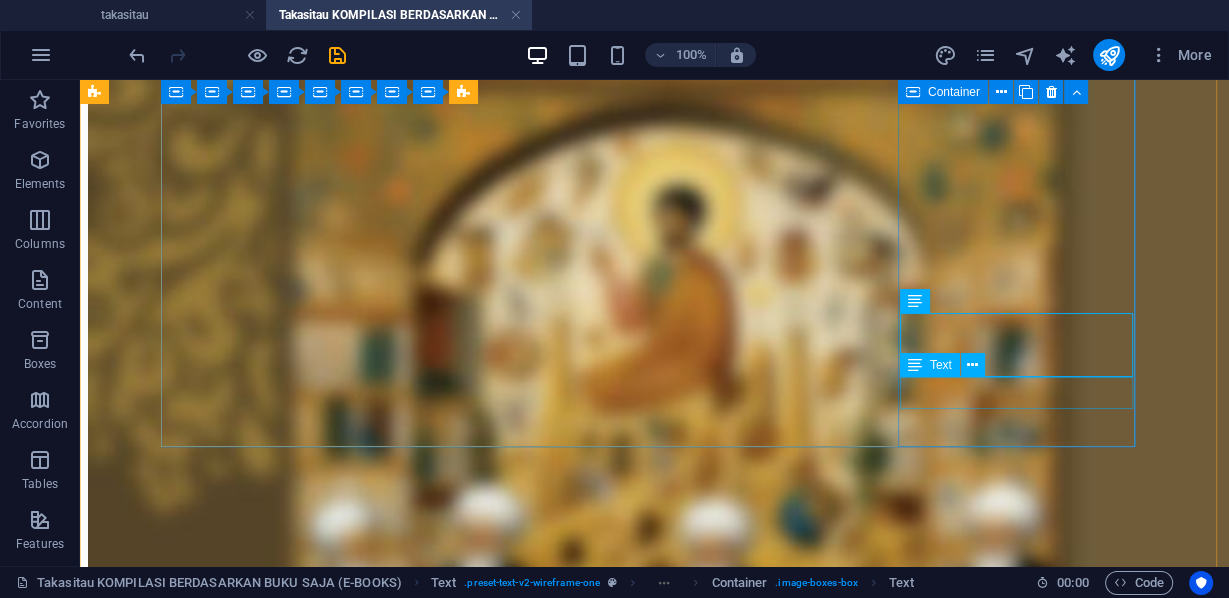click on "e-book 2,8 Mb pdf, A5 -35 hal, tidak bergambar" at bounding box center [654, 52506] 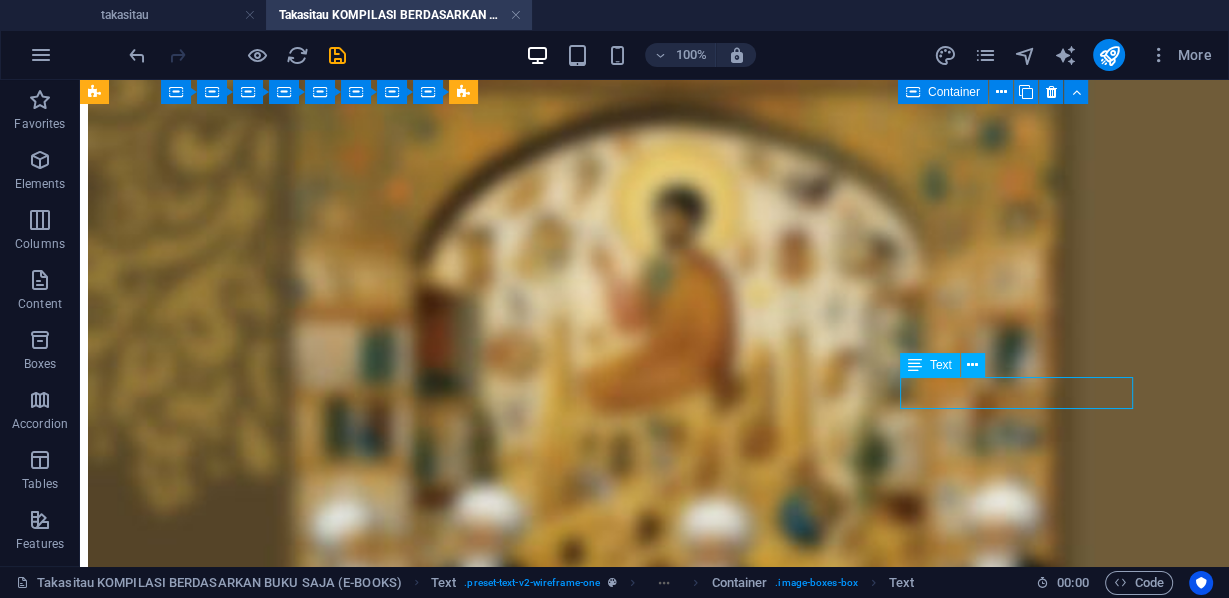 click on "e-book 2,8 Mb pdf, A5 -35 hal, tidak bergambar" at bounding box center (654, 52506) 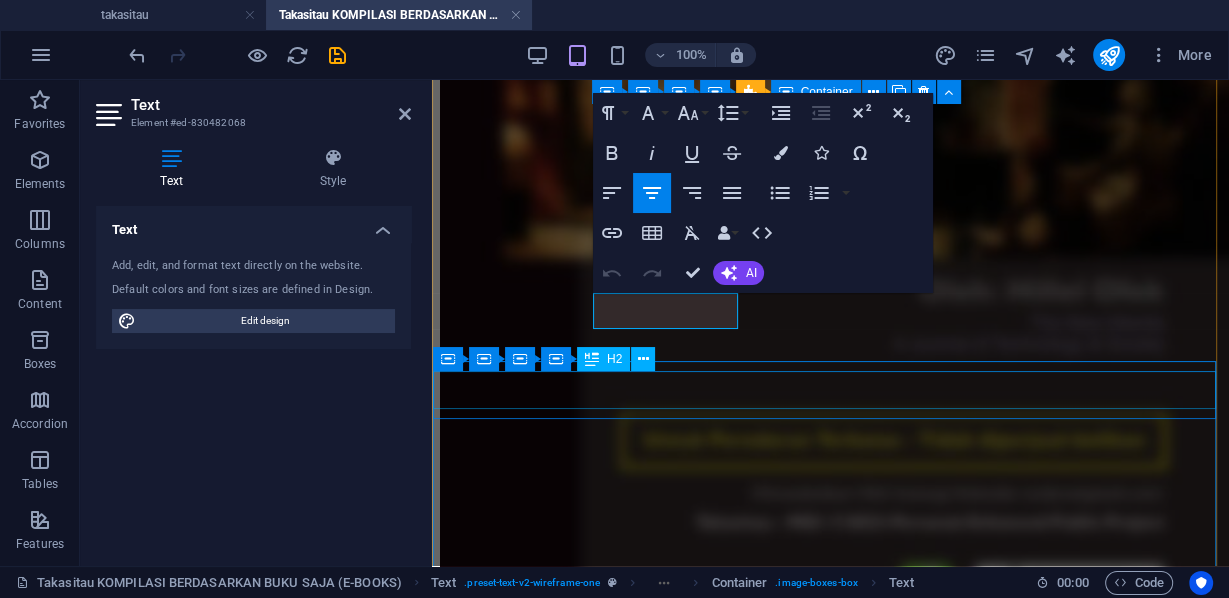 scroll, scrollTop: 4001, scrollLeft: 0, axis: vertical 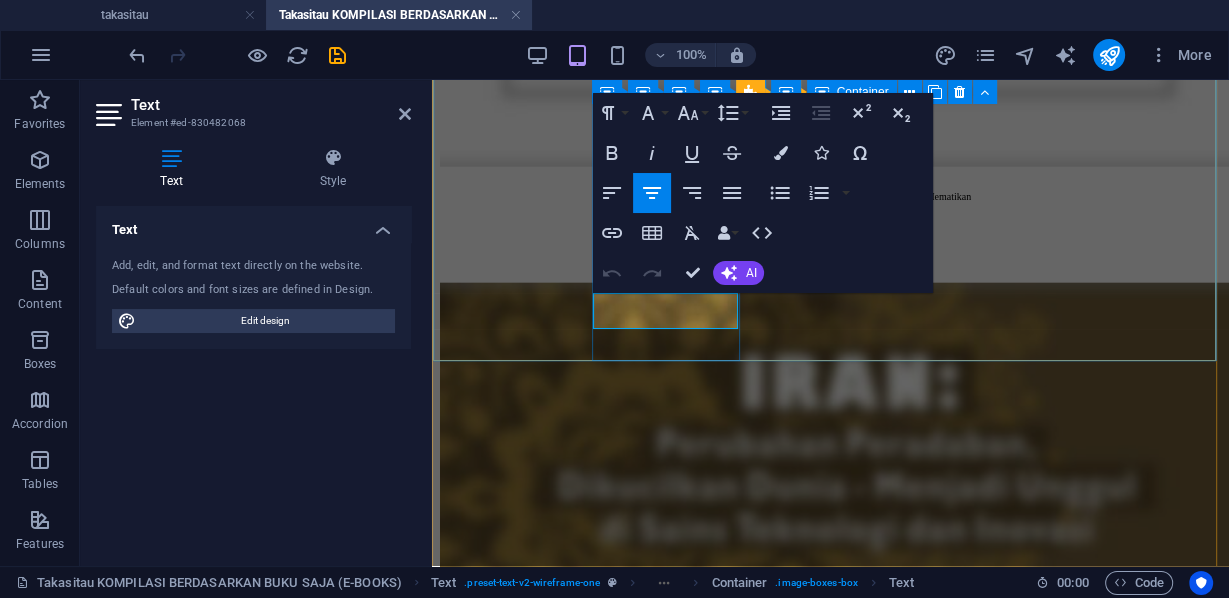 drag, startPoint x: 657, startPoint y: 297, endPoint x: 646, endPoint y: 297, distance: 11 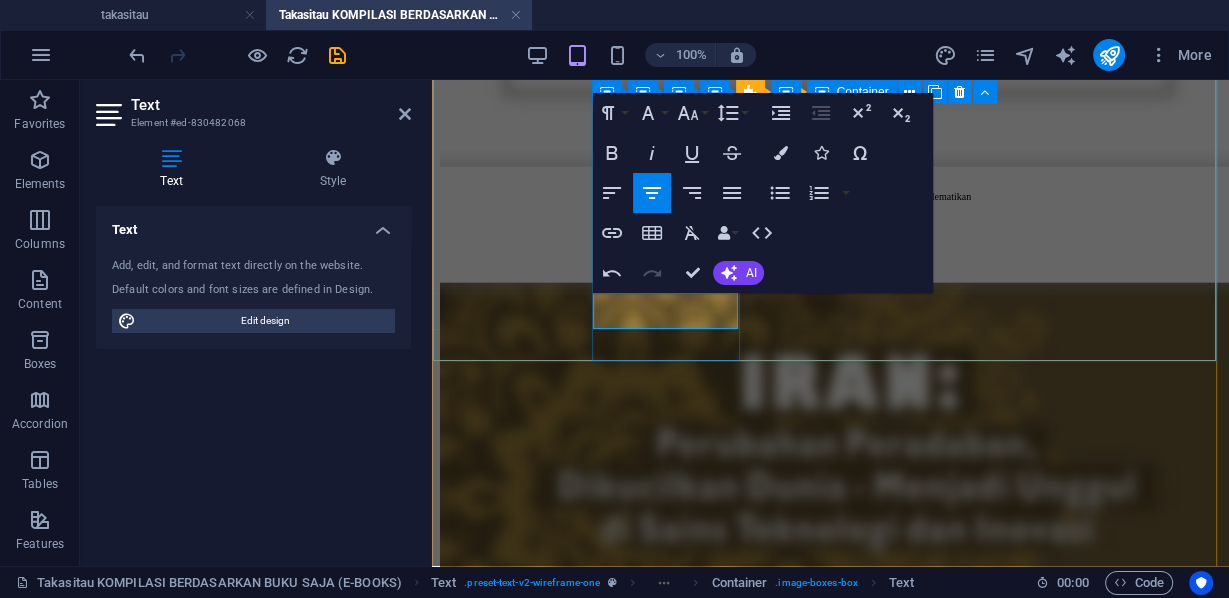 click on "e-book 302 Mb pdf, A5 -35 hal, tidak bergambar" at bounding box center (830, 43155) 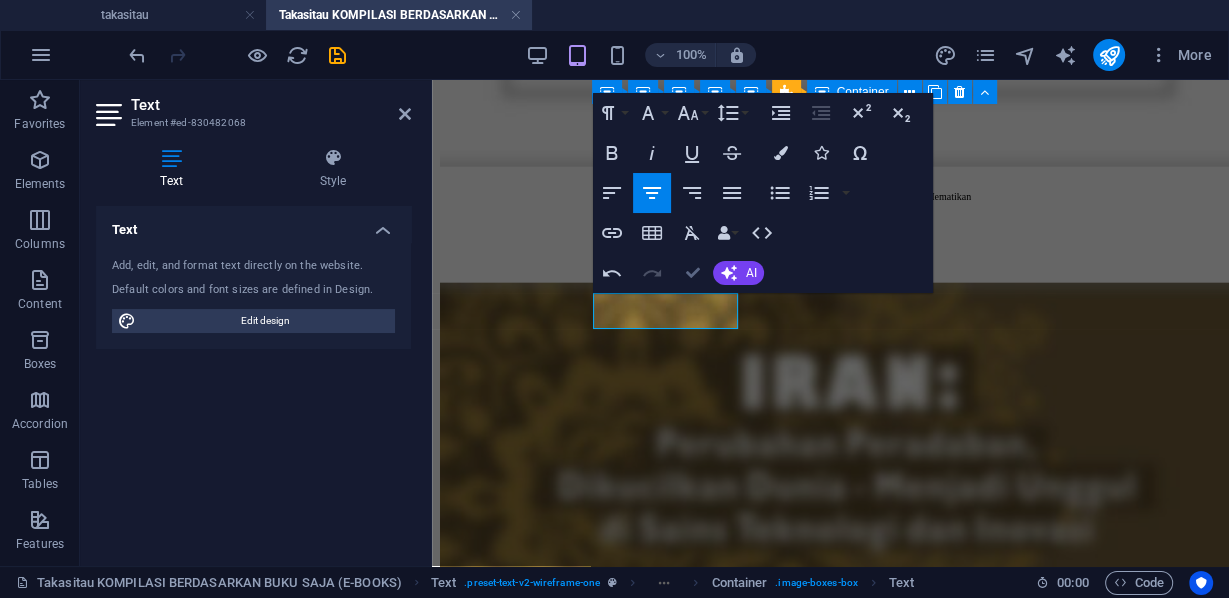 scroll, scrollTop: 6052, scrollLeft: 0, axis: vertical 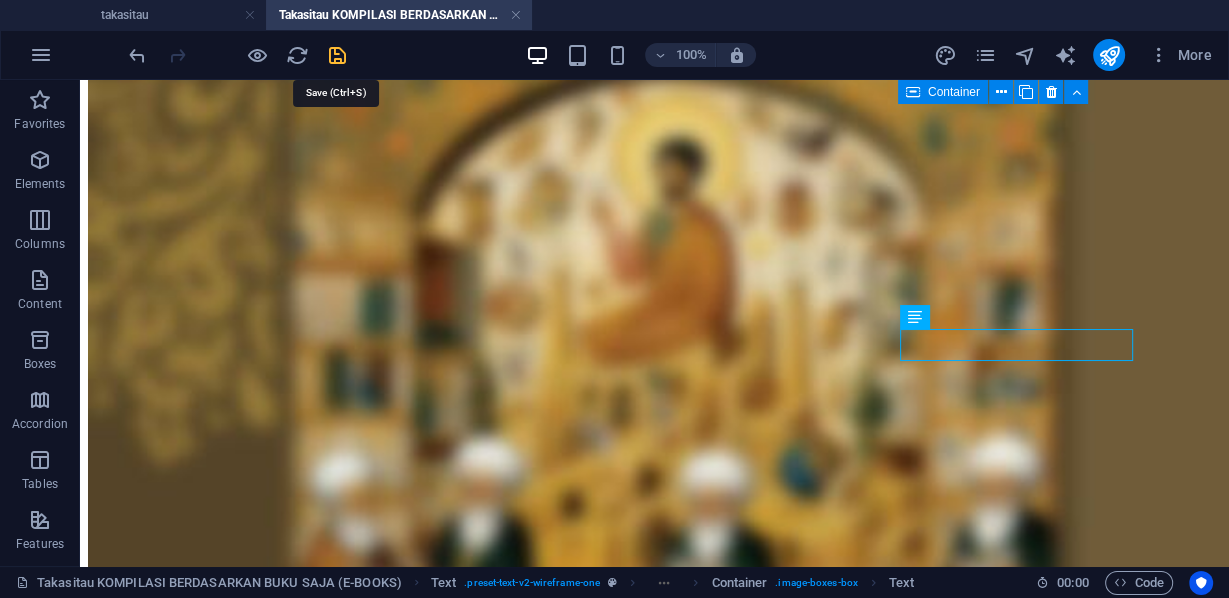 click at bounding box center (337, 55) 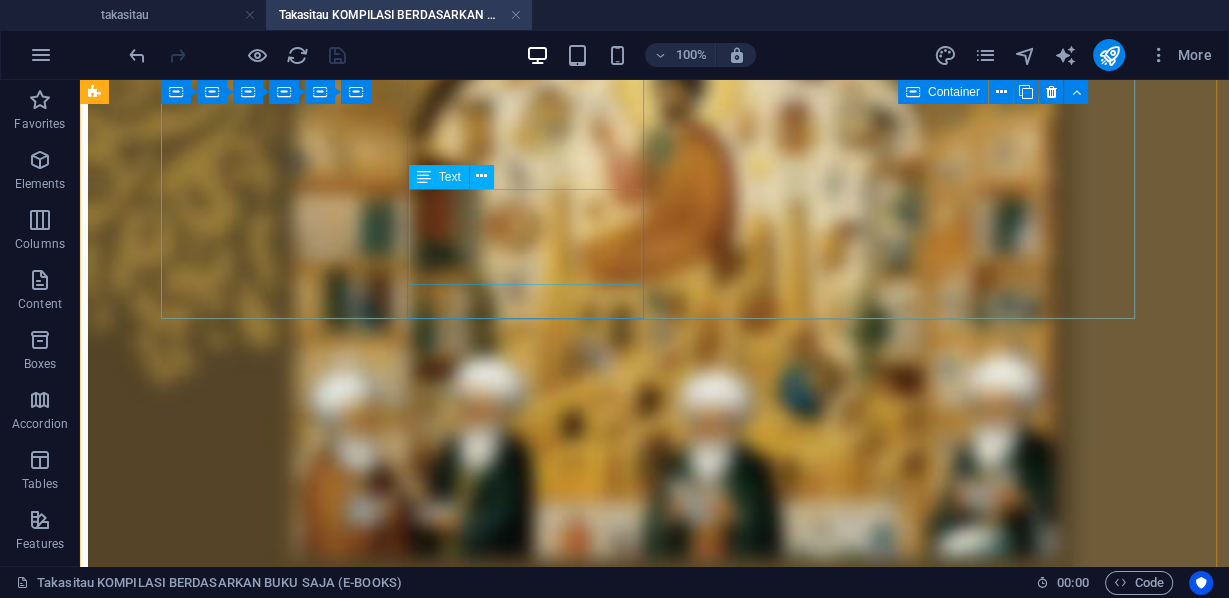 scroll, scrollTop: 5732, scrollLeft: 0, axis: vertical 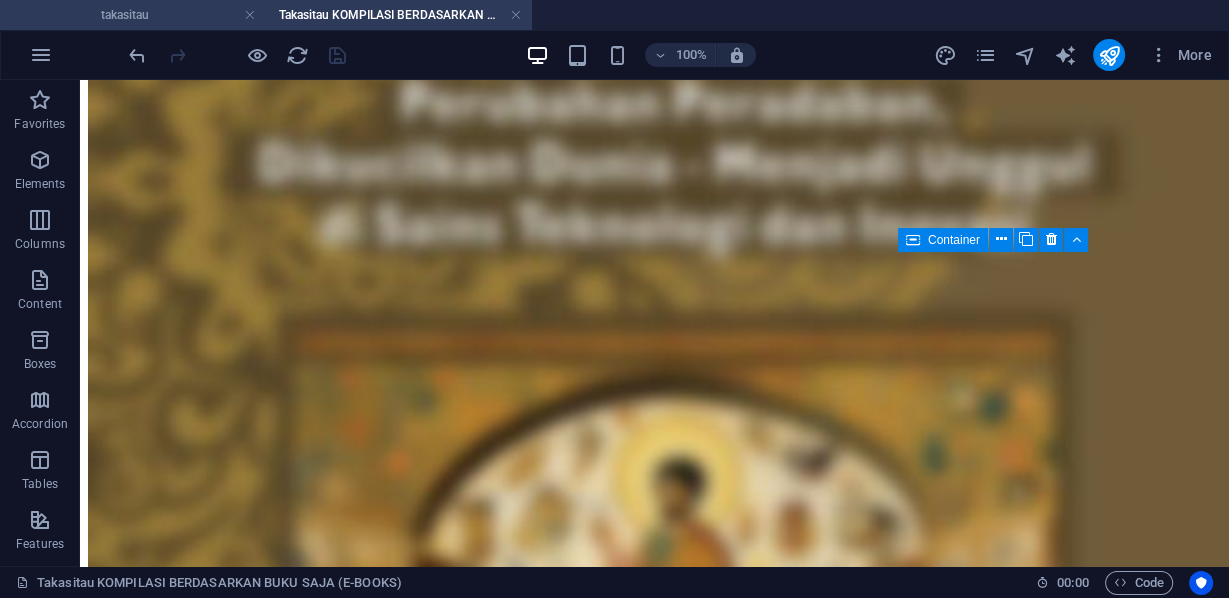 click on "takasitau" at bounding box center (133, 15) 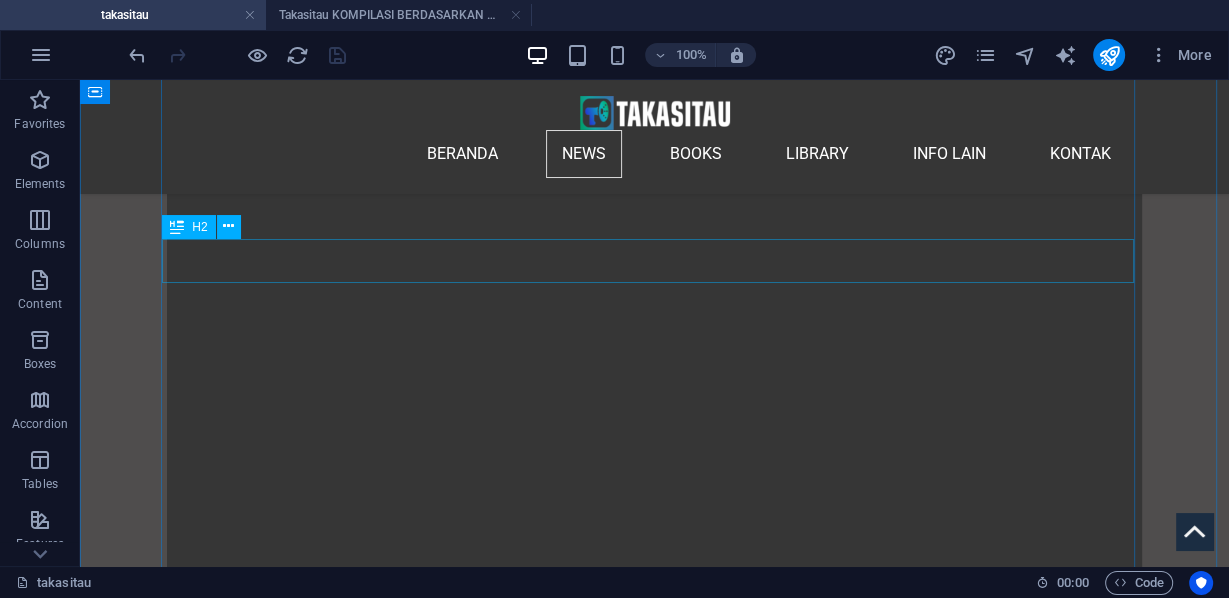 scroll, scrollTop: 21265, scrollLeft: 0, axis: vertical 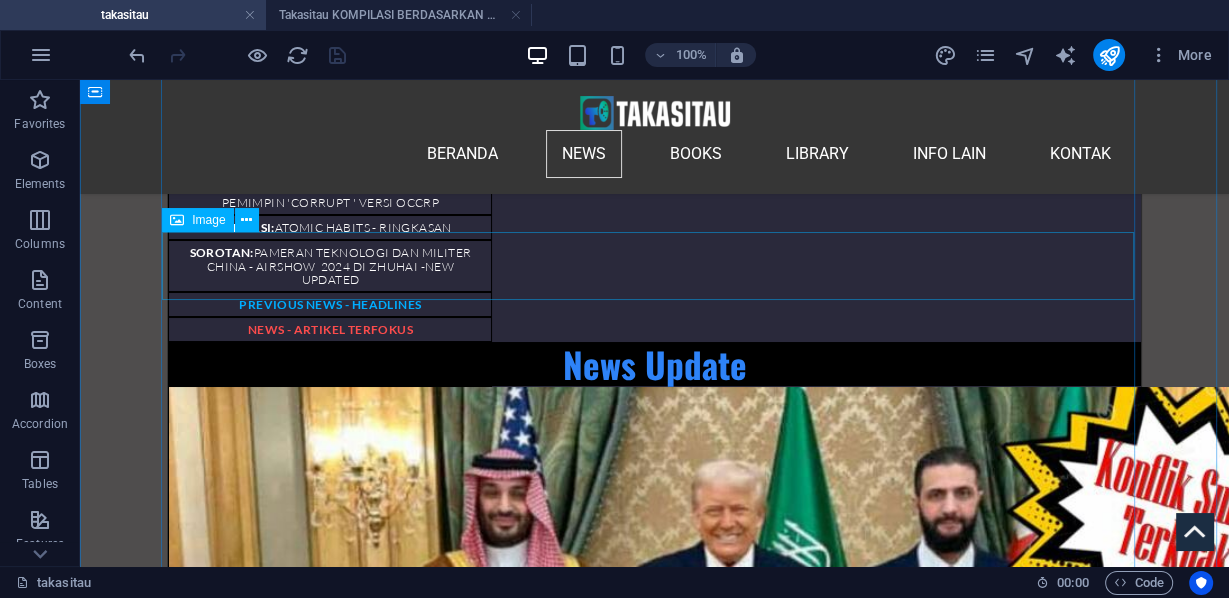 click at bounding box center [654, 29229] 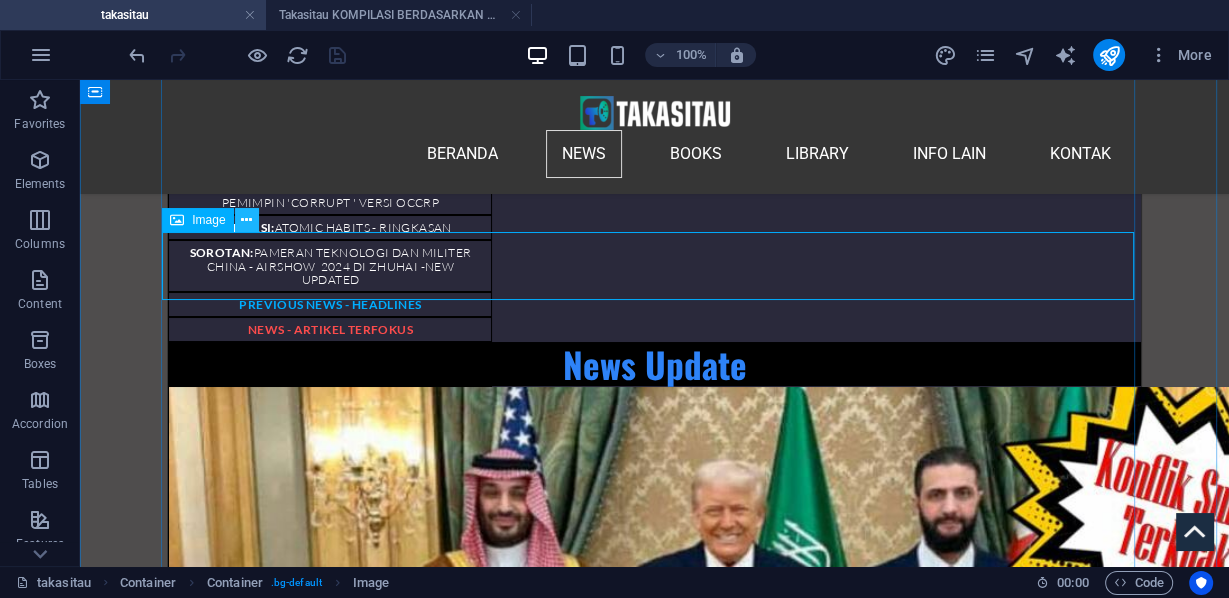 click at bounding box center [246, 220] 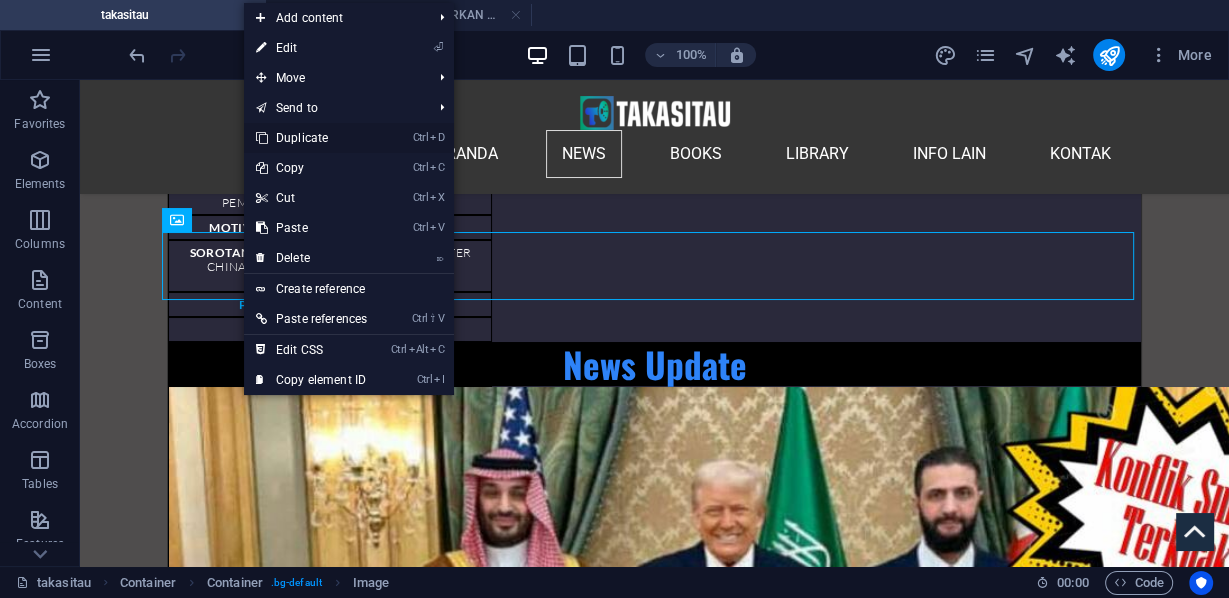 click on "Ctrl D  Duplicate" at bounding box center (311, 138) 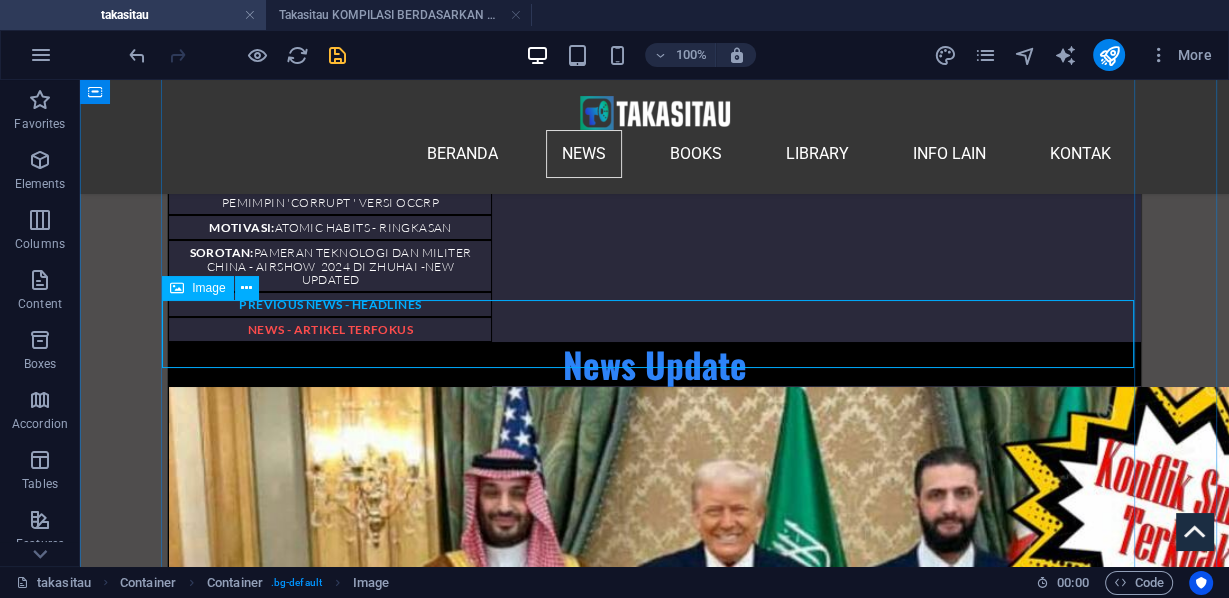 click at bounding box center [654, 29309] 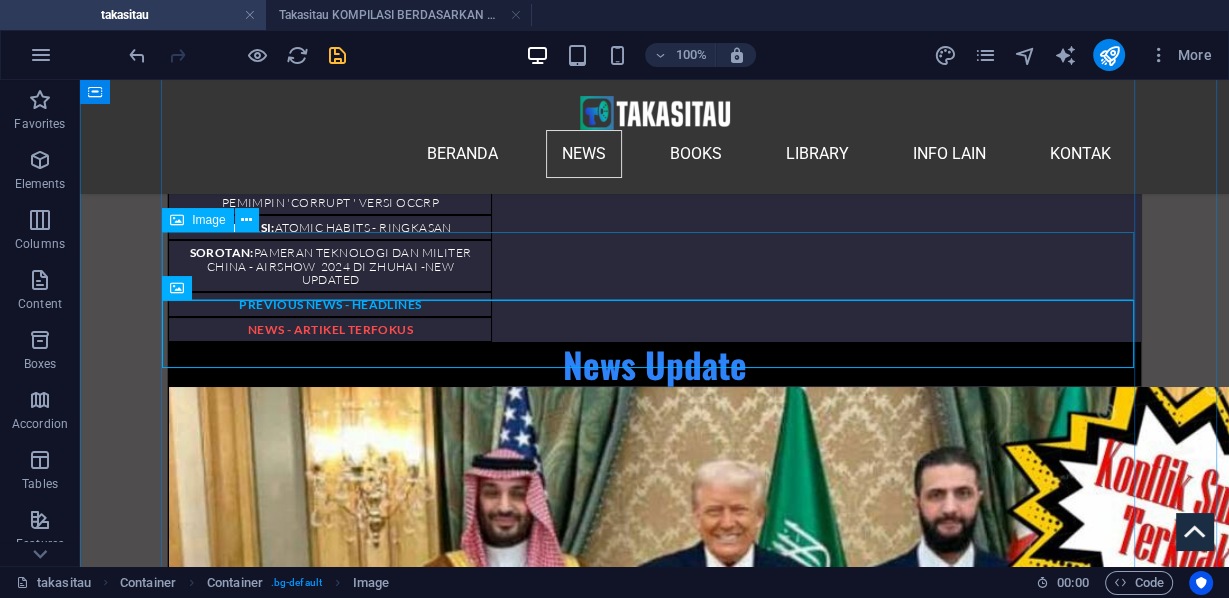 click at bounding box center (654, 29229) 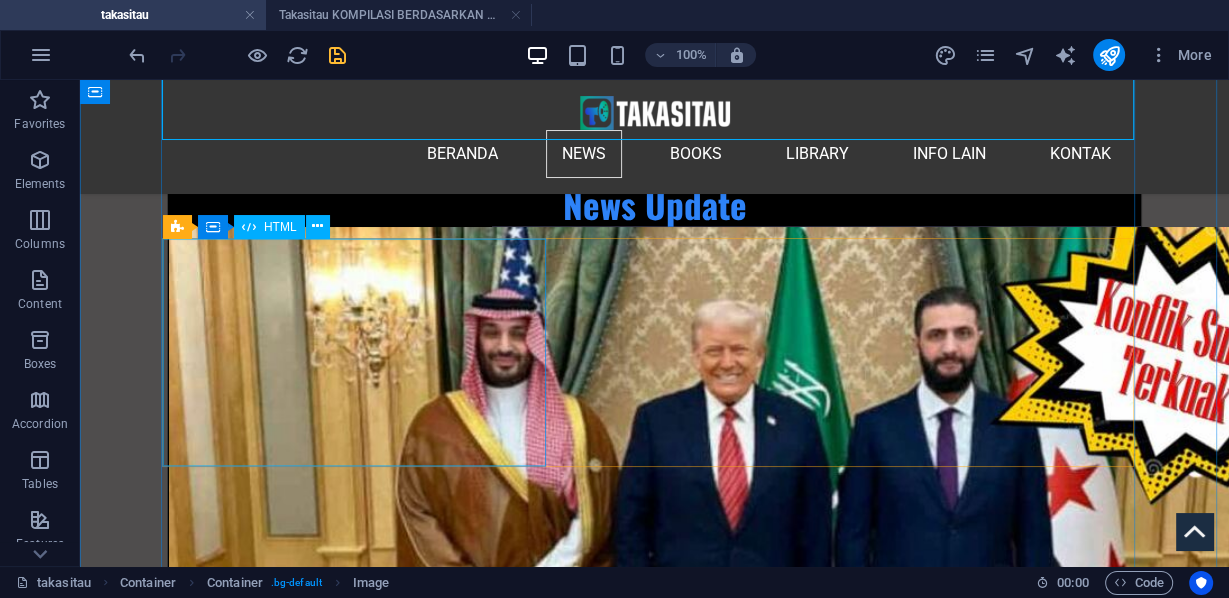 scroll, scrollTop: 6080, scrollLeft: 0, axis: vertical 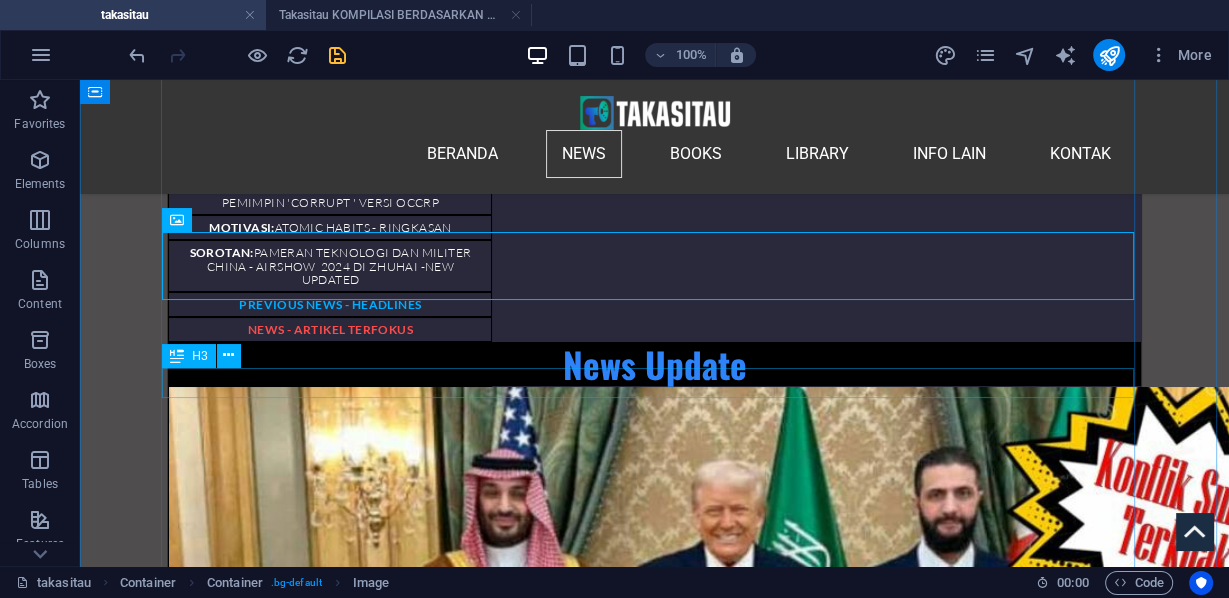 click on "Francesca Albanese sambil Terisak Memberikan Pidatonya - Free Palestine" at bounding box center [654, 29365] 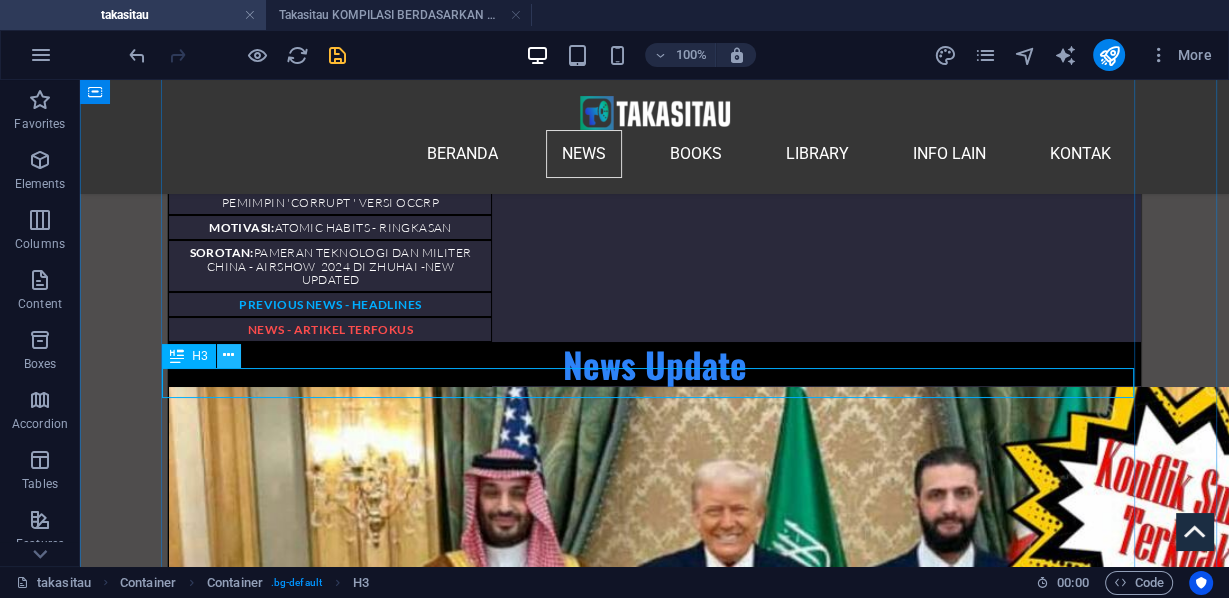 click at bounding box center [229, 356] 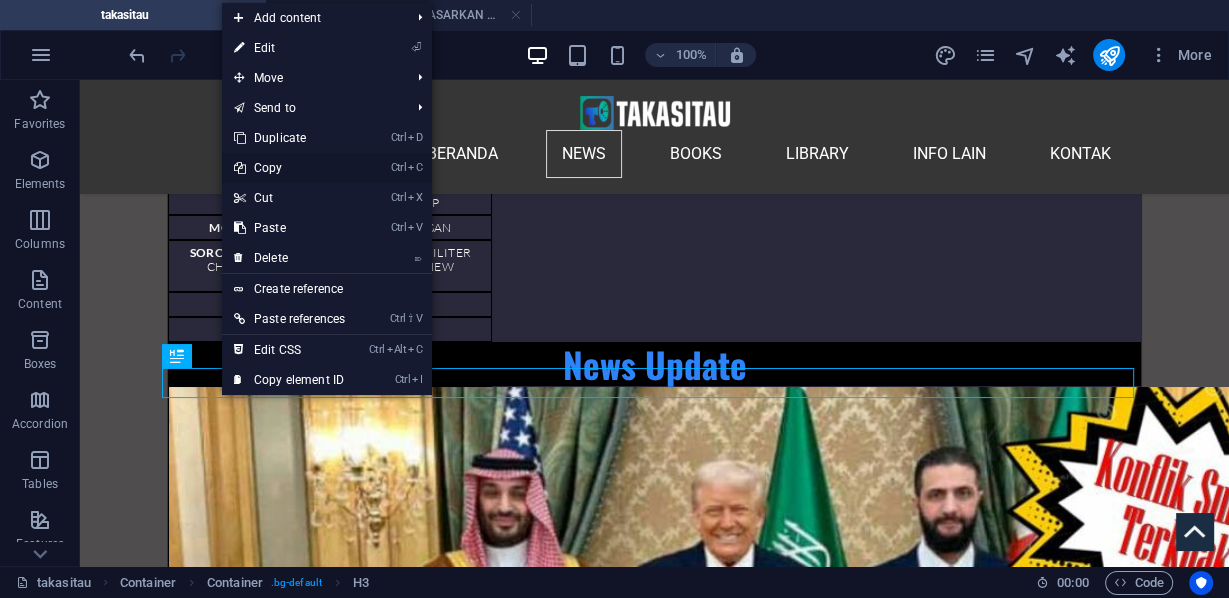 click on "Ctrl C  Copy" at bounding box center [289, 168] 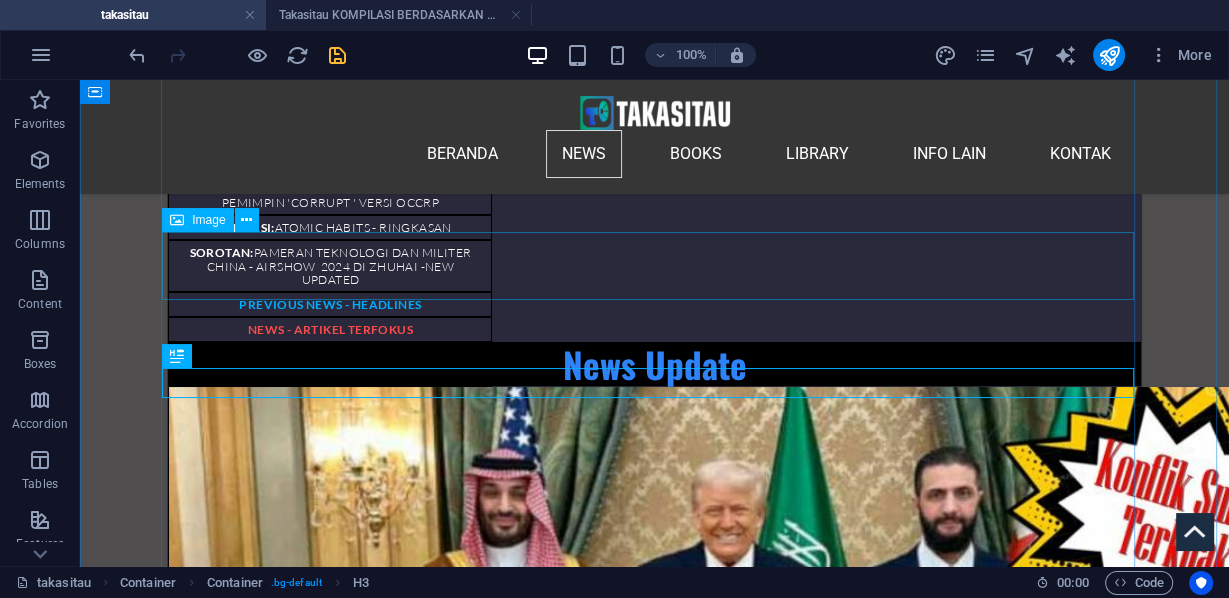 click at bounding box center [654, 29229] 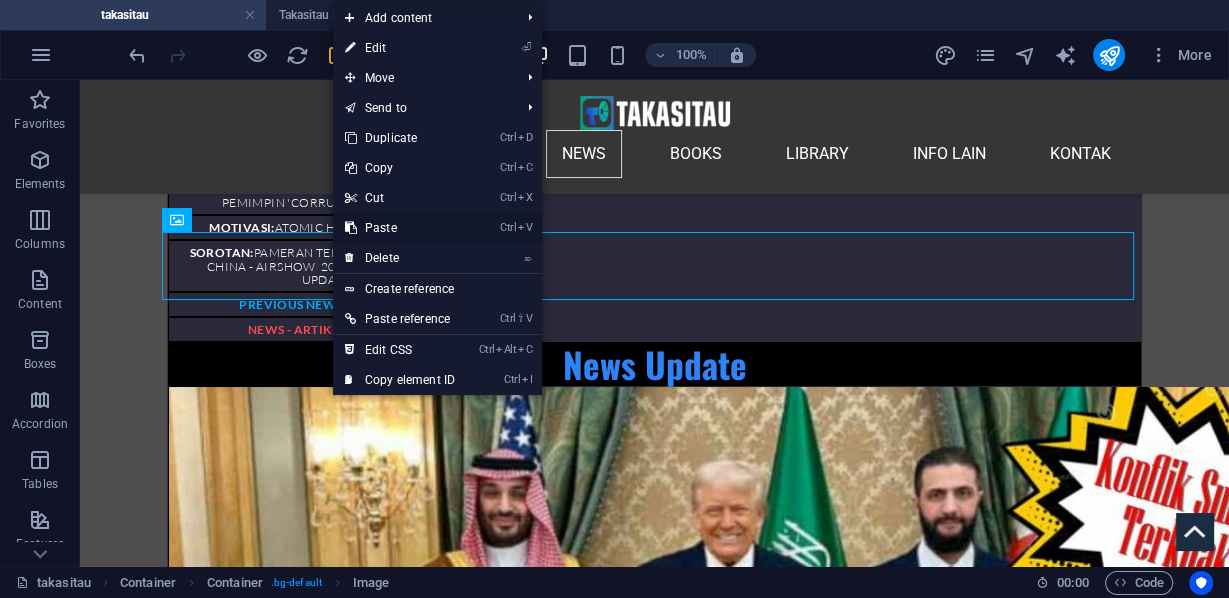 click on "Ctrl V  Paste" at bounding box center [400, 228] 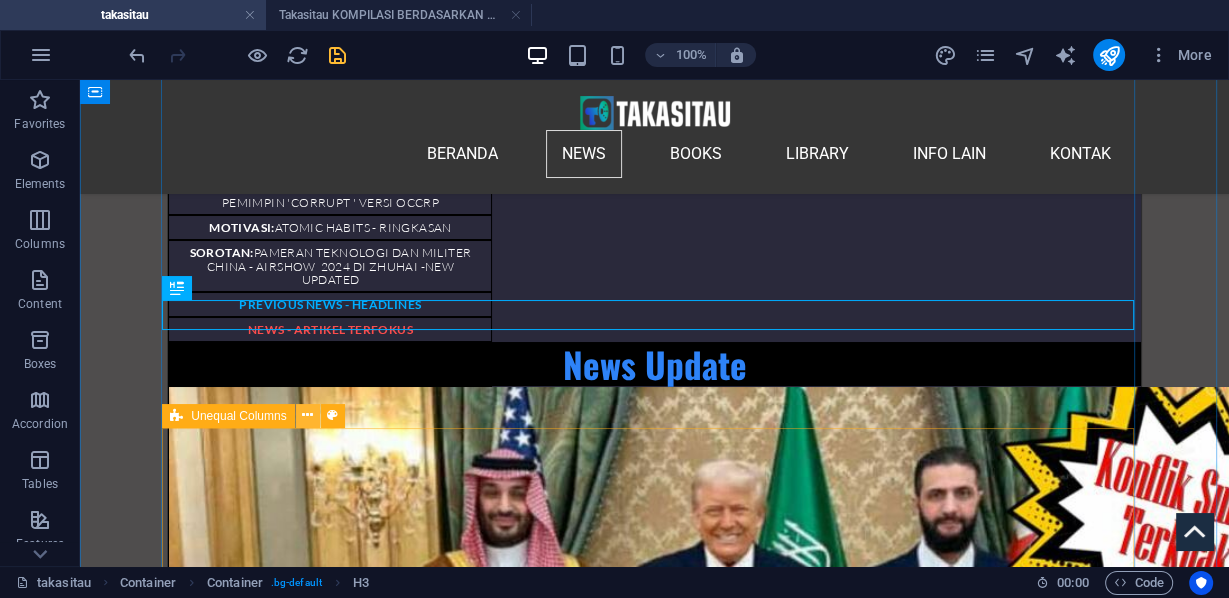 click at bounding box center (307, 415) 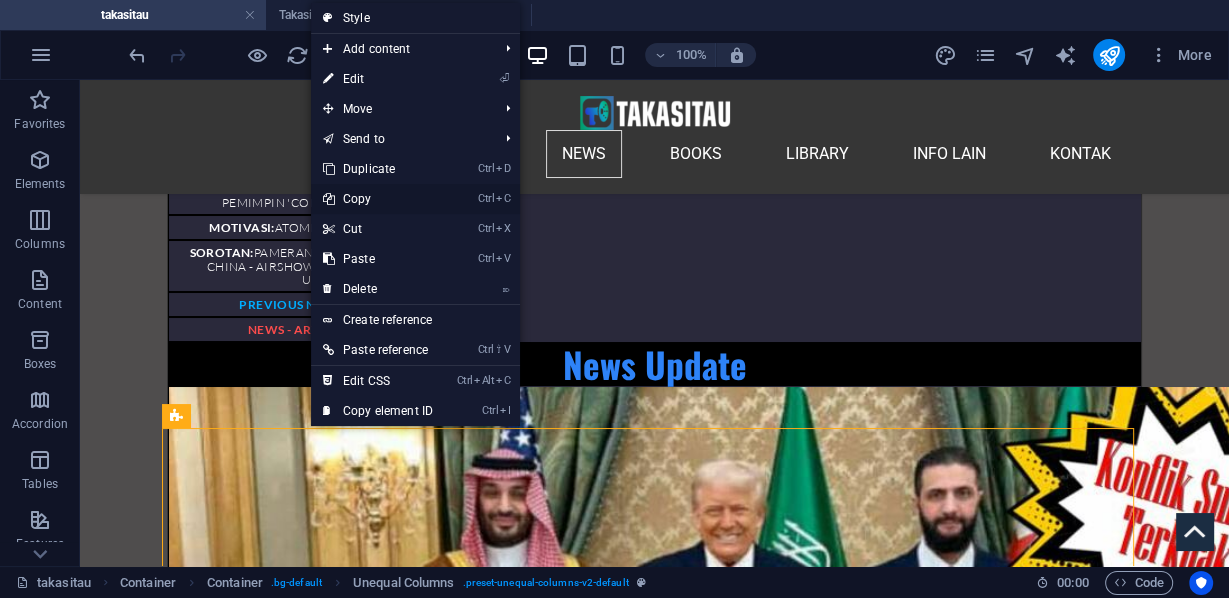 click on "Ctrl C  Copy" at bounding box center [378, 199] 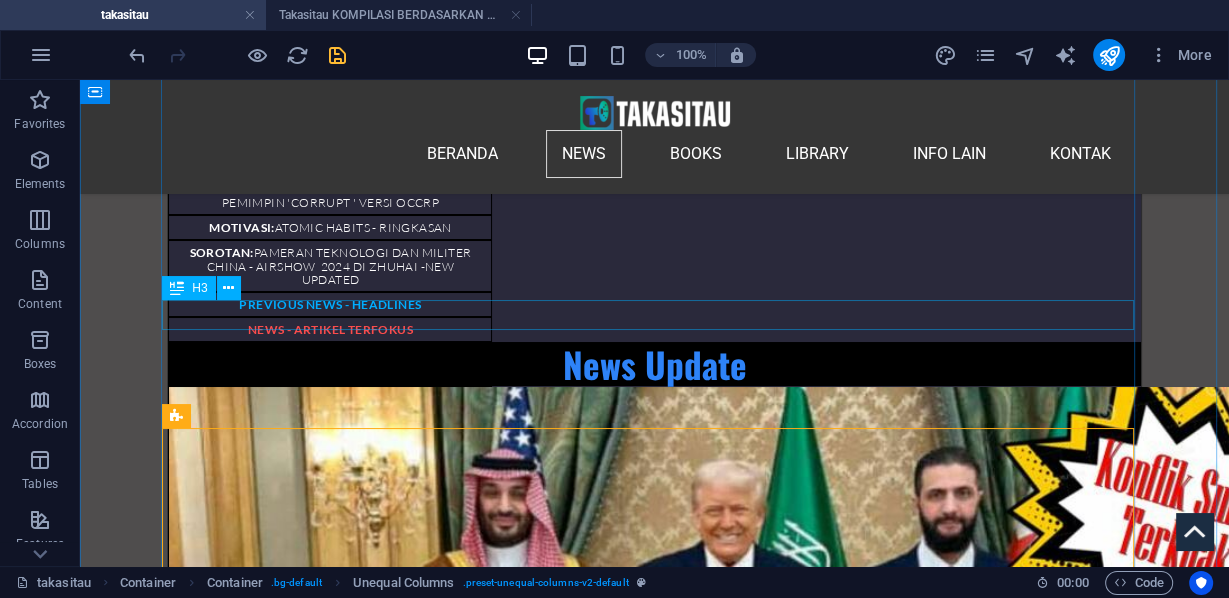 click on "Francesca Albanese sambil Terisak Memberikan Pidatonya - Free Palestine" at bounding box center (654, 29284) 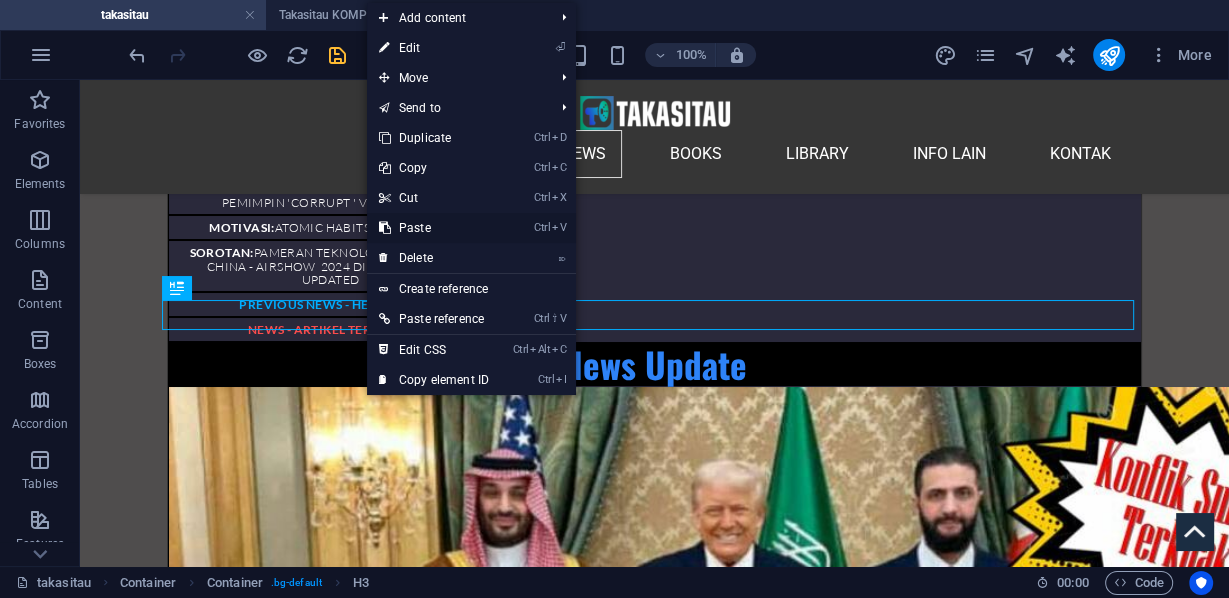 click on "Ctrl V  Paste" at bounding box center (434, 228) 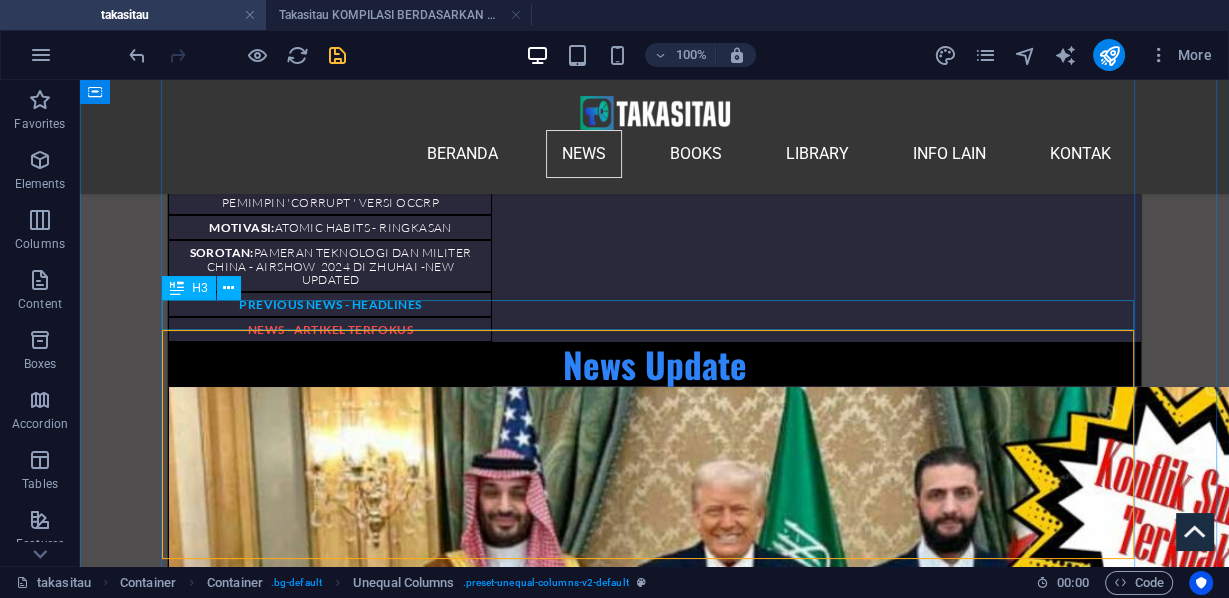 click on "Francesca Albanese sambil Terisak Memberikan Pidatonya - Free Palestine" at bounding box center (654, 29284) 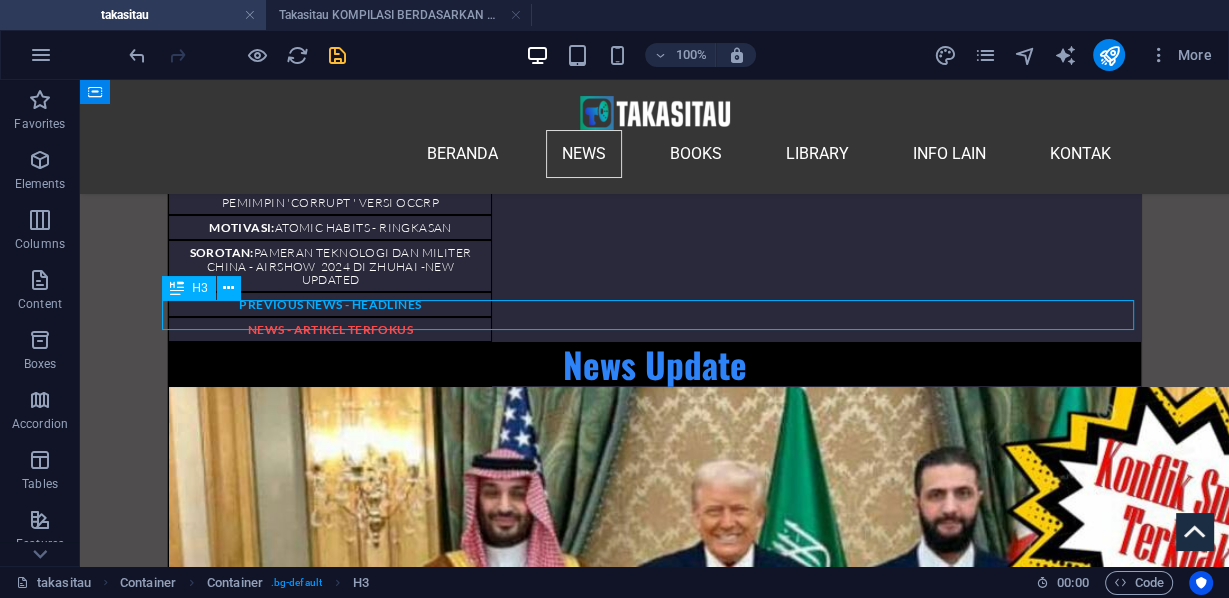 click on "Francesca Albanese sambil Terisak Memberikan Pidatonya - Free Palestine" at bounding box center (654, 29284) 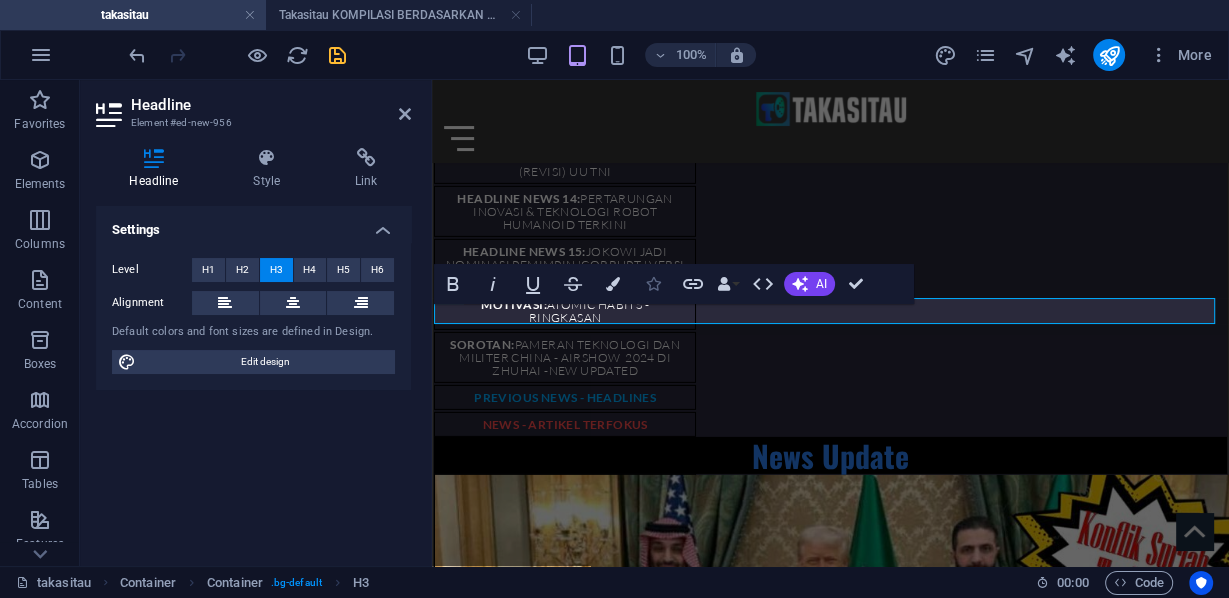 scroll, scrollTop: 5125, scrollLeft: 0, axis: vertical 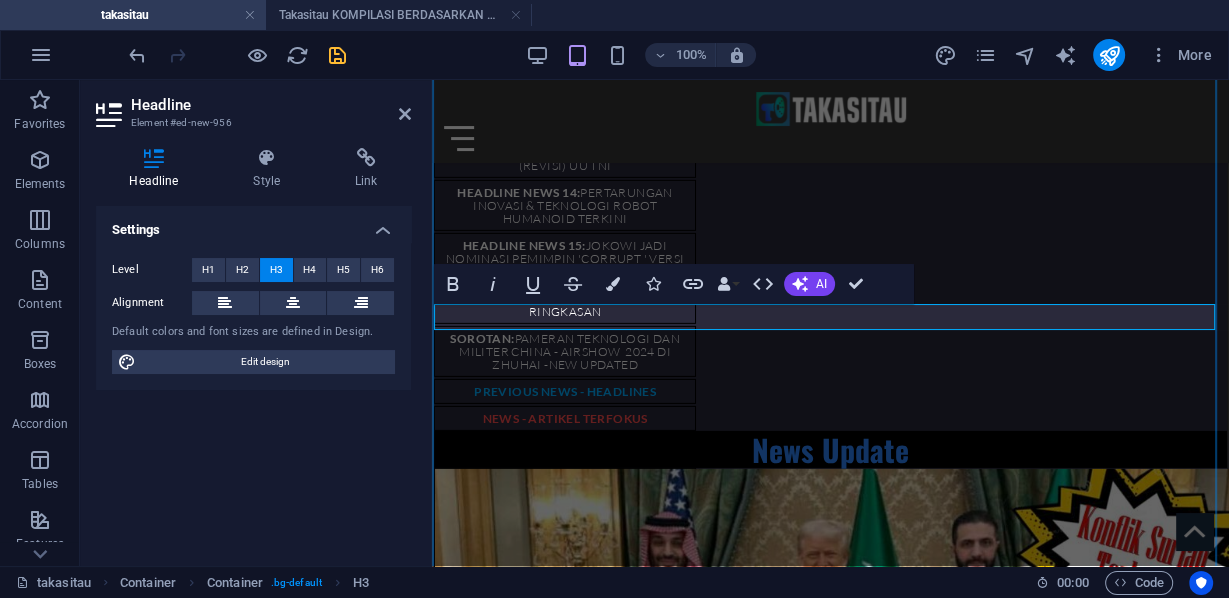 drag, startPoint x: 913, startPoint y: 314, endPoint x: 1172, endPoint y: 323, distance: 259.1563 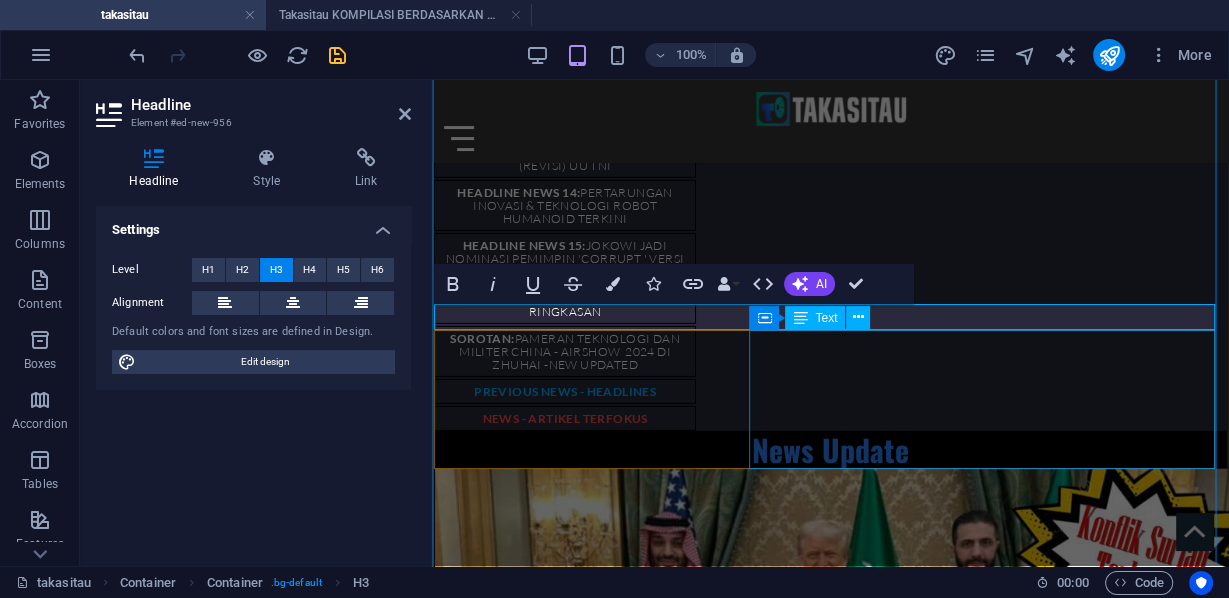 type 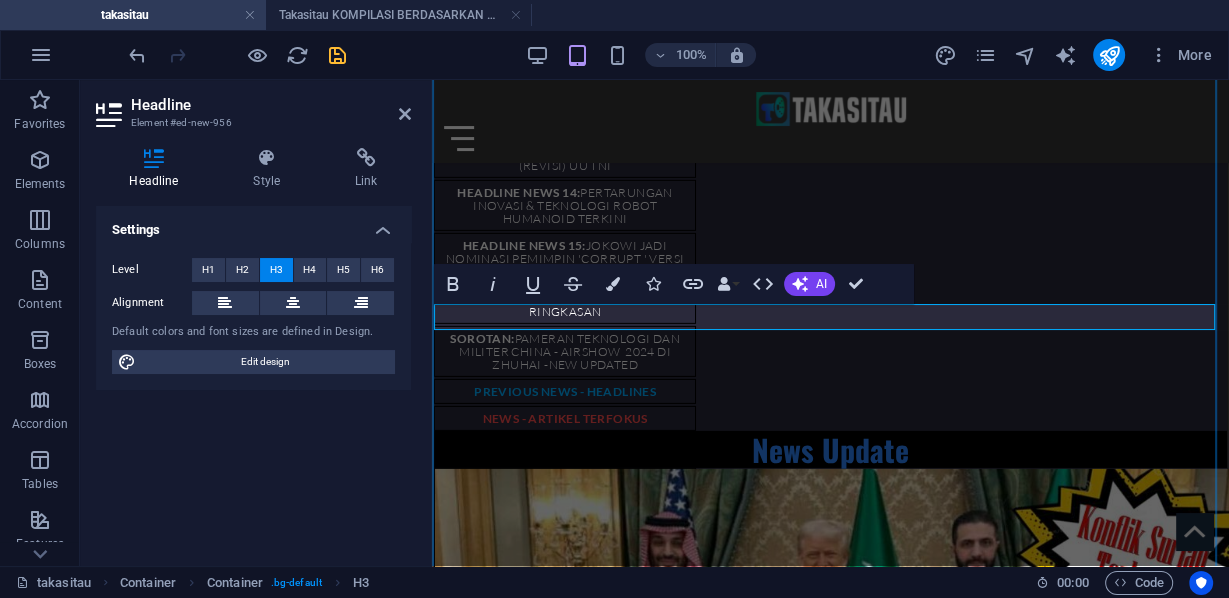 drag, startPoint x: 1040, startPoint y: 318, endPoint x: 608, endPoint y: 312, distance: 432.04166 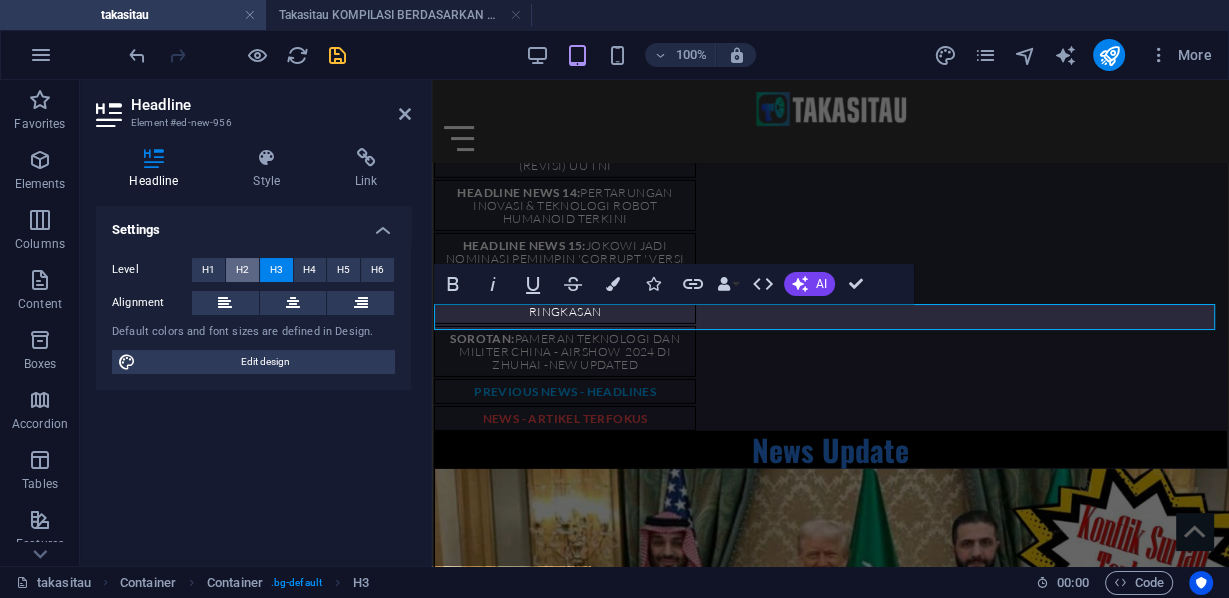 click on "H2" at bounding box center (242, 270) 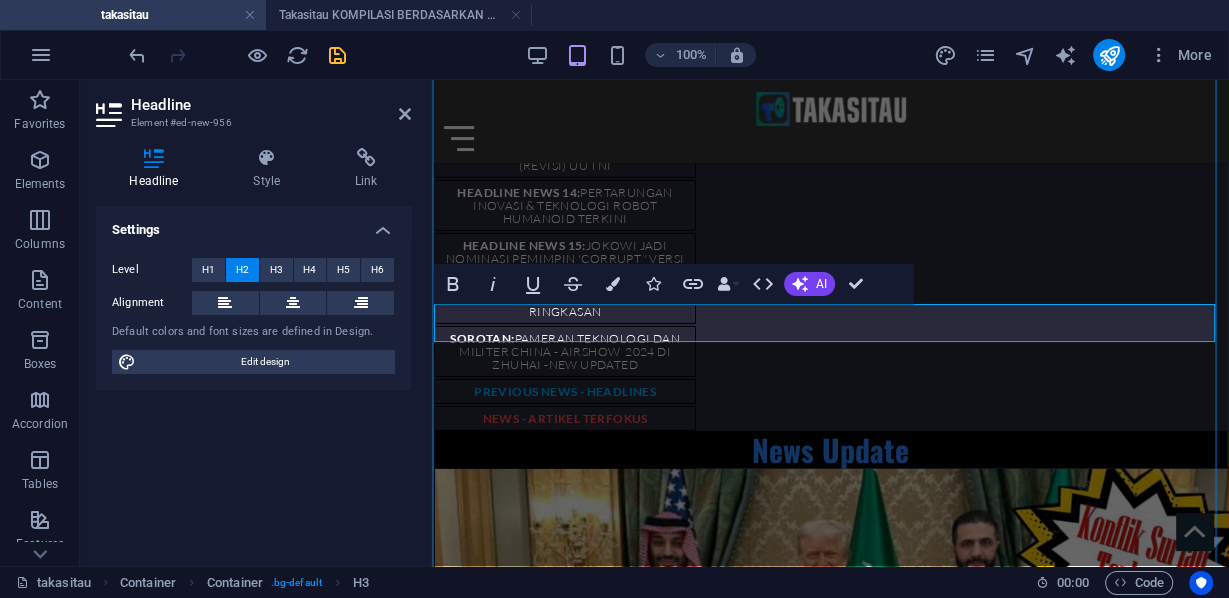 click on "Seberapa bengkok dan serendah apa manusia di ini?" at bounding box center [831, 24534] 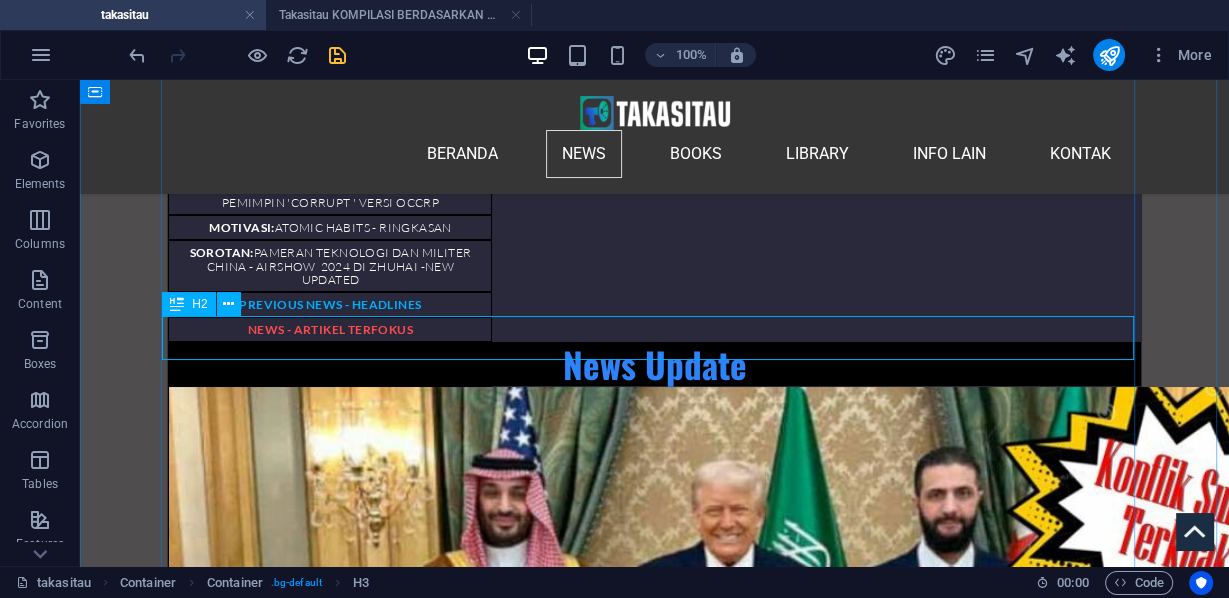 scroll, scrollTop: 6064, scrollLeft: 0, axis: vertical 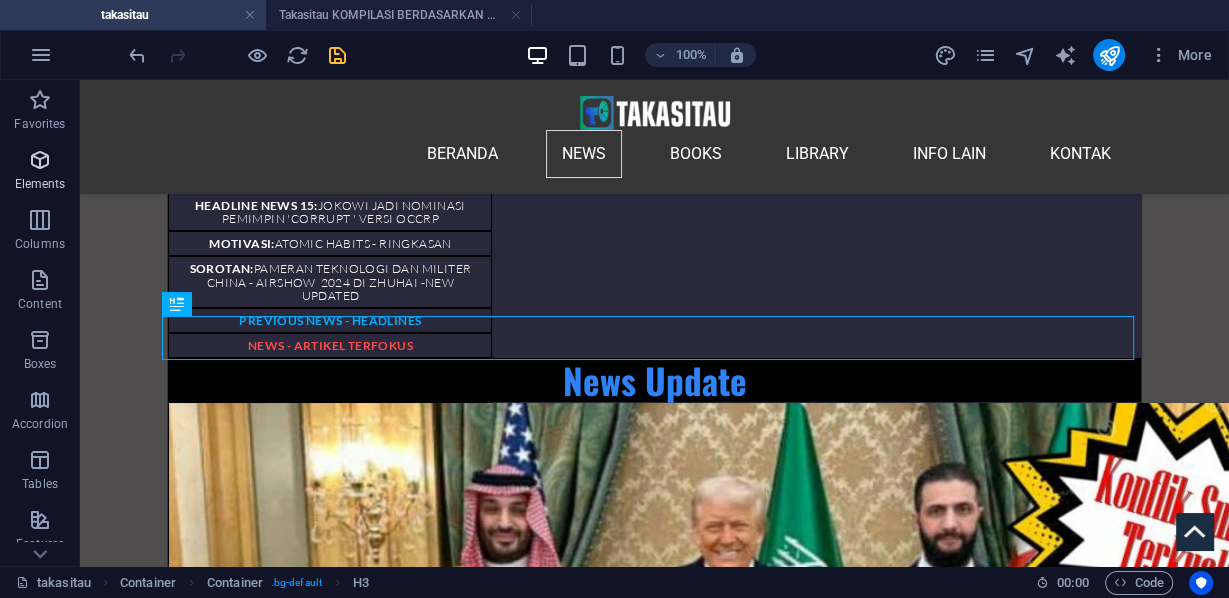 click on "Elements" at bounding box center (40, 172) 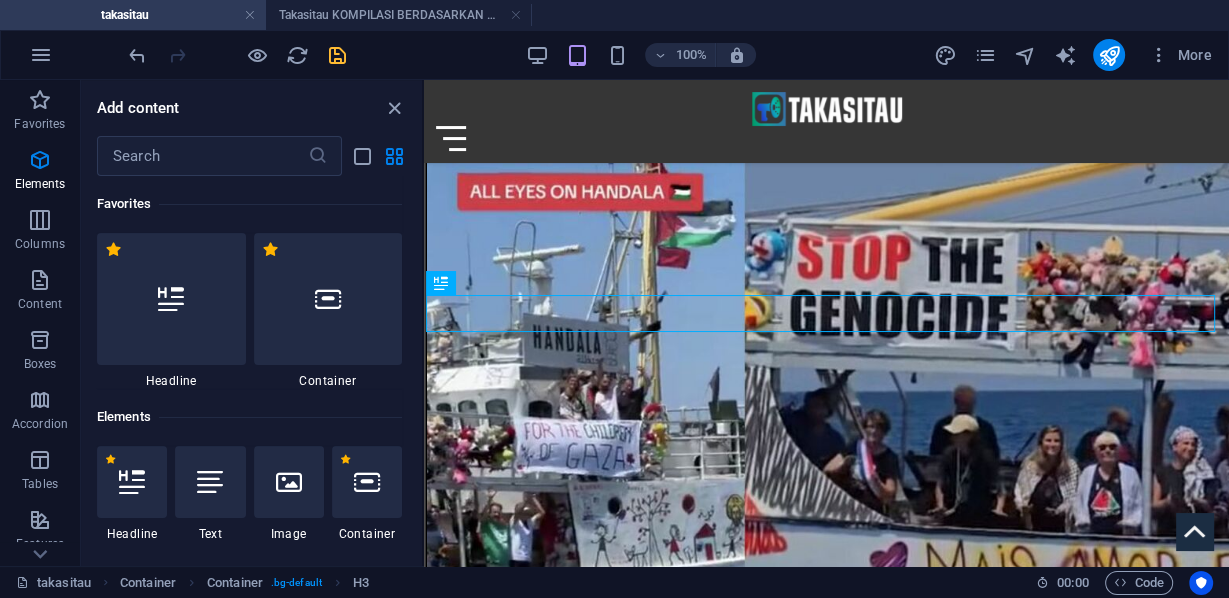 scroll, scrollTop: 213, scrollLeft: 0, axis: vertical 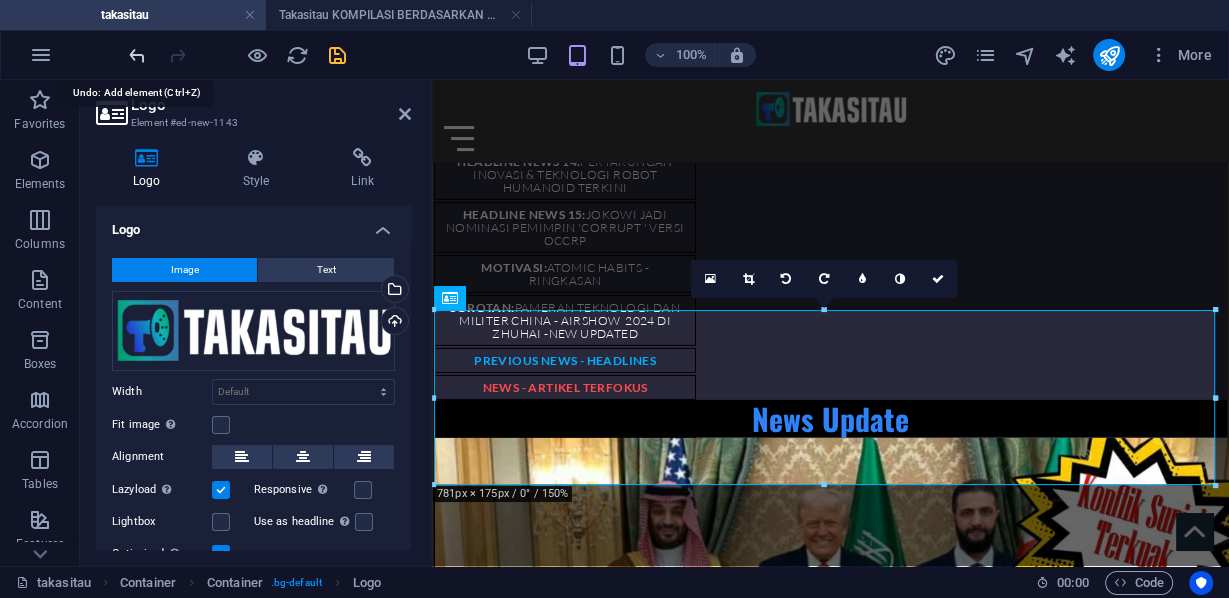 click at bounding box center (137, 55) 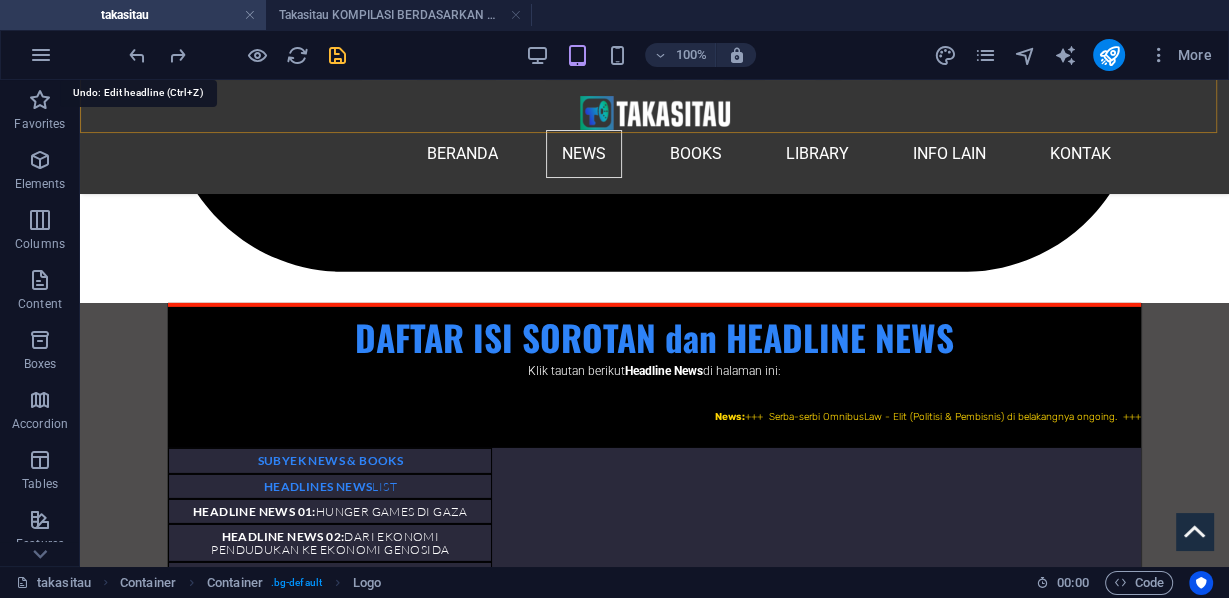 type 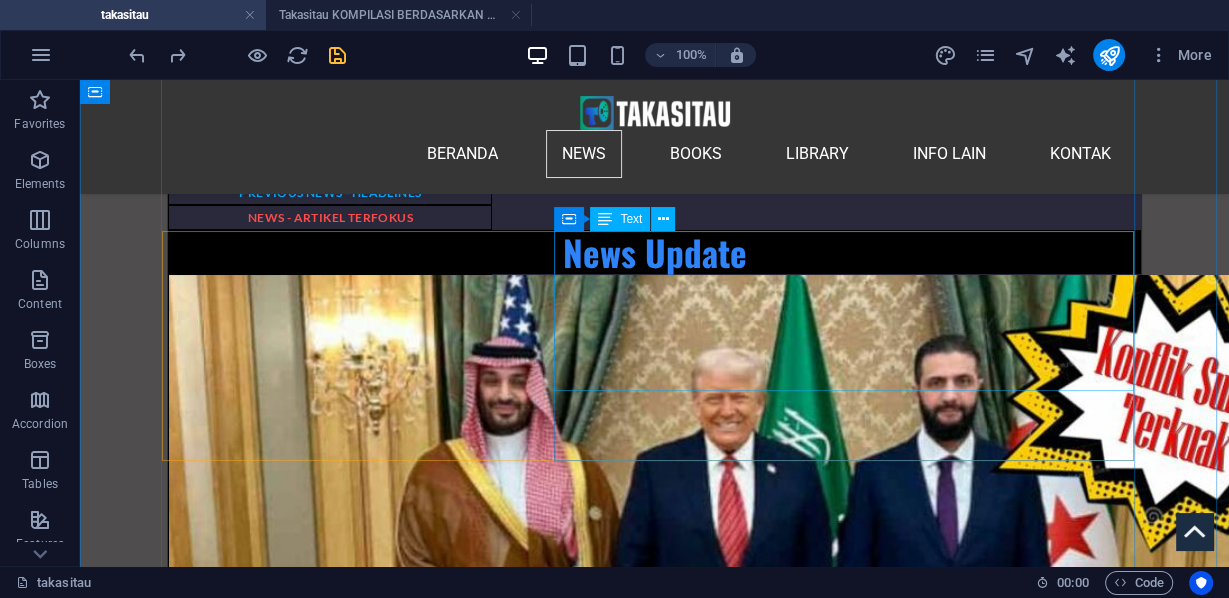 scroll, scrollTop: 6112, scrollLeft: 0, axis: vertical 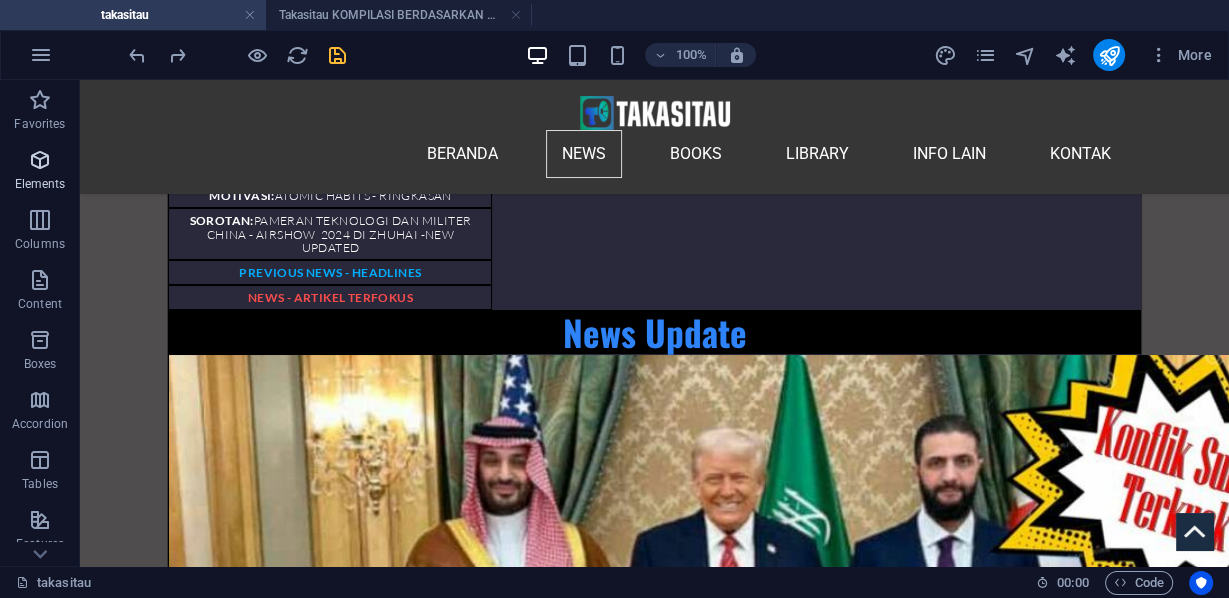 click on "Elements" at bounding box center [40, 184] 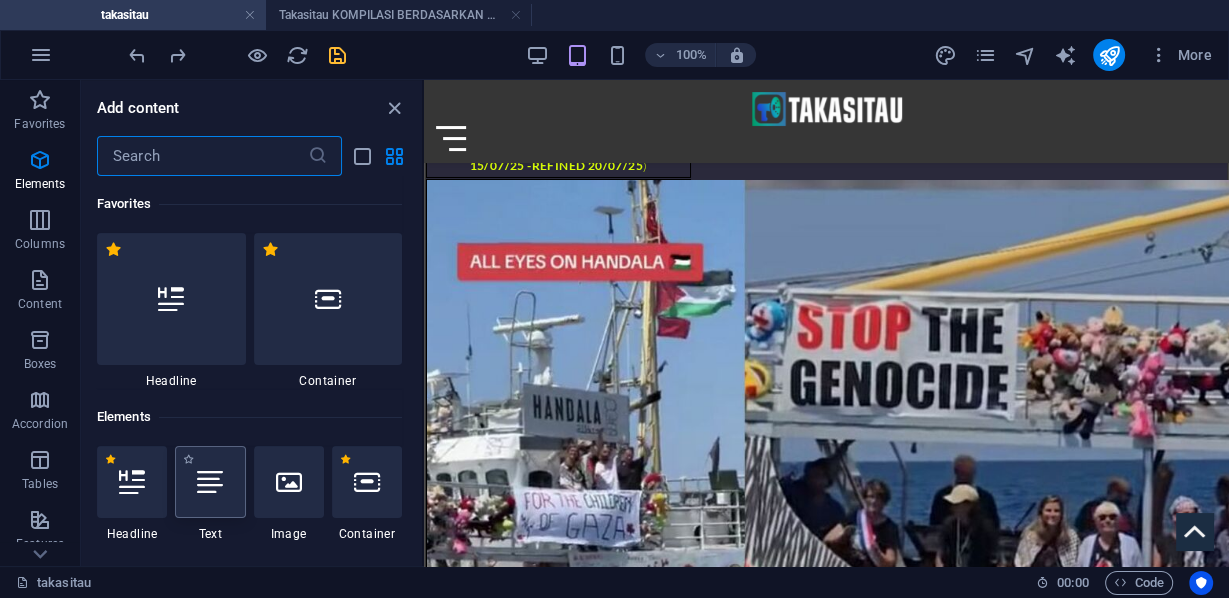 scroll, scrollTop: 213, scrollLeft: 0, axis: vertical 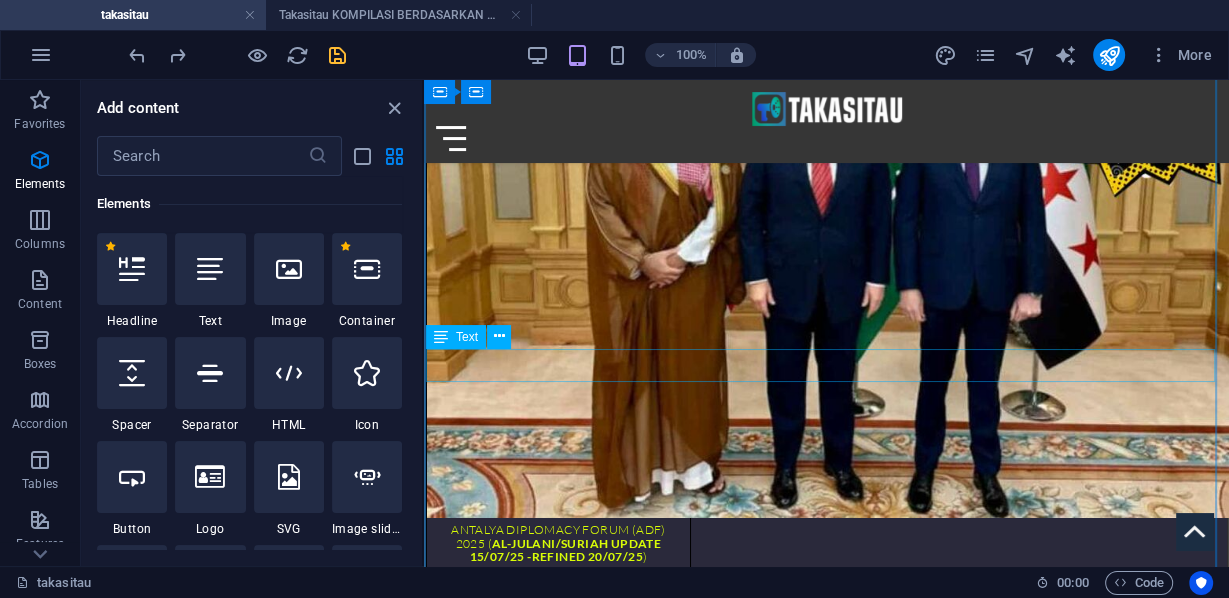 click on "Laporan dari Kantor Hak Asasi Manusia PBB (OHCHR) pada [DAY] [MONTH] [YEAR], sebanyak 875 warga [NATIONALITY] telah terbunuh sejak [DAY] [MONTH] [YEAR], saat mencoba mengakses bantuan makanan di [CITY], dengan 674 di antaranya tewas di sekitar lokasi distribusi yang dikelola oleh Gaza Humanitarian Foundation (GHF). Sisanya, 201 orang, tewas di dekat rute konvoi bantuan atau konvoi yang dioperasikan oleh PBB atau mitra lainnya." at bounding box center [826, 24772] 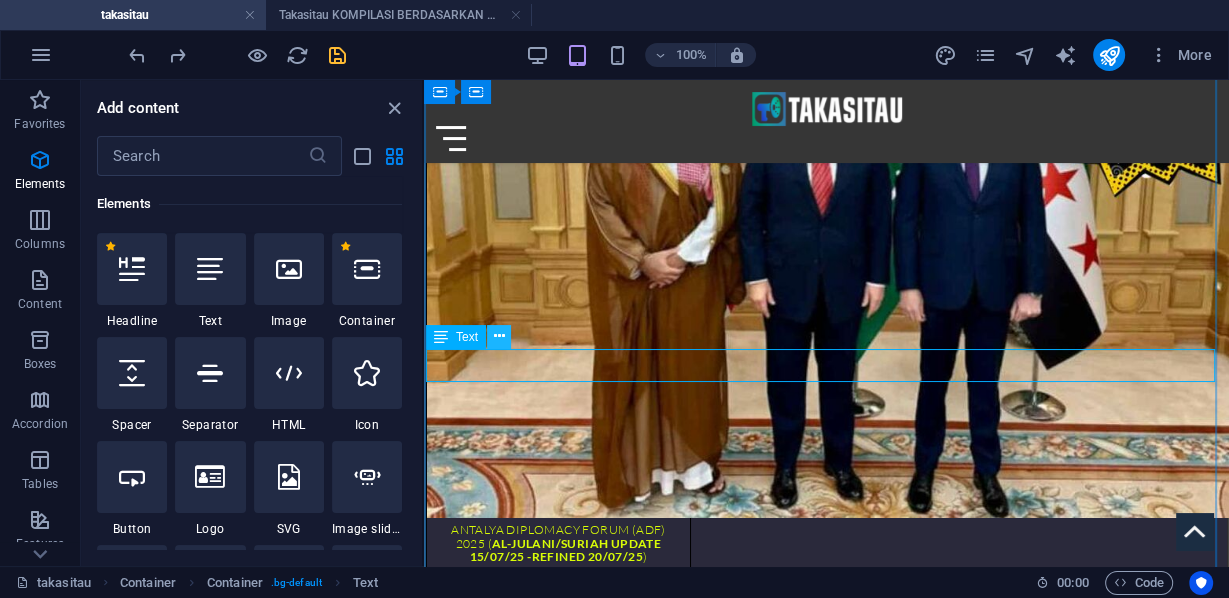 click at bounding box center [498, 336] 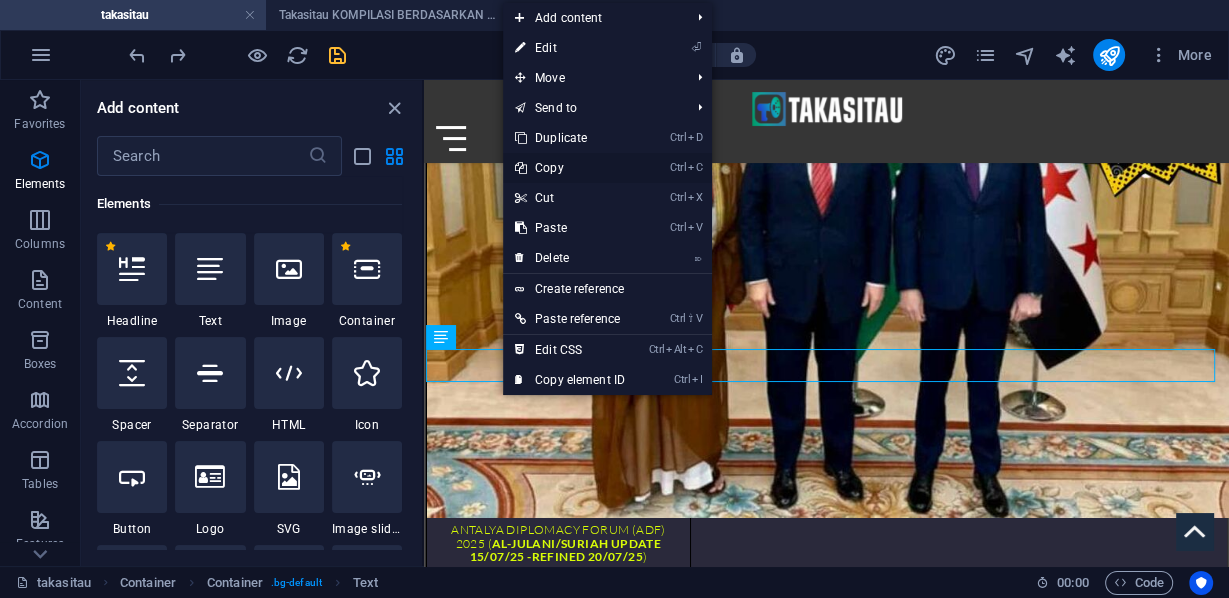 click on "Ctrl C  Copy" at bounding box center (570, 168) 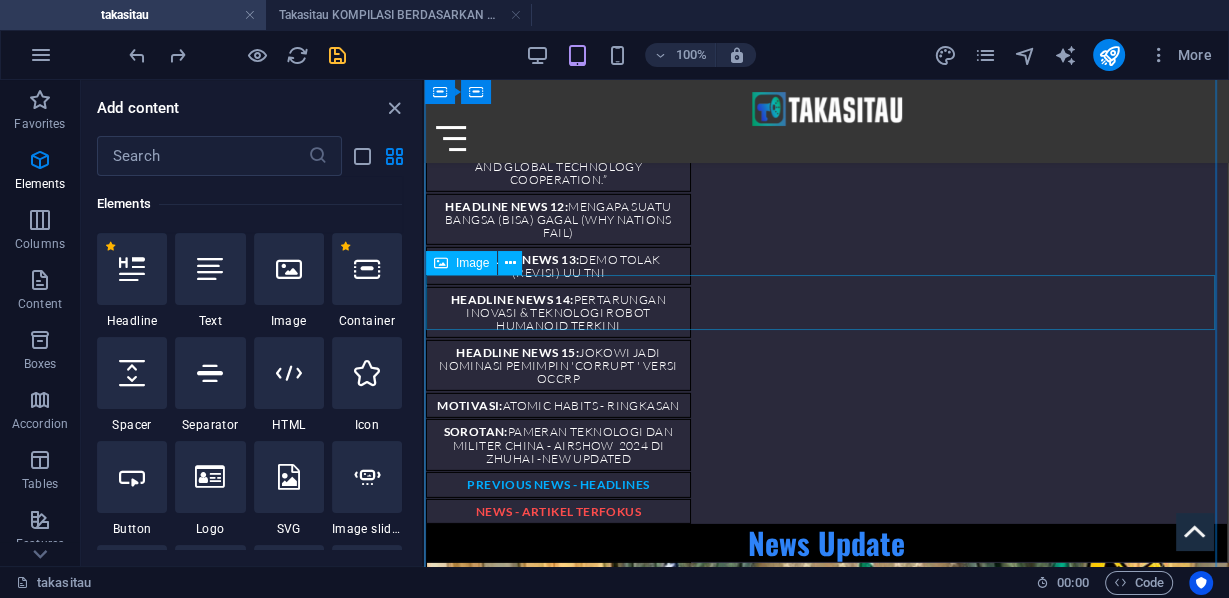 scroll, scrollTop: 5123, scrollLeft: 0, axis: vertical 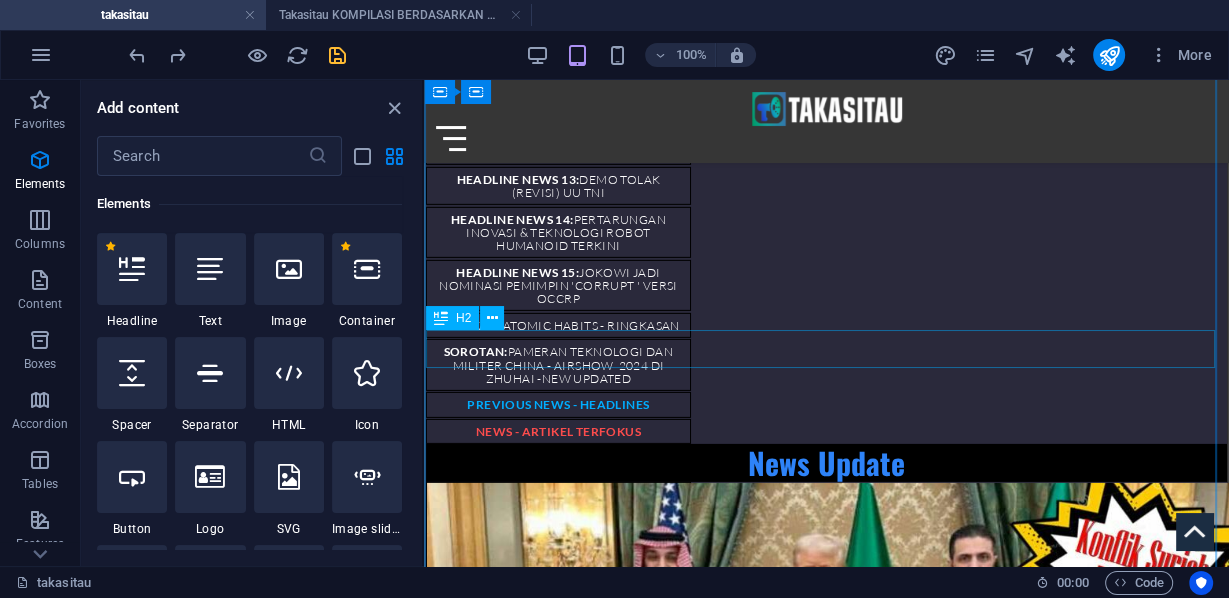 click on "Seberapa Bengkok dan Serendah Apa Manusia di ini?" at bounding box center (826, 24612) 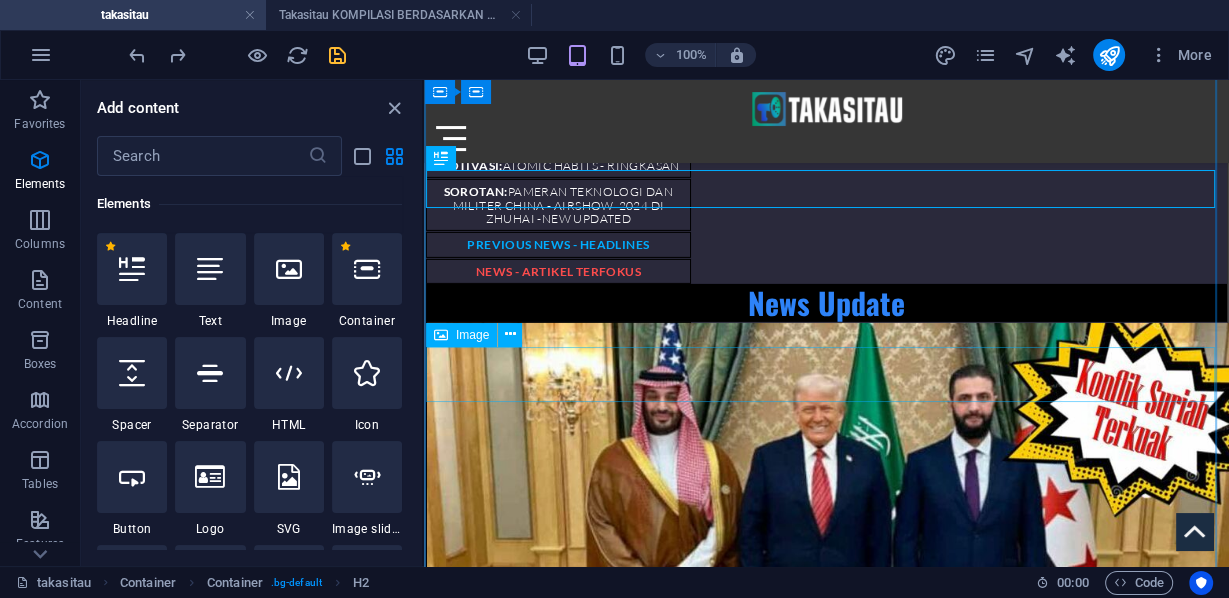 scroll, scrollTop: 5123, scrollLeft: 0, axis: vertical 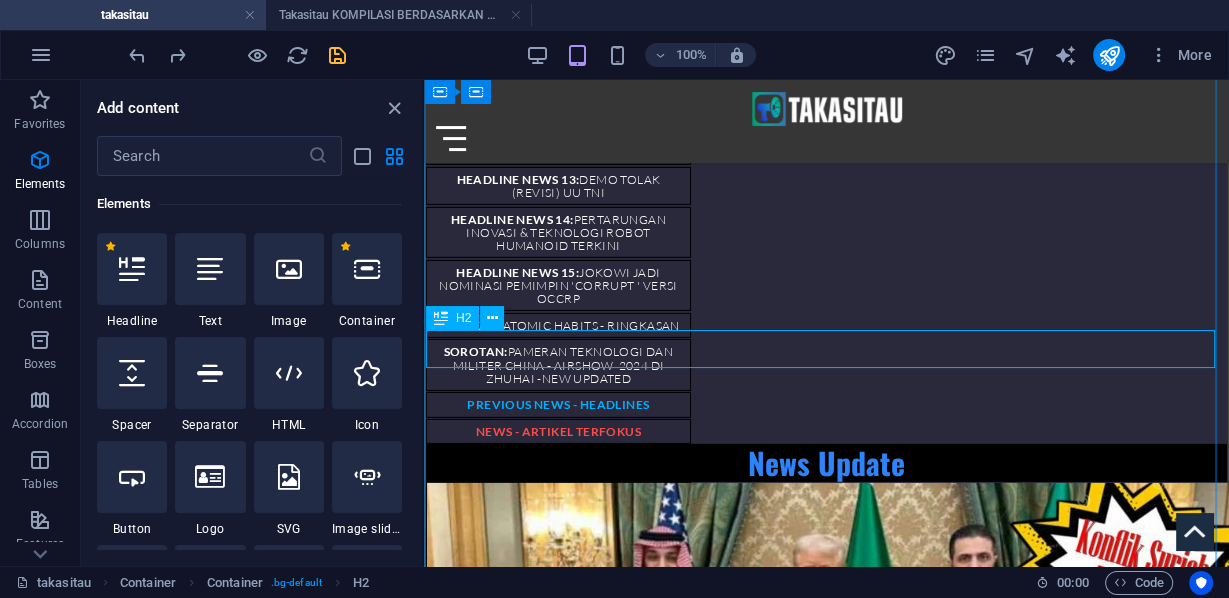 click on "Seberapa Bengkok dan Serendah Apa Manusia di ini?" at bounding box center (826, 24612) 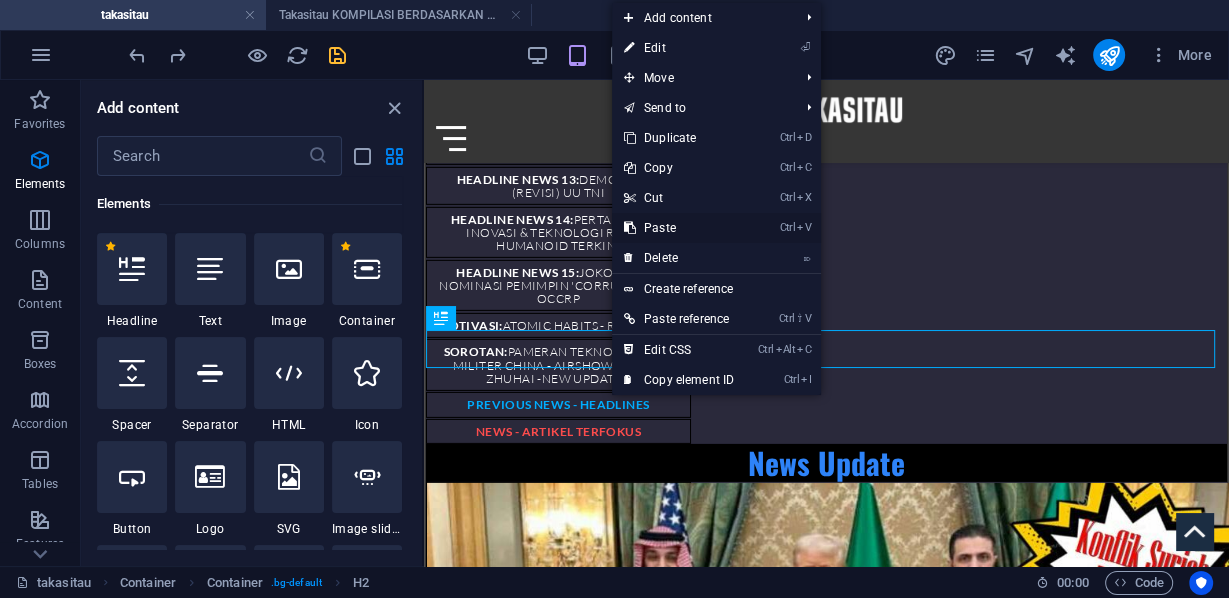 click on "Ctrl V  Paste" at bounding box center [679, 228] 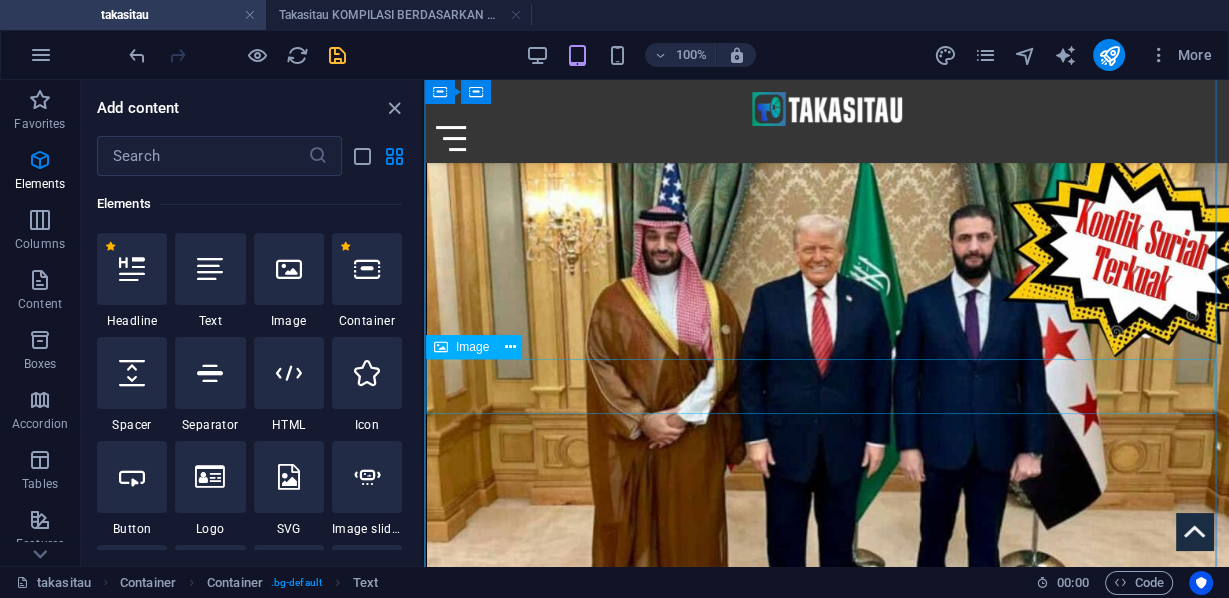 scroll, scrollTop: 5523, scrollLeft: 0, axis: vertical 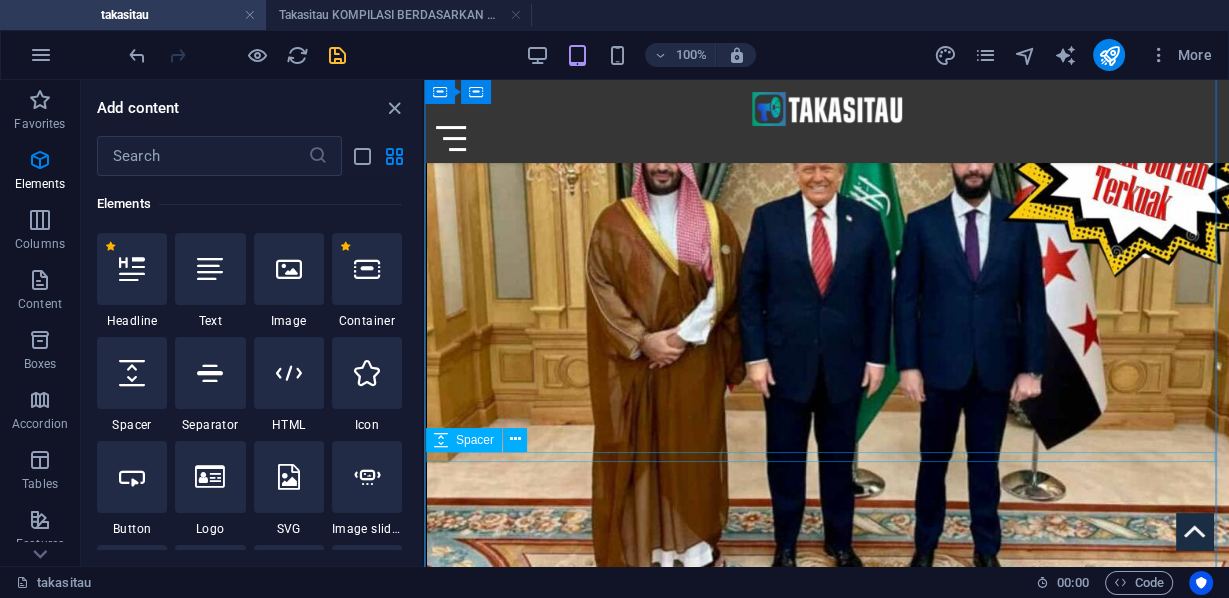 click at bounding box center [826, 24864] 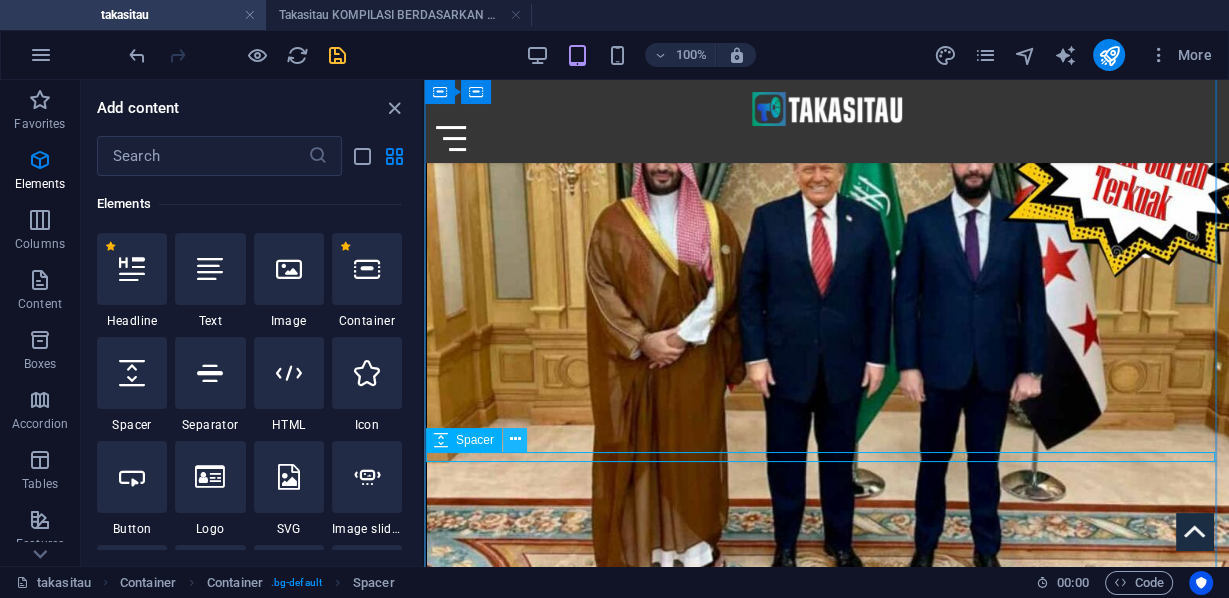 click at bounding box center [514, 439] 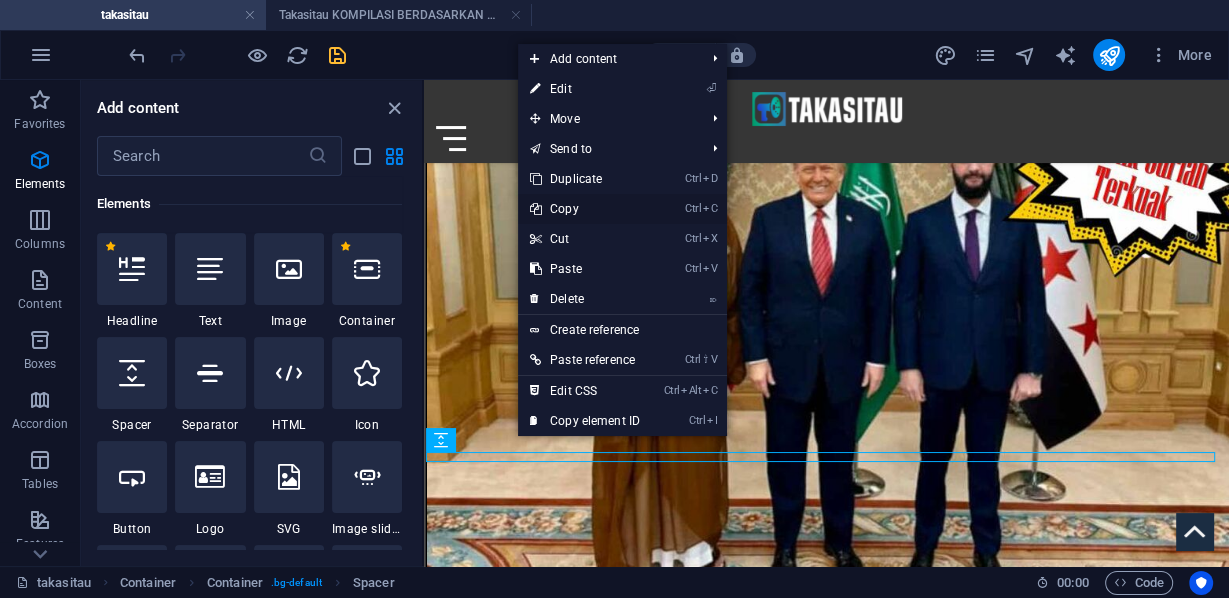click on "Ctrl C  Copy" at bounding box center (585, 209) 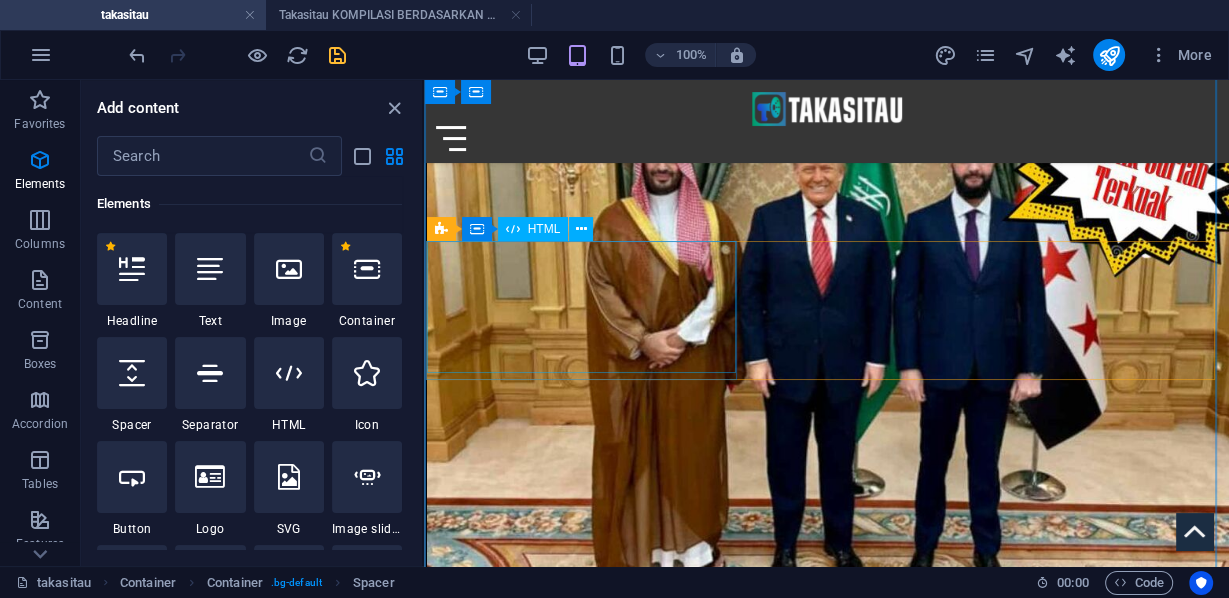 scroll, scrollTop: 5283, scrollLeft: 0, axis: vertical 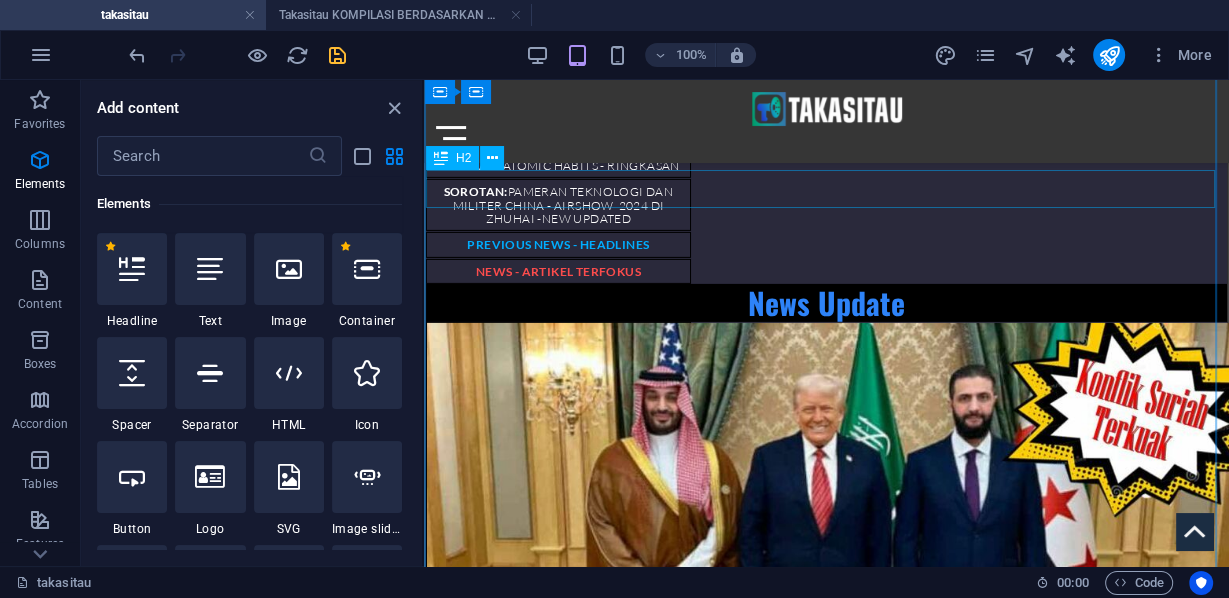 click on "Seberapa Bengkok dan Serendah Apa Manusia di ini?" at bounding box center [826, 24452] 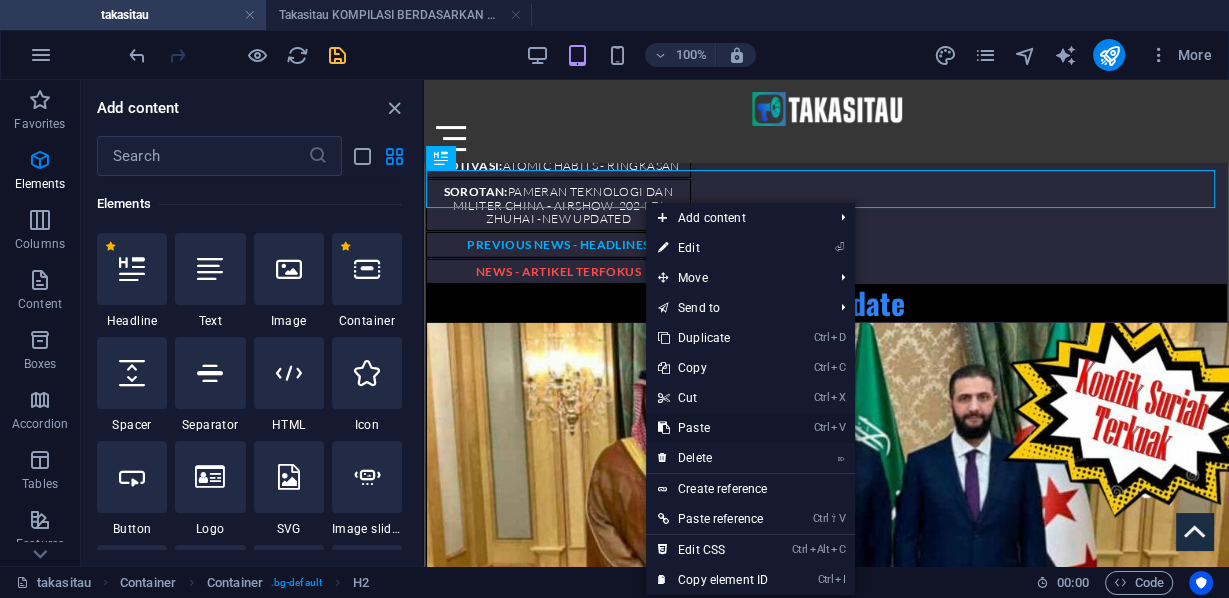 click on "Ctrl V  Paste" at bounding box center (713, 428) 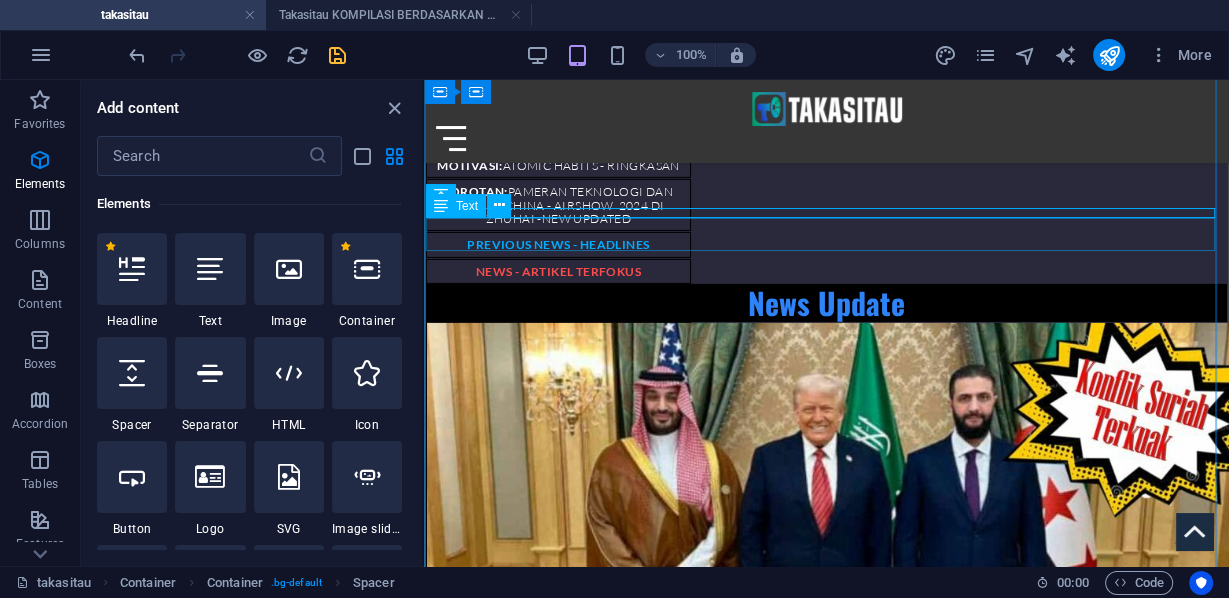 click on "Laporan dari Kantor Hak Asasi Manusia PBB (OHCHR) pada [DAY] [MONTH] [YEAR], sebanyak 875 warga [NATIONALITY] telah terbunuh sejak [DAY] [MONTH] [YEAR], saat mencoba mengakses bantuan makanan di [CITY], dengan 674 di antaranya tewas di sekitar lokasi distribusi yang dikelola oleh Gaza Humanitarian Foundation (GHF). Sisanya, 201 orang, tewas di dekat rute konvoi bantuan atau konvoi yang dioperasikan oleh PBB atau mitra lainnya." at bounding box center [826, 24498] 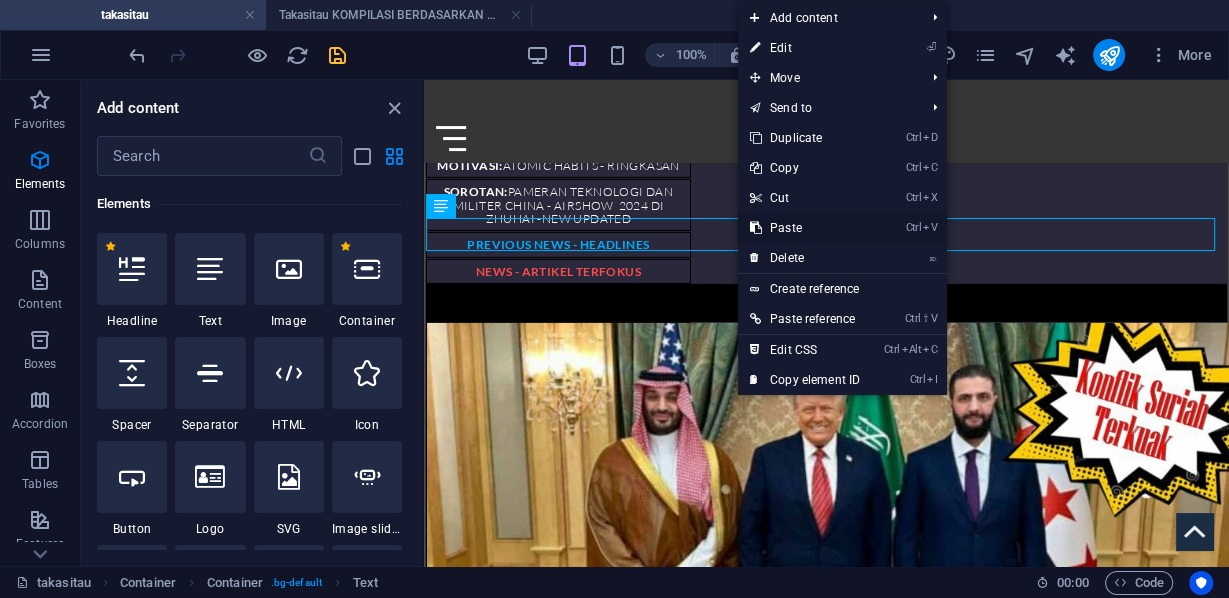 click on "Ctrl V  Paste" at bounding box center [805, 228] 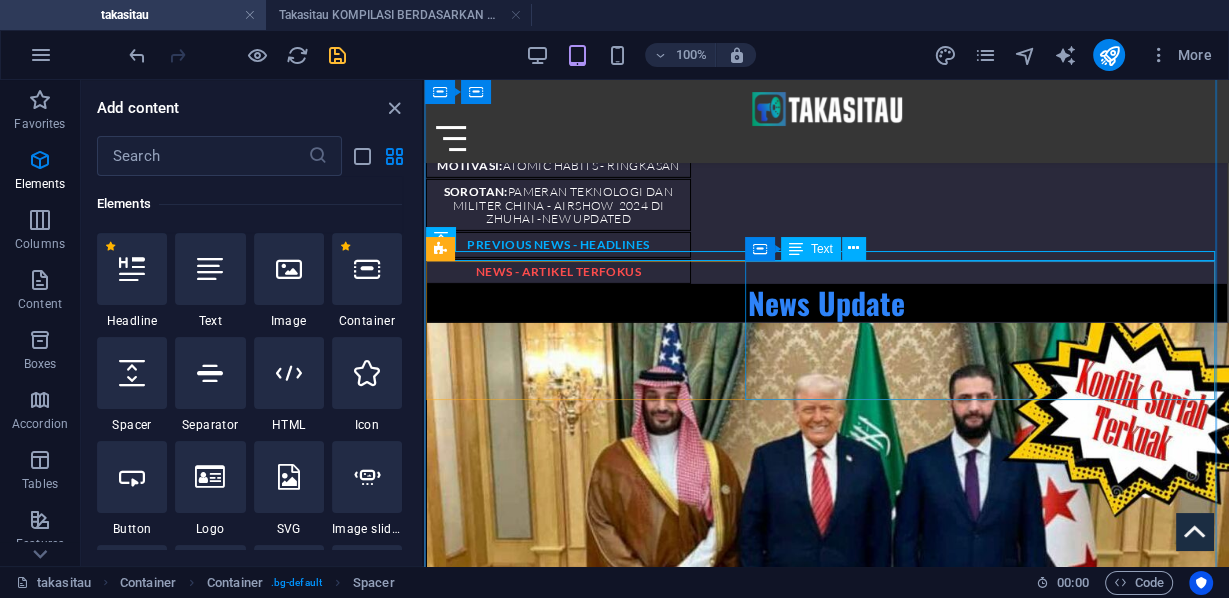 click on "" Free Palestine, Free Palestine! Ini tidak pernah terjadi pada saya, sungguh. Tak peduli bagaimana caranya. (Teriakan keamanan mengusir - Pulanglah! Yang mencoba datang dengan perahu). Tenang, tenang! (Ini bukan...) di pundak mereka Tapi (kewajiban) negara kita. Kewajiban hukum. (Tidak, Tuan, tidak, Tuan. Tidak untuk dijual!) Masyarakat yang sehat. Apa yang mereka perbuat. Free Palestine! Keadilan ( Justice ), martabat ( Dignity ) dan kemanusiaan ( Humanity ) . Tidak lebih - tidak kurang. Tiga hal yang pada tahun 2025 tidak boleh ada di “ From the River to the Sea ” (Palestina - antara sungai dan laut). Muslim, Kristen, Yahudi, atau ateis. Hentikan pembantaian hari ini. Kita tidak bisa lagi berbicara sementara saudara-saudara kita, Ibu dan ayah kita, Dari Tunisia ke Palestina, Dan (mari kita) mengakhiri permanen di wilayah pendudukan Palestina yang bersejarah. Untuk tanah itu dan rakyatnya, akhiri penjajahan." Sambil terisak menyampaikan pidatonya." at bounding box center [826, 24692] 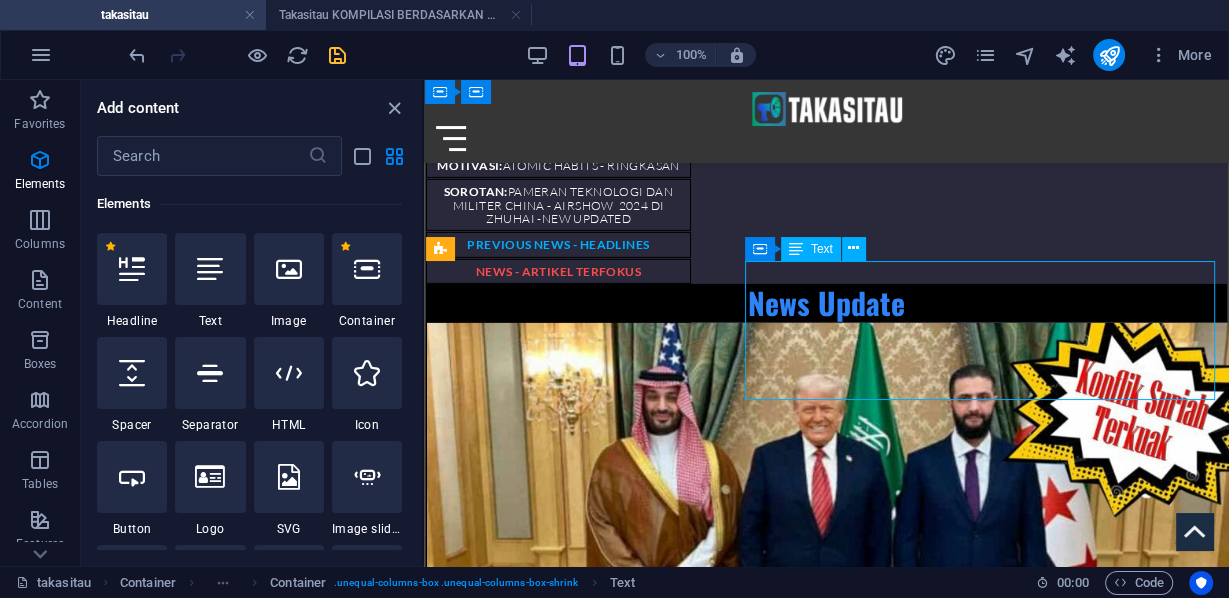 click on "" Free Palestine, Free Palestine! Ini tidak pernah terjadi pada saya, sungguh. Tak peduli bagaimana caranya. (Teriakan keamanan mengusir - Pulanglah! Yang mencoba datang dengan perahu). Tenang, tenang! (Ini bukan...) di pundak mereka Tapi (kewajiban) negara kita. Kewajiban hukum. (Tidak, Tuan, tidak, Tuan. Tidak untuk dijual!) Masyarakat yang sehat. Apa yang mereka perbuat. Free Palestine! Keadilan ( Justice ), martabat ( Dignity ) dan kemanusiaan ( Humanity ) . Tidak lebih - tidak kurang. Tiga hal yang pada tahun 2025 tidak boleh ada di “ From the River to the Sea ” (Palestina - antara sungai dan laut). Muslim, Kristen, Yahudi, atau ateis. Hentikan pembantaian hari ini. Kita tidak bisa lagi berbicara sementara saudara-saudara kita, Ibu dan ayah kita, Dari Tunisia ke Palestina, Dan (mari kita) mengakhiri permanen di wilayah pendudukan Palestina yang bersejarah. Untuk tanah itu dan rakyatnya, akhiri penjajahan." Sambil terisak menyampaikan pidatonya." at bounding box center (826, 24692) 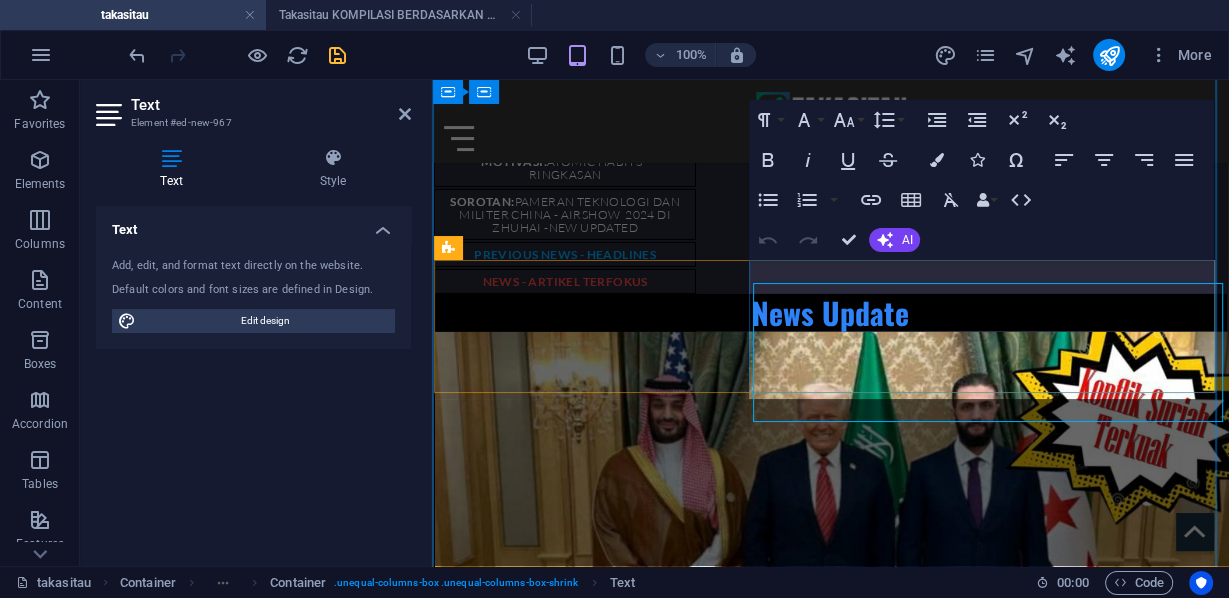 scroll, scrollTop: 5259, scrollLeft: 0, axis: vertical 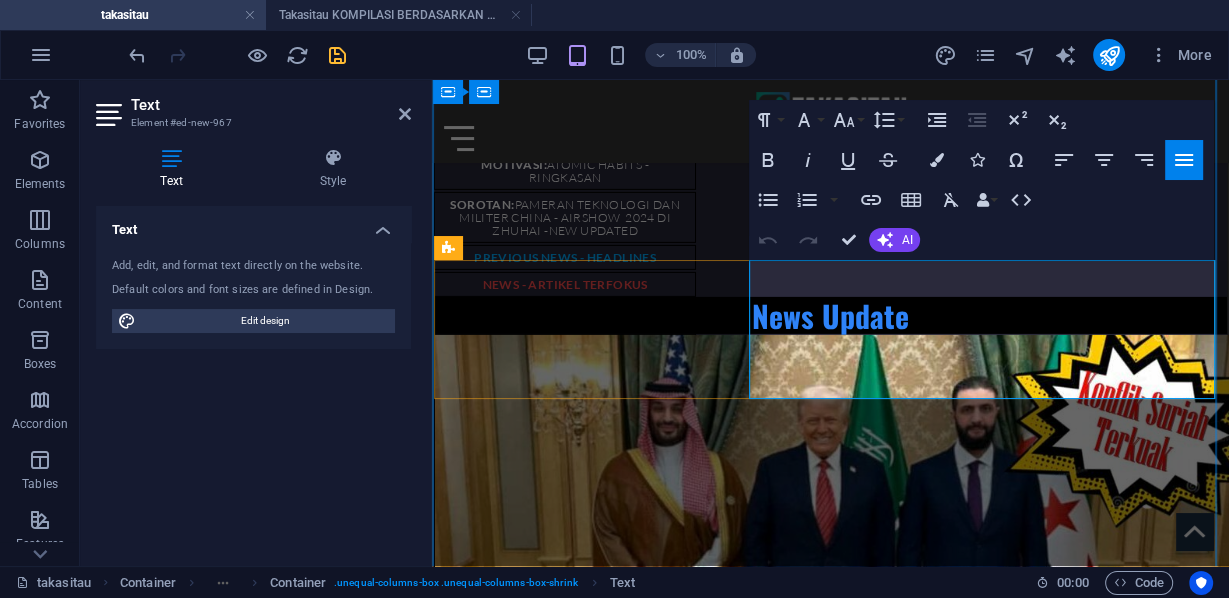 drag, startPoint x: 942, startPoint y: 263, endPoint x: 872, endPoint y: 388, distance: 143.26549 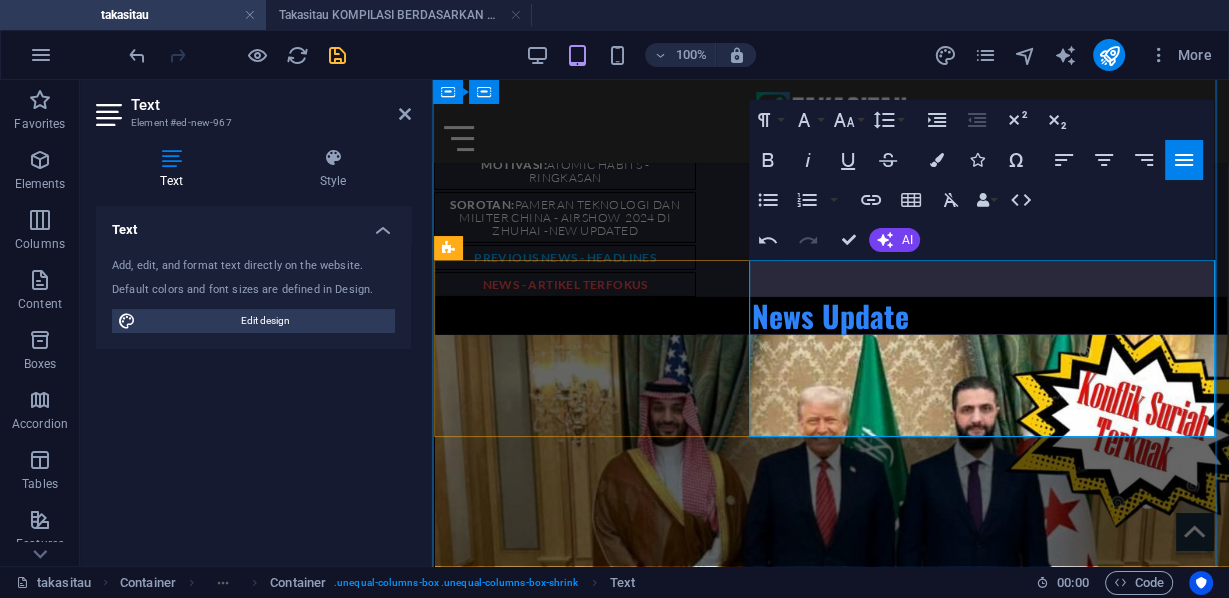 scroll, scrollTop: 15093, scrollLeft: 0, axis: vertical 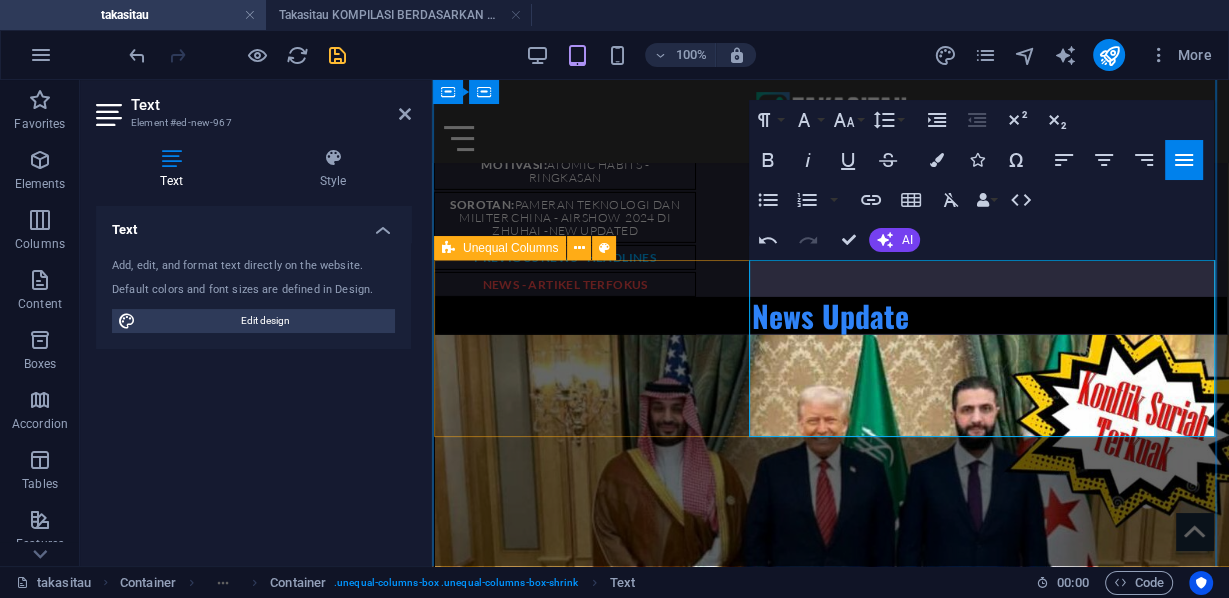 drag, startPoint x: 953, startPoint y: 270, endPoint x: 744, endPoint y: 265, distance: 209.0598 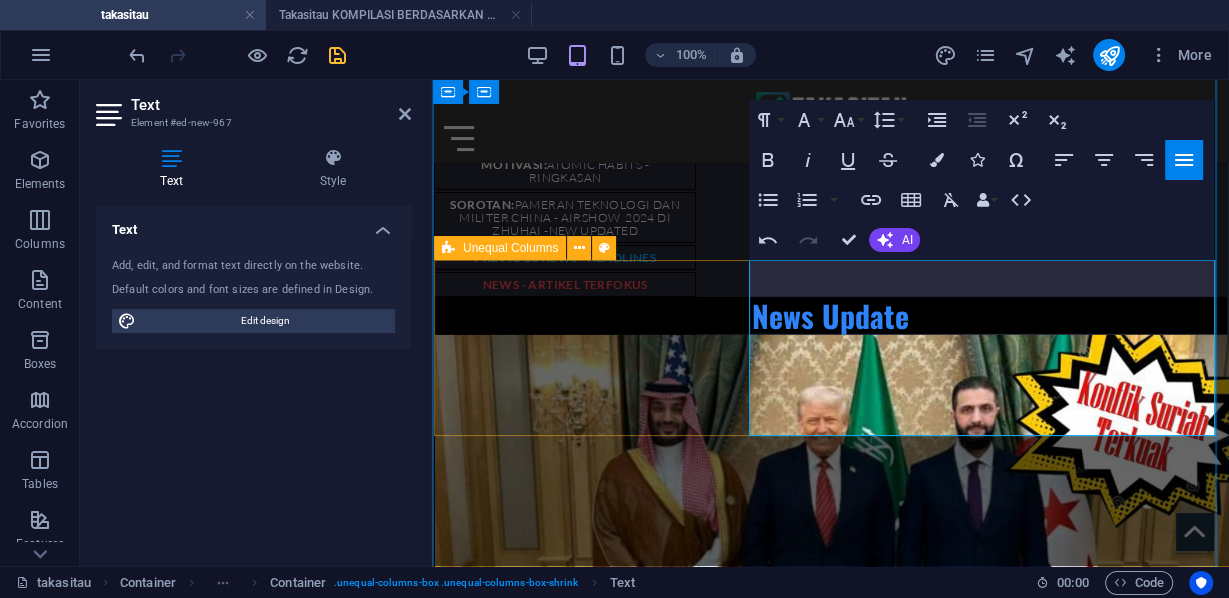 click on "An emotional [PERSON_NAME] gives 3 truths for all to live together in peace: ‘End the genocide today’ ‘End the occupation today’ ‘End the apartheid today’ Free Palestine 🇵🇸 pic.twitter.com/jUr1ecJiPS — [PERSON_NAME] ([PERSON_NAME]) [MONTH] 20, 2025 ya." at bounding box center [830, 24584] 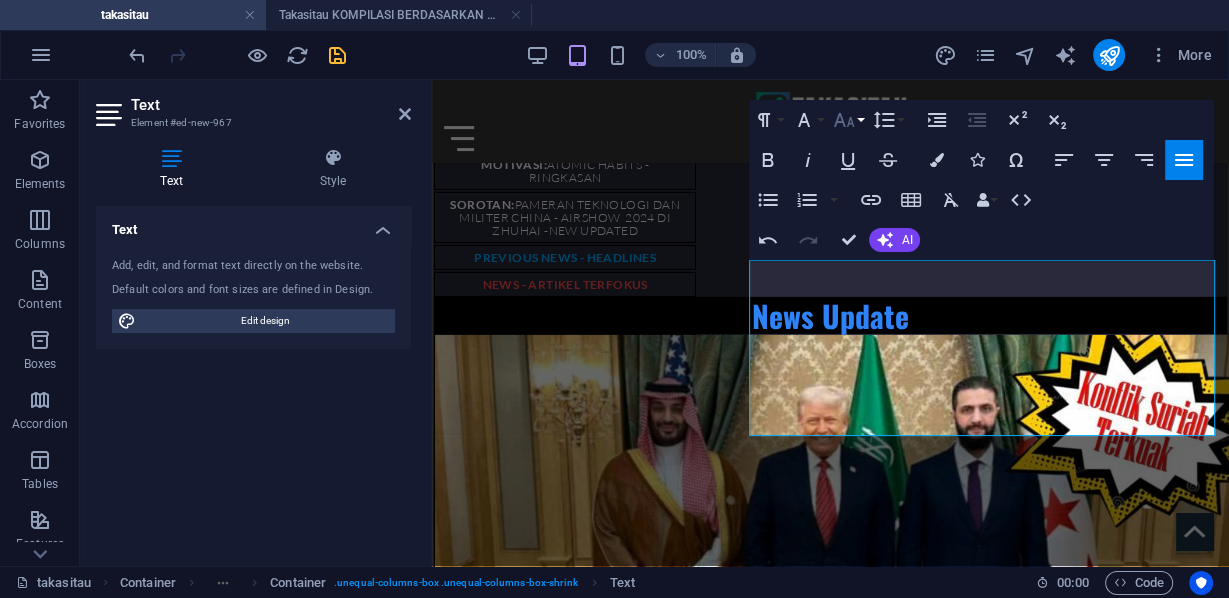 click on "Font Size" at bounding box center (848, 120) 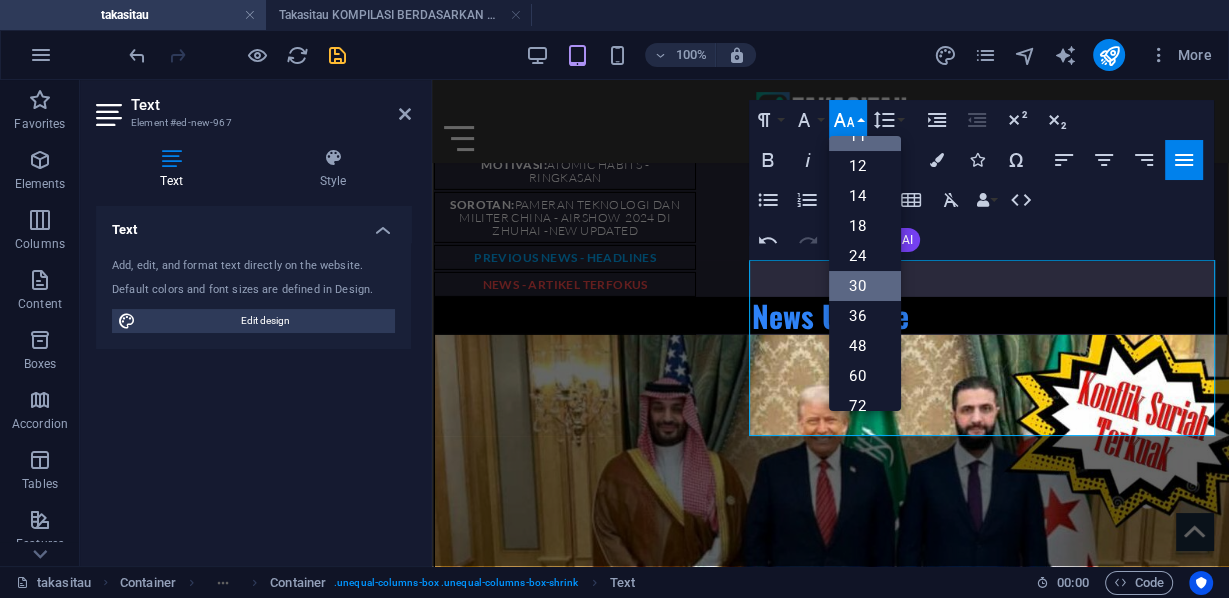 click on "30" at bounding box center (865, 286) 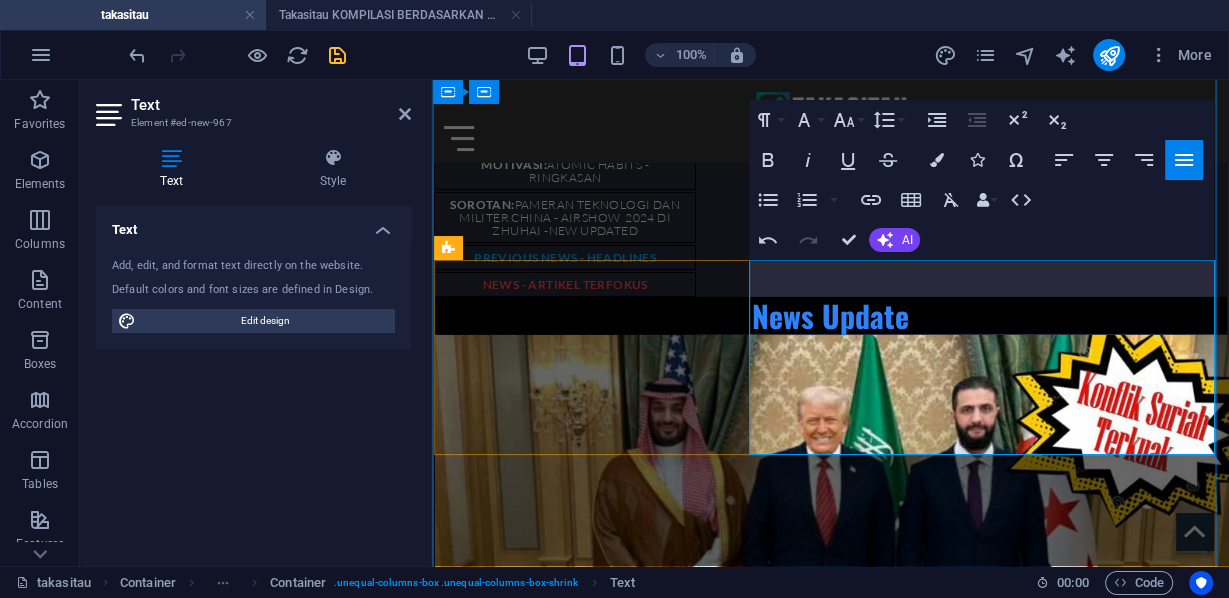 click at bounding box center [830, 24665] 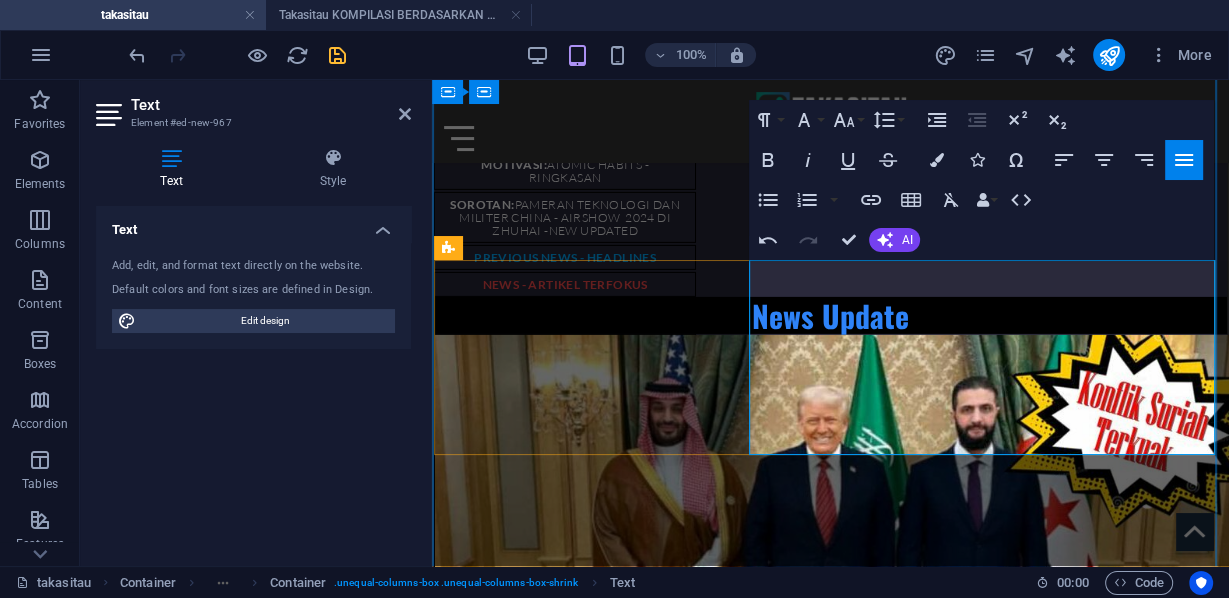 click on "aya pikir orang-orang sering kali tidak begitu mengerti bahwa orang [NATIONALITY] perlu menyembunyikan emosi mereka saat berjalan-jalan, bahwa penggunaan teknologi pengenalan wajah, data biometrik, berbagai alat lain yang digunakan Israel, berarti jika ada persepsi, entah benar atau salah, bahwa Anda sebagai orang [NATIONALITY] terlihat marah, sedang marah, Anda (bisa) dianggap sebagai ancaman, ancaman bagi para pemukim ([COUNTRY])" at bounding box center [830, 24670] 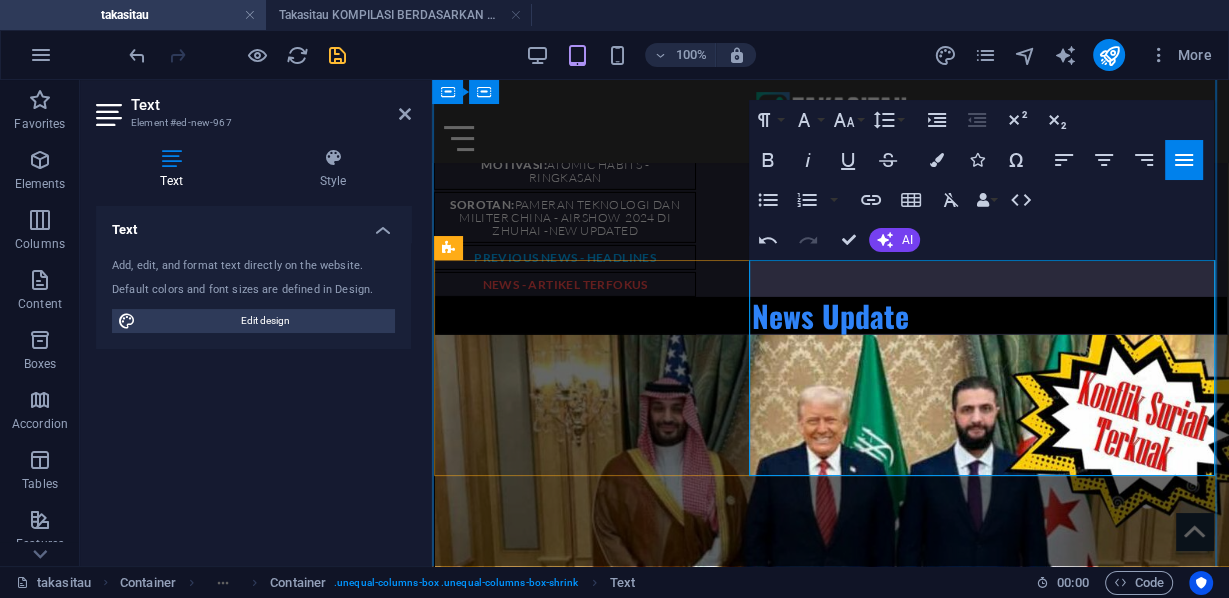 click on "Jadi, saya rasa yang dalam beberapa hal mengejutkan saya, maksud saya, saya tinggal bertahun-tahun di [COUNTRY], saya berbasis di [COUNTRY] dan [COUNTRY], saya telah berkunjung ke sana selama 20 tahun, >>Tetapi yang menurut saya telah dipercepat adalah tingkat pengawasan terhadap semua orang [NATIONALITY] sejak mereka bangun tidur, jika mereka menggunakan ponsel, jika mereka menggunakan internet, dan tentu saja, penggunaan AI di [CITY], kecerdasan buatan. [COUNTRY] tidak hanya menjual senjata dan teknologi, teknologi pengawasan, dan teknologi perbatasan. Mereka melakukan semua itu. >>Tetapi mereka menjual sebuah ide, hampir seperti sebuah model. Sebuah model etno-nasionalisme, kontrol, pemisahan masyarakat, menjadi apa yang disebut sebagai negara sukses yang telah mengusir warga [NATIONALITY]." at bounding box center [830, 24703] 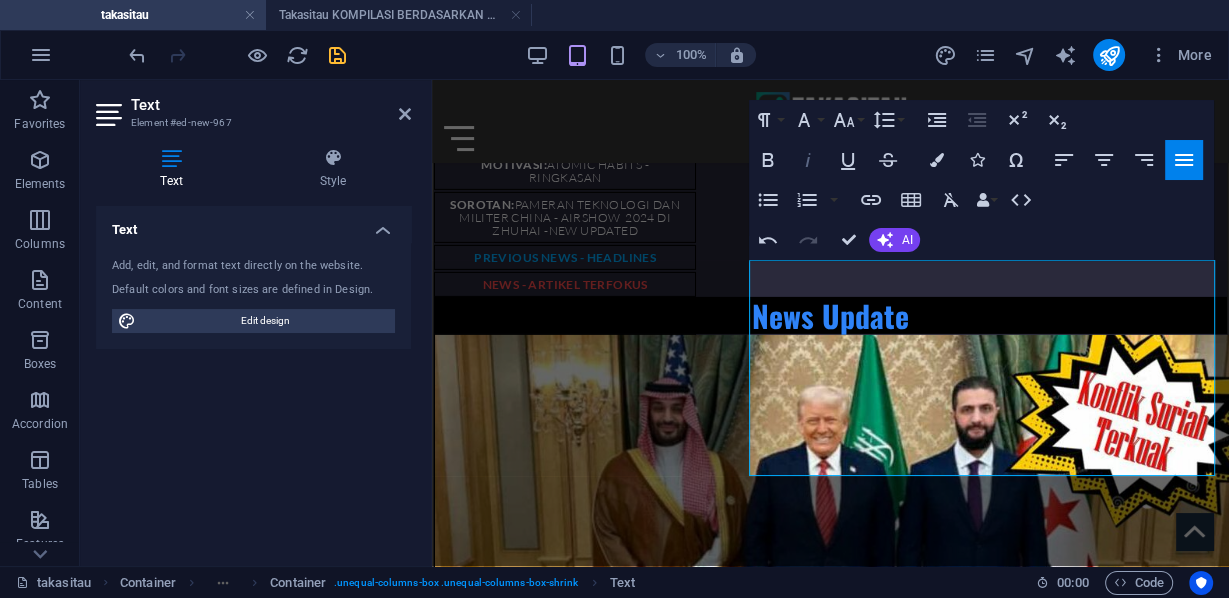 click 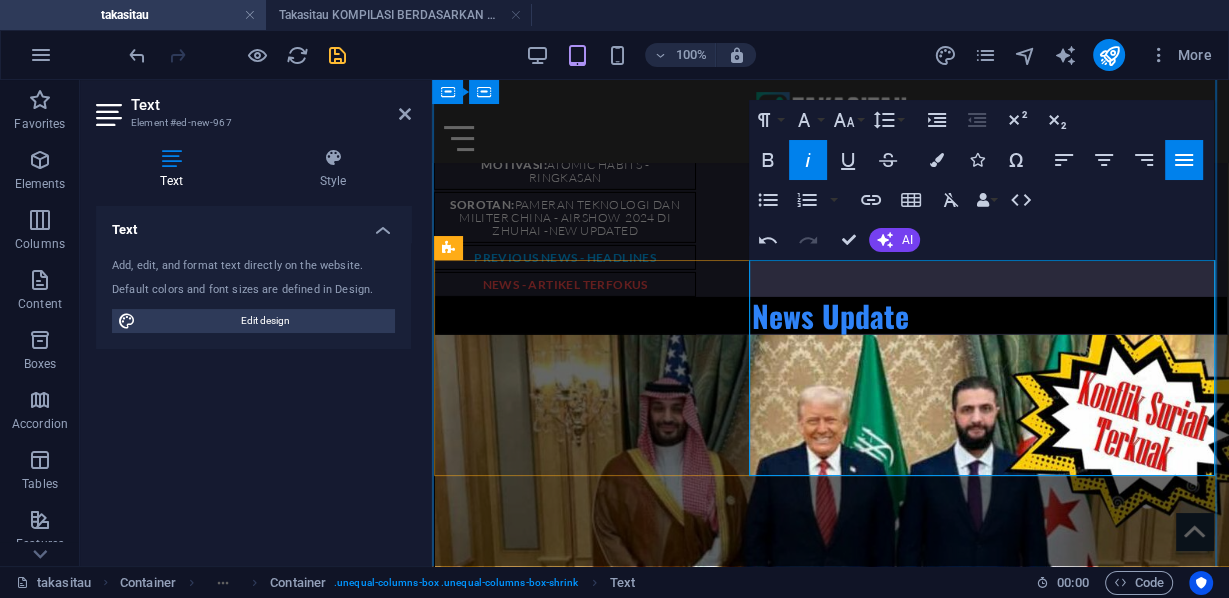 click on "Jadi, saya rasa yang dalam beberapa hal mengejutkan saya, maksud saya, saya tinggal bertahun-tahun di Palestina, saya berbasis di Israel dan Palestina, saya telah berkunjung ke sana selama 20 tahun, tetapi yang menurut saya telah dipercepat adalah tingkat mata-mata ( surveillance ) terhadap semua orang Palestina sejak mereka bangun tidur, jika mereka menggunakan ponsel, jika mereka menggunakan internet, dan tentu saja, penggunaan AI di Gaza, kecerdasan buatan. Israel tidak hanya menjual senjata dan teknologi, teknologi pengawasan, dan teknologi perbatasan. Mereka melakukan semua itu. >>Tetapi mereka menjual sebuah ide, hampir seperti sebuah model. Sebuah model etno-nasionalisme, kontrol, pemisahan masyarakat, menjadi apa yang disebut sebagai negara sukses yang telah mengusir warga Palestina." at bounding box center (830, 24703) 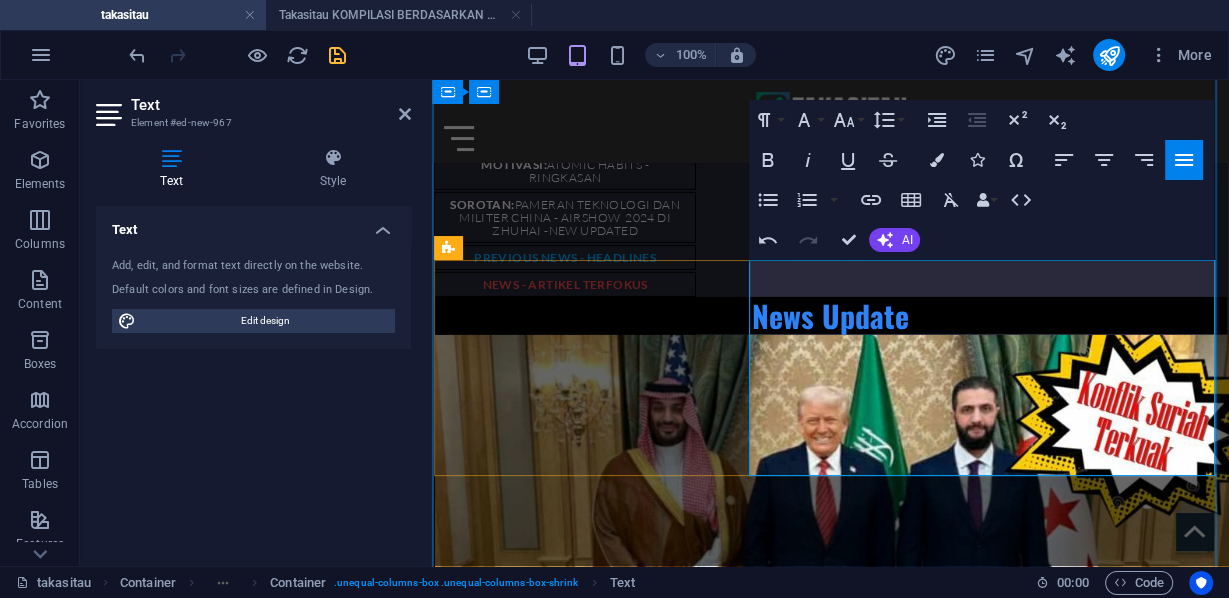 click on "Jadi, saya rasa yang dalam beberapa hal mengejutkan saya, maksud saya, saya tinggal bertahun-tahun di [COUNTRY] dan [COUNTRY], saya berbasis di [COUNTRY] dan [COUNTRY], saya telah berkunjung ke sana selama 20 tahun, tetapi yang menurut saya telah dipercepat adalah tingkat mata-mata ( surveillance ) terhadap semua orang [NATIONALITY] sejak mereka bangun tidur. jika mereka menggunakan ponsel, jika mereka menggunakan internet, dan tentu saja, penggunaan AI di [CITY], kecerdasan buatan. [COUNTRY] tidak hanya menjual senjata dan teknologi, teknologi pengawasan, dan teknologi perbatasan. Mereka melakukan semua itu. >>Tetapi mereka menjual sebuah ide, hampir seperti sebuah model. Sebuah model etno-nasionalisme, kontrol, pemisahan masyarakat, menjadi apa yang disebut sebagai negara sukses yang telah mengusir warga [NATIONALITY]." at bounding box center [830, 24703] 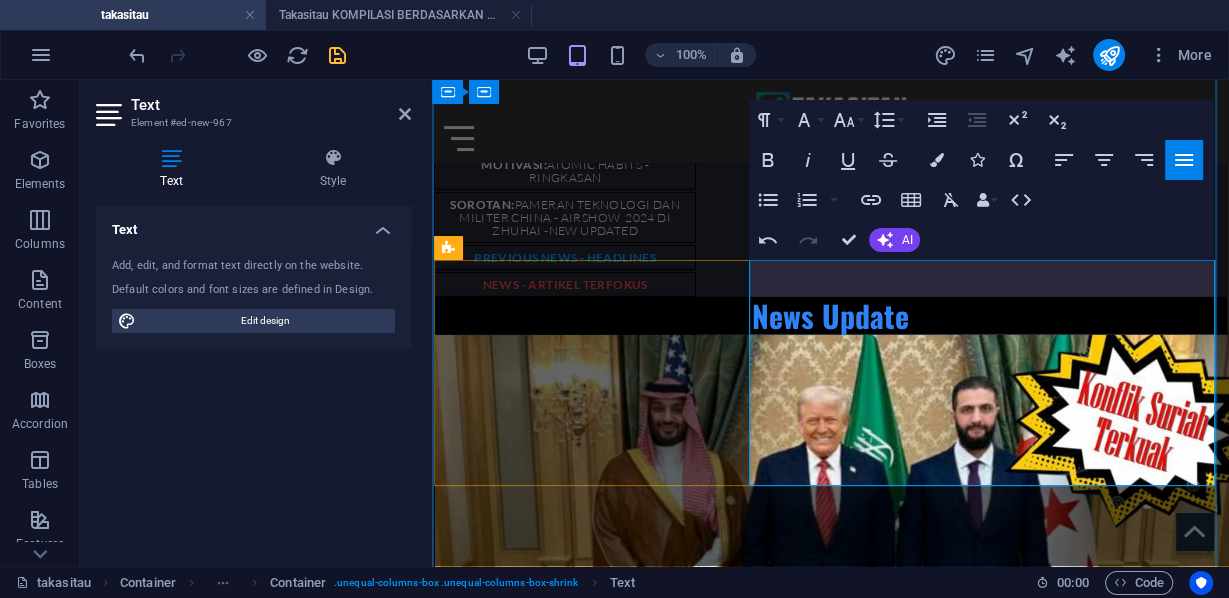 drag, startPoint x: 1132, startPoint y: 443, endPoint x: 1070, endPoint y: 444, distance: 62.008064 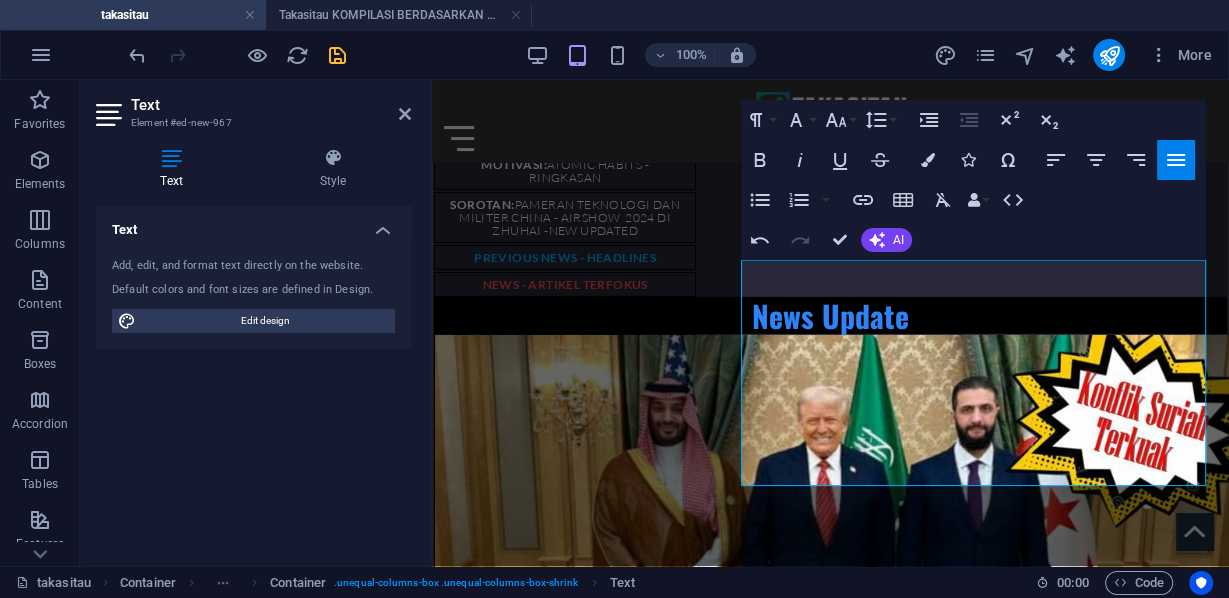 scroll, scrollTop: 5259, scrollLeft: 8, axis: both 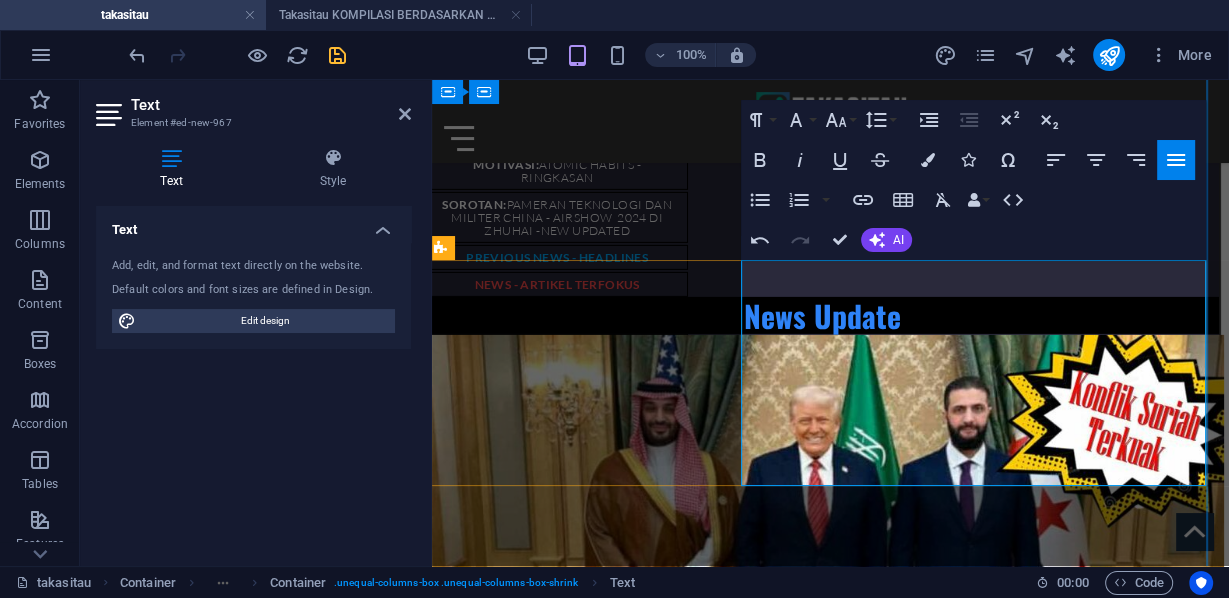 click on "ya." at bounding box center (750, 24752) 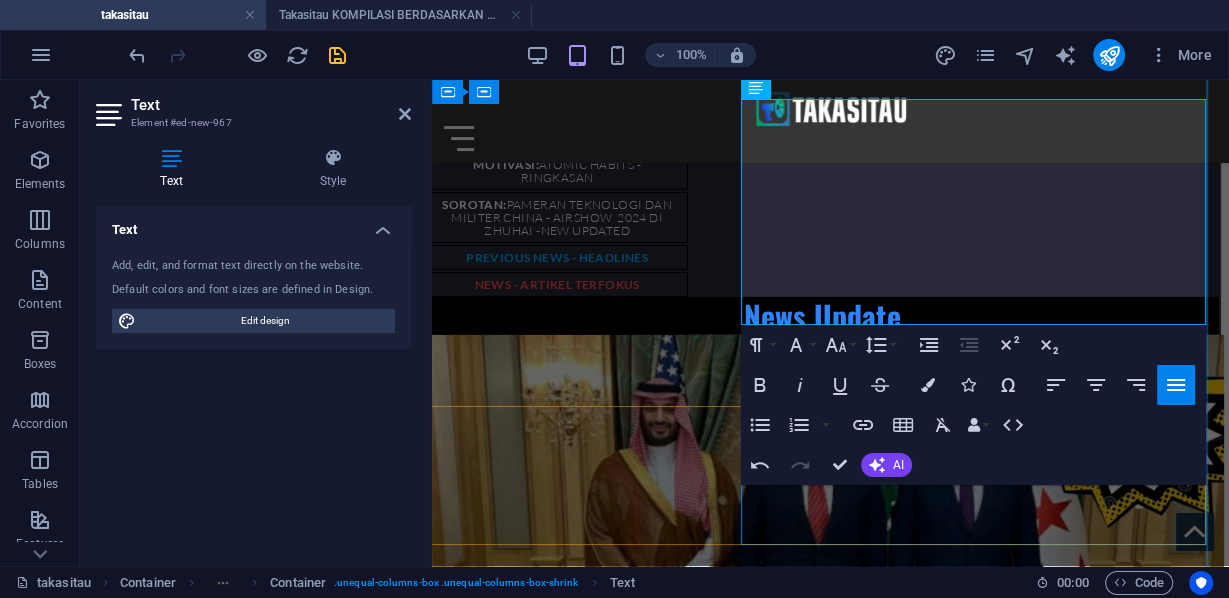 scroll, scrollTop: 5419, scrollLeft: 8, axis: both 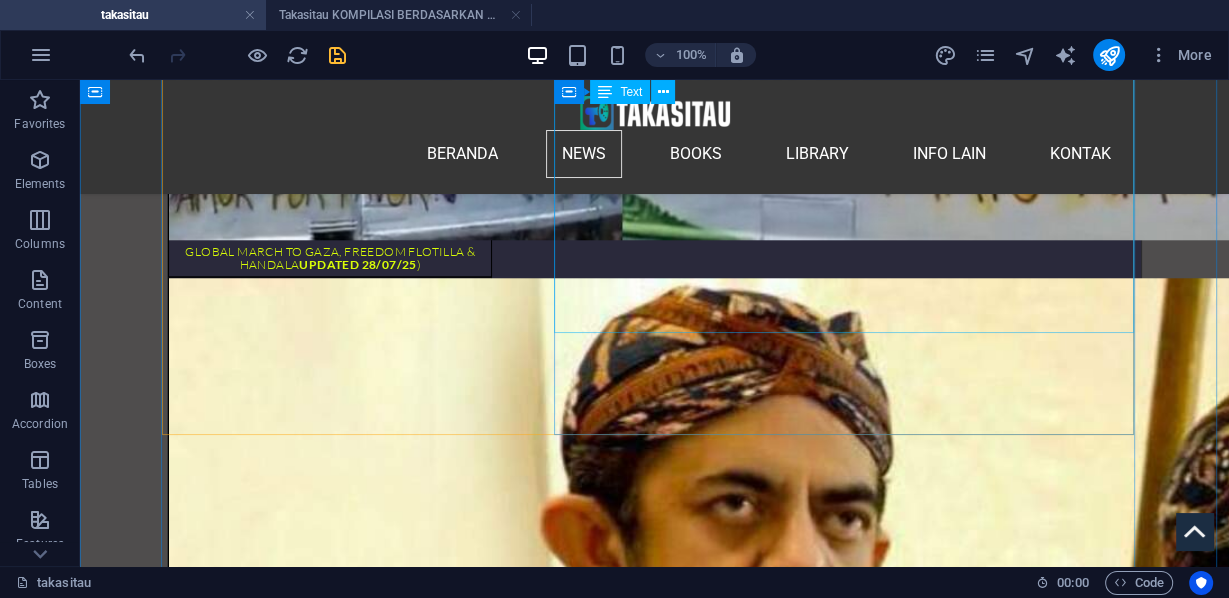 click on "B anyak pengguna di X membandingkan krisis [CITY] dengan The Hunger Games , terutama karena begitu kontras kondisi antara kemewahan elit global (misalnya, acara Met Gala) dan penderitaan warga [CITY]. Misalnya, cuitan menyebut Met Gala sebagai "Capitol" dan Rafah sebagai "Distrik 13," mencerminkan persepsi publik tentang ketimpangan yang serupa dengan dunia fiksi [PERSON]. Dikutip dari middleeasteye.ne t, tragedi [CITY] tidak hanya berdampak pada orang-orang yang terbunuh dalam pembantaian atau penghancuran rumah dan kota. Selain kengerian-kengerian tersebut, warga [NATIONALITY] juga mengalami penderitaan psikologis dan sosial yang luar biasa sebagai konsekuensi dari kebijakan Zionis yang bertujuan untuk membuat [CITY] menjadi neraka. Dalam sebulan terakhir ini, [COUNTRY] telah membunuh lebih dari 400 warga [NATIONALITY] di tempat distribusi makanan. " Pilihan apa yang kami punya ?" tanya para penyintas saat mereka melewati mayat-mayat untuk mendapatkan kantong tepung. ([CITY], [DAY]/[MONTH]/[YEAR] updated [DAY]/[MONTH]/[YEAR])" at bounding box center (654, 30839) 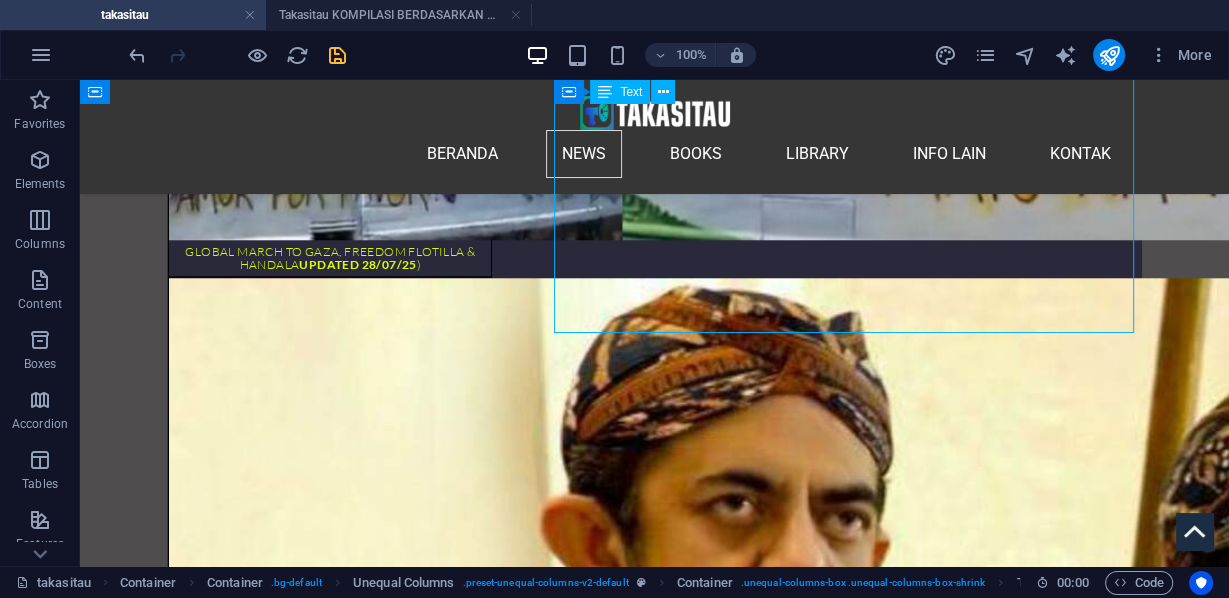 click on "B anyak pengguna di X membandingkan krisis [CITY] dengan The Hunger Games , terutama karena begitu kontras kondisi antara kemewahan elit global (misalnya, acara Met Gala) dan penderitaan warga [CITY]. Misalnya, cuitan menyebut Met Gala sebagai "Capitol" dan Rafah sebagai "Distrik 13," mencerminkan persepsi publik tentang ketimpangan yang serupa dengan dunia fiksi [PERSON]. Dikutip dari middleeasteye.ne t, tragedi [CITY] tidak hanya berdampak pada orang-orang yang terbunuh dalam pembantaian atau penghancuran rumah dan kota. Selain kengerian-kengerian tersebut, warga [NATIONALITY] juga mengalami penderitaan psikologis dan sosial yang luar biasa sebagai konsekuensi dari kebijakan Zionis yang bertujuan untuk membuat [CITY] menjadi neraka. Dalam sebulan terakhir ini, [COUNTRY] telah membunuh lebih dari 400 warga [NATIONALITY] di tempat distribusi makanan. " Pilihan apa yang kami punya ?" tanya para penyintas saat mereka melewati mayat-mayat untuk mendapatkan kantong tepung. ([CITY], [DAY]/[MONTH]/[YEAR] updated [DAY]/[MONTH]/[YEAR])" at bounding box center [654, 30839] 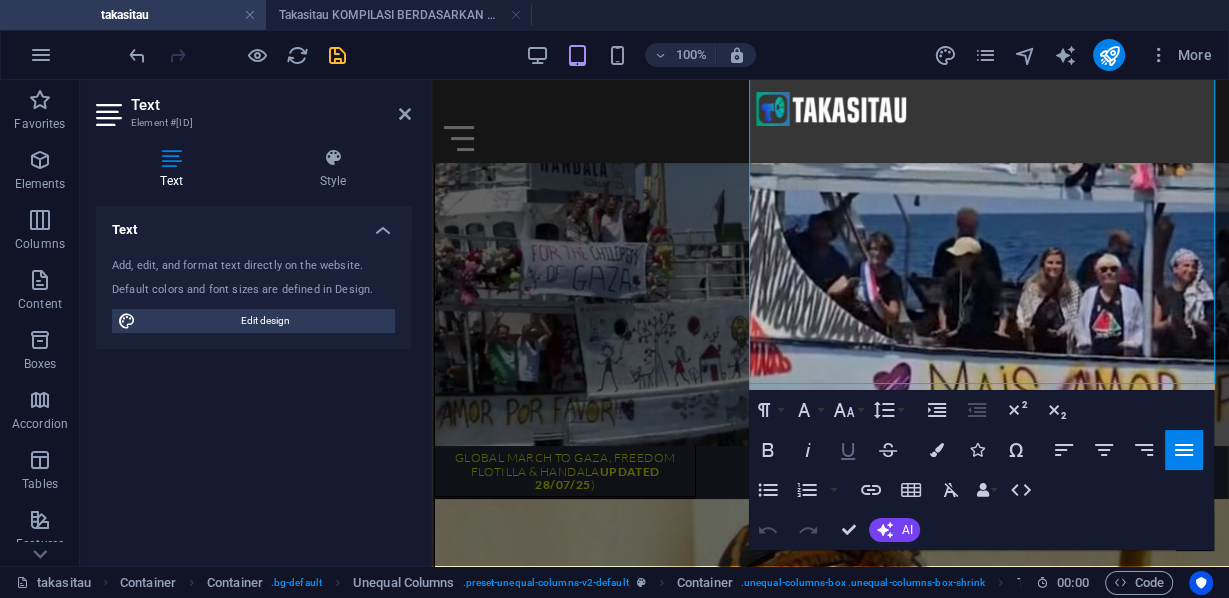scroll, scrollTop: 6408, scrollLeft: 0, axis: vertical 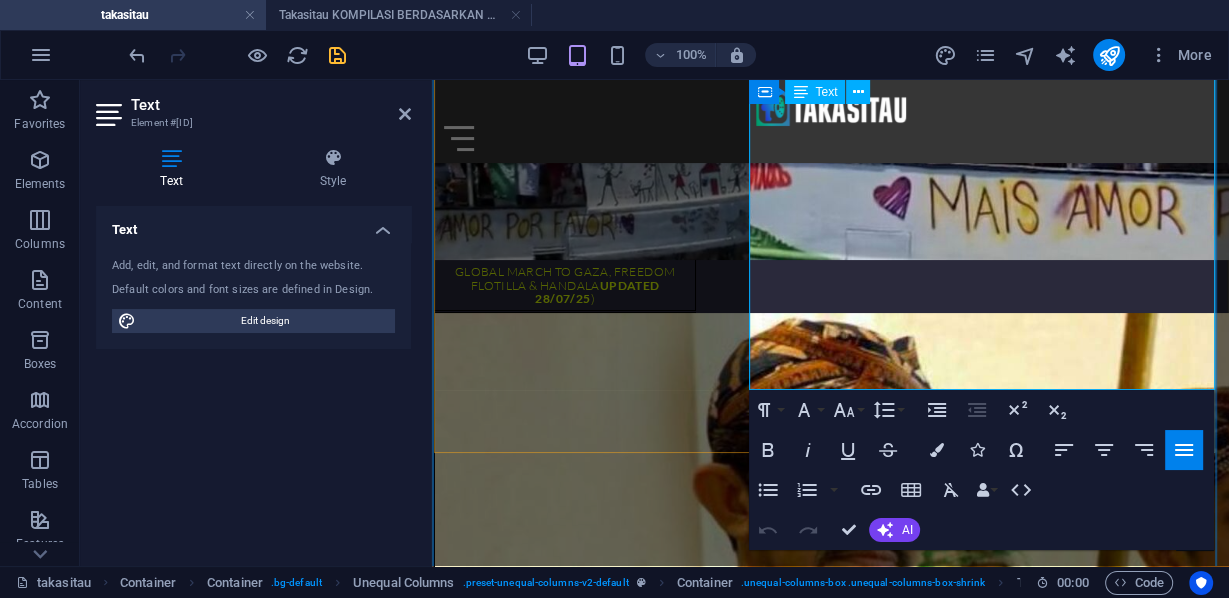 drag, startPoint x: 902, startPoint y: 382, endPoint x: 749, endPoint y: 377, distance: 153.08168 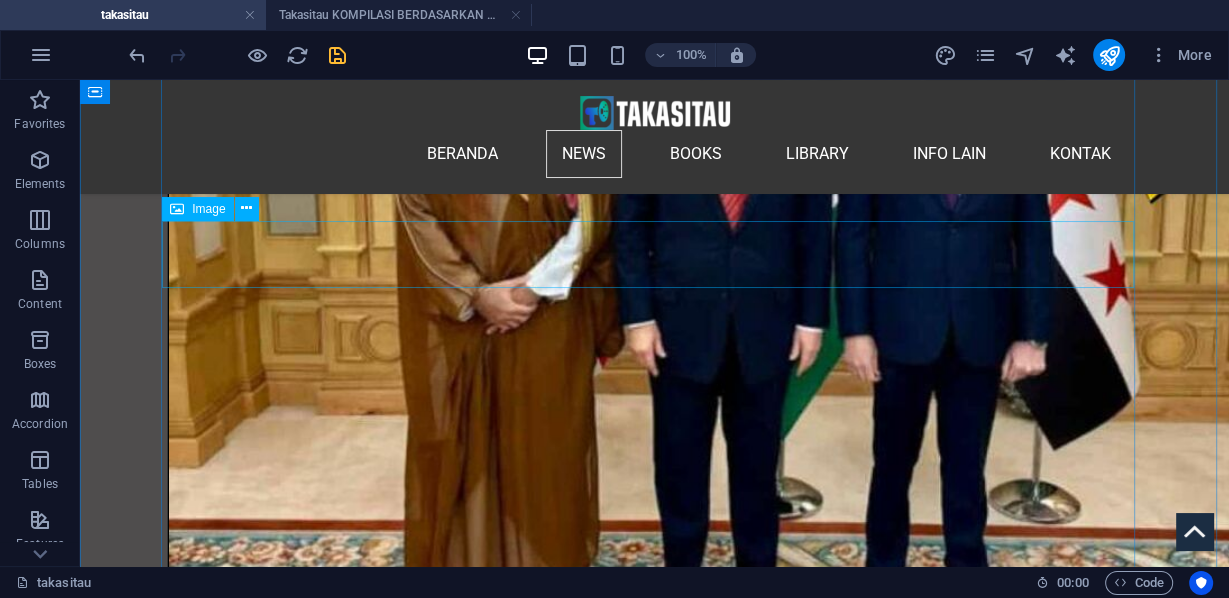 scroll, scrollTop: 6381, scrollLeft: 0, axis: vertical 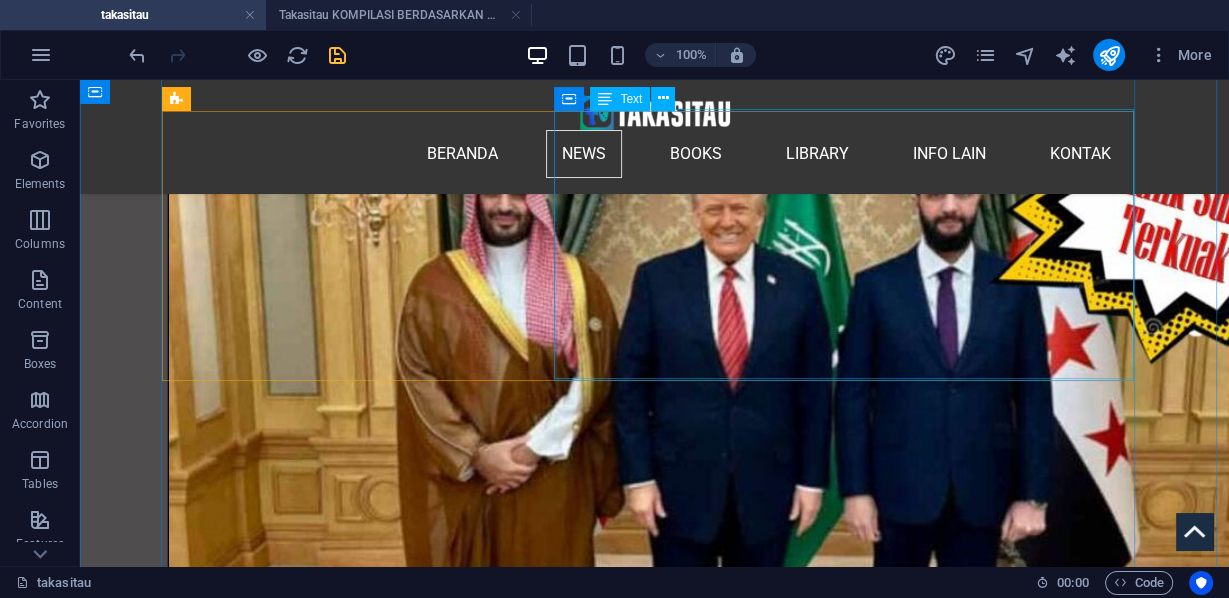 click on "Saya pikir orang-orang sering kali tidak begitu mengerti bahwa orang Palestina perlu menyembunyikan emosi mereka saat berjalan-jalan, bahwa penggunaan teknologi pengenalan wajah, data biometrik, berbagai alat lain yang digunakan Israel, berarti jika ada persepsi, entah benar atau salah, bahwa Anda sebagai orang Palestina terlihat marah, sedang marah, Anda (bisa) dianggap sebagai ancaman, ancaman bagi para pemukim (Israel) atau tentara, Anda dapat ditangkap, dinetralisir, bahkan dibunuh, atau diinterogasi.  Jadi, saya rasa yang dalam beberapa hal mengejutkan saya, maksud saya, saya tinggal bertahun-tahun di Palestina, saya berbasis di Israel dan Palestina, saya telah berkunjung ke sana selama 20 tahun, tetapi yang menurut saya telah dipercepat adalah tingkat mata-mata ( surveillance ) terhadap semua orang Palestina sejak mereka bangun tidur. Jika mereka menggunakan ponsel, jika mereka menggunakan internet, dan tentu saja, penggunaan AI di Gaza, kecerdasan buatan." at bounding box center (654, 29381) 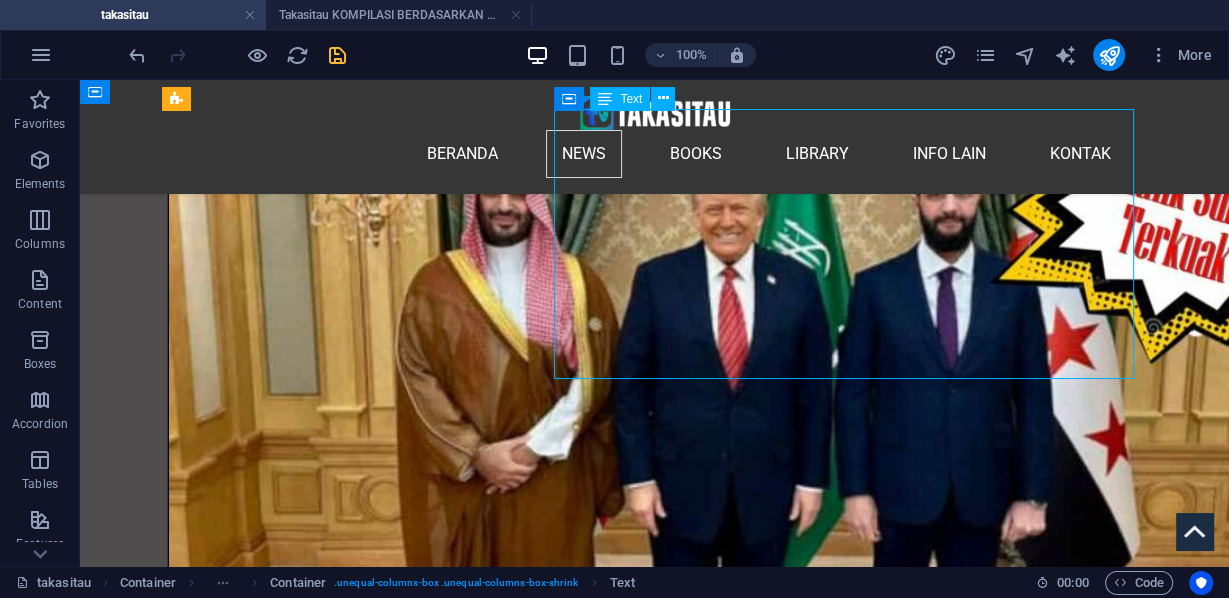 click on "Saya pikir orang-orang sering kali tidak begitu mengerti bahwa orang Palestina perlu menyembunyikan emosi mereka saat berjalan-jalan, bahwa penggunaan teknologi pengenalan wajah, data biometrik, berbagai alat lain yang digunakan Israel, berarti jika ada persepsi, entah benar atau salah, bahwa Anda sebagai orang Palestina terlihat marah, sedang marah, Anda (bisa) dianggap sebagai ancaman, ancaman bagi para pemukim (Israel) atau tentara, Anda dapat ditangkap, dinetralisir, bahkan dibunuh, atau diinterogasi.  Jadi, saya rasa yang dalam beberapa hal mengejutkan saya, maksud saya, saya tinggal bertahun-tahun di Palestina, saya berbasis di Israel dan Palestina, saya telah berkunjung ke sana selama 20 tahun, tetapi yang menurut saya telah dipercepat adalah tingkat mata-mata ( surveillance ) terhadap semua orang Palestina sejak mereka bangun tidur. Jika mereka menggunakan ponsel, jika mereka menggunakan internet, dan tentu saja, penggunaan AI di Gaza, kecerdasan buatan." at bounding box center [654, 29381] 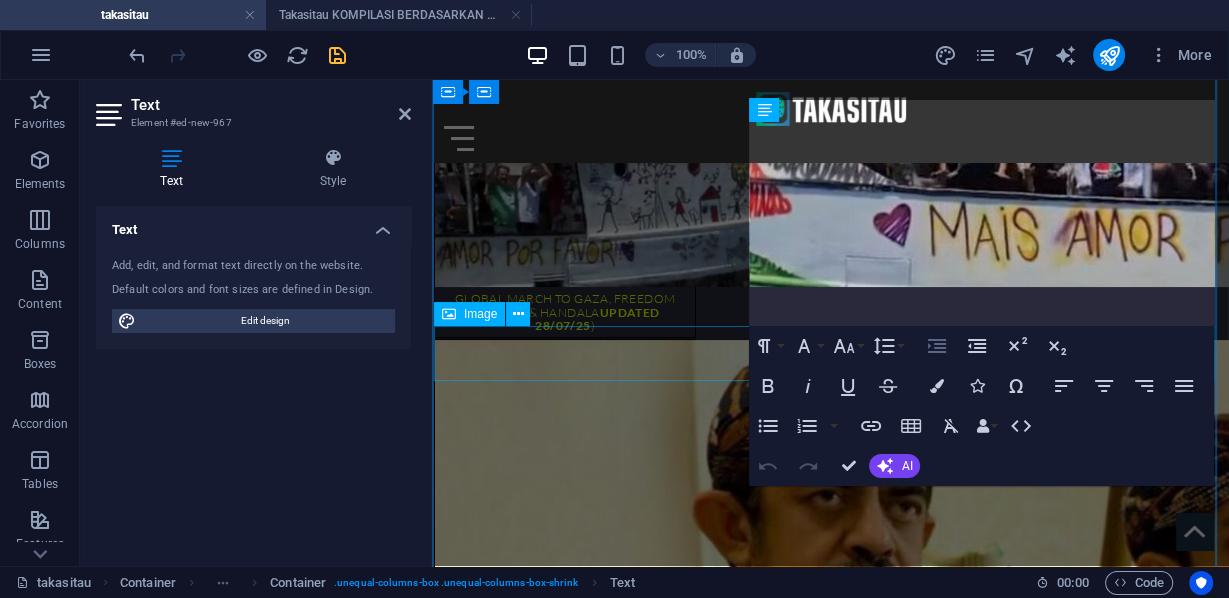 scroll, scrollTop: 5413, scrollLeft: 0, axis: vertical 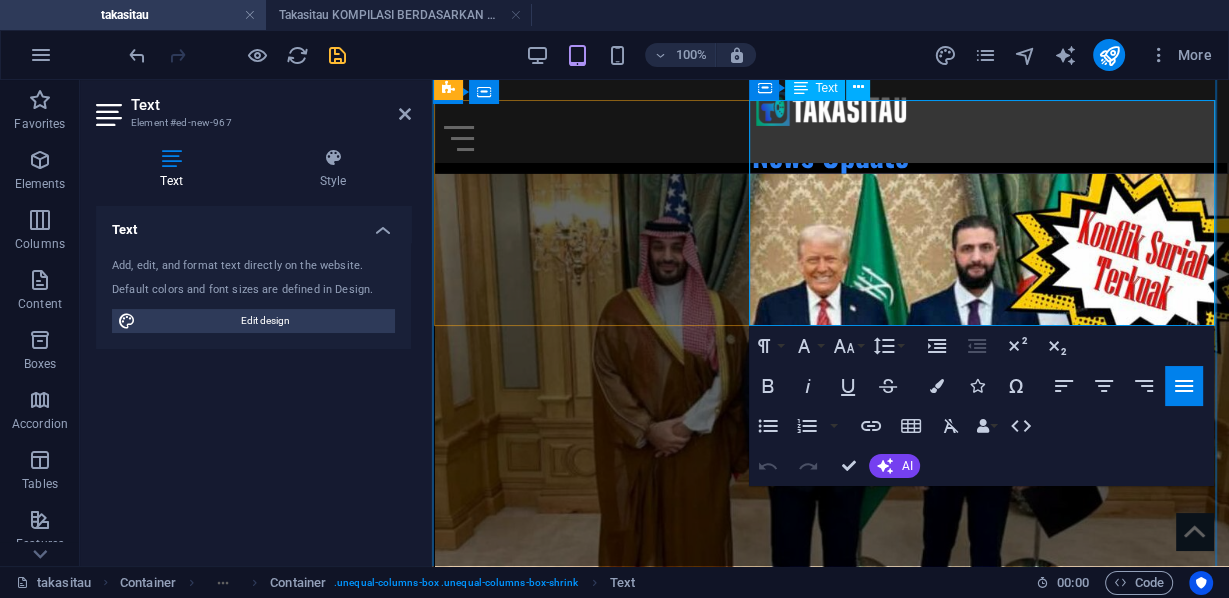 click on "Israel tidak hanya menjual senjata dan teknologi, teknologi mata-mata, dan teknologi pembatasan. Mereka melakukan semua itu. Tetapi mereka menjual sebuah ide, hampir seperti sebuah model. Sebuah model etno-nasionalisme, kontrol, pemisahan masyarakat, menjadi apa yang disebut sebagai negara sukses yang telah mengusir warga Palestina." at bounding box center [830, 24580] 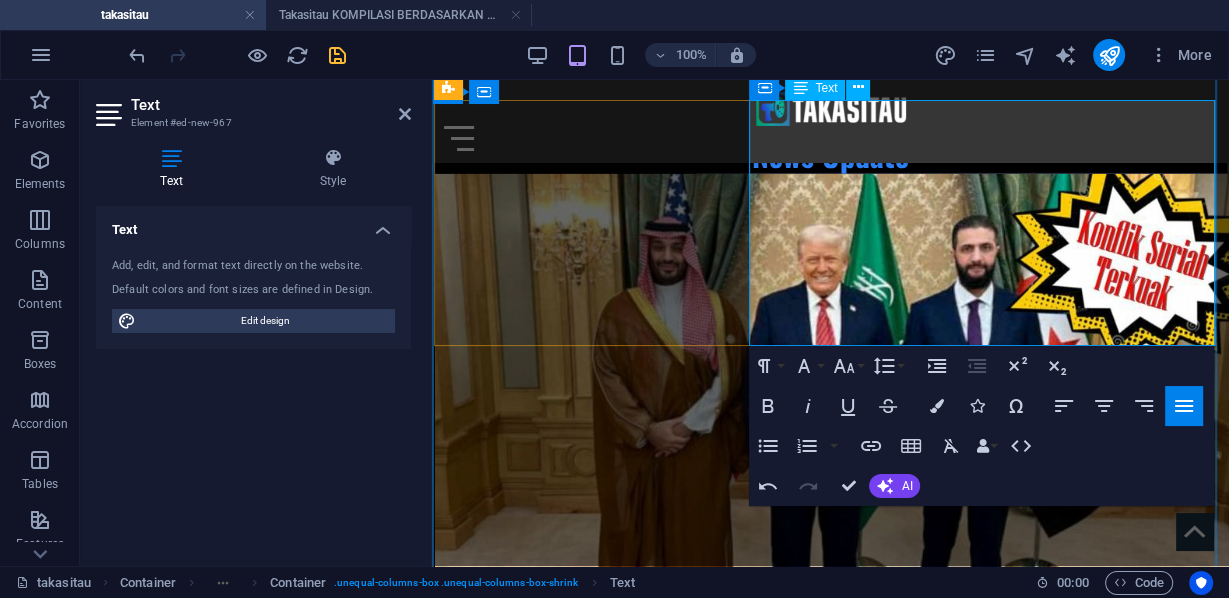drag, startPoint x: 894, startPoint y: 340, endPoint x: 810, endPoint y: 338, distance: 84.0238 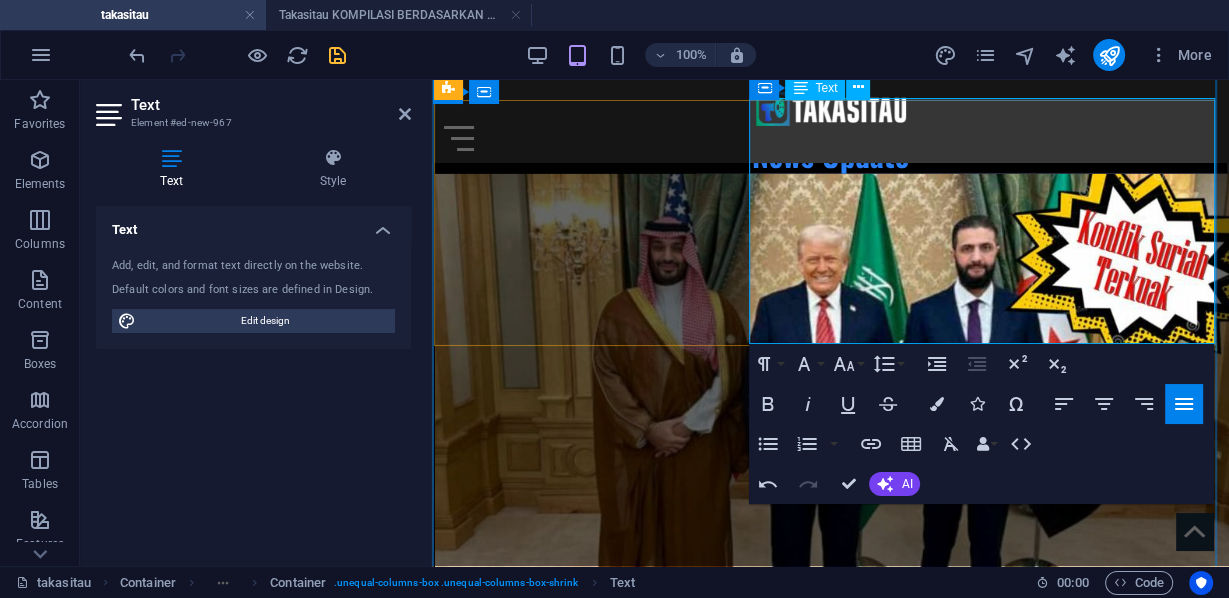 click on "([CITY], [DAY]/[MONTH]/[YEAR])" at bounding box center [511, 24611] 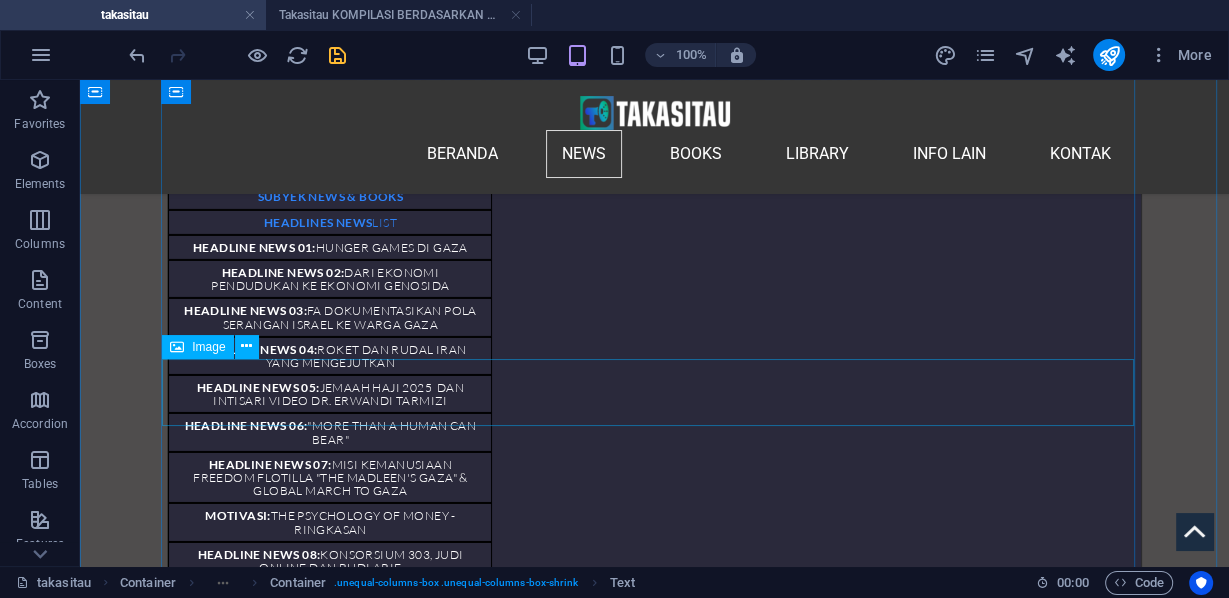 scroll, scrollTop: 6410, scrollLeft: 0, axis: vertical 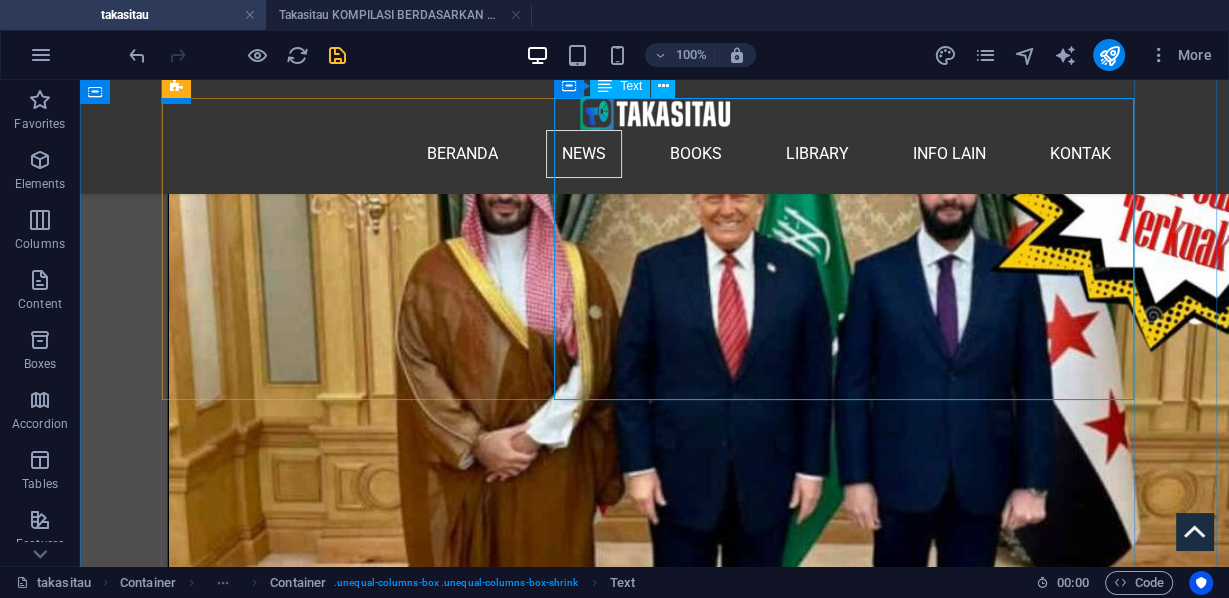 click on "S aya pikir orang-orang sering kali tidak begitu mengerti bahwa orang [NATIONALITY] perlu menyembunyikan emosi mereka saat berjalan-jalan, bahwa penggunaan teknologi pengenalan wajah, data biometrik, berbagai alat lain yang digunakan [COUNTRY], berarti jika ada persepsi, entah benar atau salah, bahwa Anda sebagai orang [NATIONALITY] terlihat marah, sedang marah, Anda (bisa) dianggap sebagai ancaman, ancaman bagi para pemukim ([COUNTRY]) atau tentara, Anda dapat ditangkap, dinetralisir, bahkan dibunuh, atau diinterogasi. Jadi, saya rasa yang dalam beberapa hal mengejutkan saya, maksud saya, saya tinggal bertahun-tahun di [COUNTRY], saya berbasis di [COUNTRY] dan [COUNTRY], saya telah berkunjung ke sana selama 20 tahun, tetapi yang menurut saya telah dipercepat adalah tingkat mata-mata ( surveillance ) terhadap semua orang [NATIONALITY] sejak mereka bangun tidur. Jika mereka menggunakan ponsel, jika mereka menggunakan internet, dan tentu saja, penggunaan AI di [CITY], kecerdasan buatan. ([CITY], [DAY]/[MONTH]/[YEAR])" at bounding box center [654, 29385] 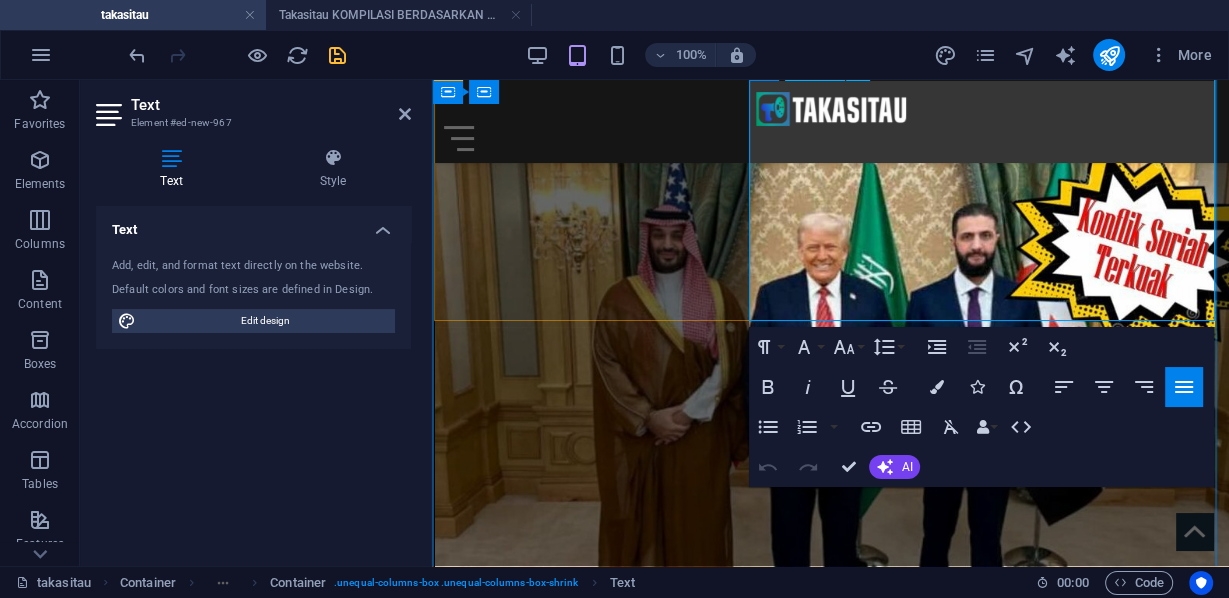 scroll, scrollTop: 5438, scrollLeft: 0, axis: vertical 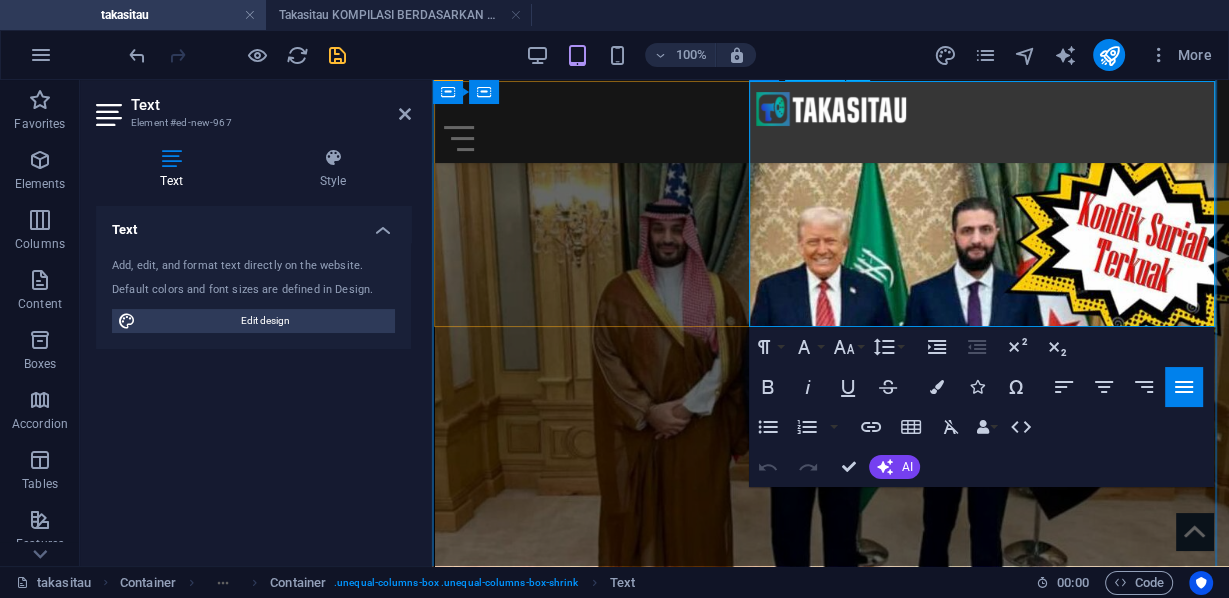 click on "Israel tidak hanya menjual senjata dan teknologi, teknologi mata-mata, dan teknologi pembatasan. Mereka melakukan semua itu. Tetapi mereka menjual sebuah ide, hampir seperti sebuah model. Sebuah model etno-nasionalisme, kontrol, pemisahan masyarakat, menjadi apa yang disebut sebagai negara sukses yang telah mengusir warga Palestina." at bounding box center [830, 24562] 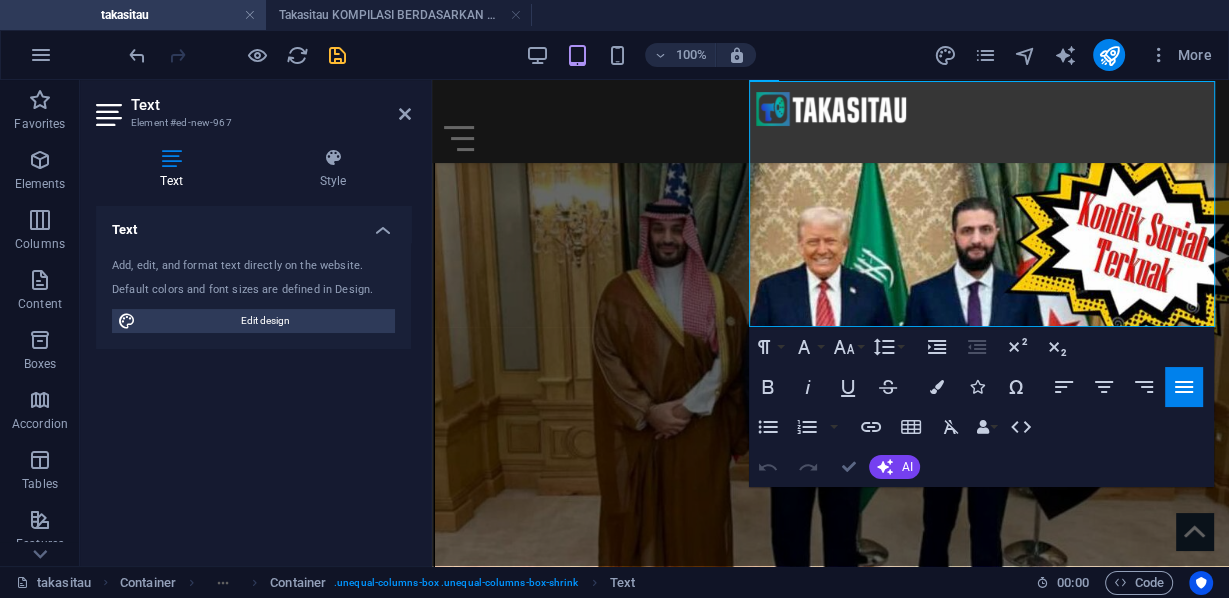 drag, startPoint x: 849, startPoint y: 464, endPoint x: 775, endPoint y: 279, distance: 199.2511 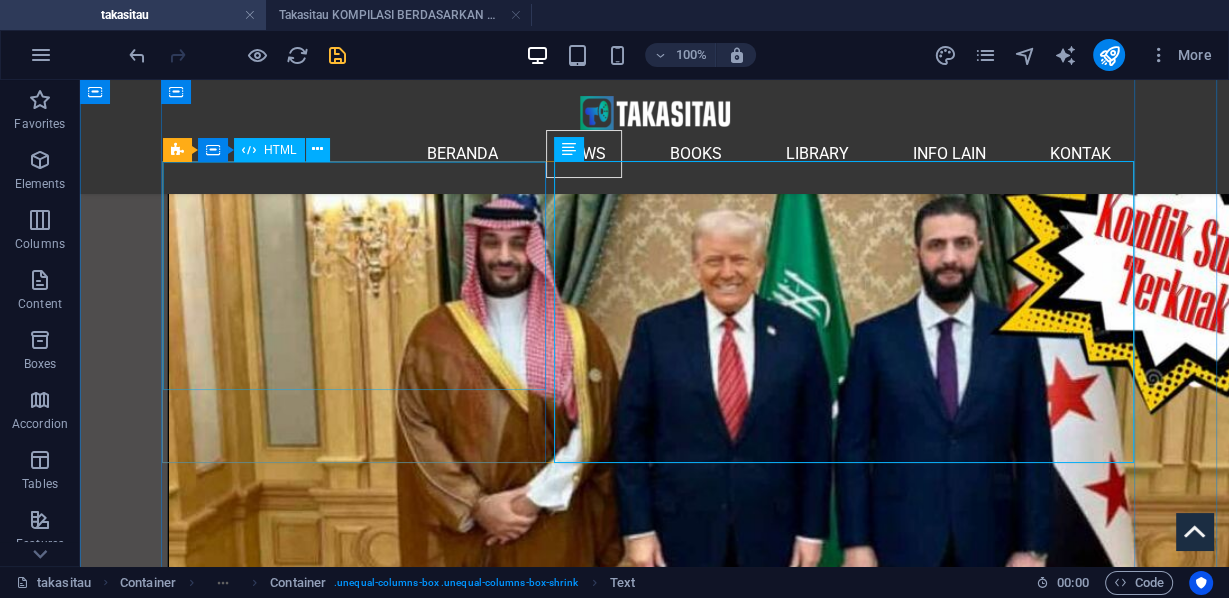 scroll, scrollTop: 6170, scrollLeft: 0, axis: vertical 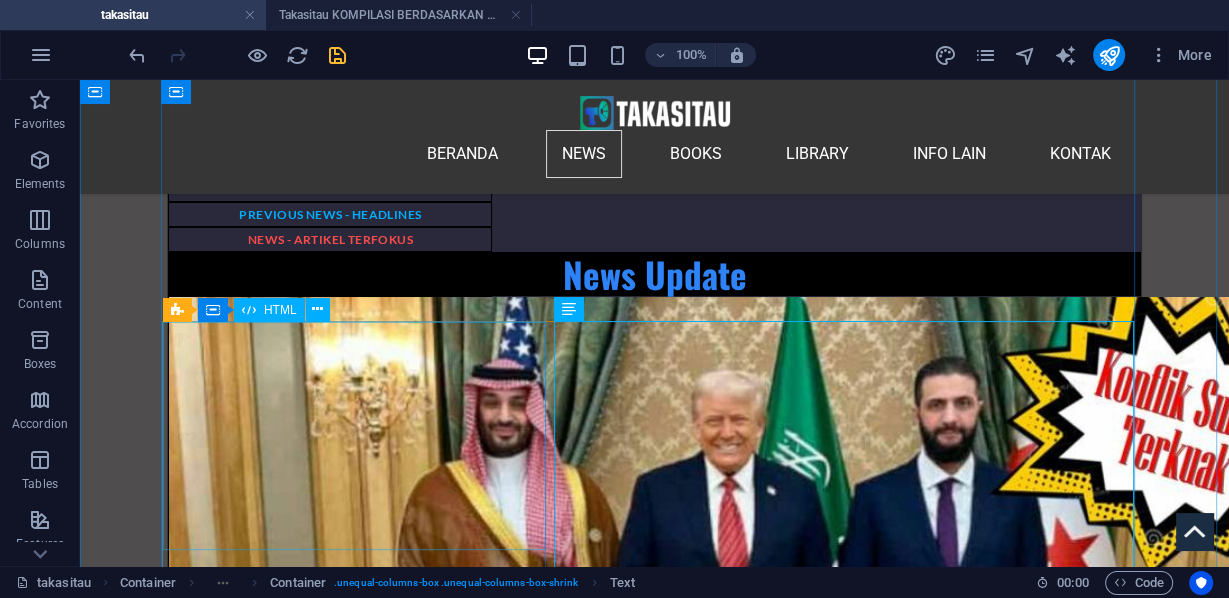 click on "An emotional [PERSON_NAME] gives 3 truths for all to live together in peace: ‘End the genocide today’ ‘End the occupation today’ ‘End the apartheid today’ Free Palestine 🇵🇸 pic.twitter.com/jUr1ecJiPS — [PERSON_NAME] ([PERSON_NAME]) [MONTH] 20, 2025" at bounding box center (654, 29394) 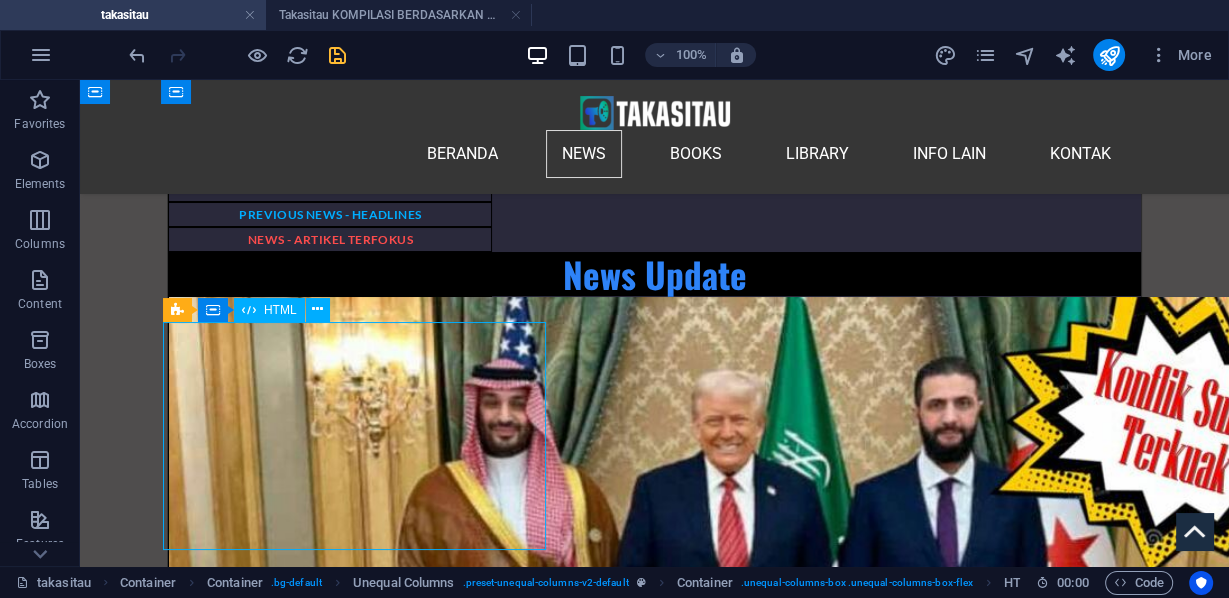 click on "An emotional [PERSON_NAME] gives 3 truths for all to live together in peace: ‘End the genocide today’ ‘End the occupation today’ ‘End the apartheid today’ Free Palestine 🇵🇸 pic.twitter.com/jUr1ecJiPS — [PERSON_NAME] ([PERSON_NAME]) [MONTH] 20, 2025" at bounding box center (654, 29394) 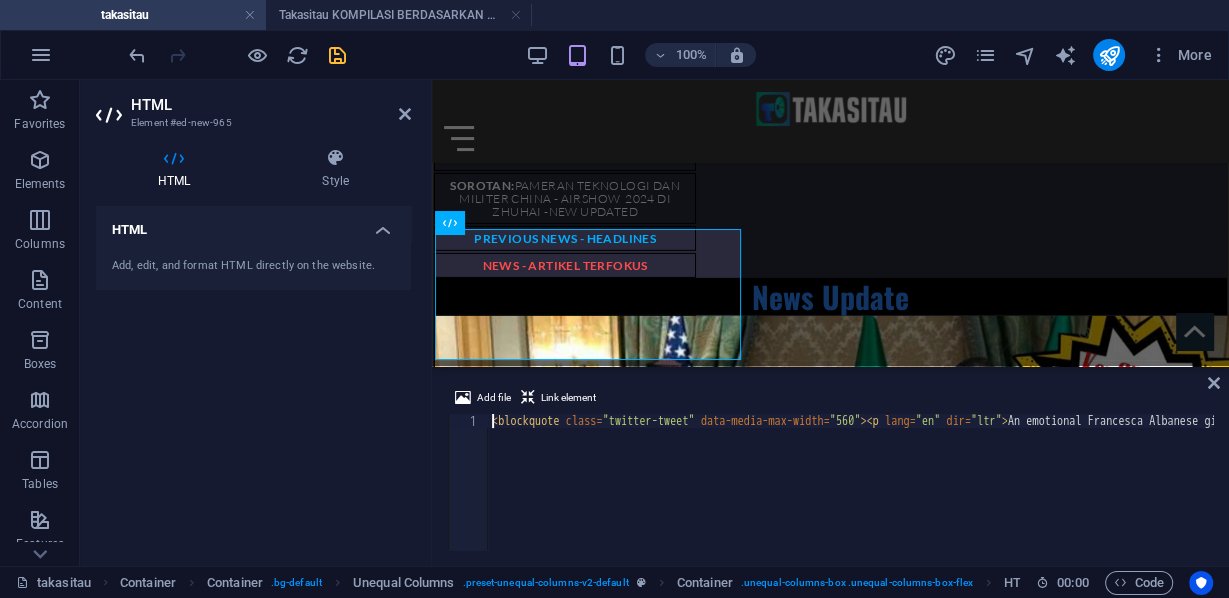 scroll, scrollTop: 5164, scrollLeft: 0, axis: vertical 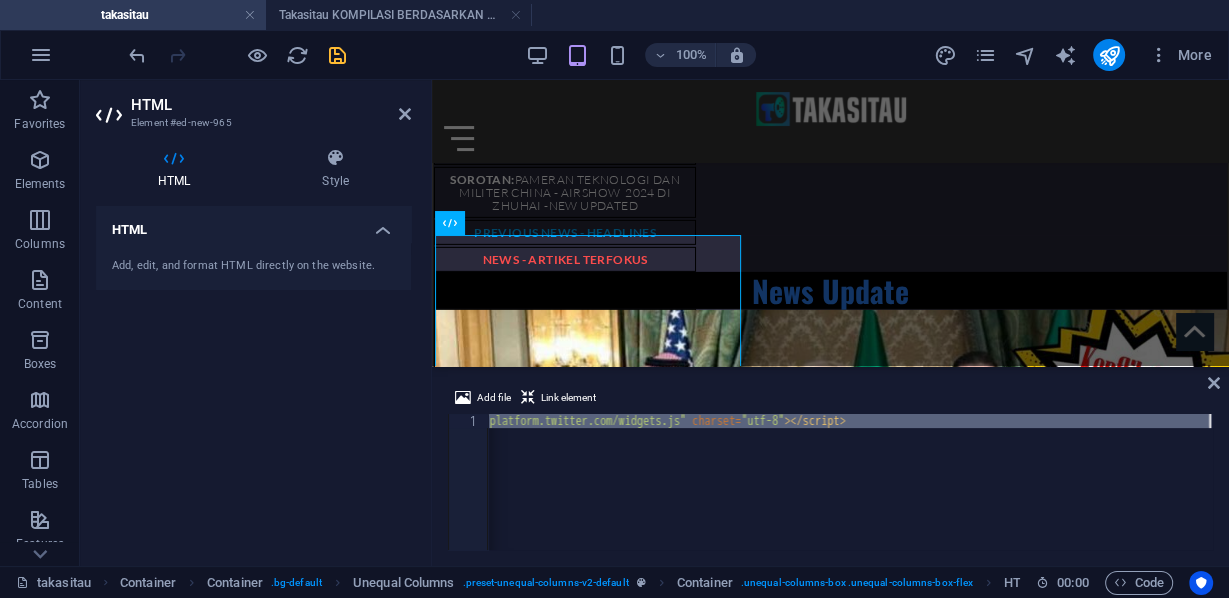 drag, startPoint x: 488, startPoint y: 416, endPoint x: 1225, endPoint y: 420, distance: 737.01086 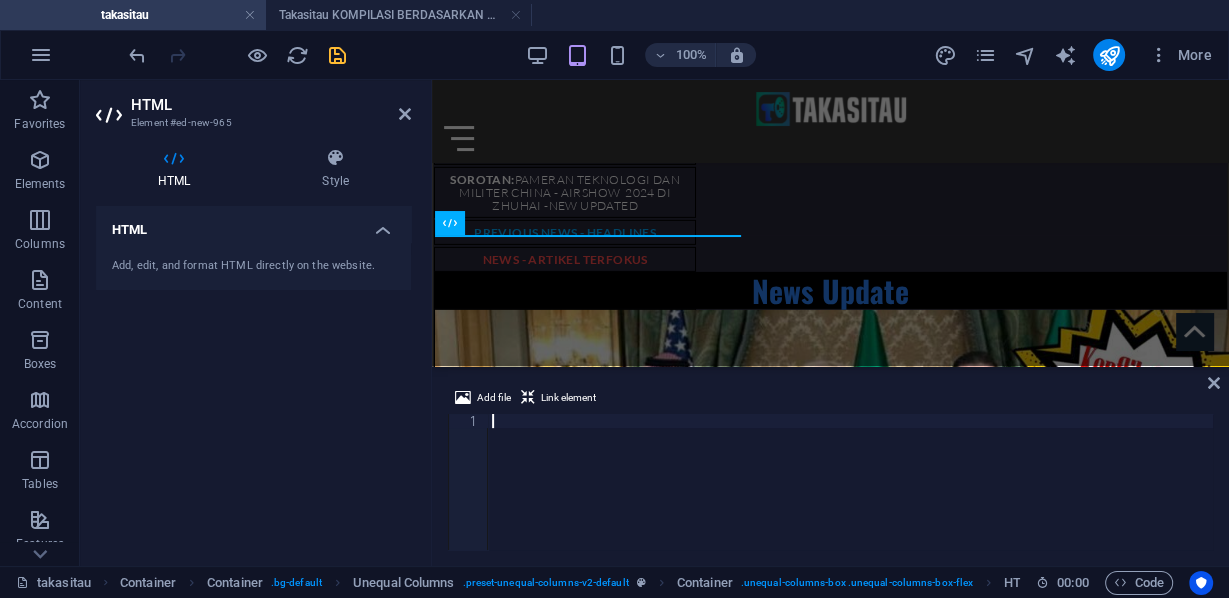 type 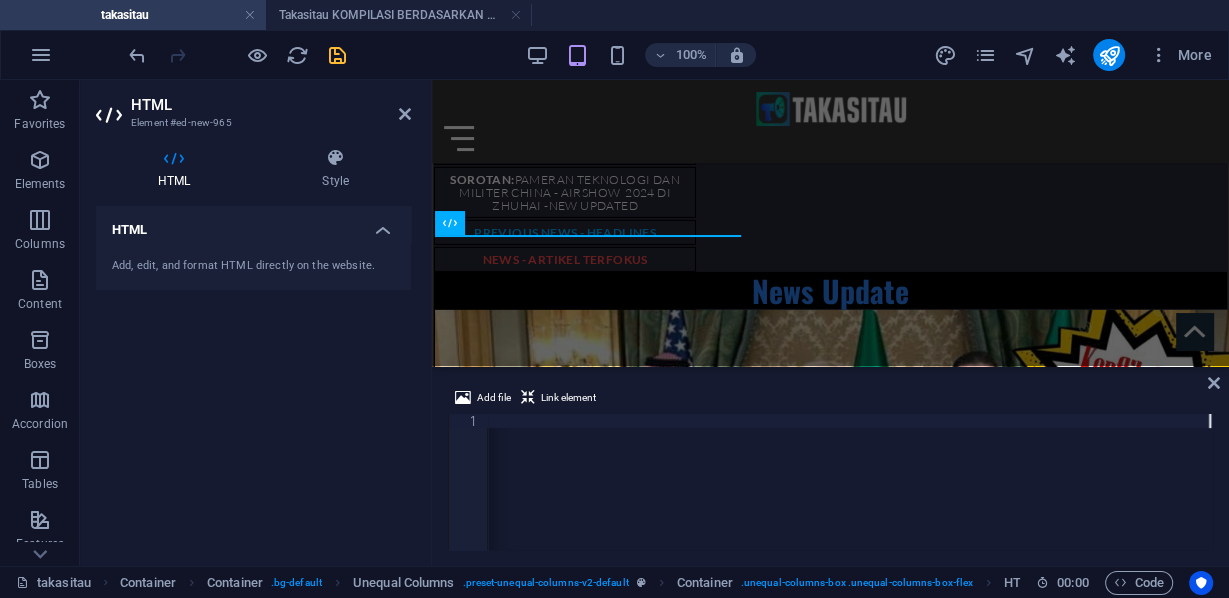 scroll, scrollTop: 0, scrollLeft: 2233, axis: horizontal 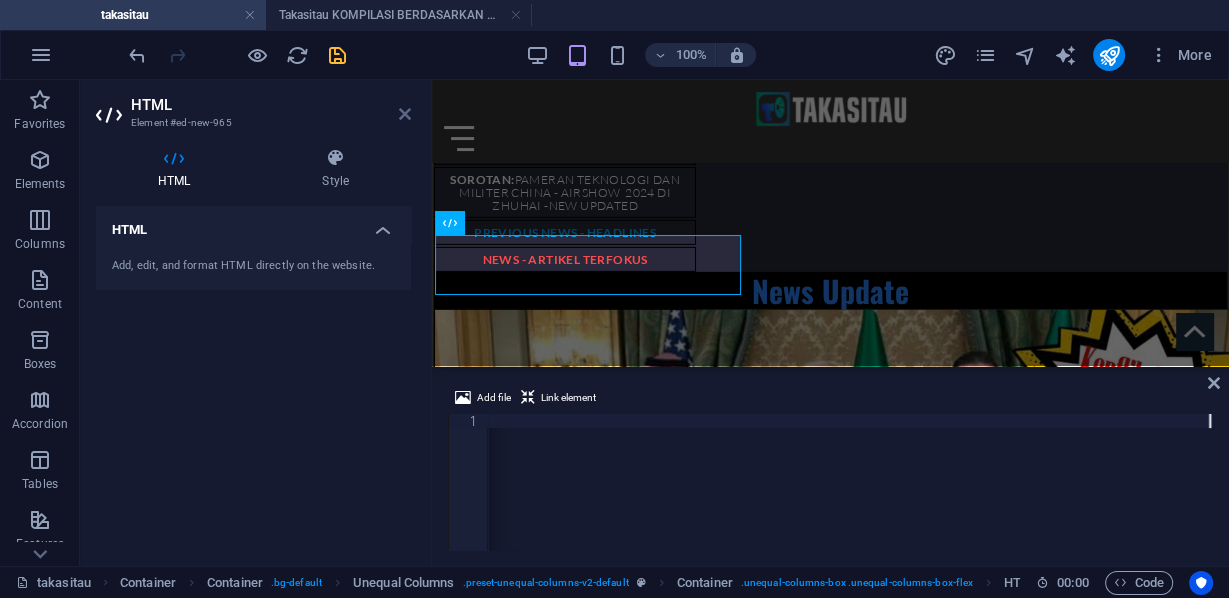 click at bounding box center (405, 114) 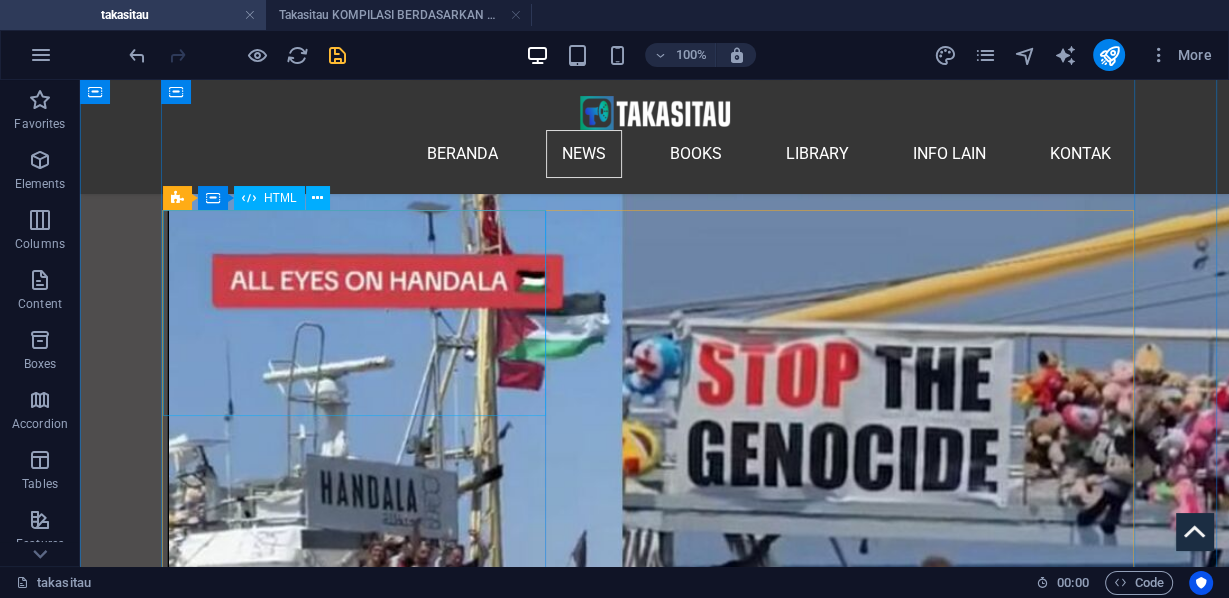 scroll, scrollTop: 7251, scrollLeft: 0, axis: vertical 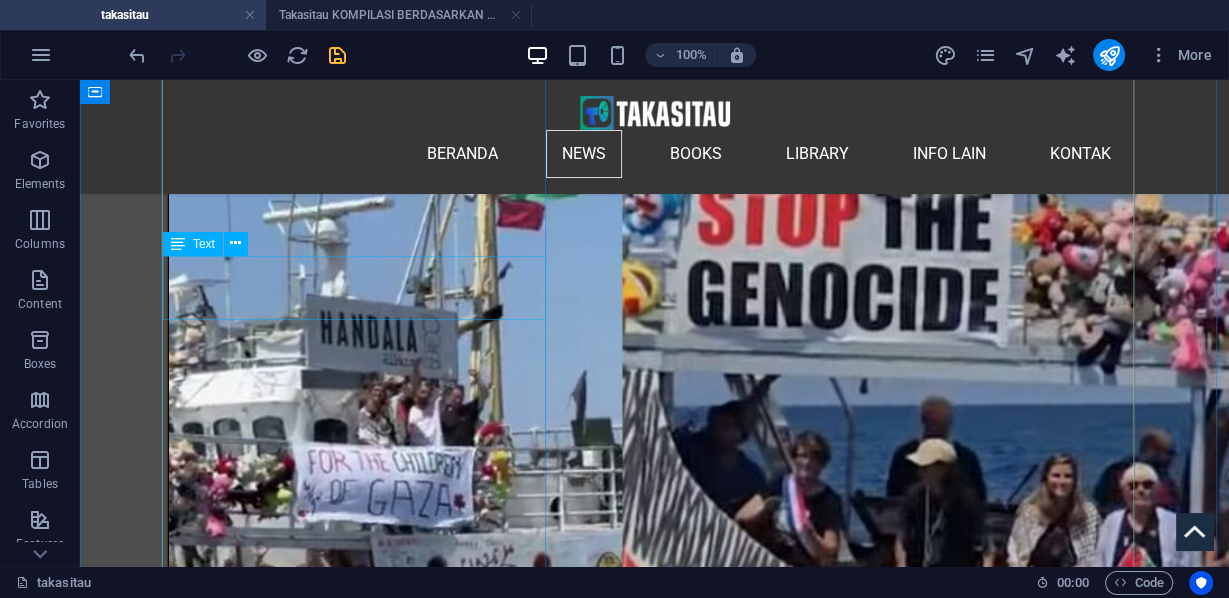 click on "Rezim genosida benar-benar telah menciptakan permainan kelaparan ( Hunger Games ) di Gaza dengan hak hidup atau mati bagi siapa pun yang dapat melarikan diri dari peluru penembak jitu pembunuh berantai. Israel akan membayar mahal untuk penderitaan dan genosida yang tak terhitung ini. moonbee @BMoon_bee - 11 Jun 2025" at bounding box center (654, 29270) 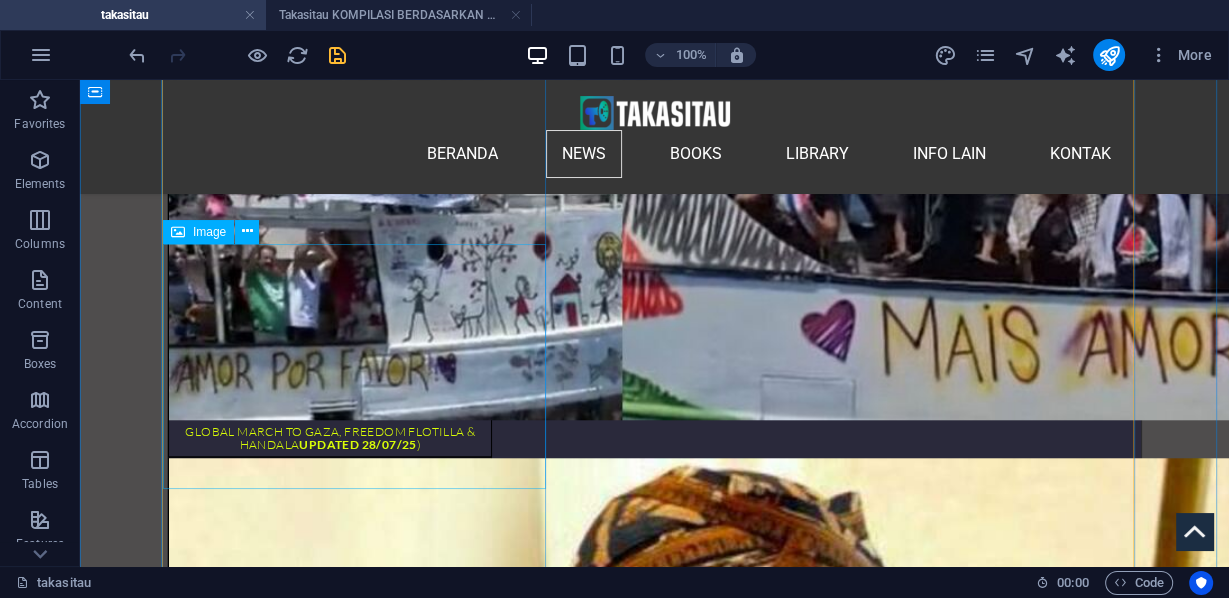 scroll, scrollTop: 7331, scrollLeft: 0, axis: vertical 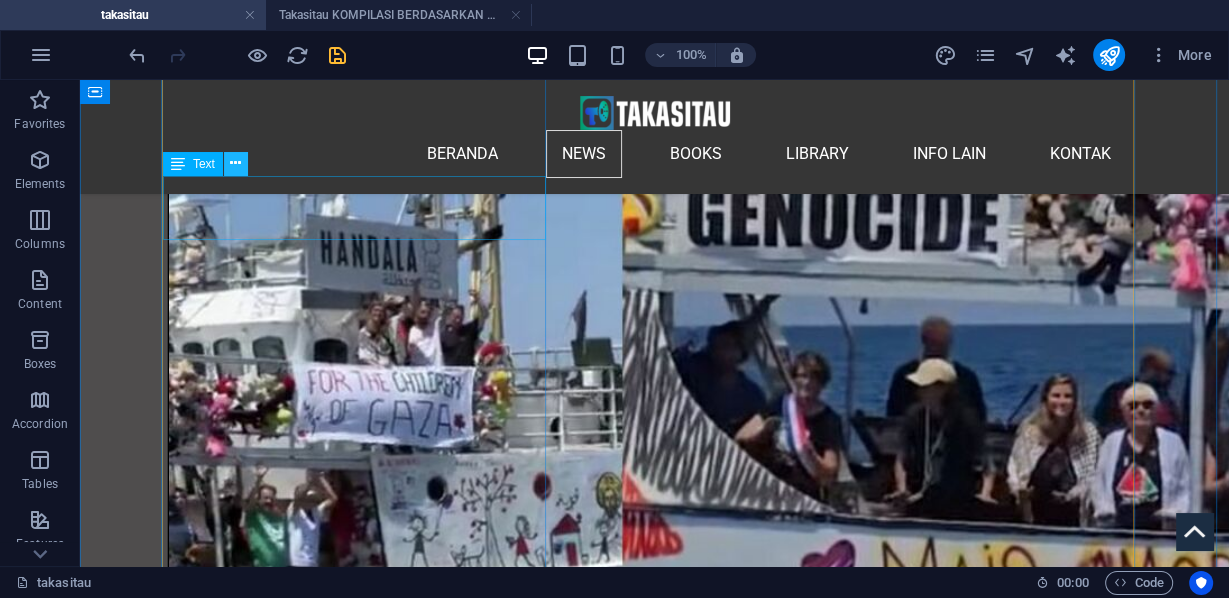 click at bounding box center (235, 163) 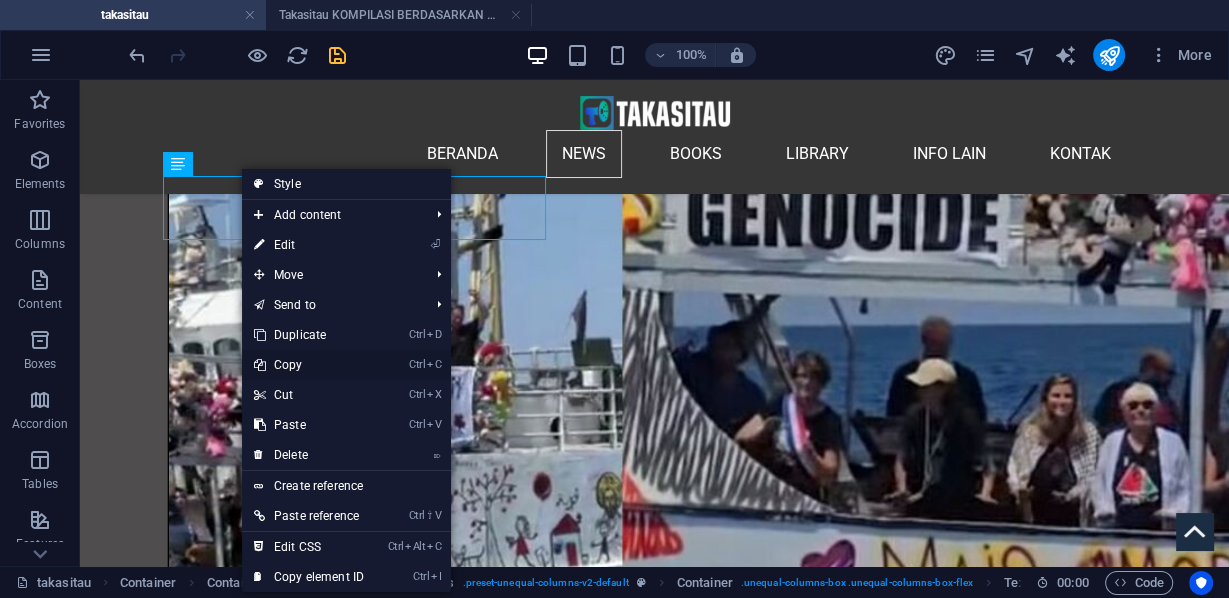 click on "Ctrl C  Copy" at bounding box center (309, 365) 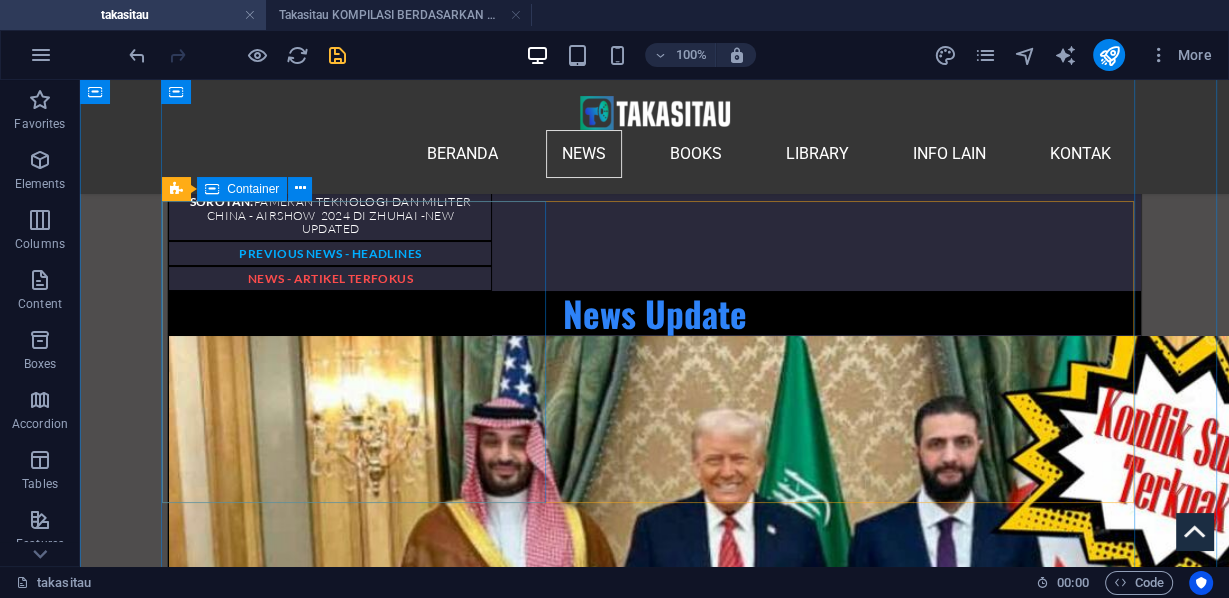 scroll, scrollTop: 6291, scrollLeft: 0, axis: vertical 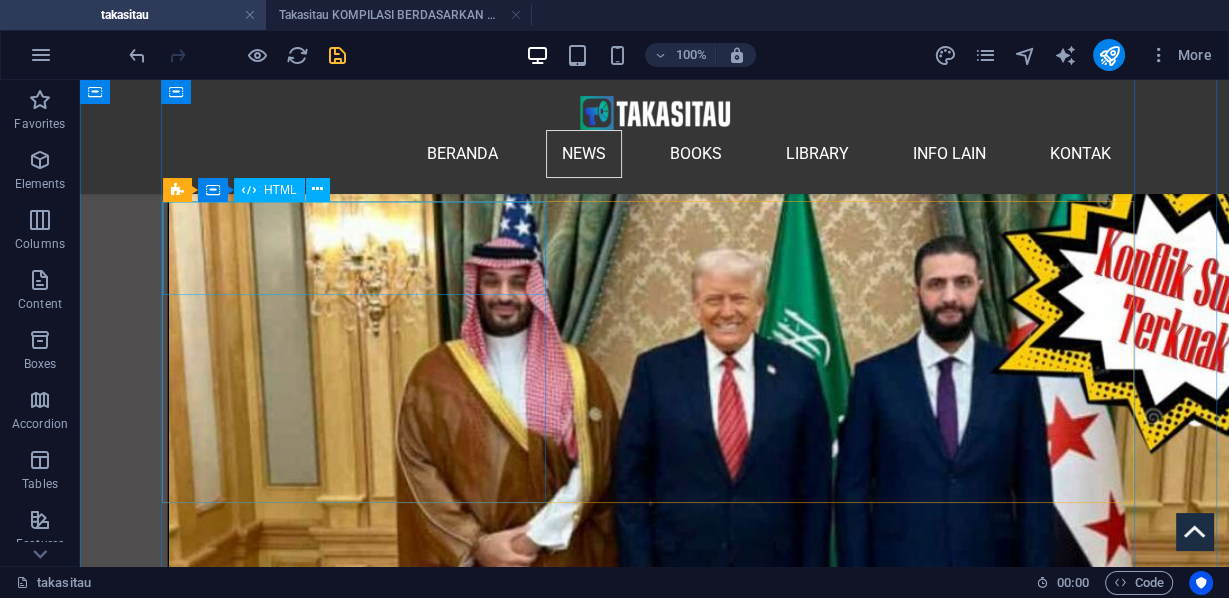 click on "How twisted and how low can humanity go? pic.twitter.com/slAXc6Olp2 — [PERSON_NAME] ([PERSON_NAME]) [MONTH] 5, 2025" at bounding box center (654, 29206) 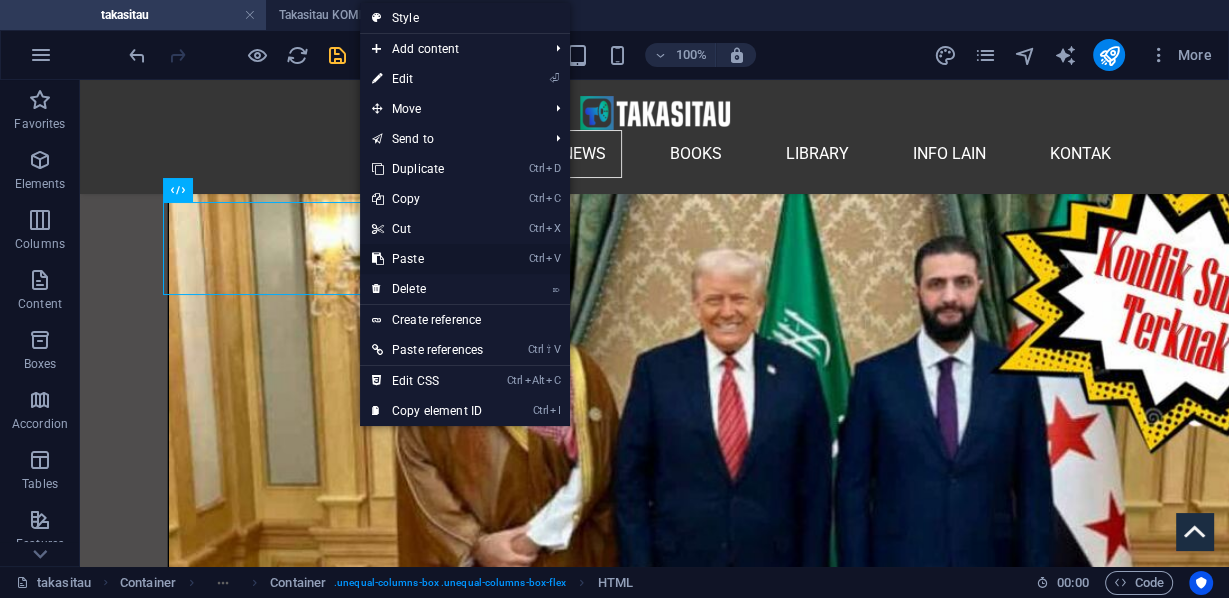 click on "Ctrl V  Paste" at bounding box center (427, 259) 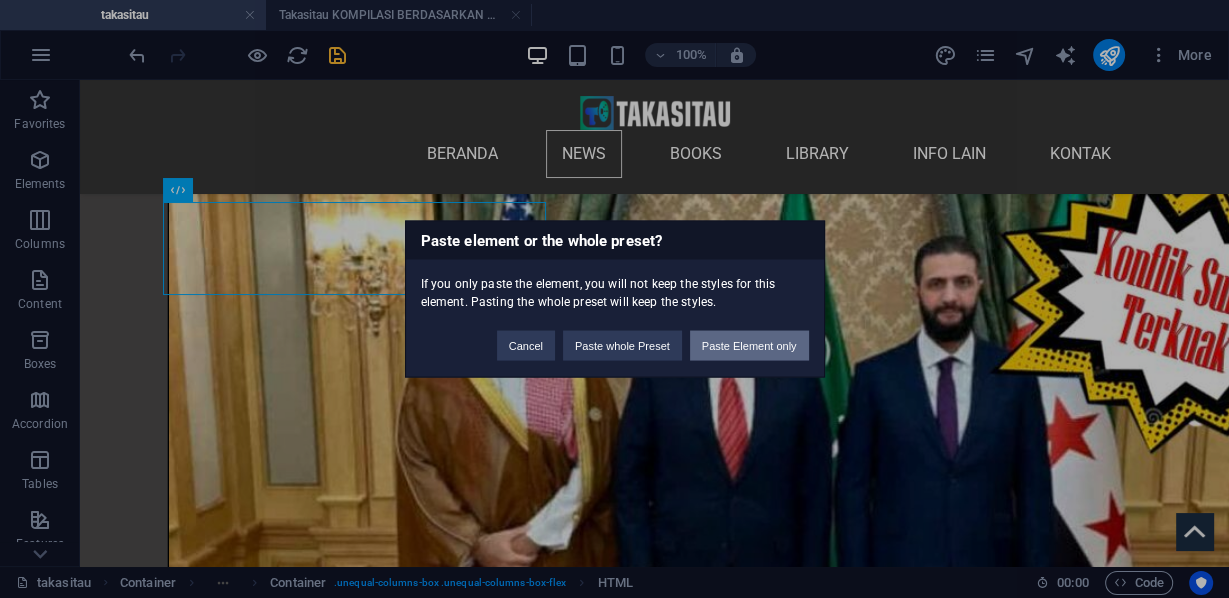 click on "Paste Element only" at bounding box center (749, 346) 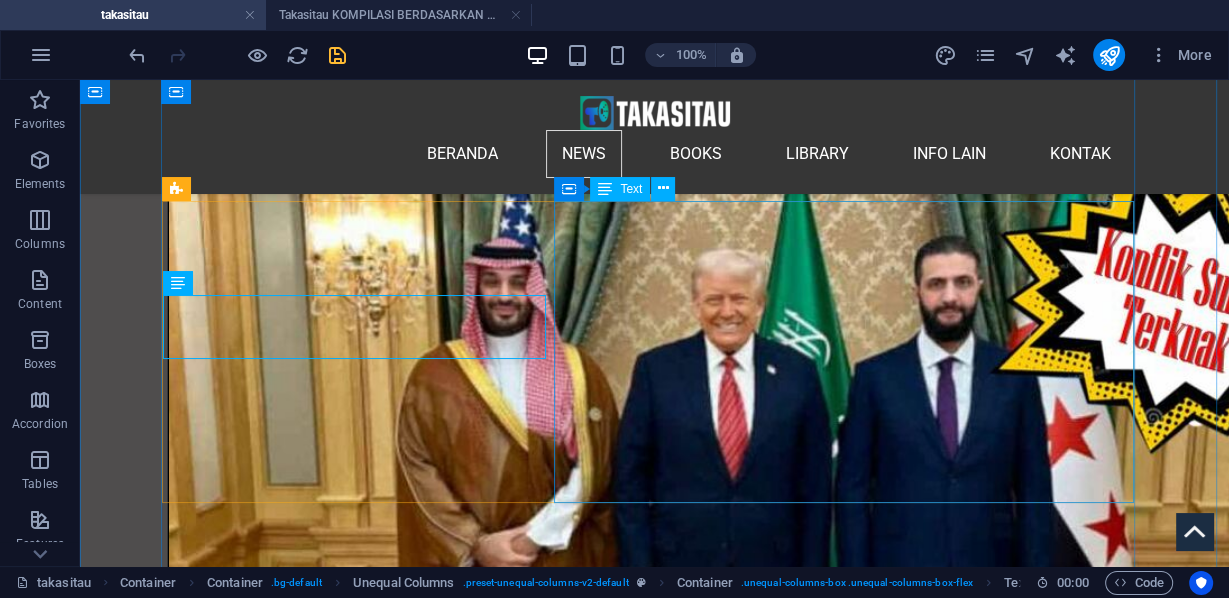 click on "S aya pikir orang-orang sering kali tidak begitu mengerti bahwa orang [NATIONALITY] perlu menyembunyikan emosi mereka saat berjalan-jalan, bahwa penggunaan teknologi pengenalan wajah, data biometrik, berbagai alat lain yang digunakan [COUNTRY], berarti jika ada persepsi, entah benar atau salah, bahwa Anda sebagai orang [NATIONALITY] terlihat marah, sedang marah, Anda (bisa) dianggap sebagai ancaman, ancaman bagi para pemukim ([COUNTRY]) atau tentara, Anda dapat ditangkap, dinetralisir, bahkan dibunuh, atau diinterogasi. Jadi, saya rasa yang dalam beberapa hal mengejutkan saya, maksud saya, saya tinggal bertahun-tahun di [COUNTRY], saya berbasis di [COUNTRY] dan [COUNTRY], saya telah berkunjung ke sana selama 20 tahun, tetapi yang menurut saya telah dipercepat adalah tingkat mata-mata ( surveillance ) terhadap semua orang [NATIONALITY] sejak mereka bangun tidur. Jika mereka menggunakan ponsel, jika mereka menggunakan internet, dan tentu saja, penggunaan AI di [CITY], kecerdasan buatan. ([CITY], [DAY]/[MONTH]/[YEAR])" at bounding box center [654, 29385] 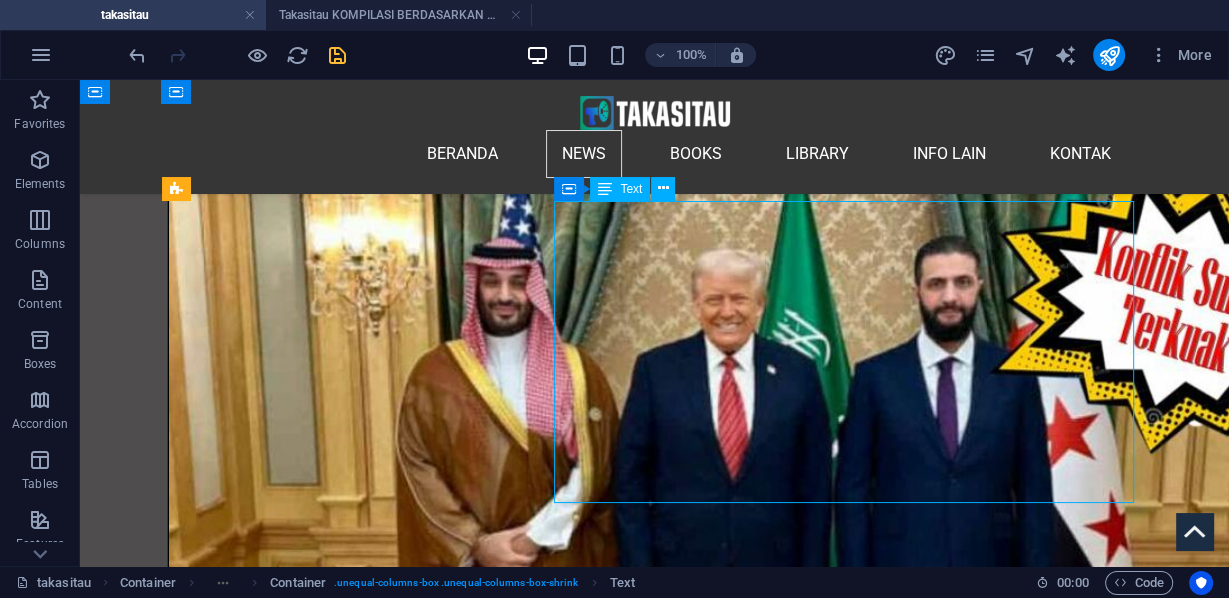 click on "S aya pikir orang-orang sering kali tidak begitu mengerti bahwa orang [NATIONALITY] perlu menyembunyikan emosi mereka saat berjalan-jalan, bahwa penggunaan teknologi pengenalan wajah, data biometrik, berbagai alat lain yang digunakan [COUNTRY], berarti jika ada persepsi, entah benar atau salah, bahwa Anda sebagai orang [NATIONALITY] terlihat marah, sedang marah, Anda (bisa) dianggap sebagai ancaman, ancaman bagi para pemukim ([COUNTRY]) atau tentara, Anda dapat ditangkap, dinetralisir, bahkan dibunuh, atau diinterogasi. Jadi, saya rasa yang dalam beberapa hal mengejutkan saya, maksud saya, saya tinggal bertahun-tahun di [COUNTRY], saya berbasis di [COUNTRY] dan [COUNTRY], saya telah berkunjung ke sana selama 20 tahun, tetapi yang menurut saya telah dipercepat adalah tingkat mata-mata ( surveillance ) terhadap semua orang [NATIONALITY] sejak mereka bangun tidur. Jika mereka menggunakan ponsel, jika mereka menggunakan internet, dan tentu saja, penggunaan AI di [CITY], kecerdasan buatan. ([CITY], [DAY]/[MONTH]/[YEAR])" at bounding box center [654, 29385] 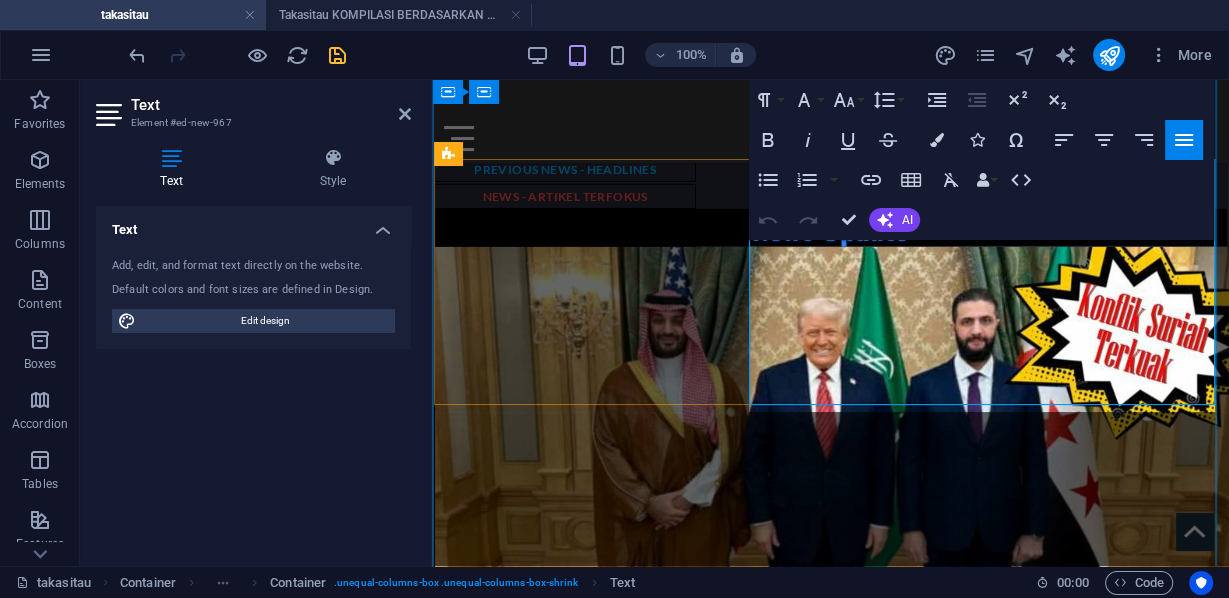 scroll, scrollTop: 5274, scrollLeft: 0, axis: vertical 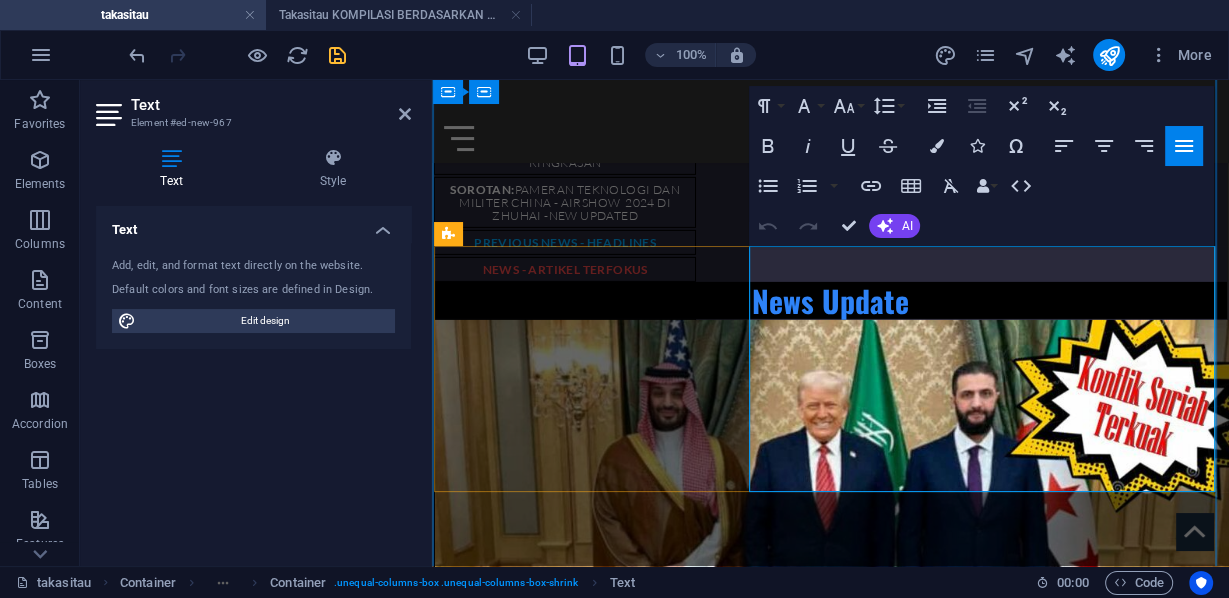 drag, startPoint x: 1102, startPoint y: 269, endPoint x: 814, endPoint y: 335, distance: 295.46573 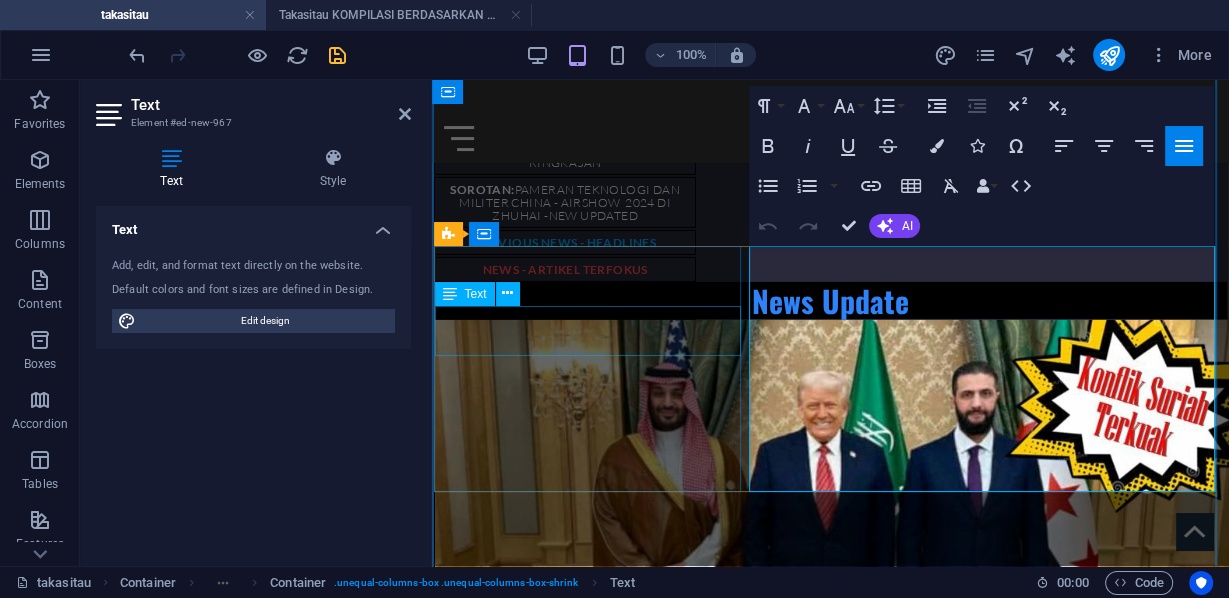 click on "Rezim genosida benar-benar telah menciptakan permainan kelaparan ( Hunger Games ) di Gaza dengan hak hidup atau mati bagi siapa pun yang dapat melarikan diri dari peluru penembak jitu pembunuh berantai. Israel akan membayar mahal untuk penderitaan dan genosida yang tak terhitung ini. moonbee @BMoon_bee - 11 Jun 2025" at bounding box center (830, 24516) 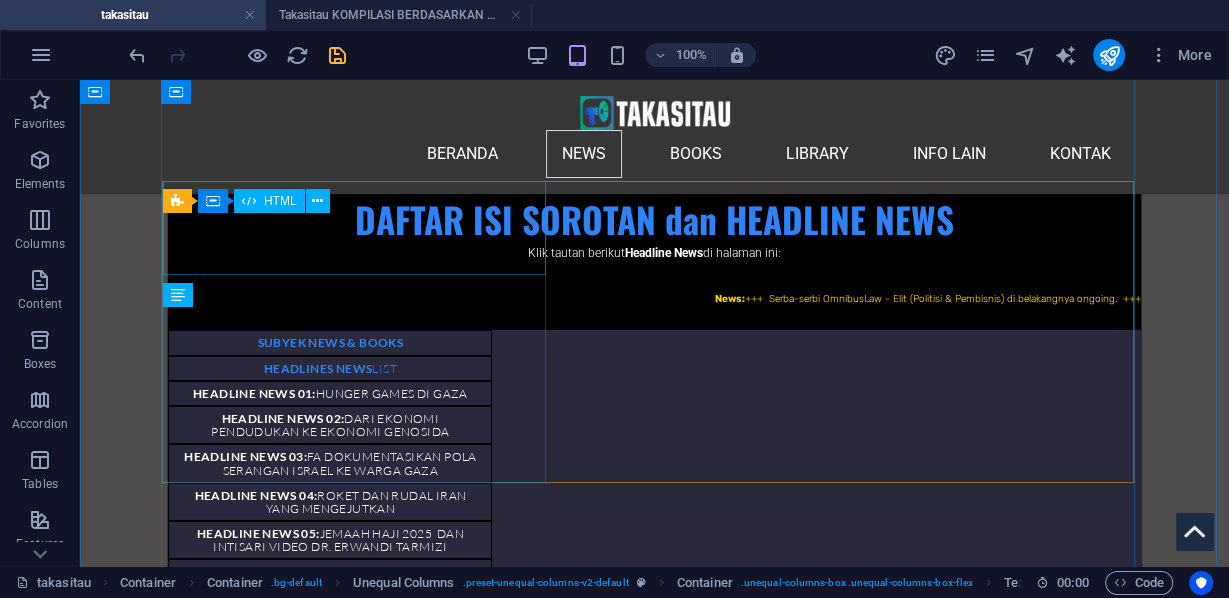 scroll, scrollTop: 6216, scrollLeft: 0, axis: vertical 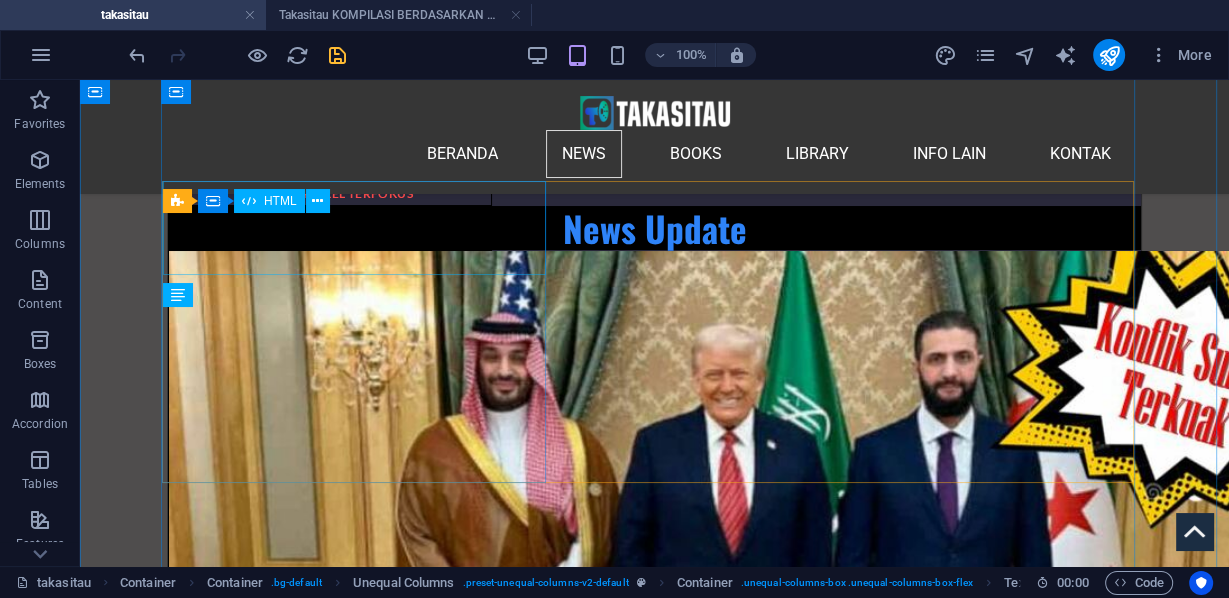 click on "How twisted and how low can humanity go? pic.twitter.com/slAXc6Olp2 — [PERSON_NAME] ([PERSON_NAME]) [MONTH] 5, 2025" at bounding box center (654, 29550) 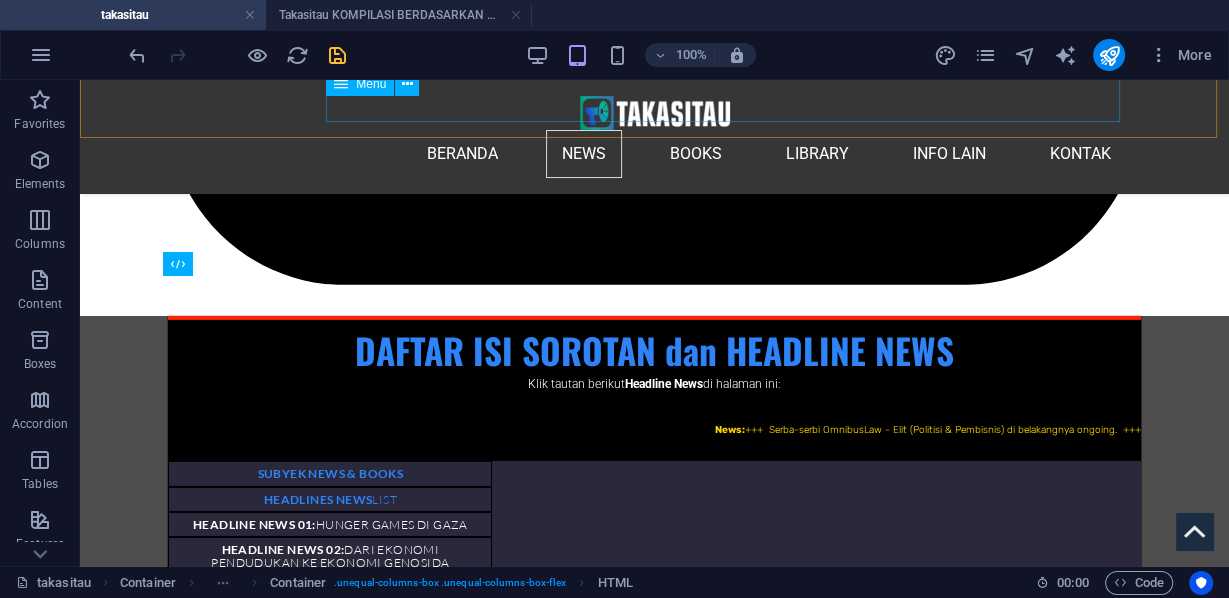 scroll, scrollTop: 6216, scrollLeft: 0, axis: vertical 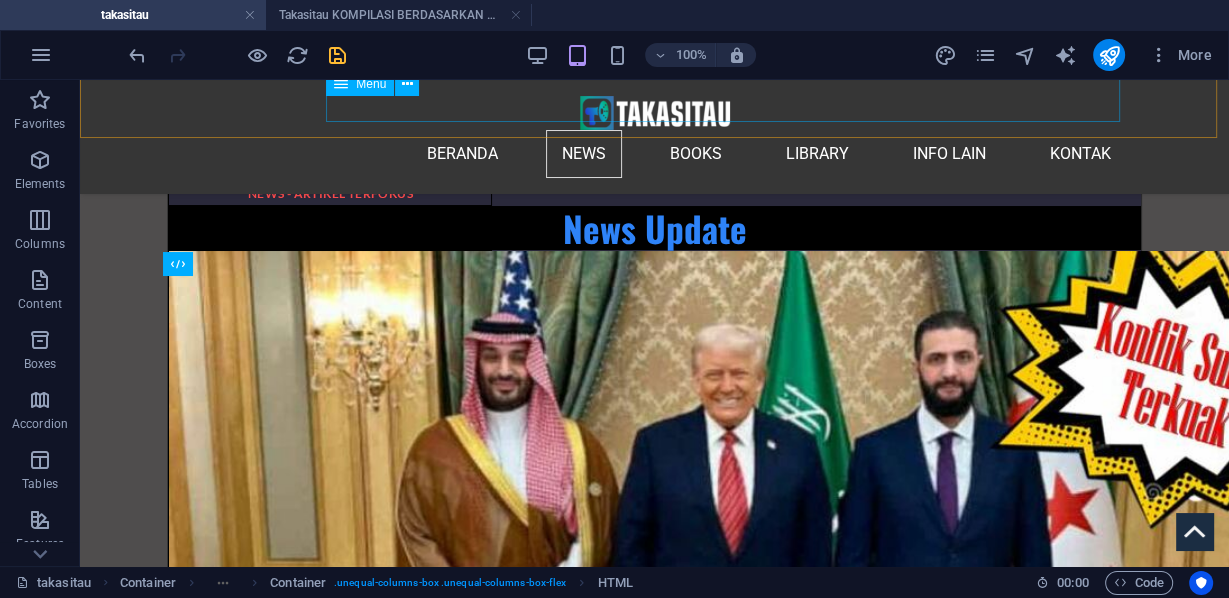 click on "Rezim genosida benar-benar telah menciptakan permainan kelaparan ( Hunger Games ) di Gaza dengan hak hidup atau mati bagi siapa pun yang dapat melarikan diri dari peluru penembak jitu pembunuh berantai. Israel akan membayar mahal untuk penderitaan dan genosida yang tak terhitung ini. moonbee @BMoon_bee - 11 Jun 2025" at bounding box center [654, 29602] 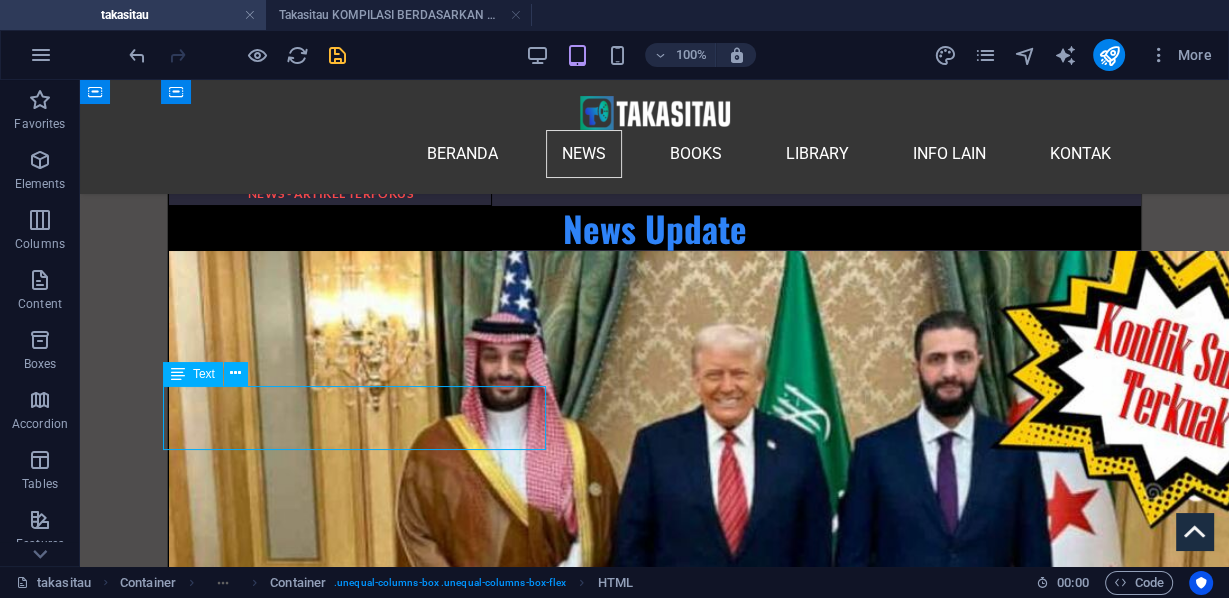 click on "Rezim genosida benar-benar telah menciptakan permainan kelaparan ( Hunger Games ) di Gaza dengan hak hidup atau mati bagi siapa pun yang dapat melarikan diri dari peluru penembak jitu pembunuh berantai. Israel akan membayar mahal untuk penderitaan dan genosida yang tak terhitung ini. moonbee @BMoon_bee - 11 Jun 2025" at bounding box center [654, 29602] 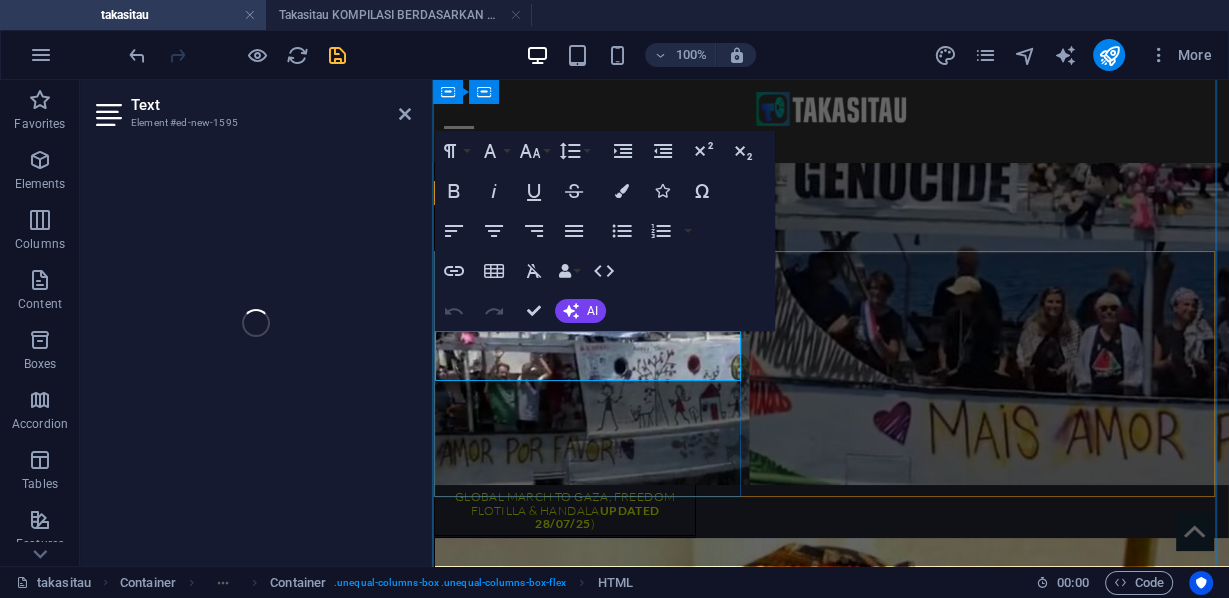scroll, scrollTop: 5248, scrollLeft: 0, axis: vertical 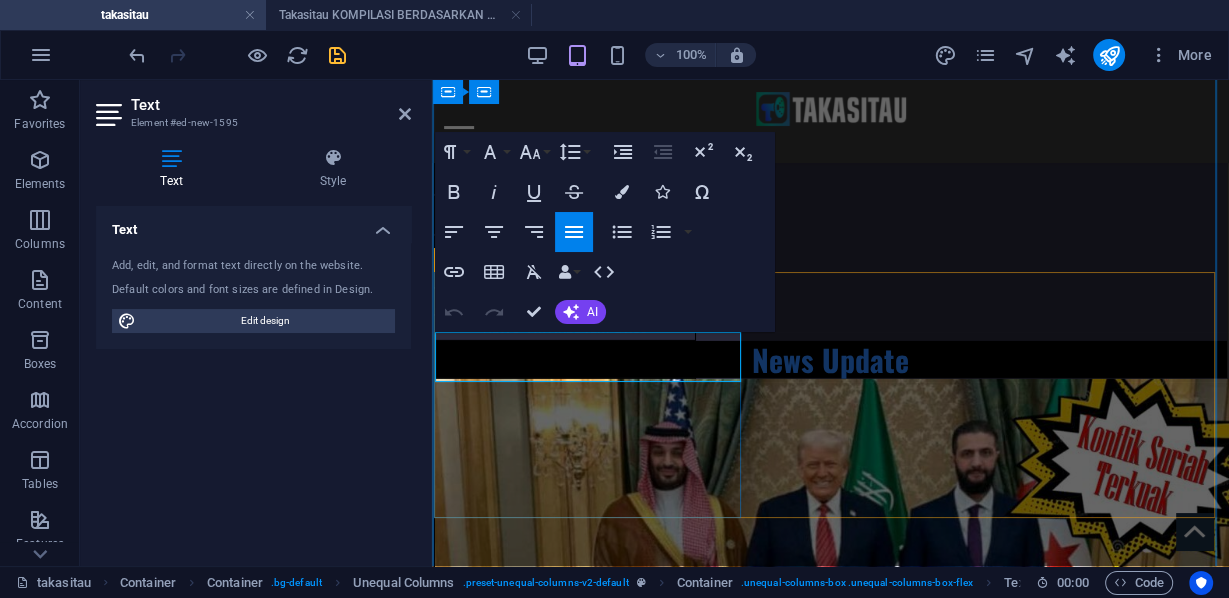 drag, startPoint x: 467, startPoint y: 337, endPoint x: 679, endPoint y: 377, distance: 215.74059 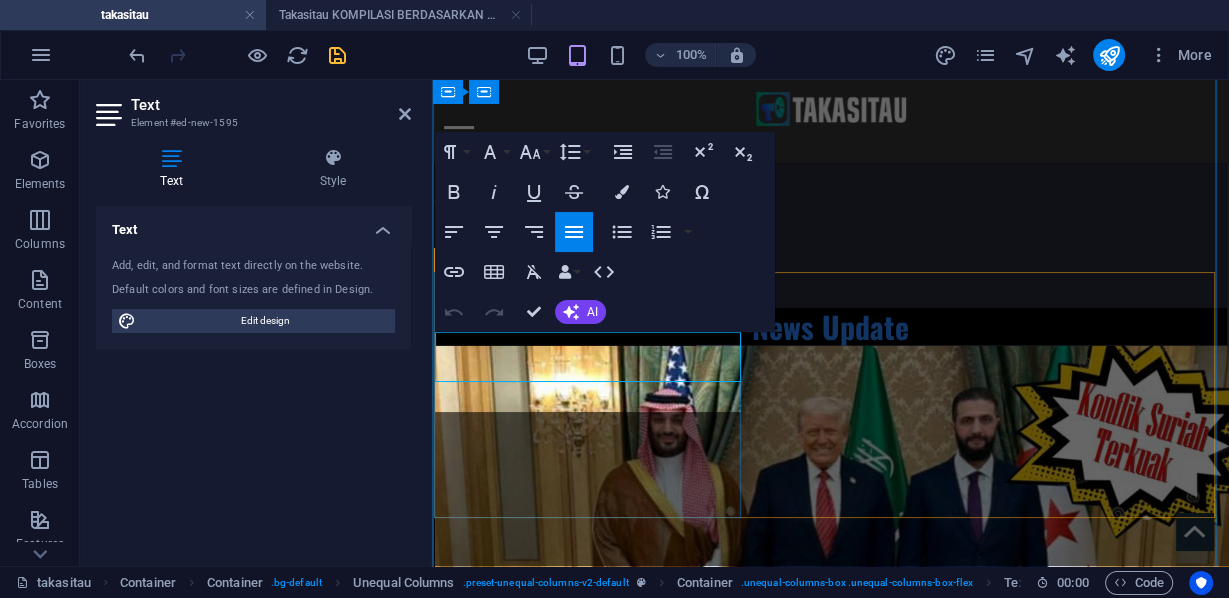 scroll, scrollTop: 4999, scrollLeft: 0, axis: vertical 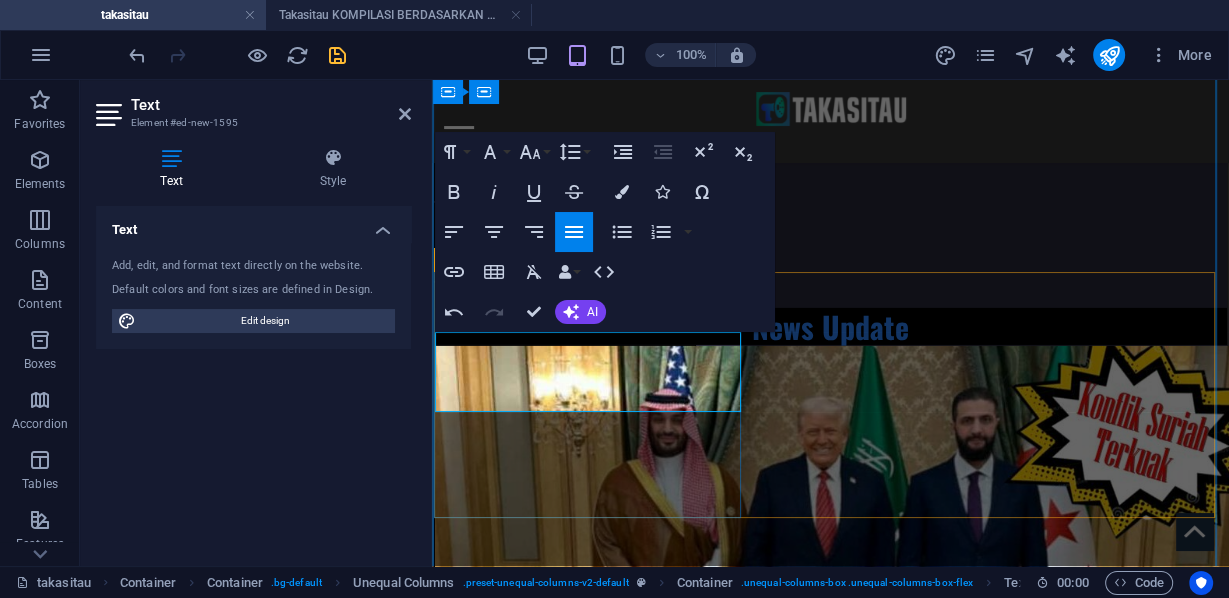 drag, startPoint x: 480, startPoint y: 407, endPoint x: 724, endPoint y: 395, distance: 244.2949 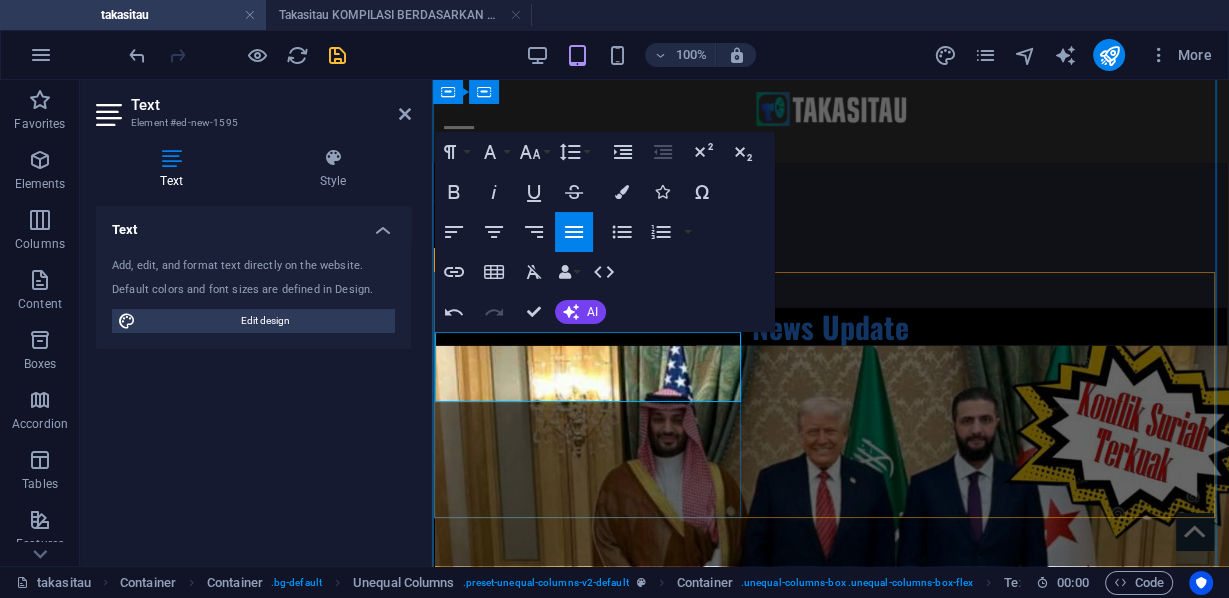 click on "Rezim Orang [NATIONALITY] perlu menyembunyikan emosi mereka saat berjalan-jalan, karena penggunaan teknologi pengenalan wajah, data biometrik, berbagai alat lain yang digunakan Israel, berarti jika ada persepsi, entah benar atau salah, bahwa Anda sebagai orang [NATIONALITY] terlihat marah, sedang marah, Anda (bisa) dianggap sebagai ancaman, ancaman bagi para pemukim ([COUNTRY]) atau tentara, Anda dapat ditangkap, dinetralisir, bahkan dibunuh, atau diinterogasi." at bounding box center (830, 24546) 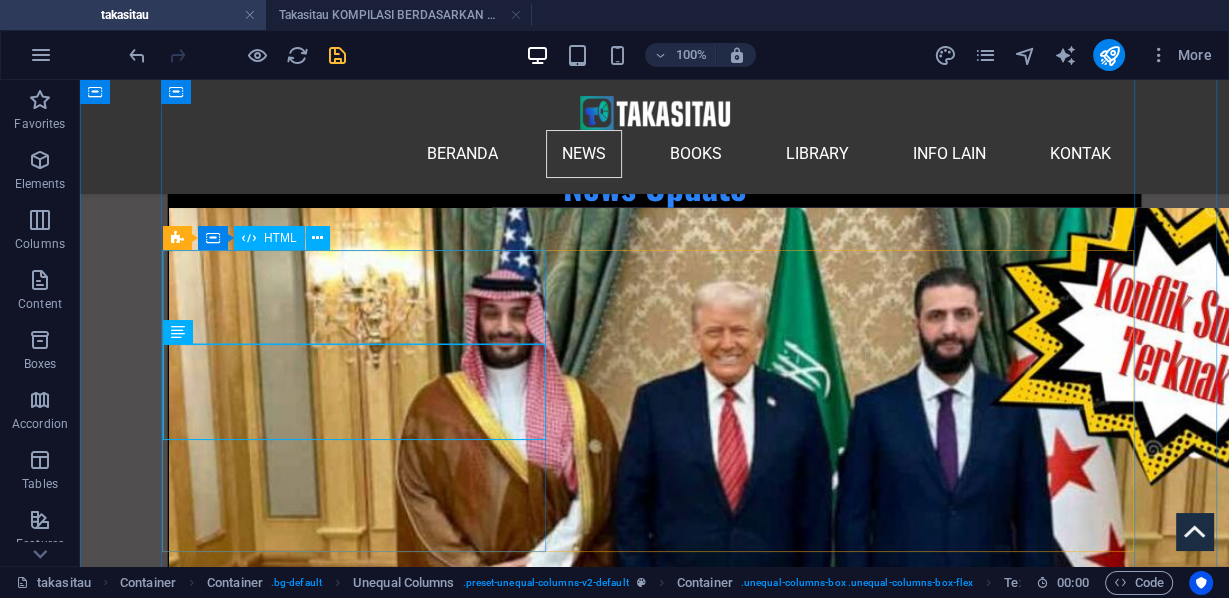 scroll, scrollTop: 6242, scrollLeft: 0, axis: vertical 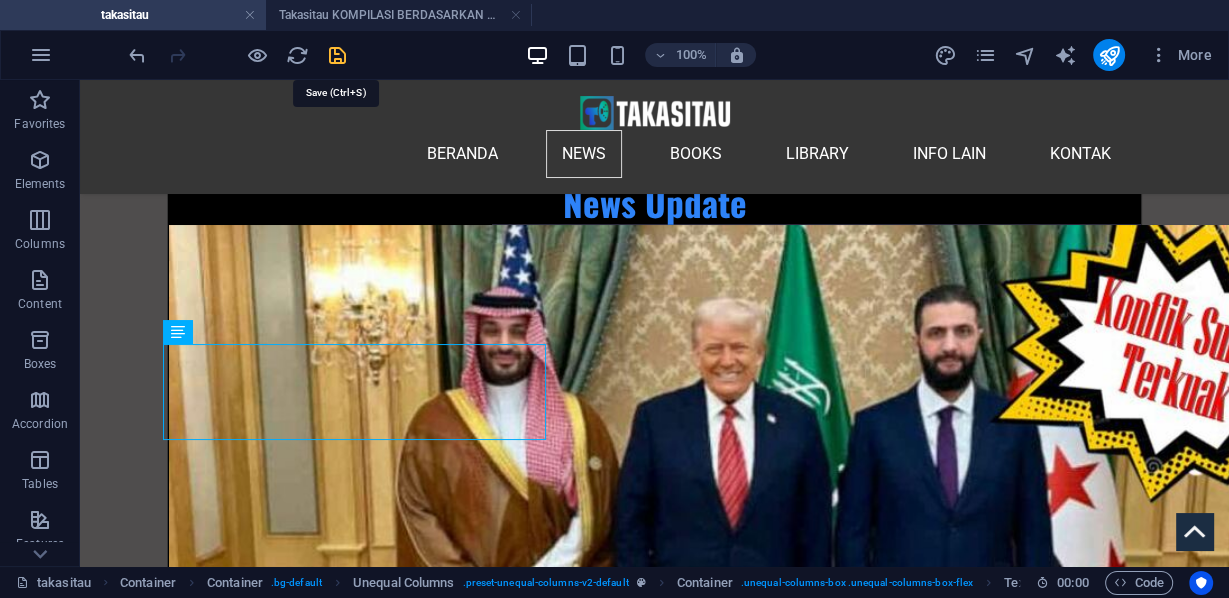 click at bounding box center (337, 55) 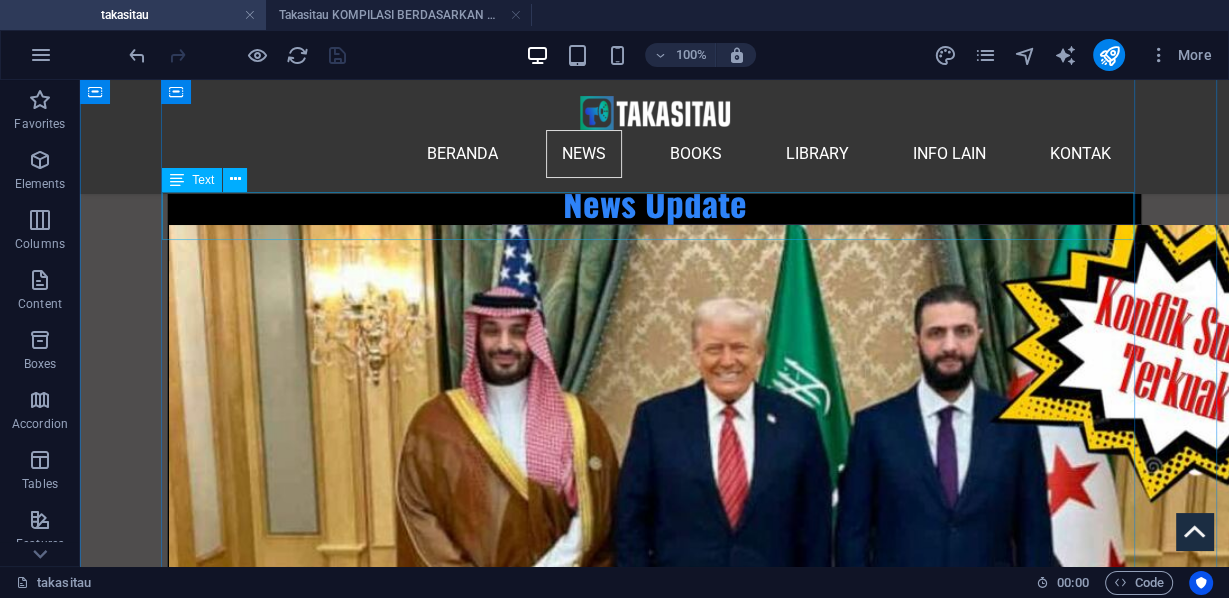 click on "Laporan dari Kantor Hak Asasi Manusia PBB (OHCHR) pada [DAY] [MONTH] [YEAR], sebanyak 875 warga [NATIONALITY] telah terbunuh sejak [DAY] [MONTH] [YEAR], saat mencoba mengakses bantuan makanan di [CITY], dengan 674 di antaranya tewas di sekitar lokasi distribusi yang dikelola oleh Gaza Humanitarian Foundation (GHF). Sisanya, 201 orang, tewas di dekat rute konvoi bantuan atau konvoi yang dioperasikan oleh PBB atau mitra lainnya." at bounding box center [654, 29185] 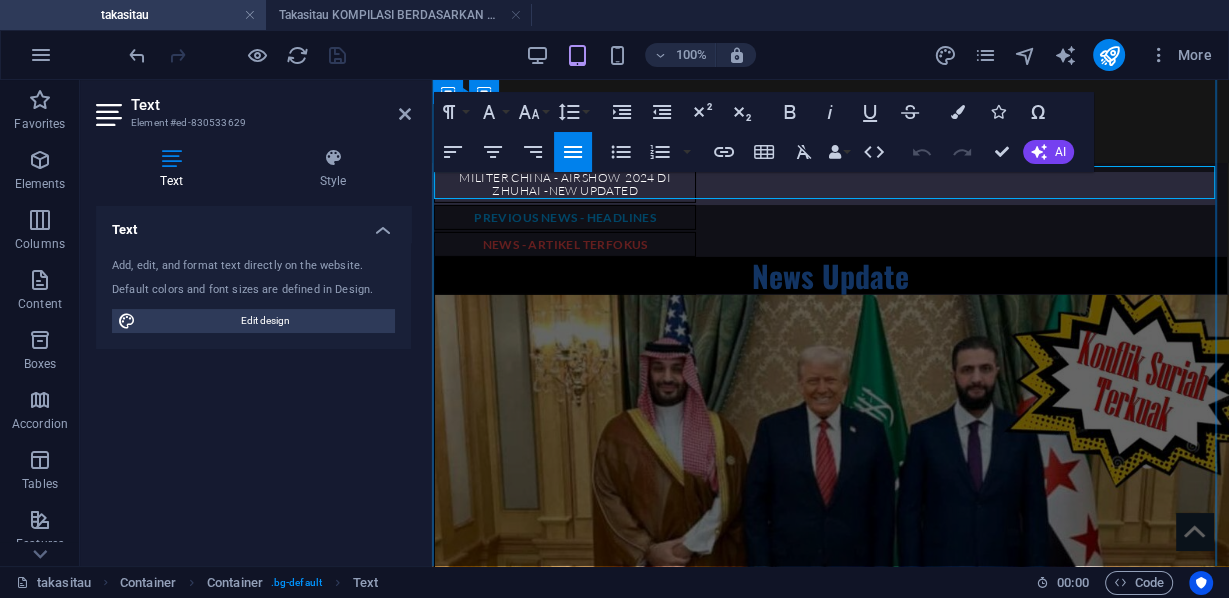 scroll, scrollTop: 5304, scrollLeft: 0, axis: vertical 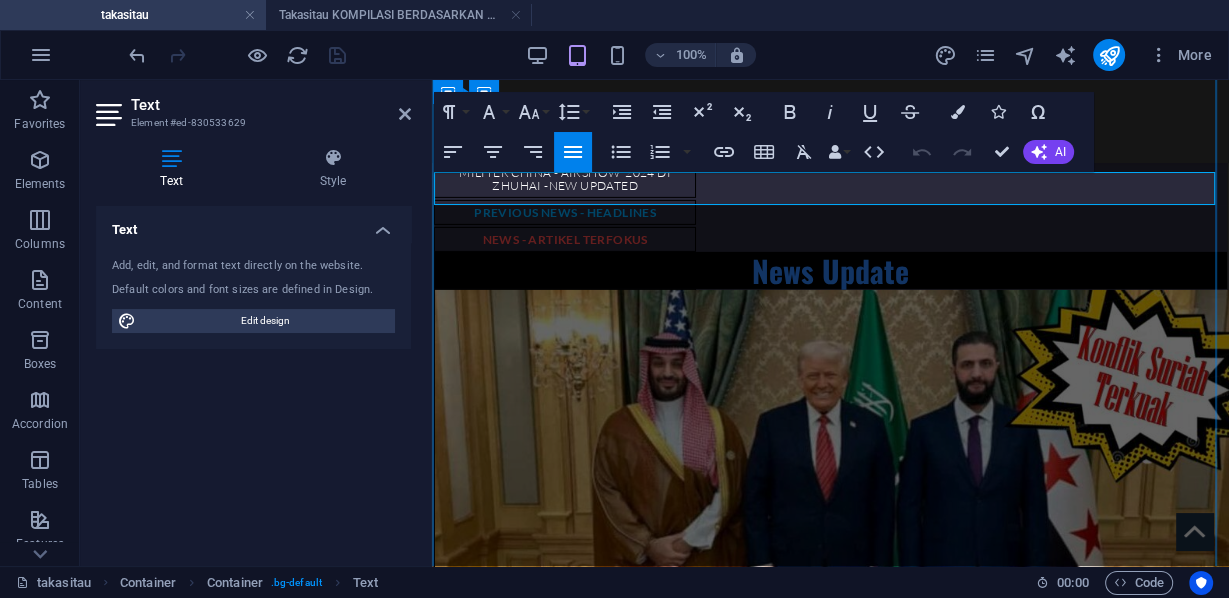 drag, startPoint x: 458, startPoint y: 174, endPoint x: 509, endPoint y: 174, distance: 51 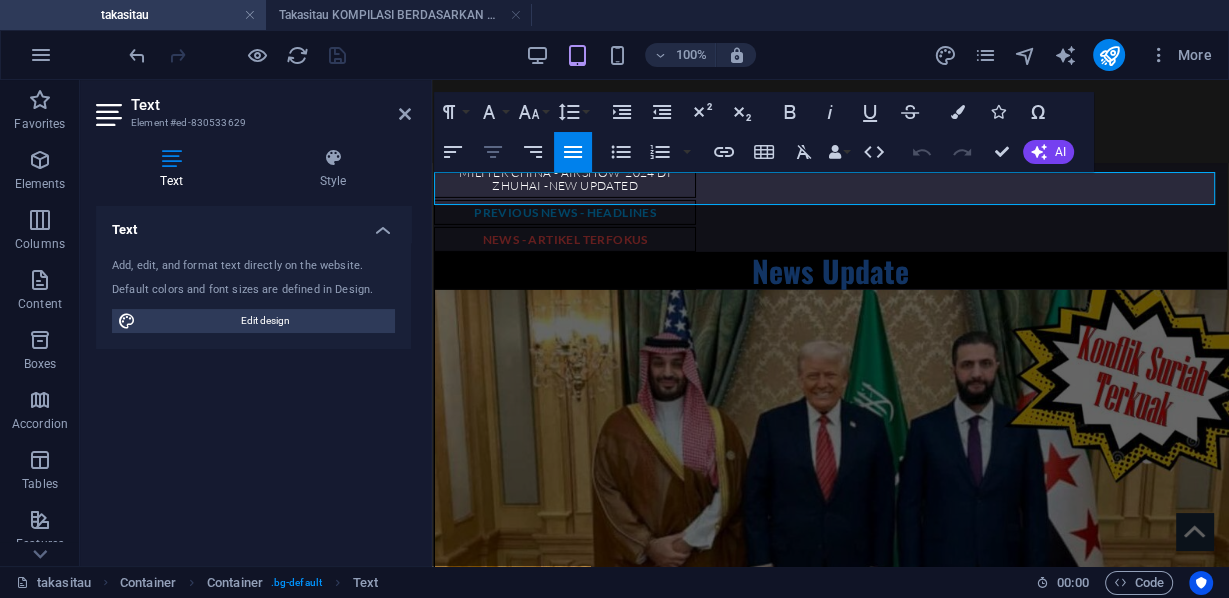 click on "Align Center" at bounding box center (493, 152) 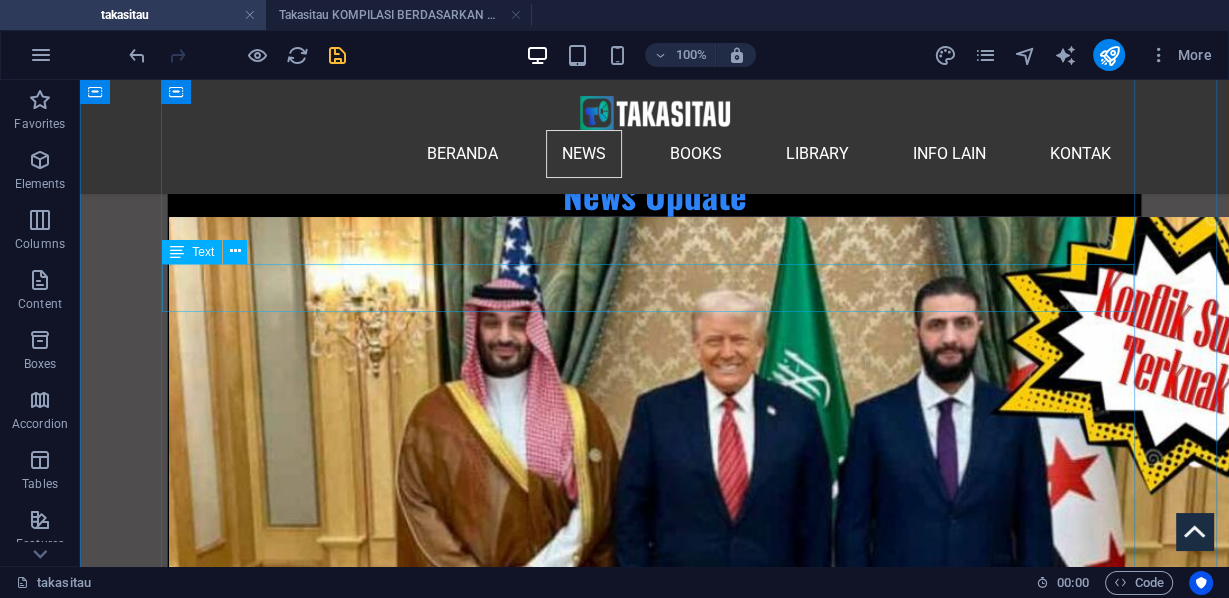 scroll, scrollTop: 6170, scrollLeft: 0, axis: vertical 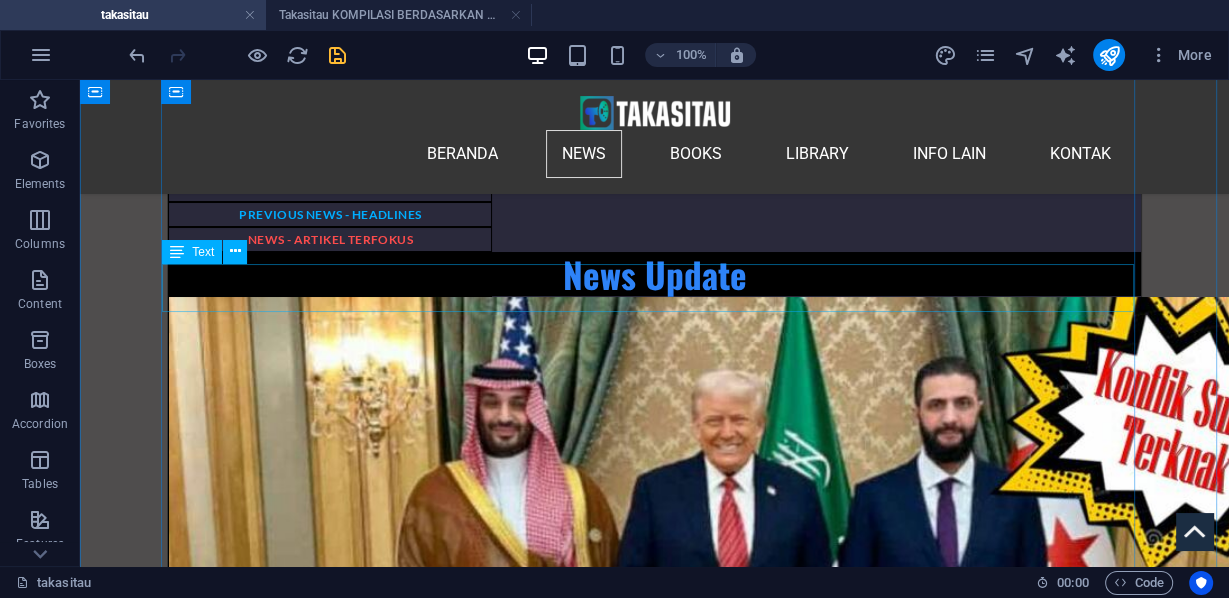 click on "Laporan dari Kantor Hak Asasi Manusia PBB (OHCHR) pada [DAY] [MONTH] [YEAR], sebanyak 875 warga [NATIONALITY] telah terbunuh sejak [DAY] [MONTH] [YEAR], saat mencoba mengakses bantuan makanan di [CITY], dengan 674 di antaranya tewas di sekitar lokasi distribusi yang dikelola oleh Gaza Humanitarian Foundation (GHF). Sisanya, 201 orang, tewas di dekat rute konvoi bantuan atau konvoi yang dioperasikan oleh PBB atau mitra lainnya." at bounding box center [654, 29257] 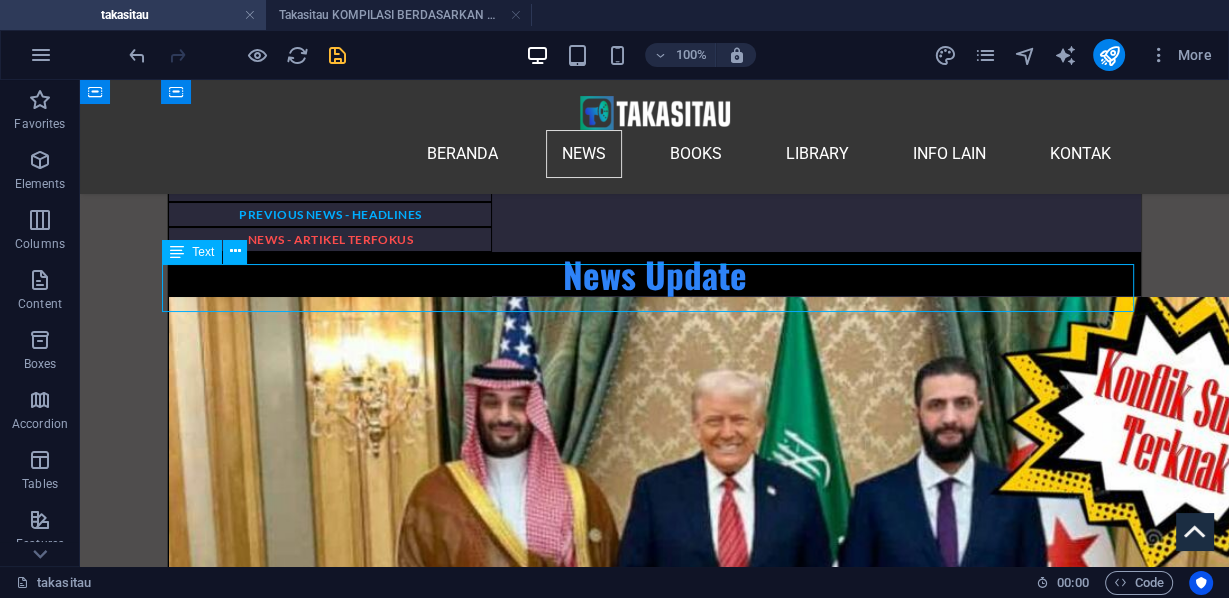 click on "Laporan dari Kantor Hak Asasi Manusia PBB (OHCHR) pada [DAY] [MONTH] [YEAR], sebanyak 875 warga [NATIONALITY] telah terbunuh sejak [DAY] [MONTH] [YEAR], saat mencoba mengakses bantuan makanan di [CITY], dengan 674 di antaranya tewas di sekitar lokasi distribusi yang dikelola oleh Gaza Humanitarian Foundation (GHF). Sisanya, 201 orang, tewas di dekat rute konvoi bantuan atau konvoi yang dioperasikan oleh PBB atau mitra lainnya." at bounding box center [654, 29257] 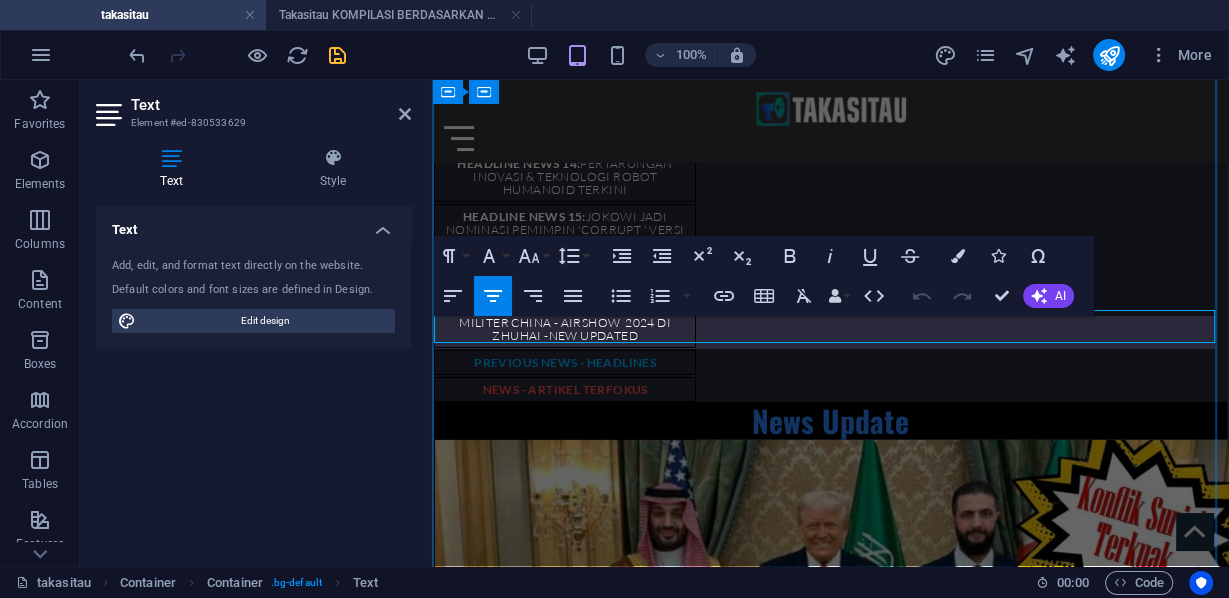 scroll, scrollTop: 5160, scrollLeft: 0, axis: vertical 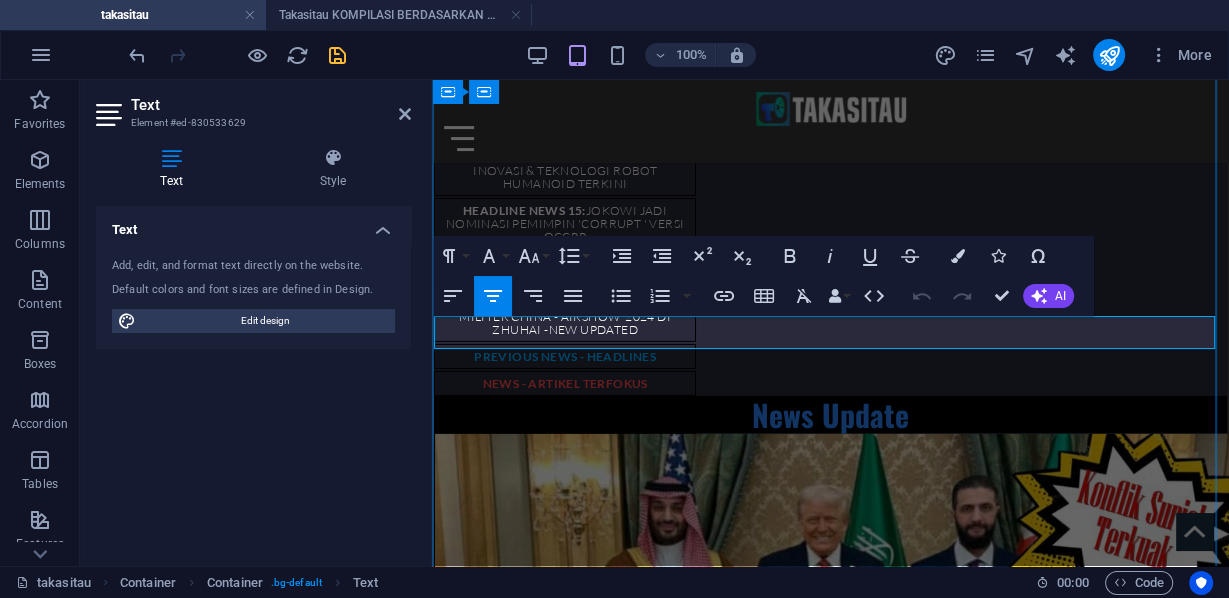 drag, startPoint x: 478, startPoint y: 320, endPoint x: 1144, endPoint y: 342, distance: 666.3633 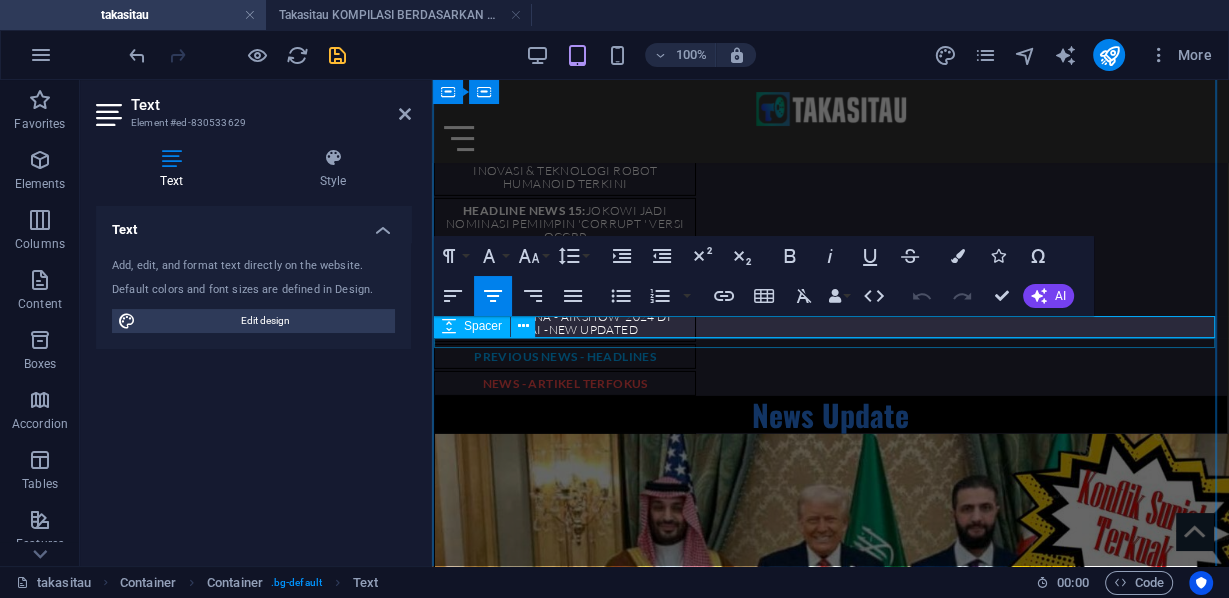 scroll, scrollTop: 1709, scrollLeft: 0, axis: vertical 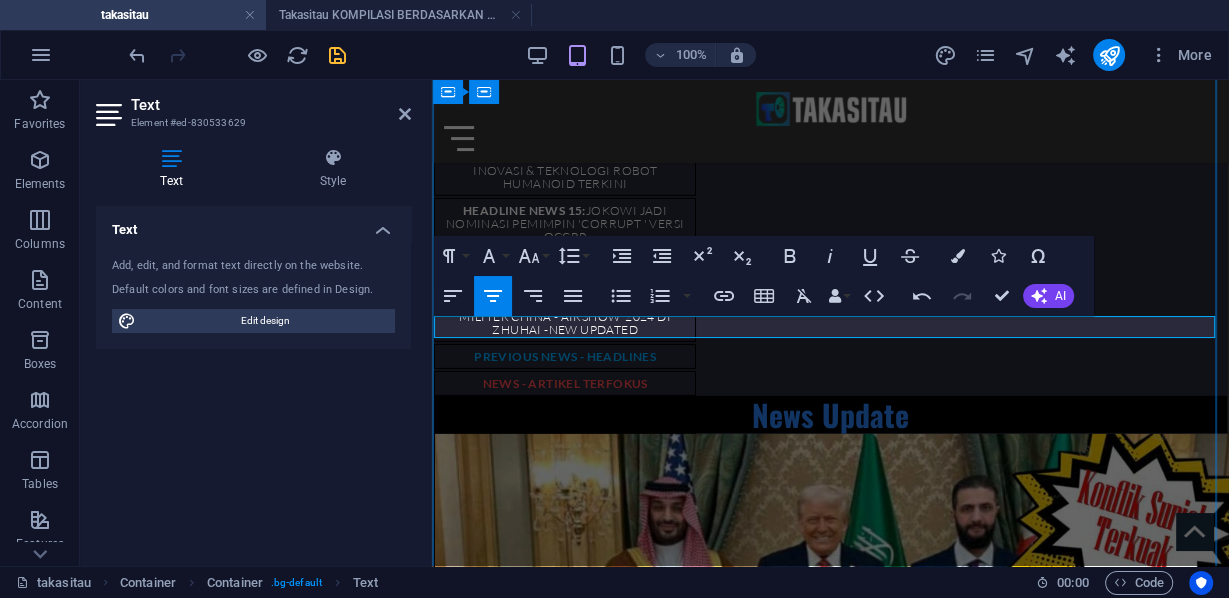 click on "LLagi-lagi Antony Loewenstein (Penulis Palestine Laboratory) membeberkan teknologi mata-mata yang menekan warga Palestina, terutama di Tepi Barat, dalam melakukan aktivitasnya.ainnya." at bounding box center (840, 24538) 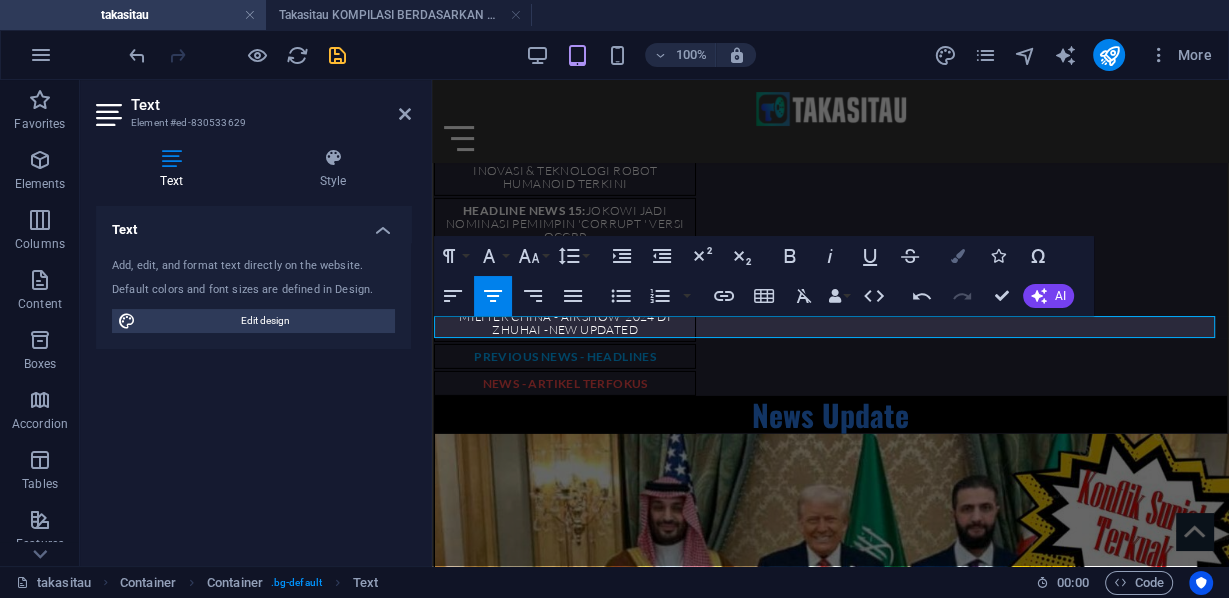 click at bounding box center (958, 256) 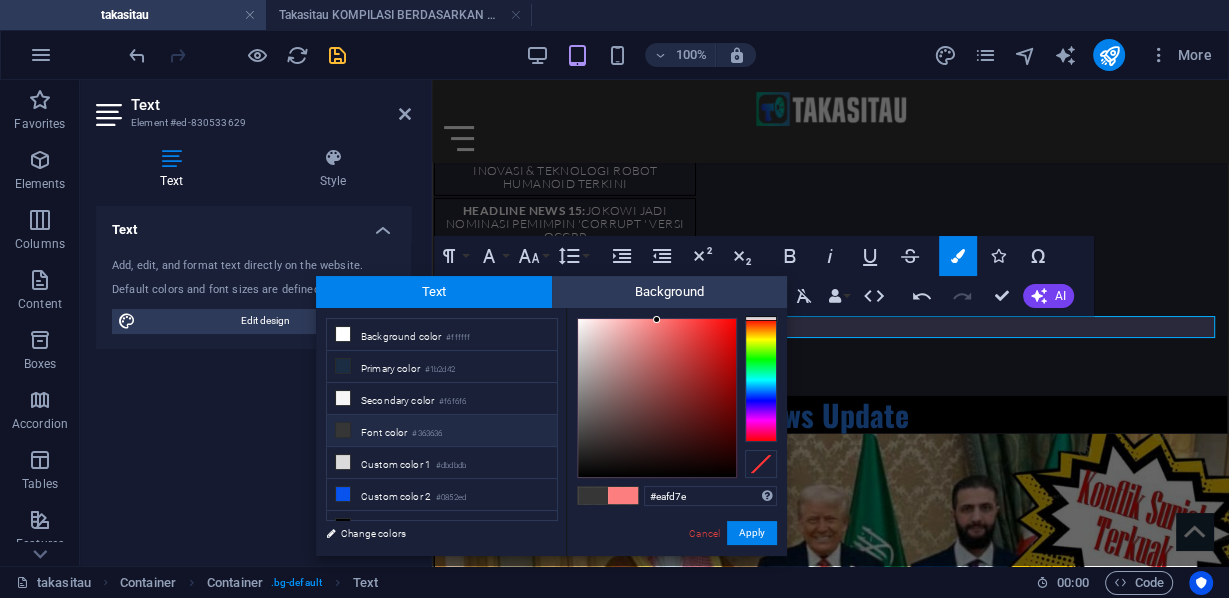 click at bounding box center (761, 380) 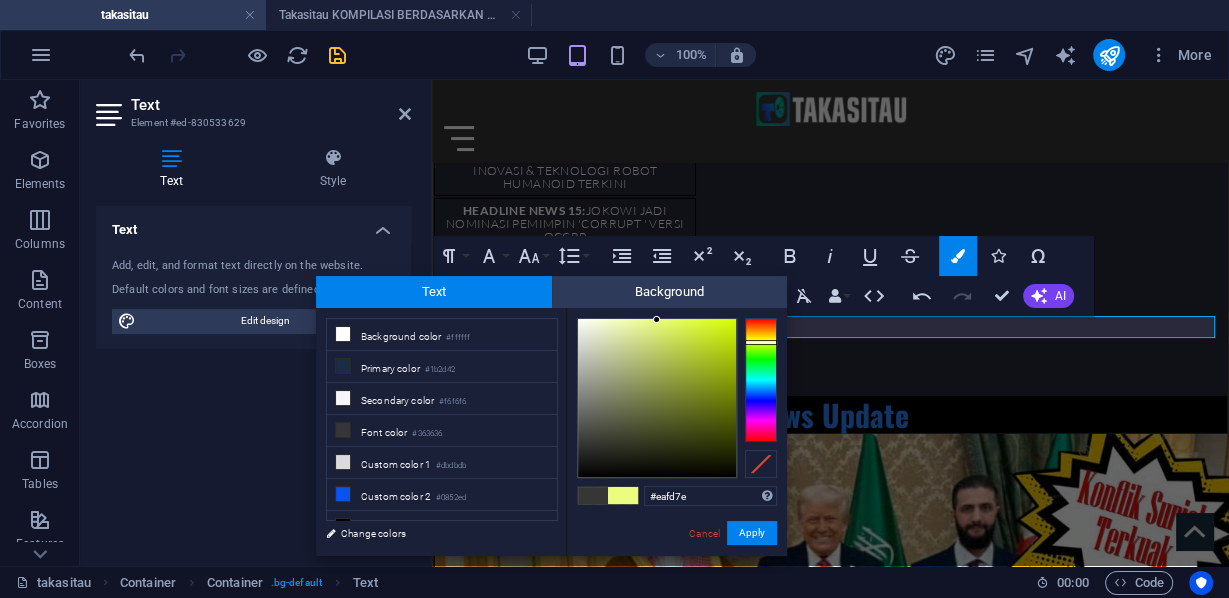 type on "#d8f824" 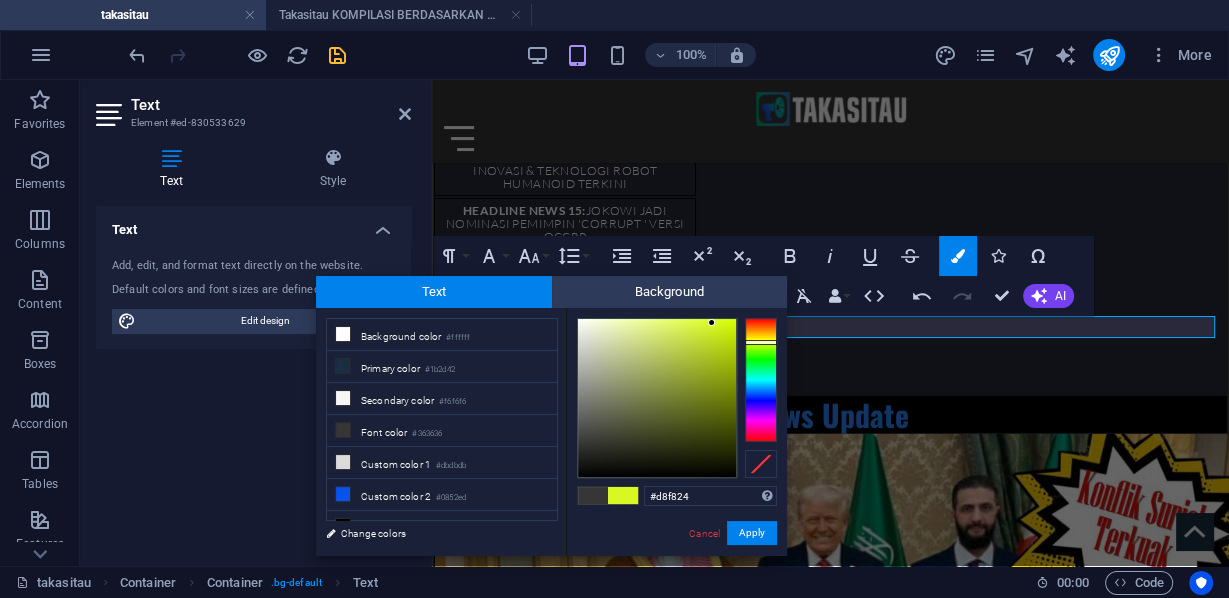 click at bounding box center [657, 398] 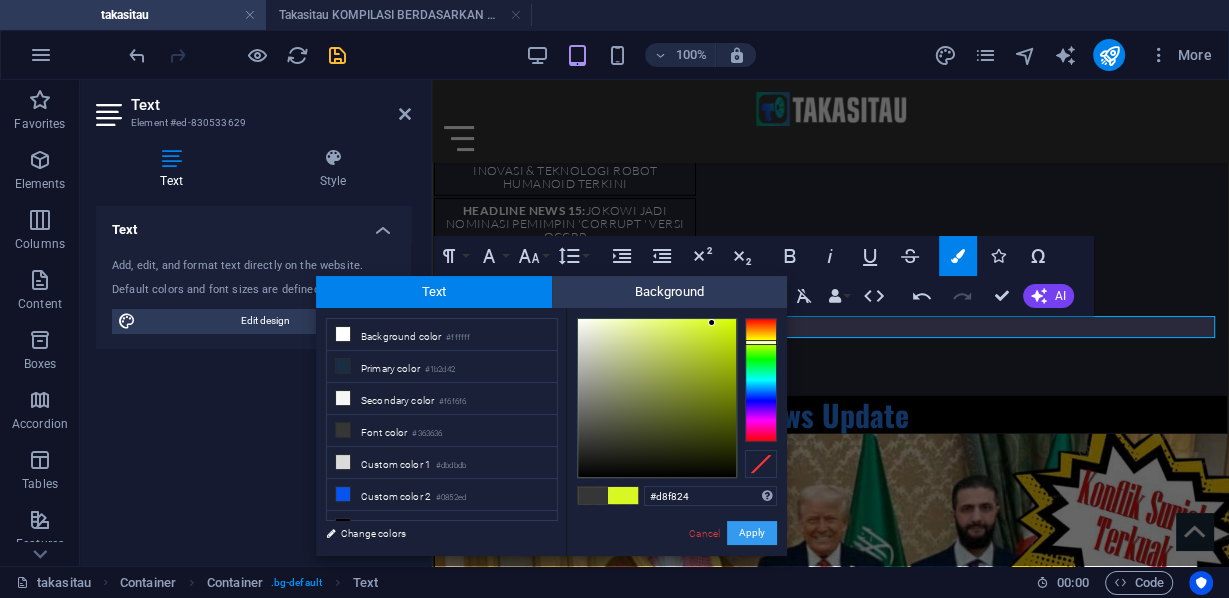 click on "Apply" at bounding box center (752, 533) 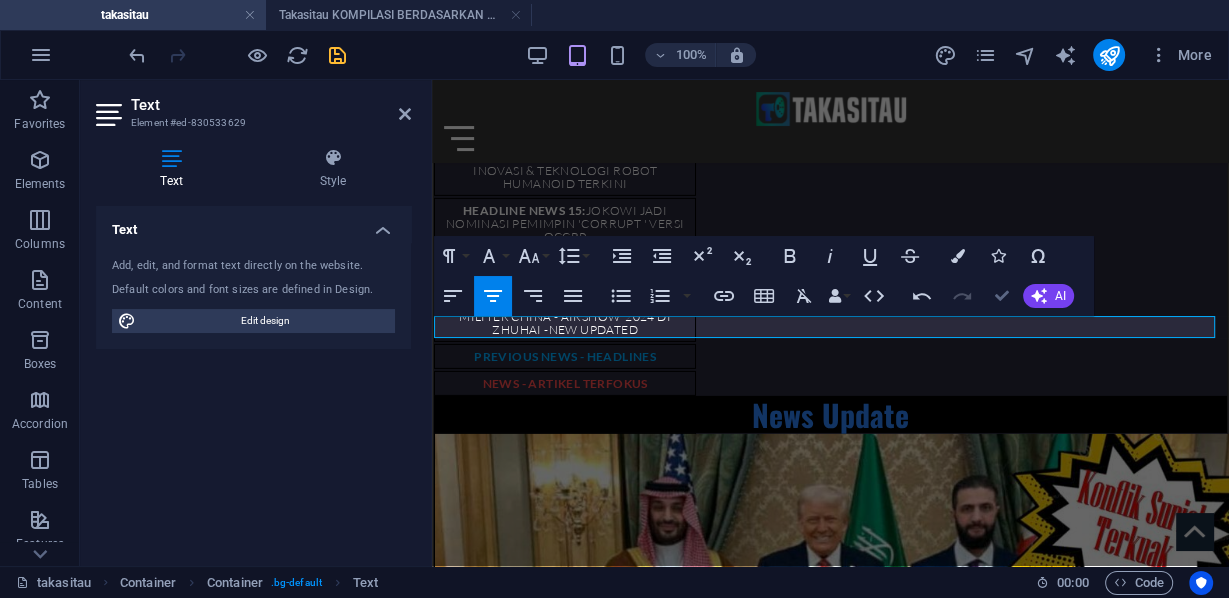 drag, startPoint x: 926, startPoint y: 217, endPoint x: 1006, endPoint y: 297, distance: 113.137085 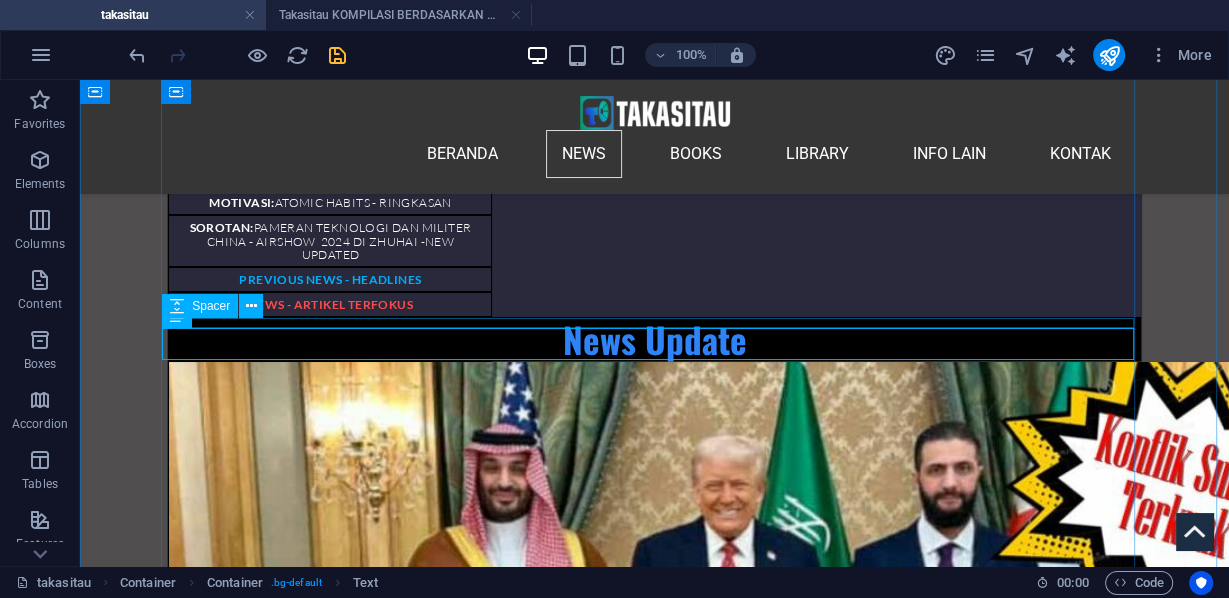 scroll, scrollTop: 6265, scrollLeft: 0, axis: vertical 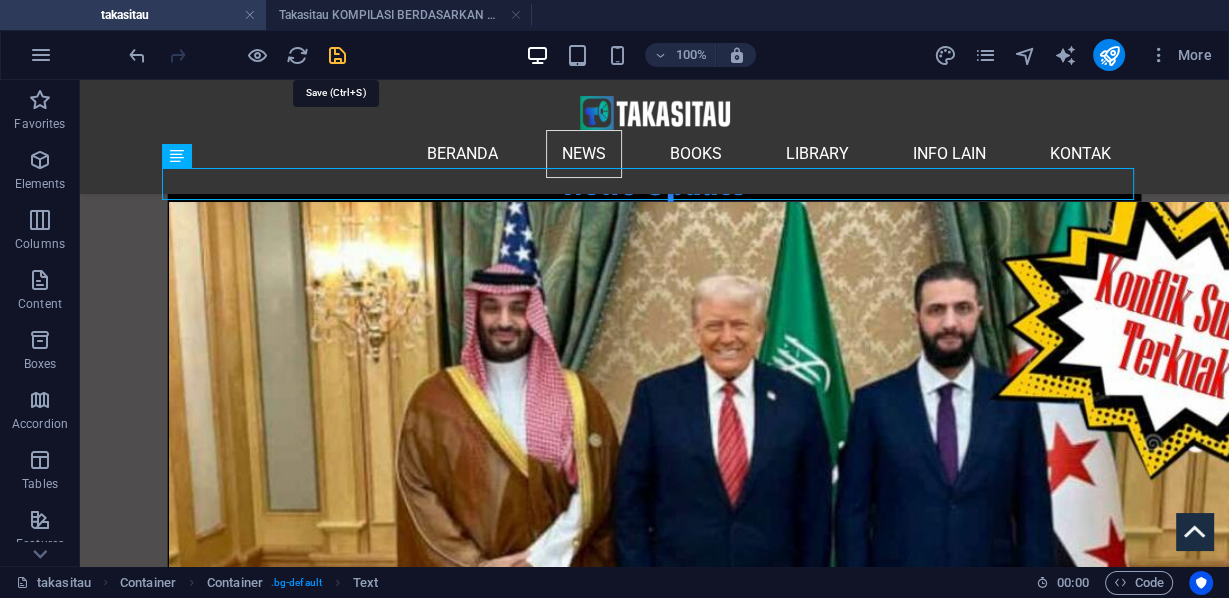click at bounding box center (337, 55) 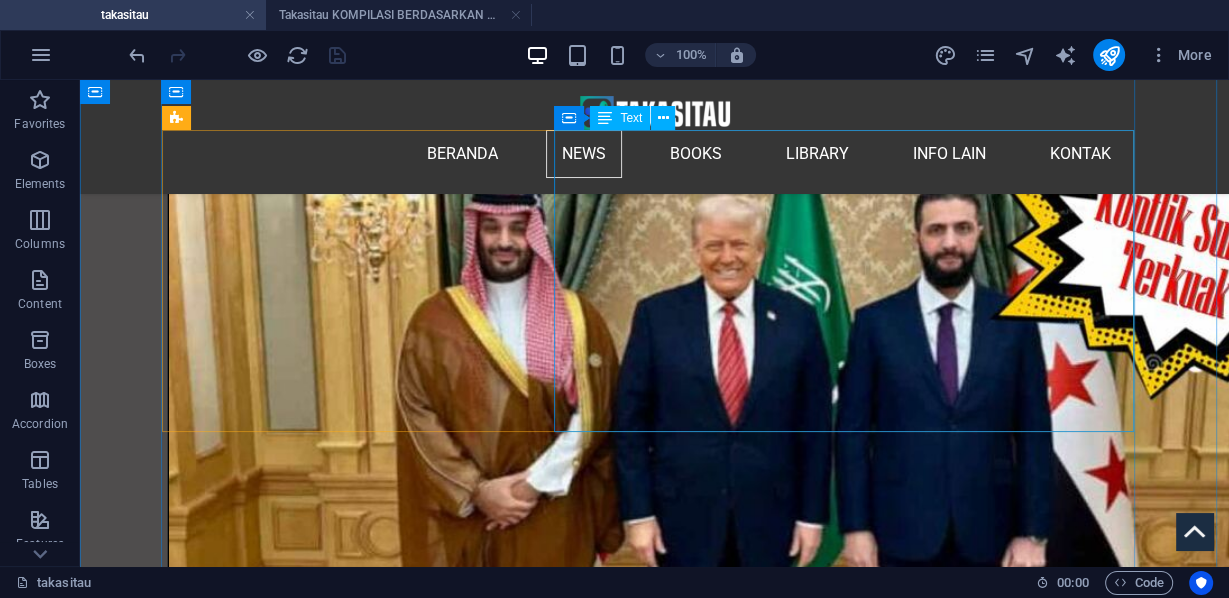 scroll, scrollTop: 6265, scrollLeft: 0, axis: vertical 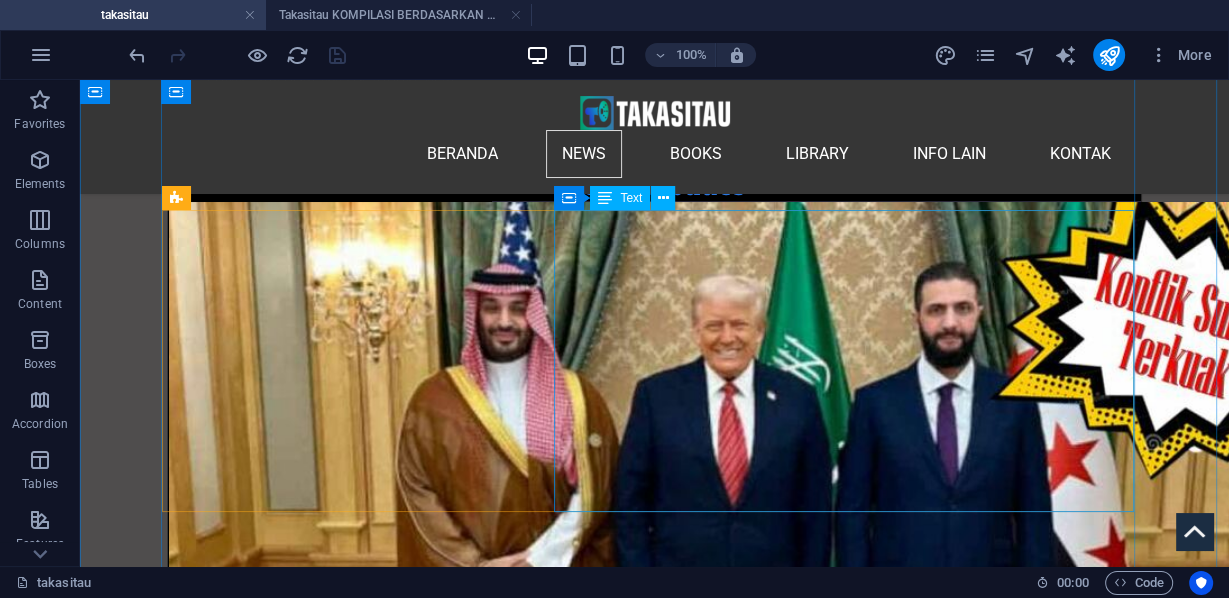 click on "S aya pikir orang-orang sering kali tidak begitu mengerti bahwa orang [NATIONALITY] perlu menyembunyikan emosi mereka saat berjalan-jalan, bahwa penggunaan teknologi pengenalan wajah, data biometrik, berbagai alat lain yang digunakan [COUNTRY], berarti jika ada persepsi, entah benar atau salah, bahwa Anda sebagai orang [NATIONALITY] terlihat marah, sedang marah, Anda (bisa) dianggap sebagai ancaman, ancaman bagi para pemukim ([COUNTRY]) atau tentara, Anda dapat ditangkap, dinetralisir, bahkan dibunuh, atau diinterogasi. Jadi, saya rasa yang dalam beberapa hal mengejutkan saya, maksud saya, saya tinggal bertahun-tahun di [COUNTRY], saya berbasis di [COUNTRY] dan [COUNTRY], saya telah berkunjung ke sana selama 20 tahun, tetapi yang menurut saya telah dipercepat adalah tingkat mata-mata ( surveillance ) terhadap semua orang [NATIONALITY] sejak mereka bangun tidur. Jika mereka menggunakan ponsel, jika mereka menggunakan internet, dan tentu saja, penggunaan AI di [CITY], kecerdasan buatan. ([CITY], [DAY]/[MONTH]/[YEAR])" at bounding box center (654, 29411) 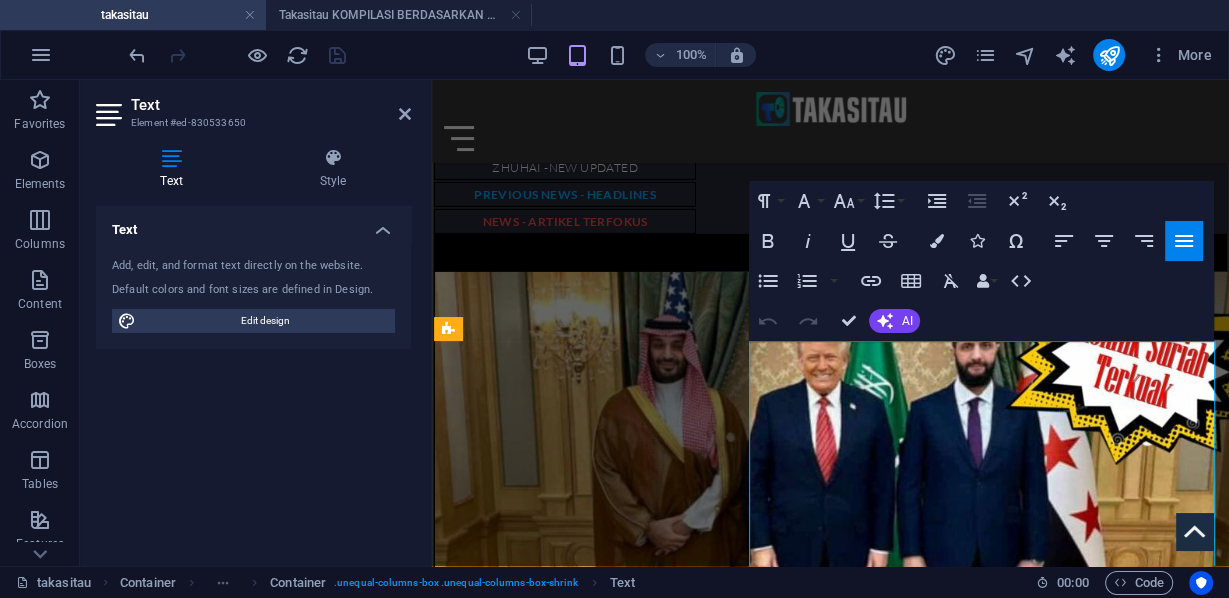 scroll, scrollTop: 5168, scrollLeft: 0, axis: vertical 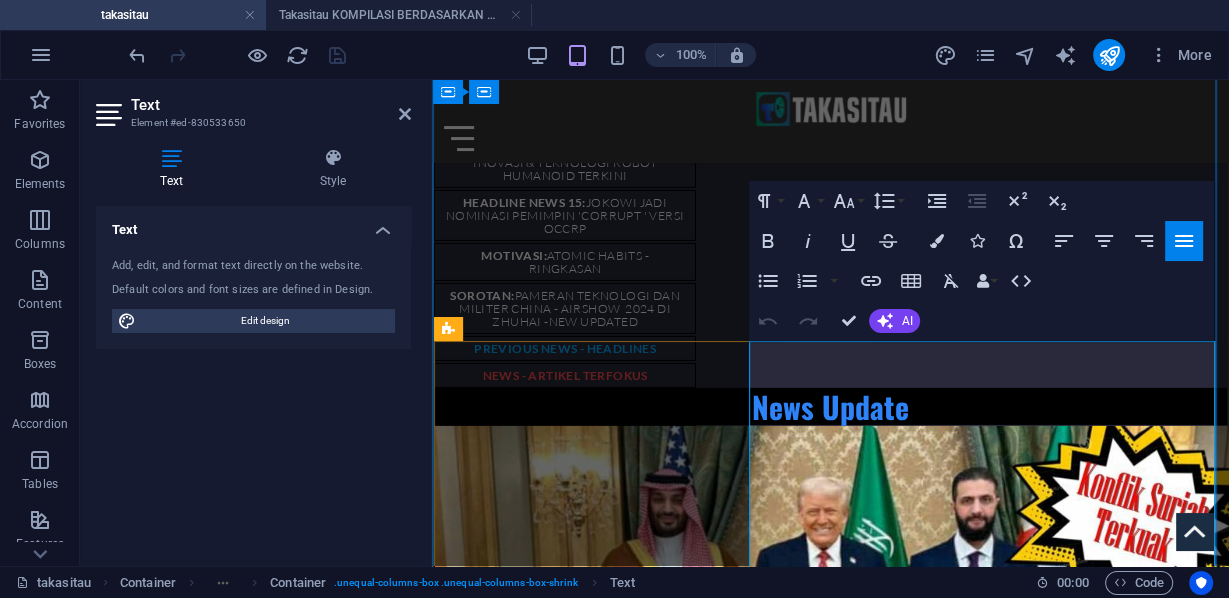drag, startPoint x: 1104, startPoint y: 361, endPoint x: 1038, endPoint y: 377, distance: 67.911705 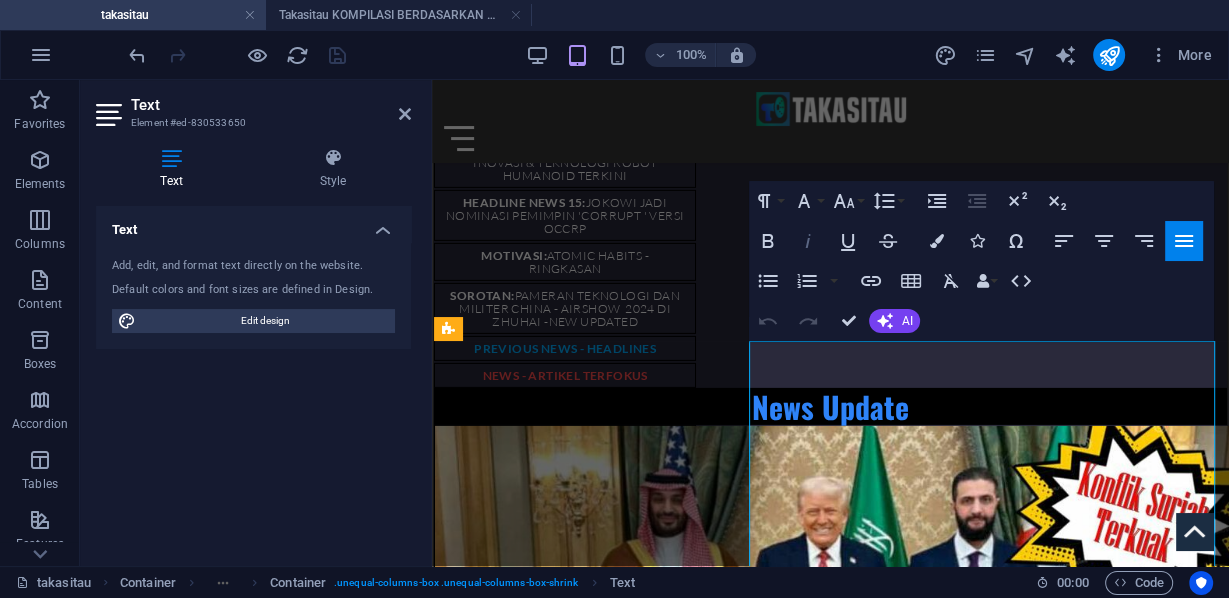 click 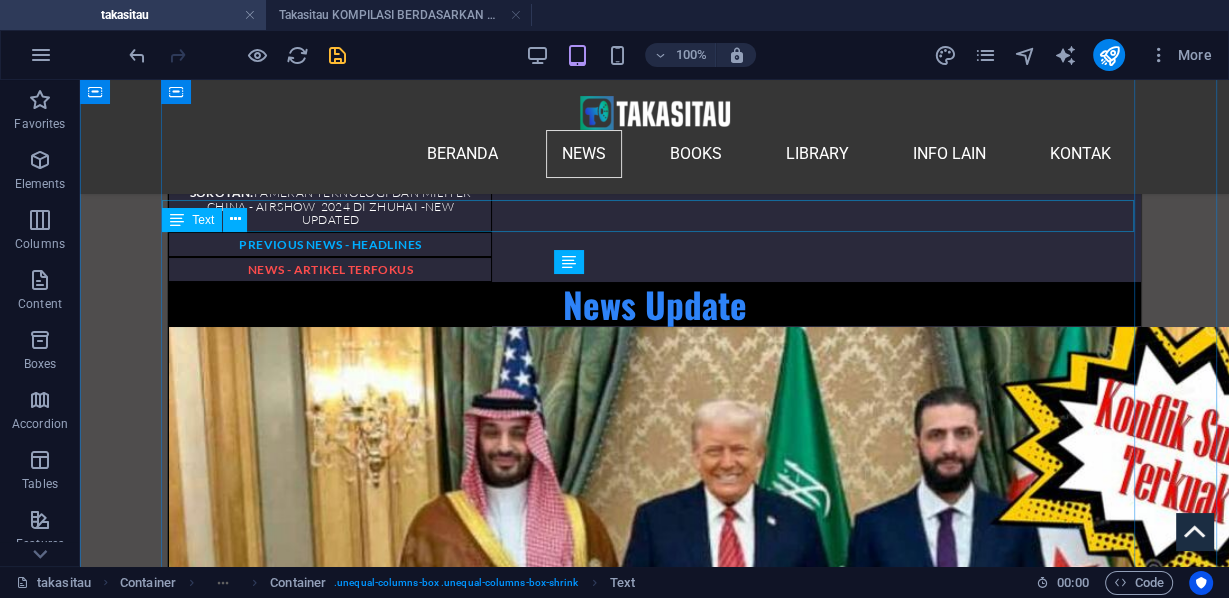 scroll, scrollTop: 6123, scrollLeft: 0, axis: vertical 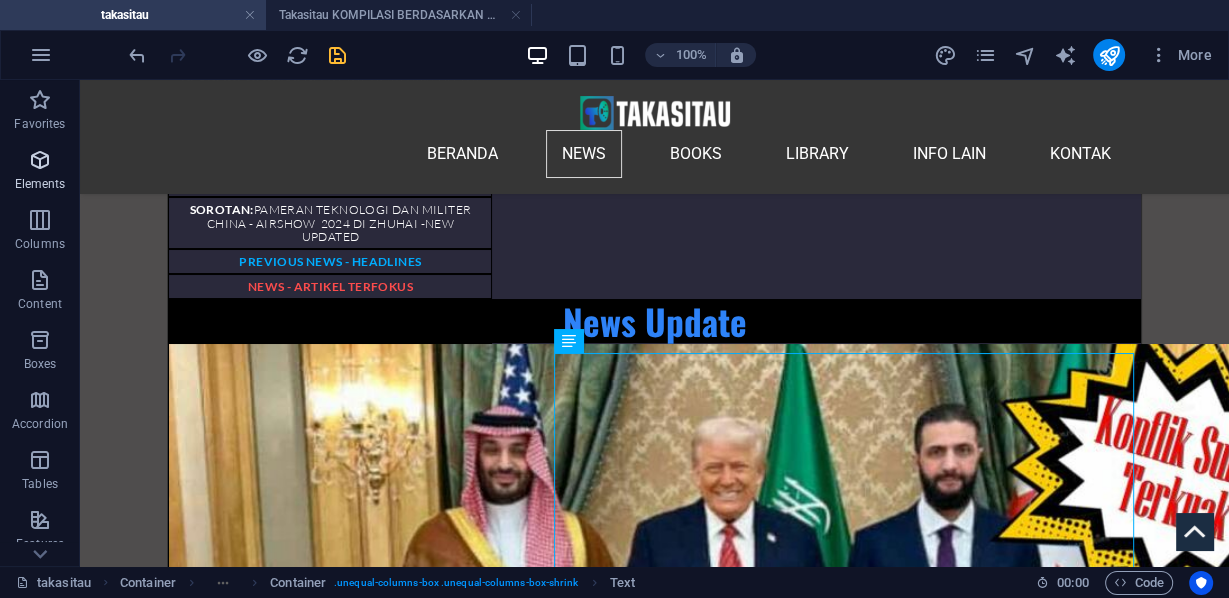 click at bounding box center [40, 160] 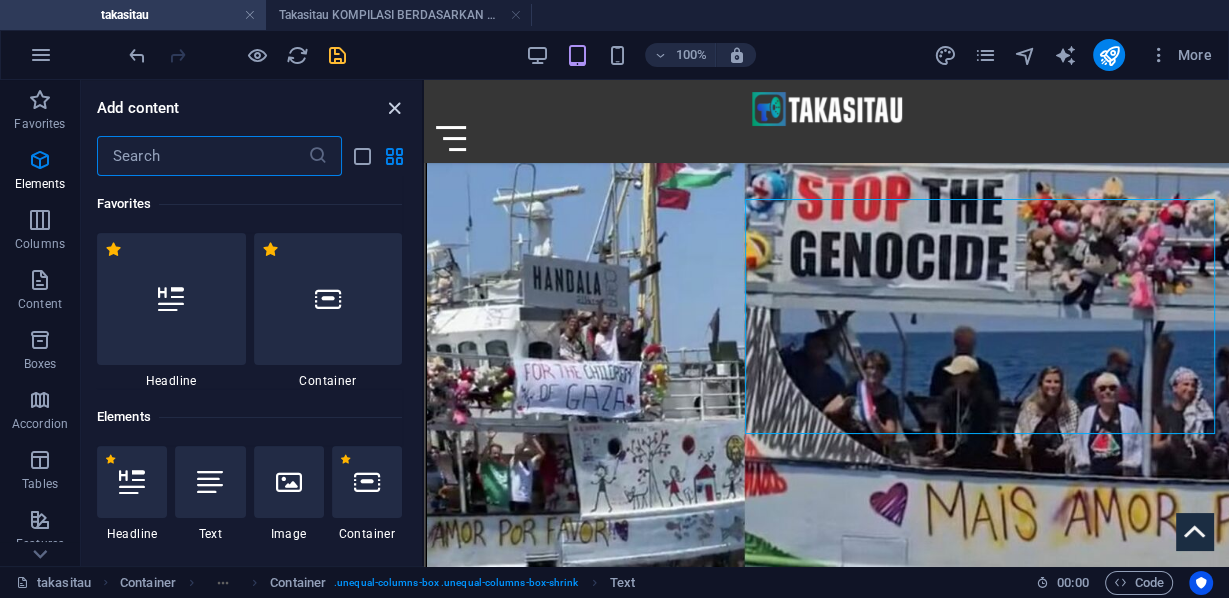 scroll, scrollTop: 5325, scrollLeft: 0, axis: vertical 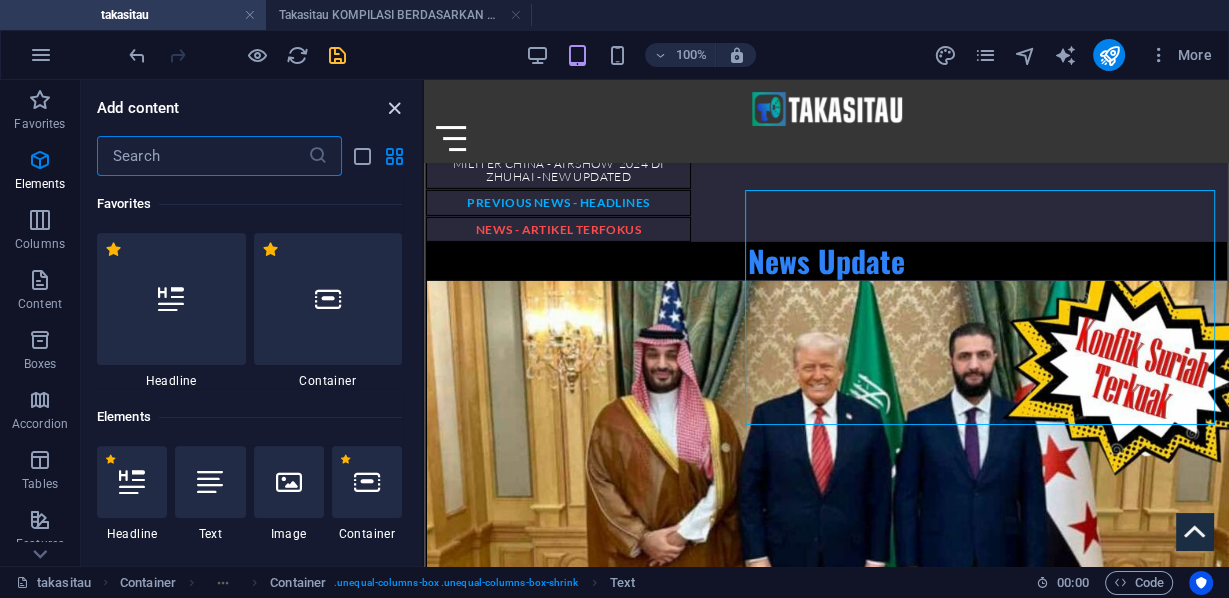 click at bounding box center [394, 108] 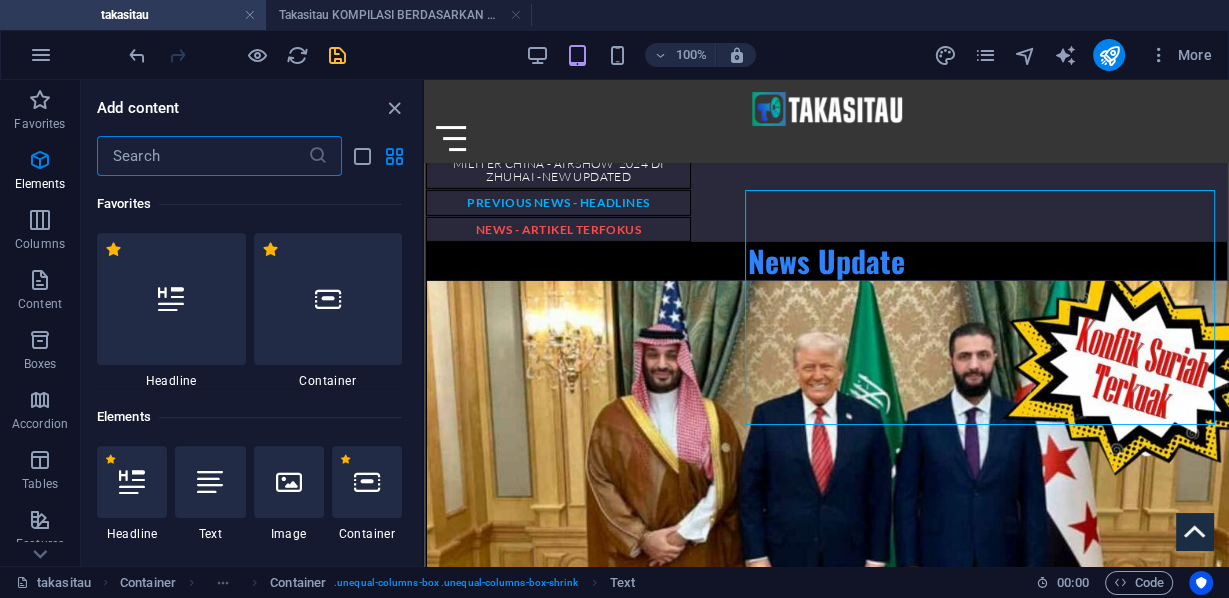 scroll, scrollTop: 0, scrollLeft: 0, axis: both 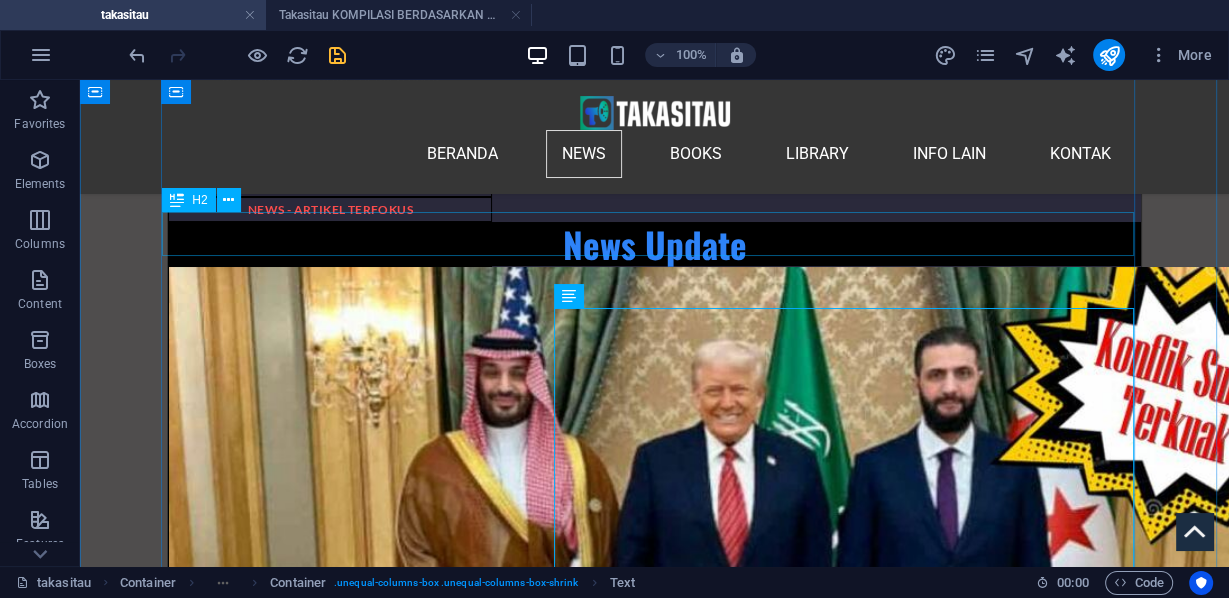 click on "Seberapa Bengkok dan Serendah Apa Manusia di ini?" at bounding box center [654, 29191] 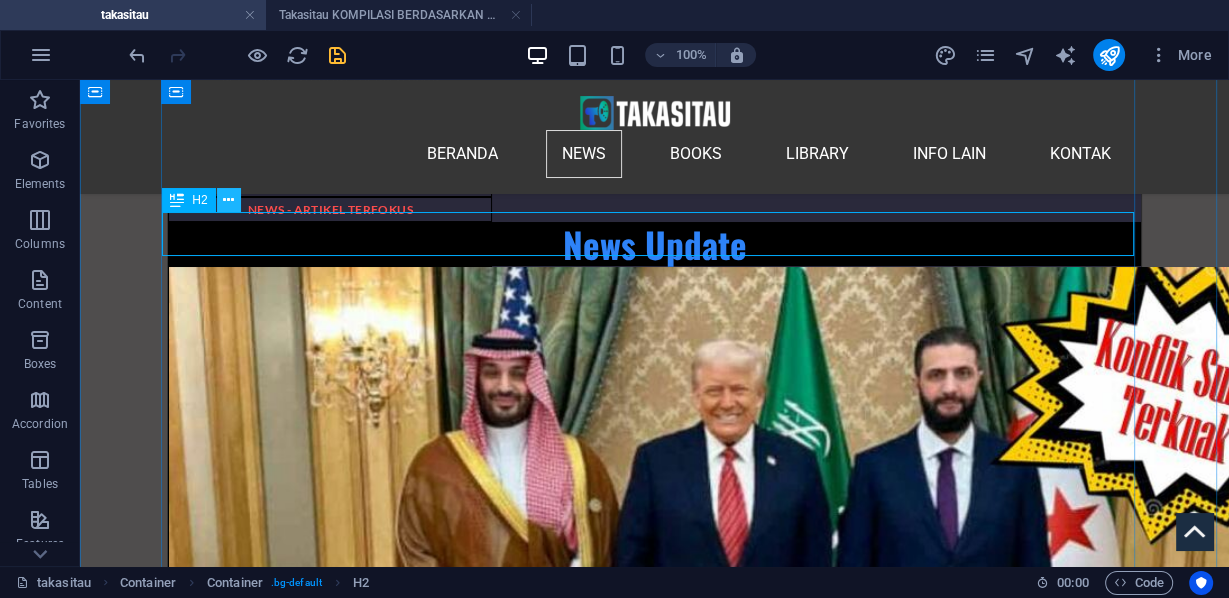 click at bounding box center (228, 200) 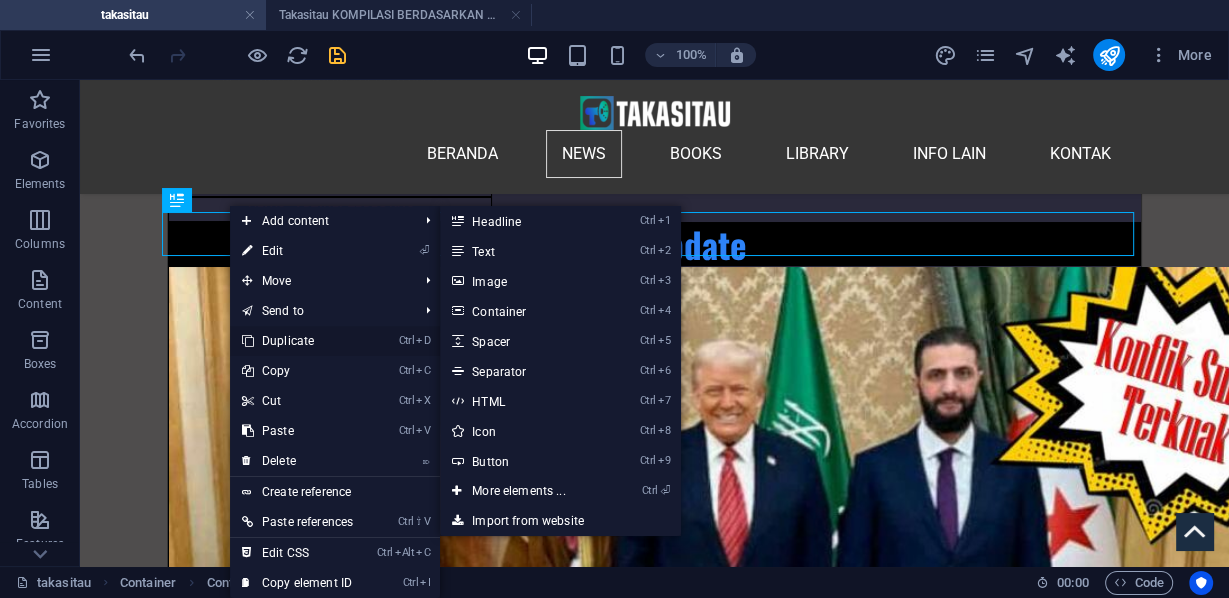 click on "Ctrl D  Duplicate" at bounding box center [297, 341] 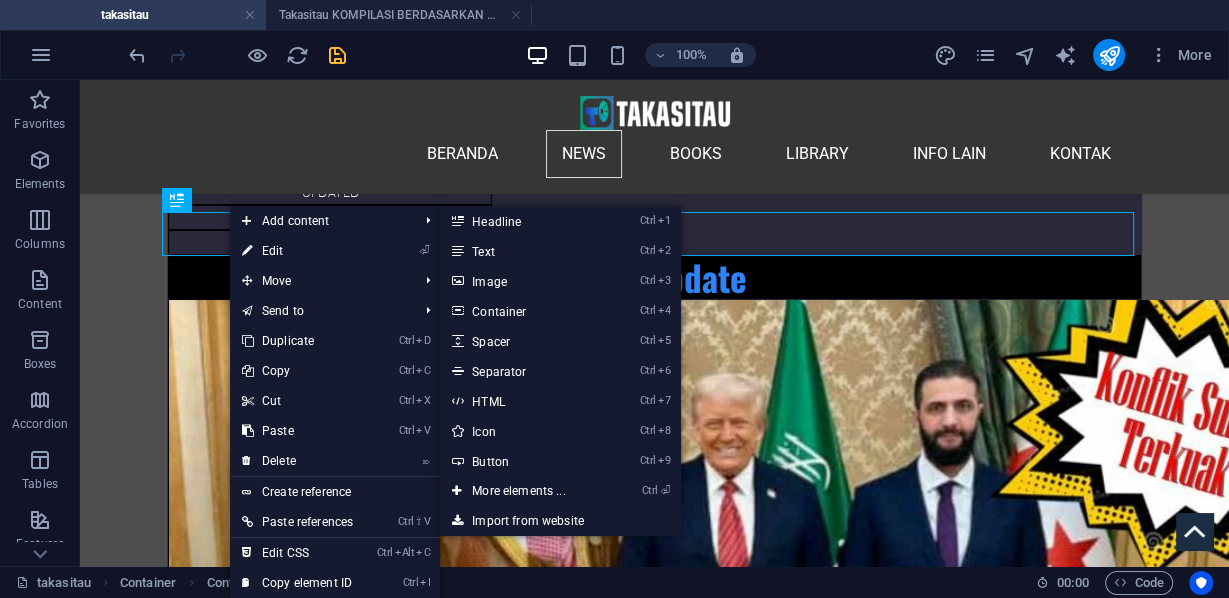 click on "Seberapa Bengkok dan Serendah Apa Manusia di ini?" at bounding box center (654, 29248) 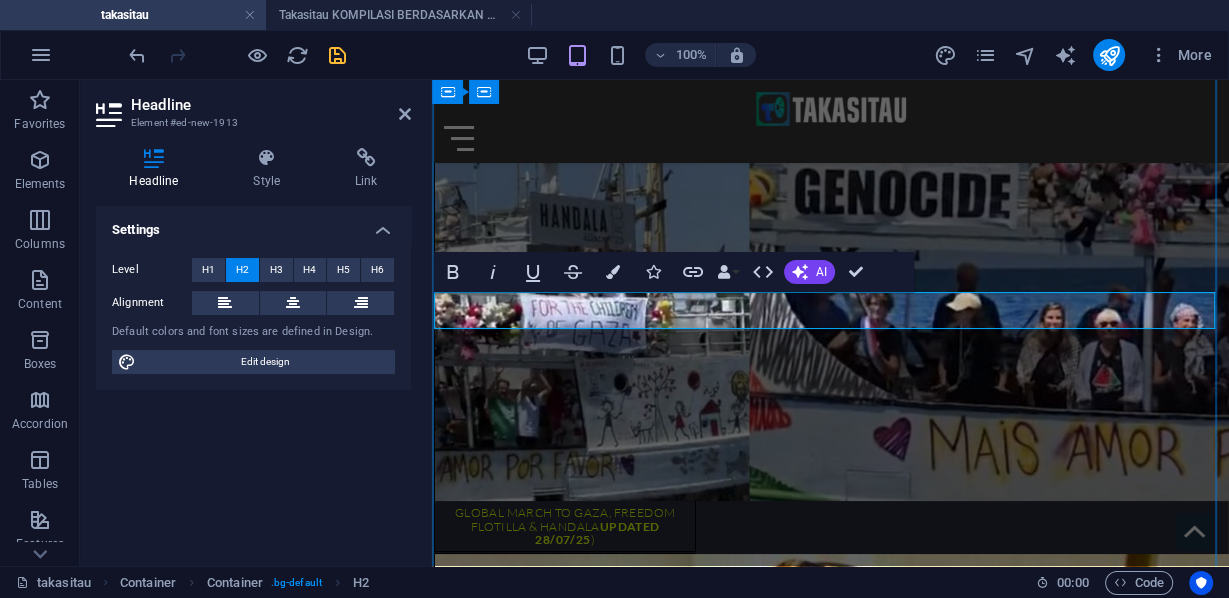 scroll, scrollTop: 5168, scrollLeft: 0, axis: vertical 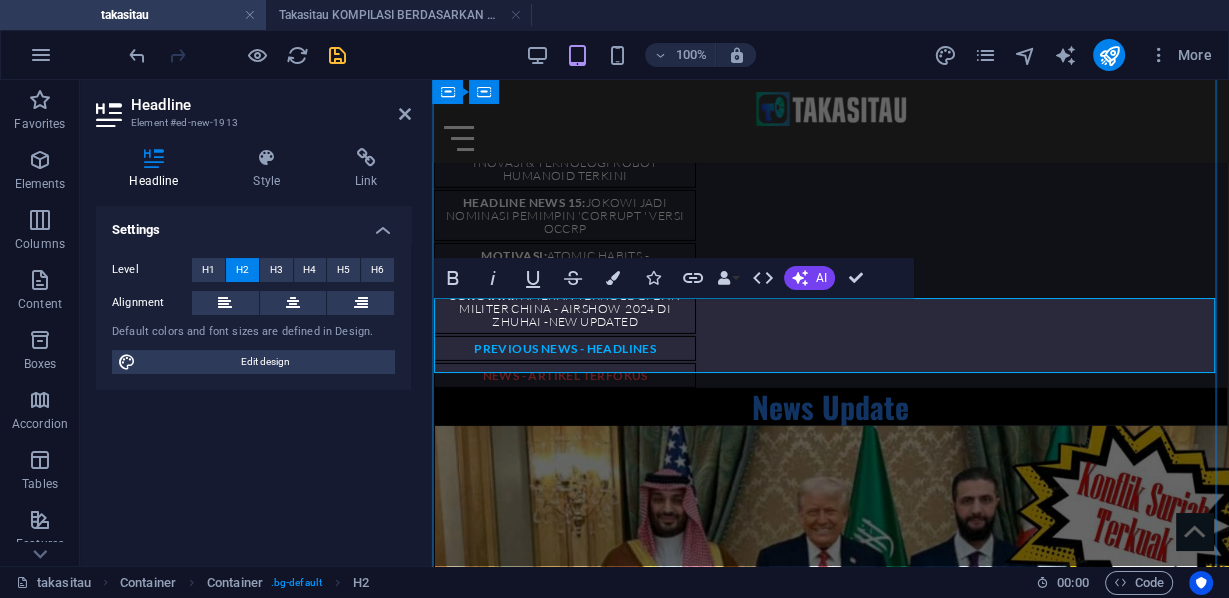 drag, startPoint x: 1040, startPoint y: 363, endPoint x: 437, endPoint y: 318, distance: 604.67676 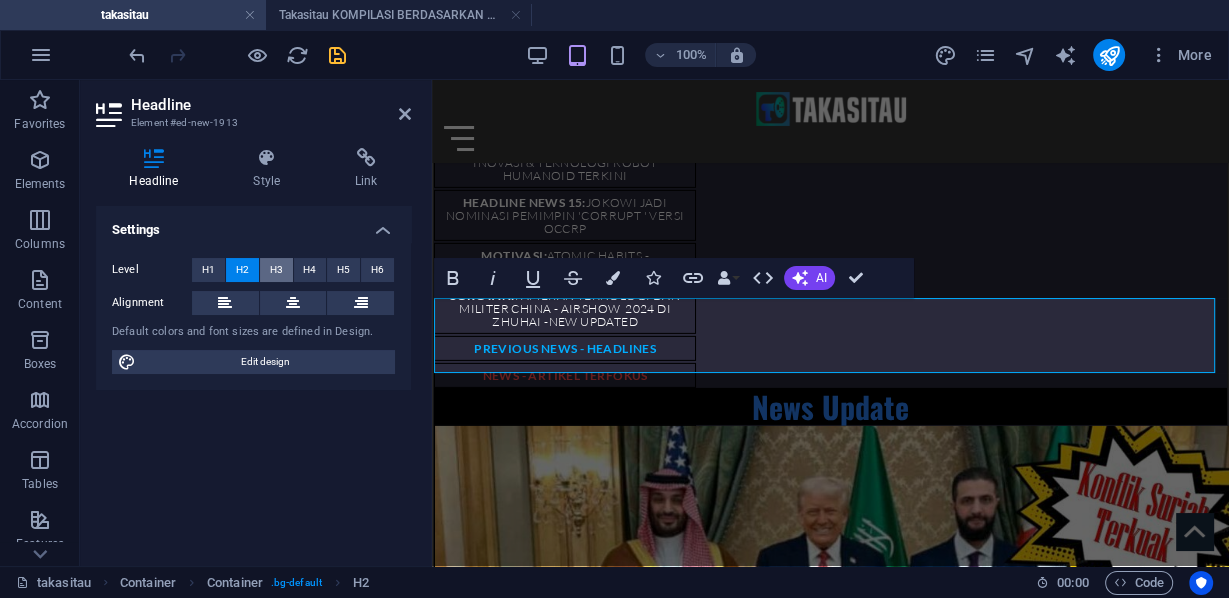 click on "H3" at bounding box center (276, 270) 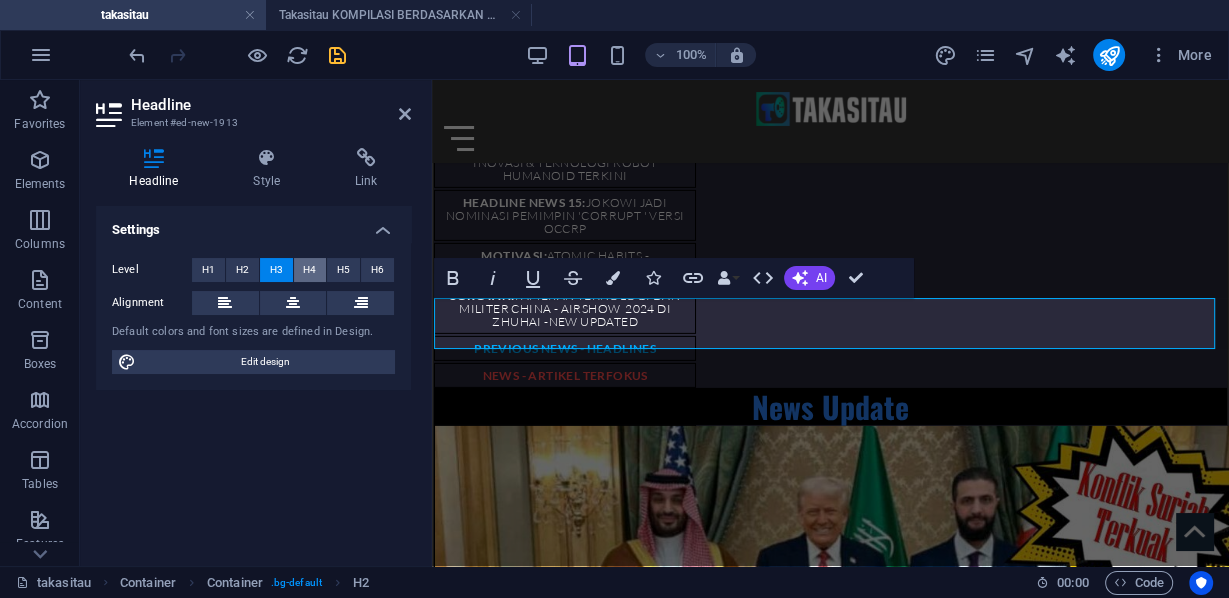 click on "H4" at bounding box center [310, 270] 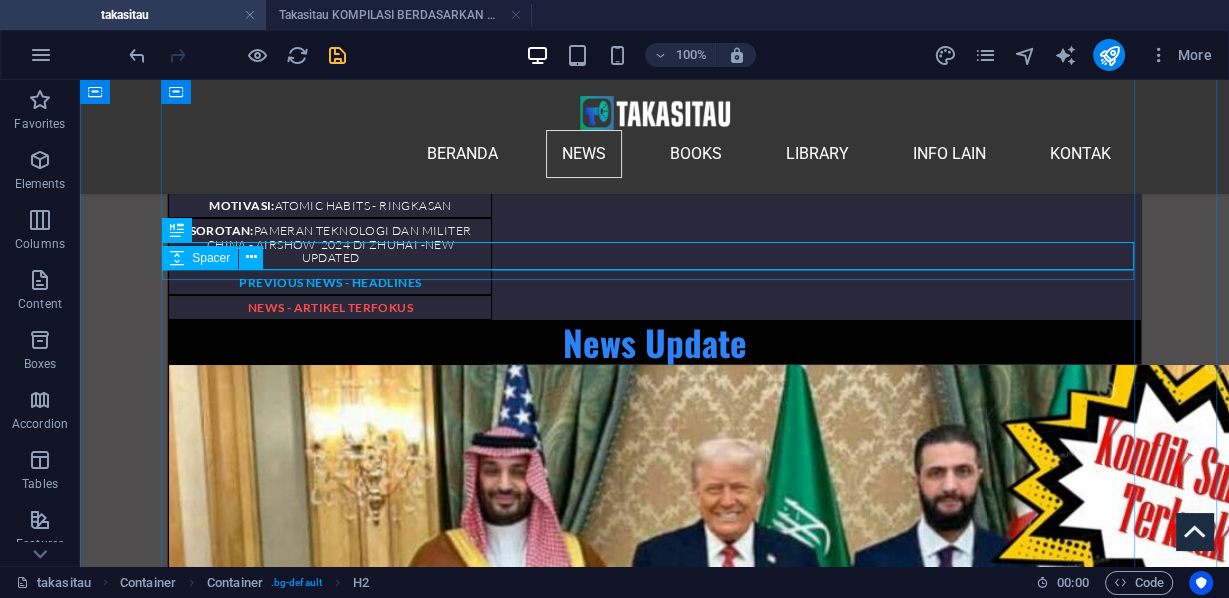 scroll, scrollTop: 6182, scrollLeft: 0, axis: vertical 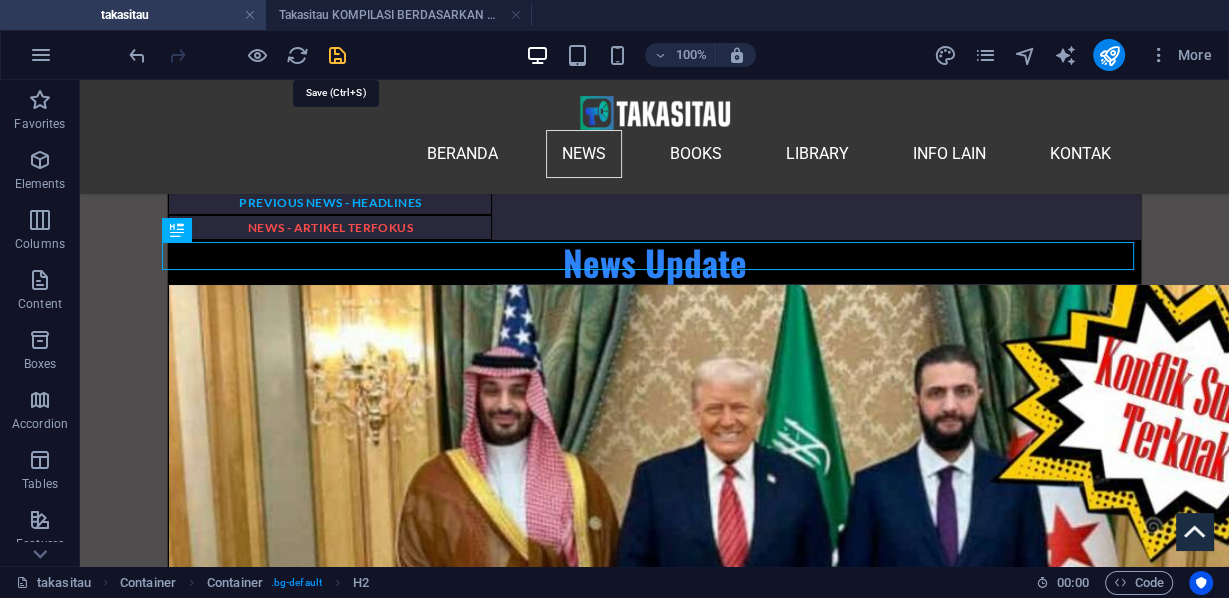 click at bounding box center [337, 55] 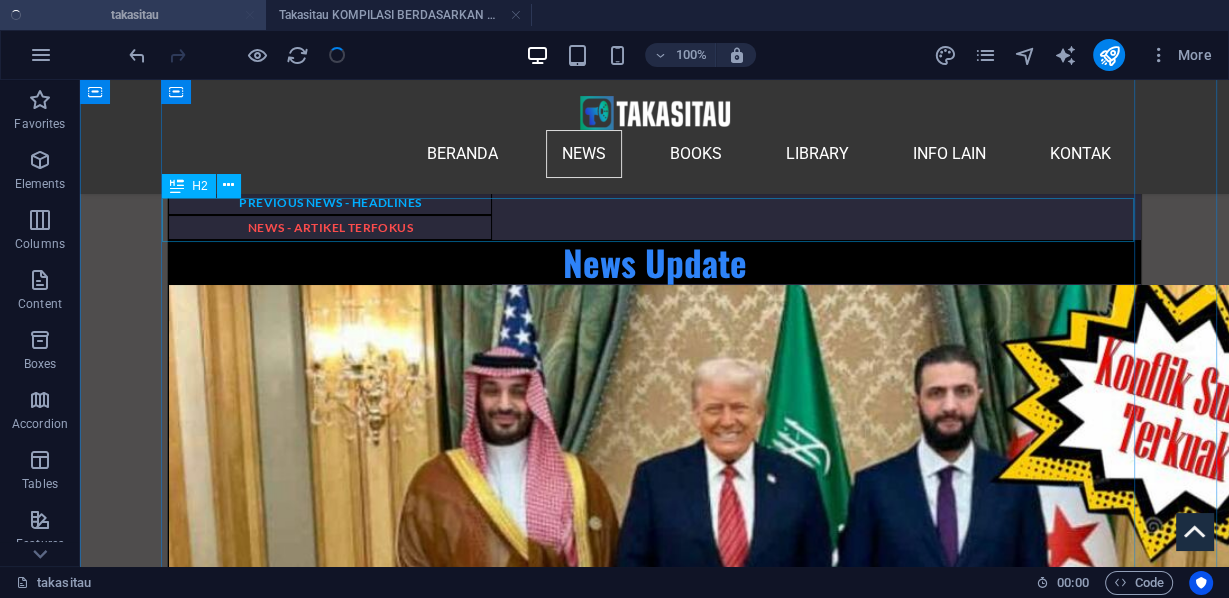 click on "Seberapa Bengkok dan Serendah Apa Manusia di ini?" at bounding box center [654, 29189] 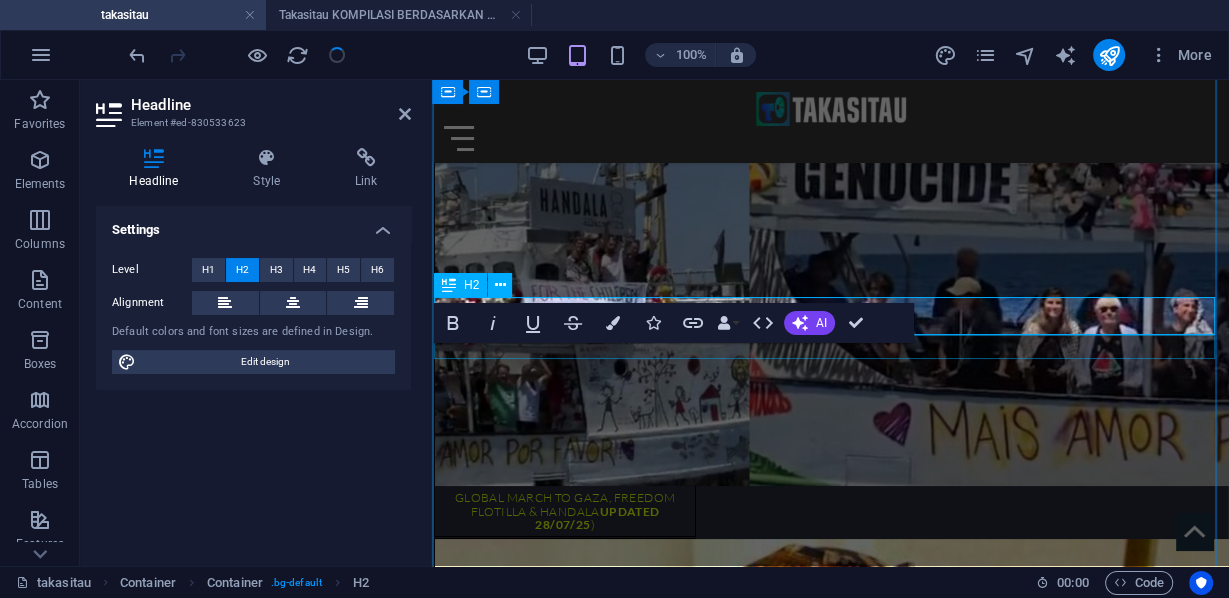 scroll, scrollTop: 5125, scrollLeft: 0, axis: vertical 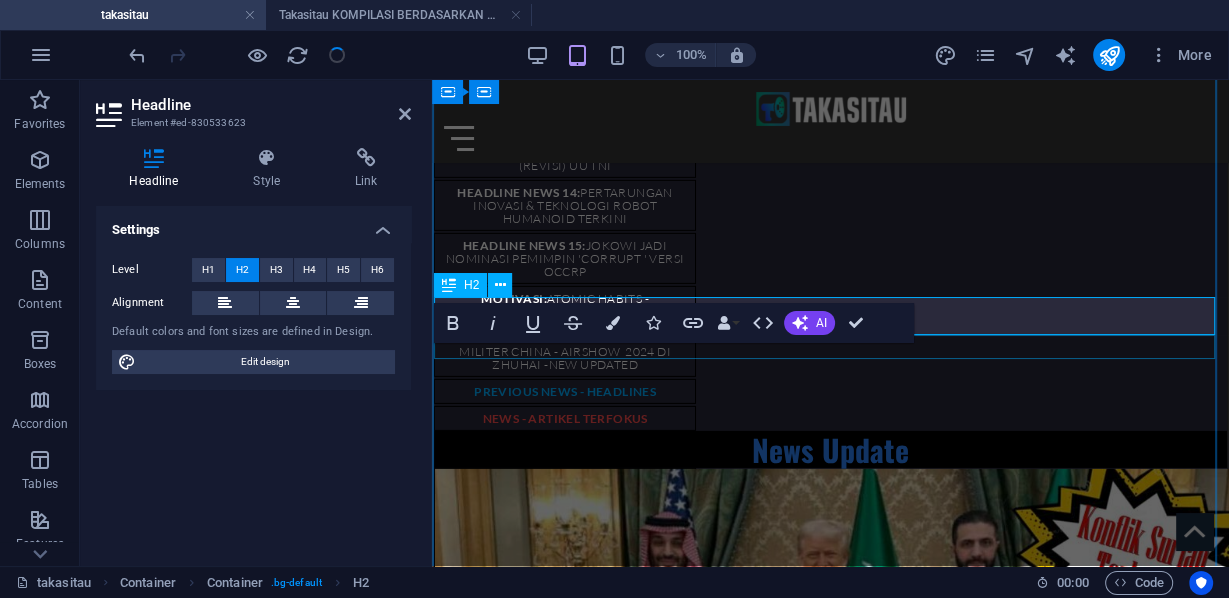 click on "Seberapa Bengkok dan Serendah Apa Manusia di ini?" at bounding box center [830, 24388] 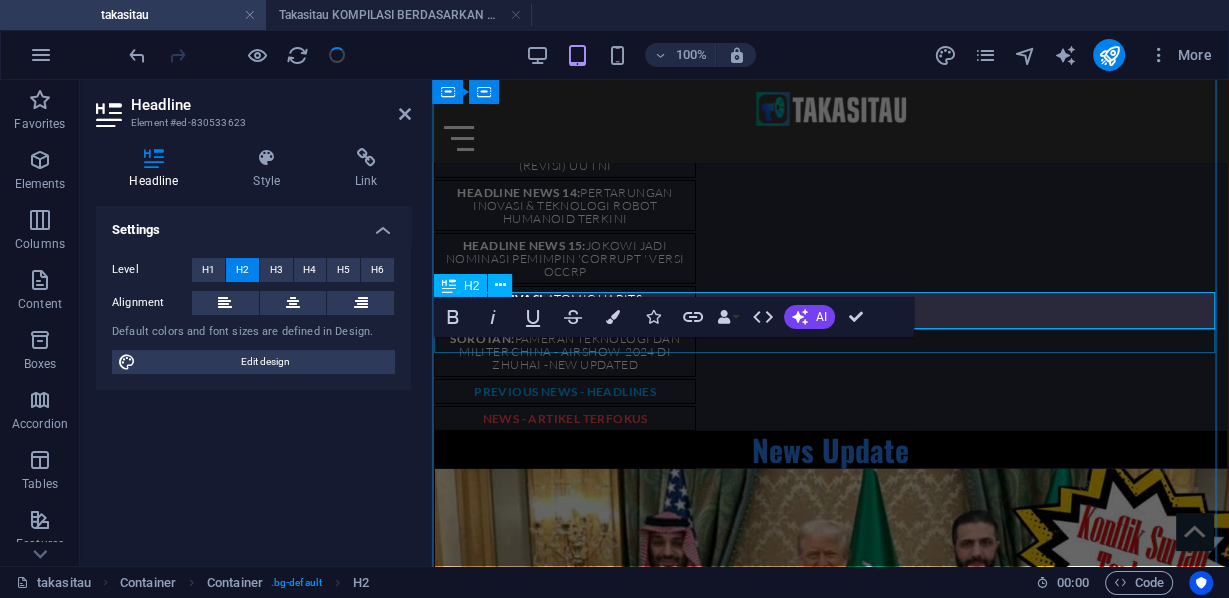 click on "Seberapa Bengkok dan Serendah Apa Manusia di ini?" at bounding box center [830, 24534] 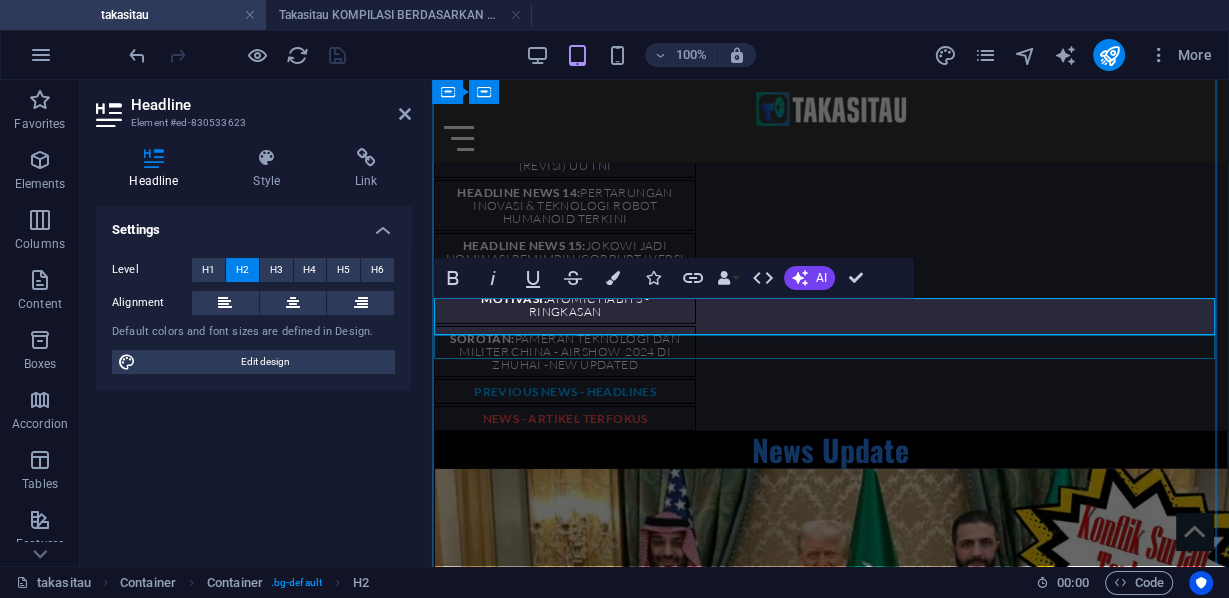 scroll, scrollTop: 5131, scrollLeft: 0, axis: vertical 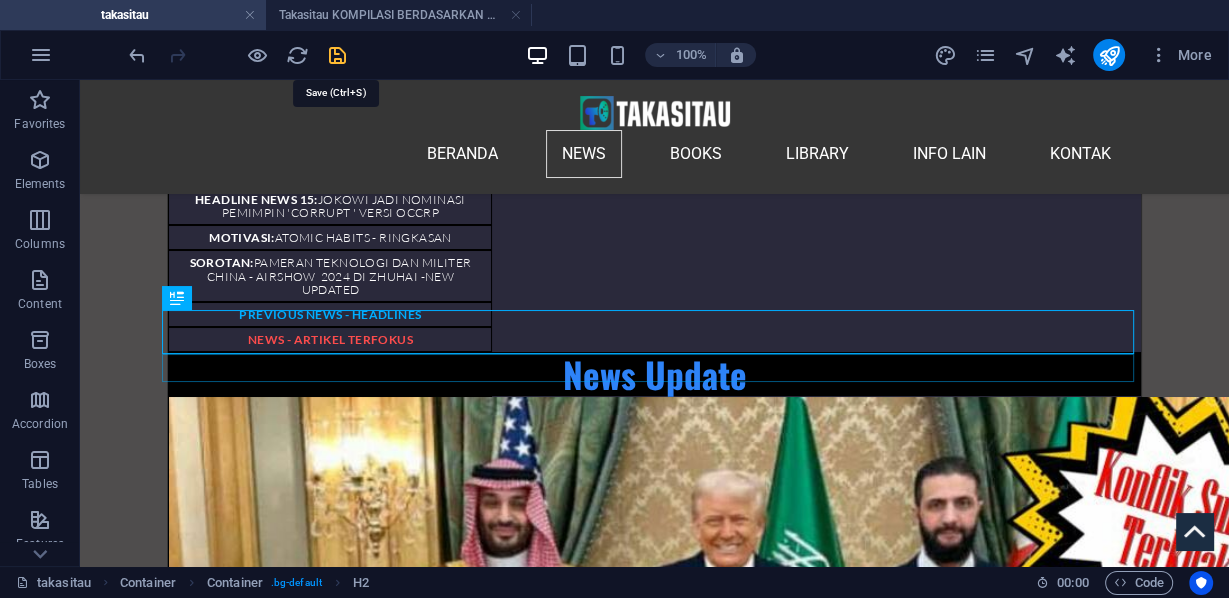 click at bounding box center [337, 55] 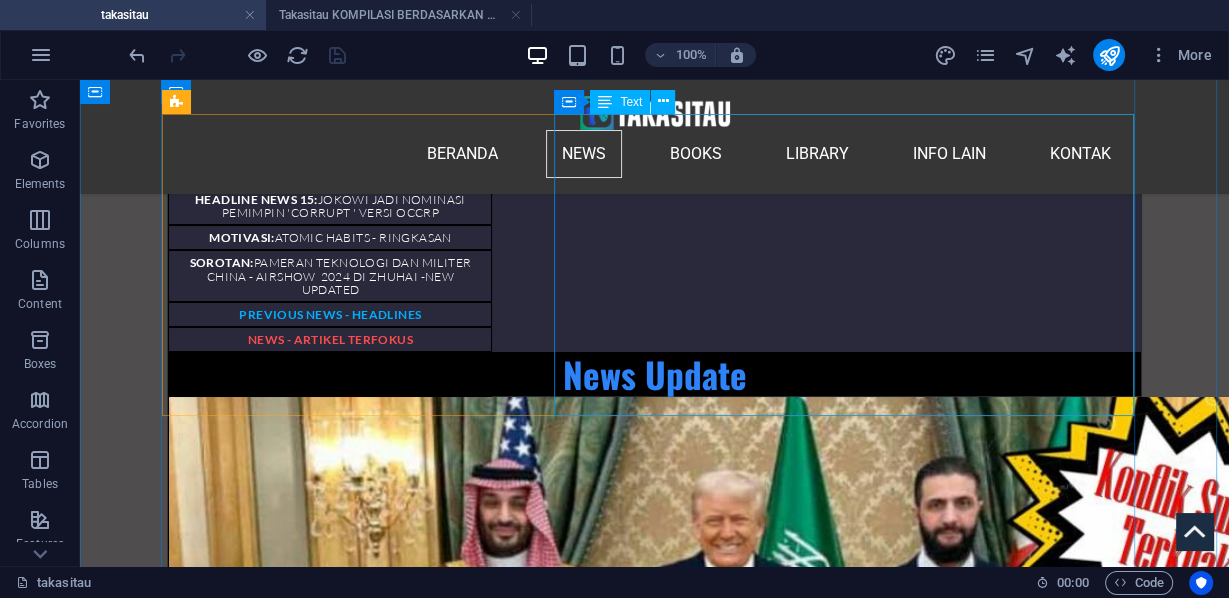 scroll, scrollTop: 6390, scrollLeft: 0, axis: vertical 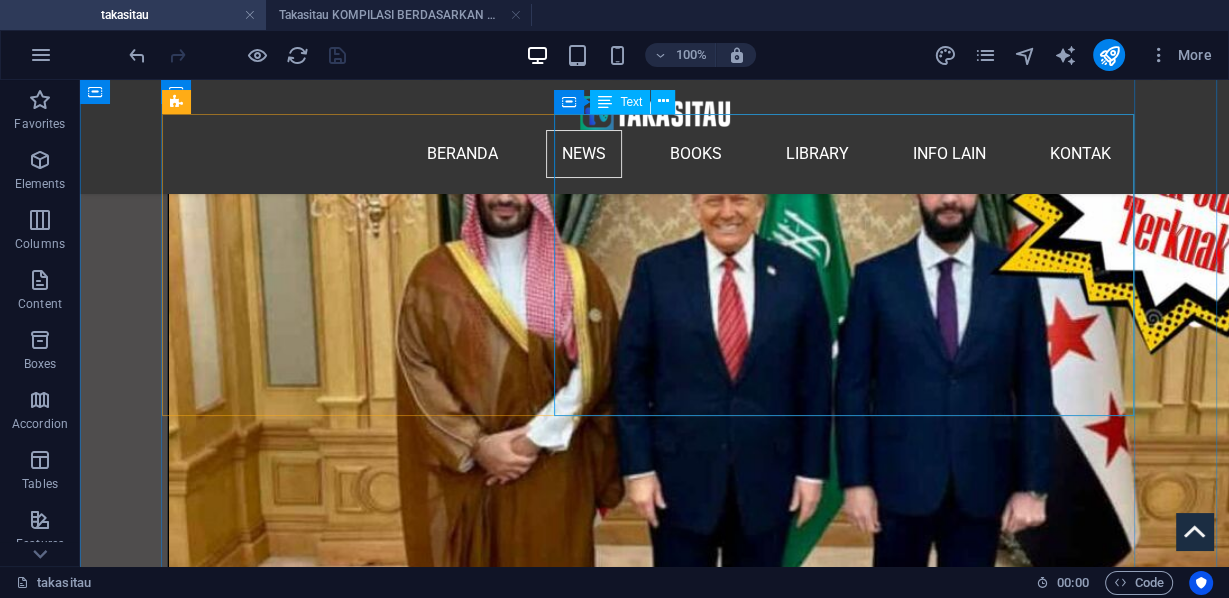 click on "S aya pikir orang-orang sering kali tidak begitu mengerti bahwa  orang Palestina perlu menyembunyikan emosi mereka saat berjalan-jalan , bahwa penggunaan teknologi pengenalan wajah, data biometrik, berbagai alat lain yang digunakan Israel, berarti jika ada persepsi, entah benar atau salah, bahwa Anda sebagai orang Palestina terlihat marah, sedang marah, Anda (bisa) dianggap sebagai ancaman, ancaman bagi para pemukim (Israel) atau tentara, Anda dapat ditangkap, dinetralisir, bahkan dibunuh, atau diinterogasi.  Jadi, saya rasa yang dalam beberapa hal mengejutkan saya, maksud saya, saya tinggal bertahun-tahun di Palestina, saya berbasis di Israel dan Palestina, saya telah berkunjung ke sana selama 20 tahun, tetapi yang menurut saya telah dipercepat adalah tingkat mata-mata ( surveillance ) terhadap semua orang Palestina sejak mereka bangun tidur. Jika mereka menggunakan ponsel, jika mereka menggunakan internet, dan tentu saja, penggunaan AI di Gaza, kecerdasan buatan.  (Jkt, 06/08/25)" at bounding box center (654, 29314) 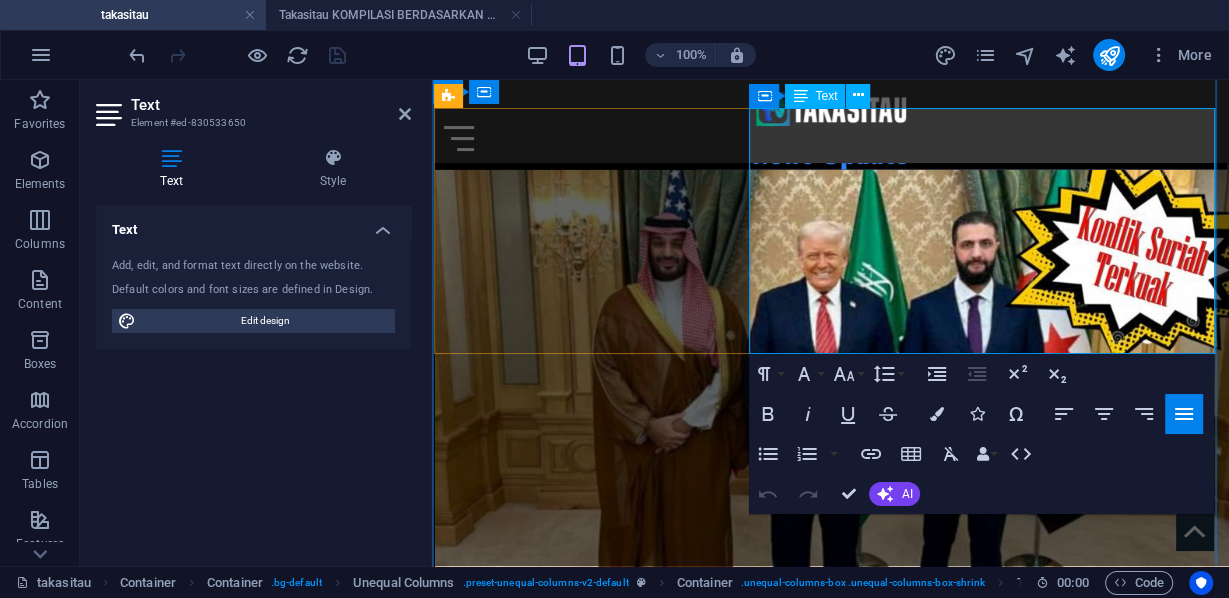scroll, scrollTop: 5504, scrollLeft: 0, axis: vertical 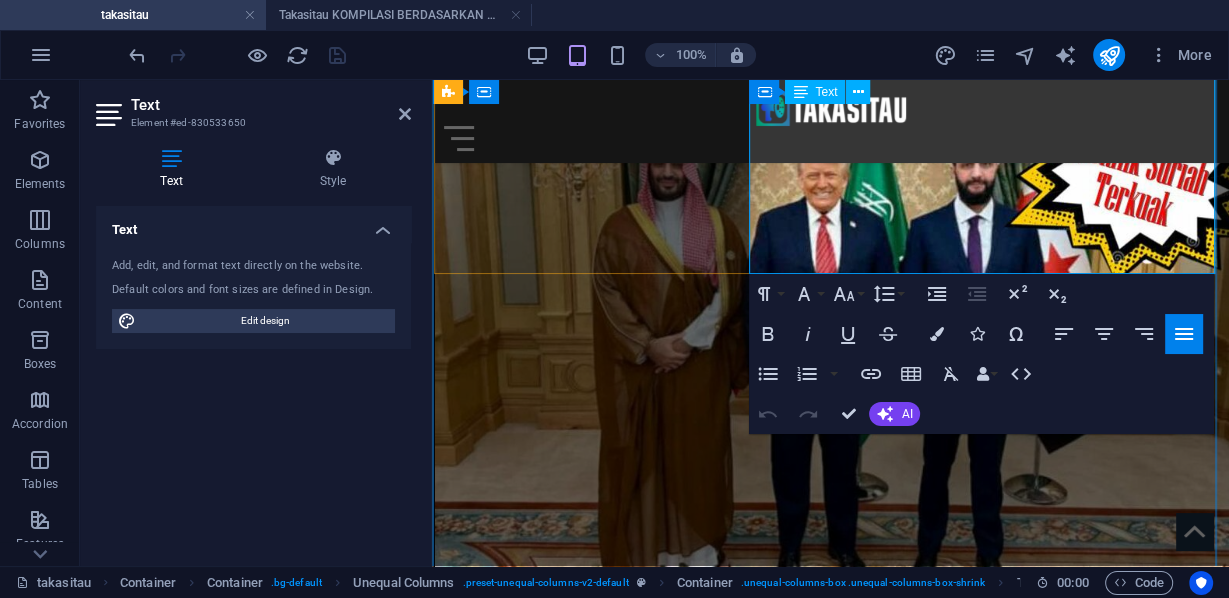 click on "Israel tidak hanya menjual senjata dan teknologi, teknologi mata-mata, dan teknologi pembatasan. Mereka melakukan semua itu. Tetapi mereka menjual sebuah ide, hampir seperti sebuah model. Sebuah model etno-nasionalisme, kontrol, pemisahan masyarakat, menjadi apa yang disebut sebagai negara sukses yang telah mengusir warga Palestina." at bounding box center [830, 24457] 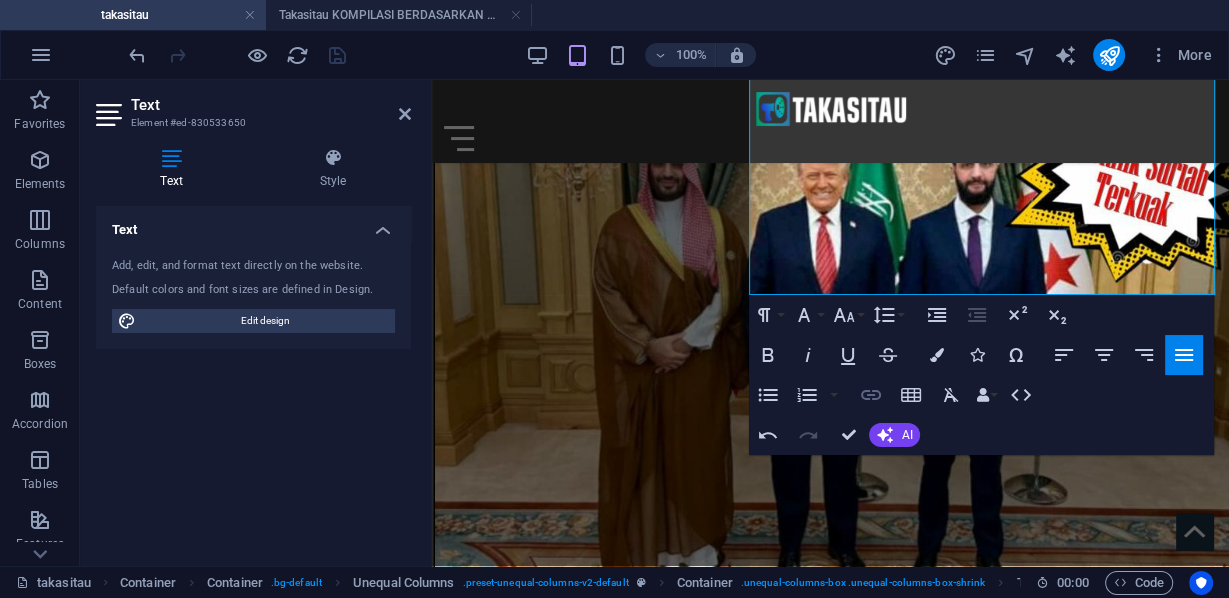 click 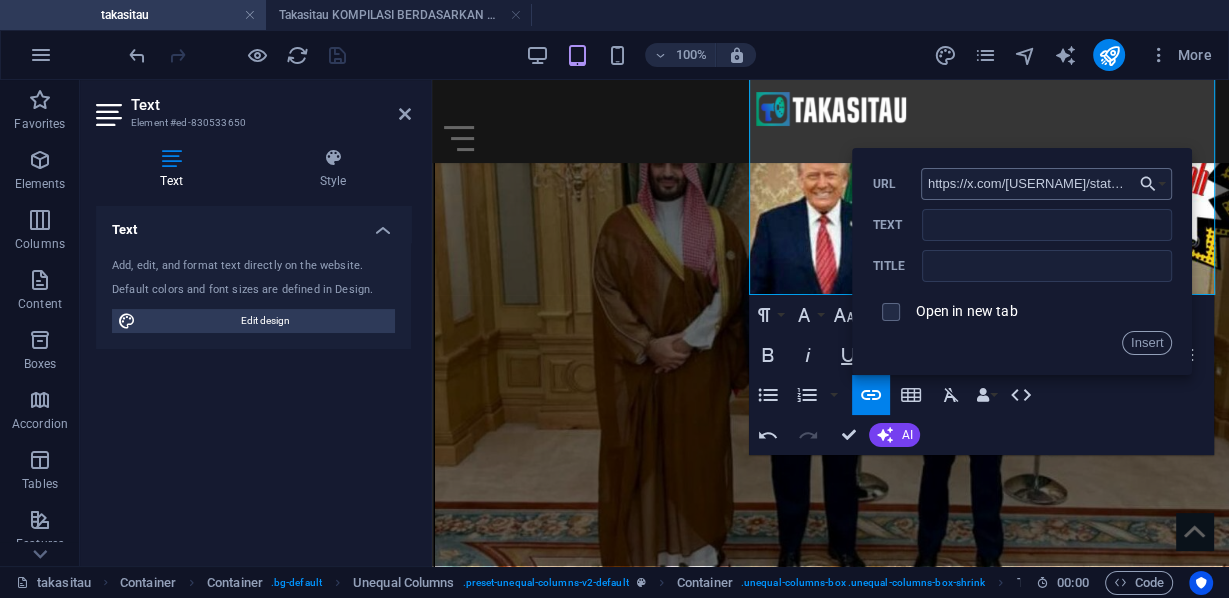 scroll, scrollTop: 0, scrollLeft: 357, axis: horizontal 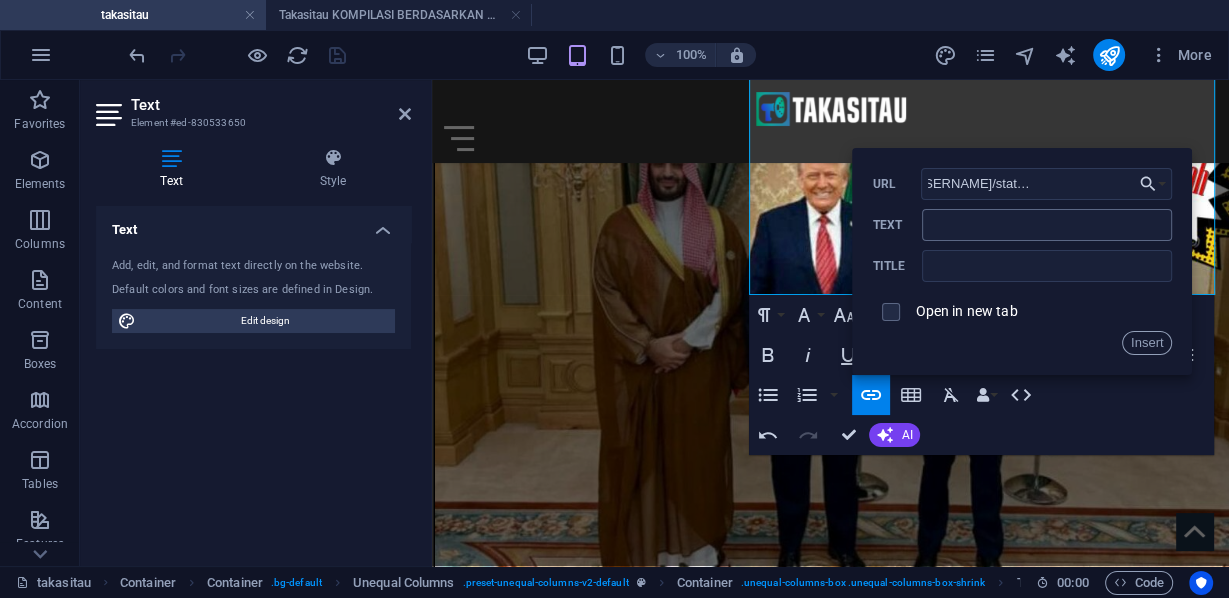 type on "https://x.com/KerryBurgess/status/1952696919014203558?t=NTVMPxFckSBb10idFUH9fA&s=08" 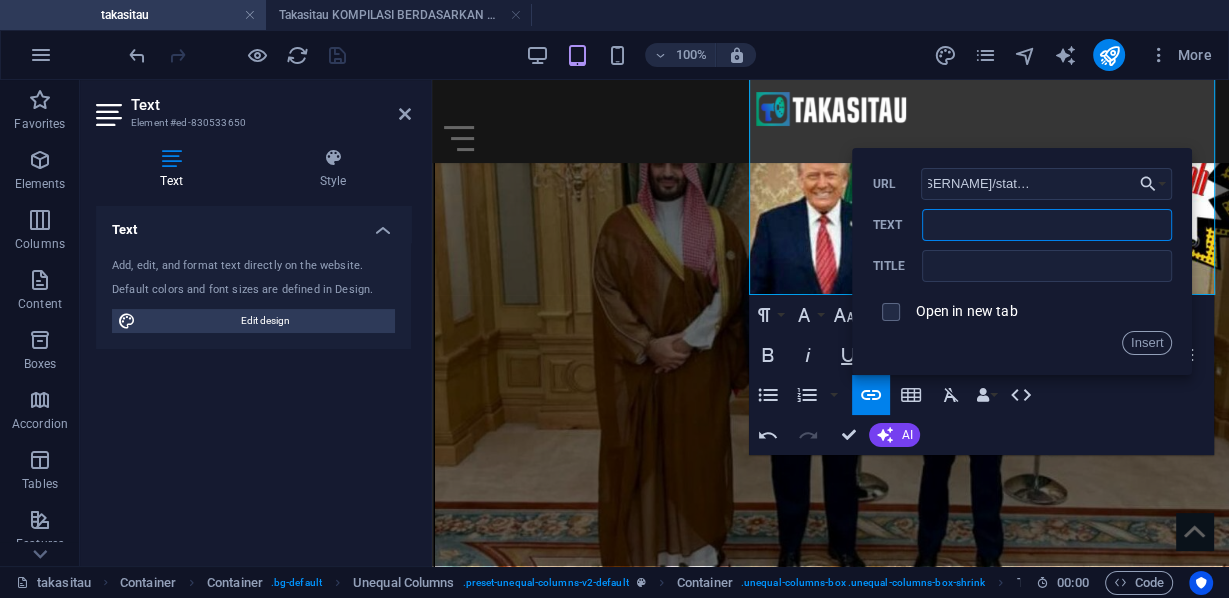 click on "Text" at bounding box center [1047, 225] 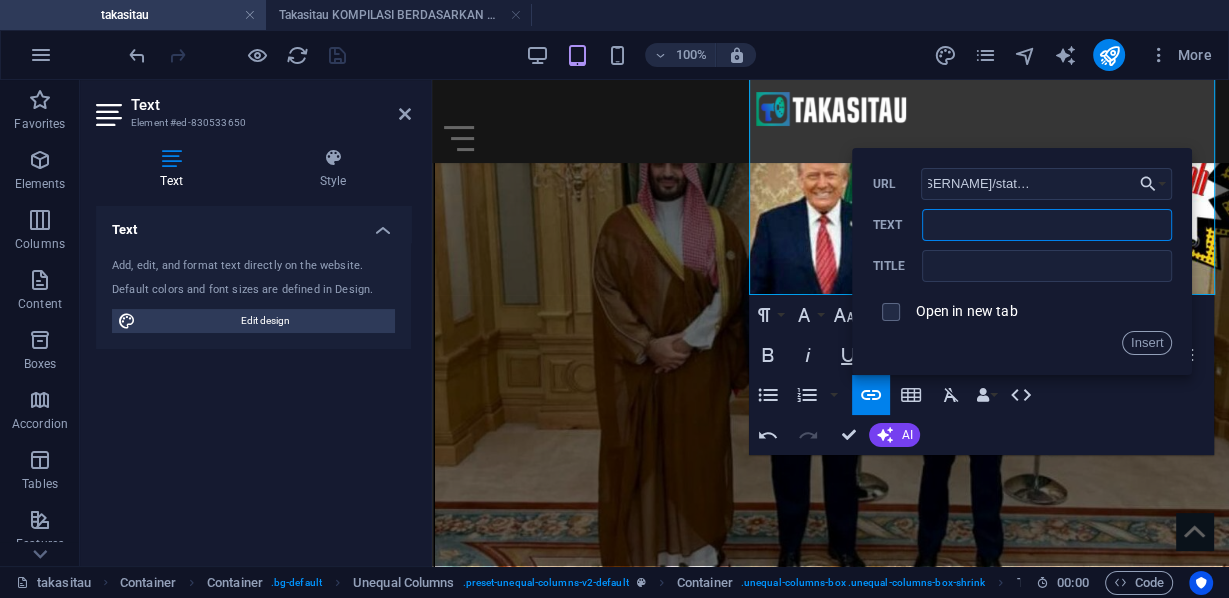 scroll, scrollTop: 0, scrollLeft: 0, axis: both 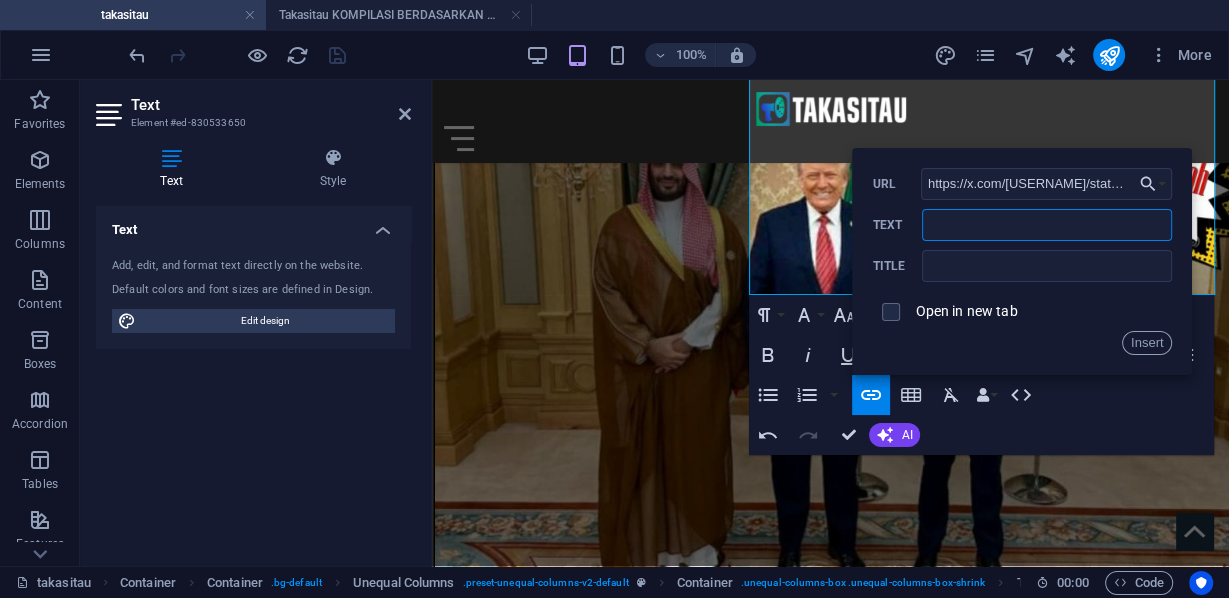 paste on "Kerry Burgess @KerryBurgess" 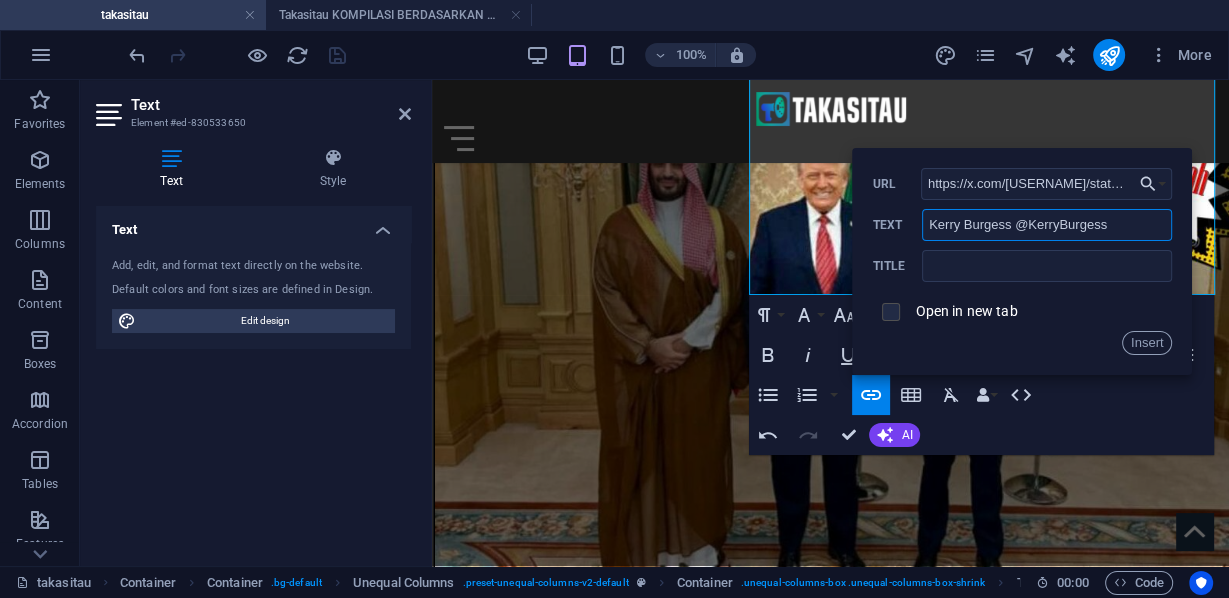 type on "Kerry Burgess @KerryBurgess" 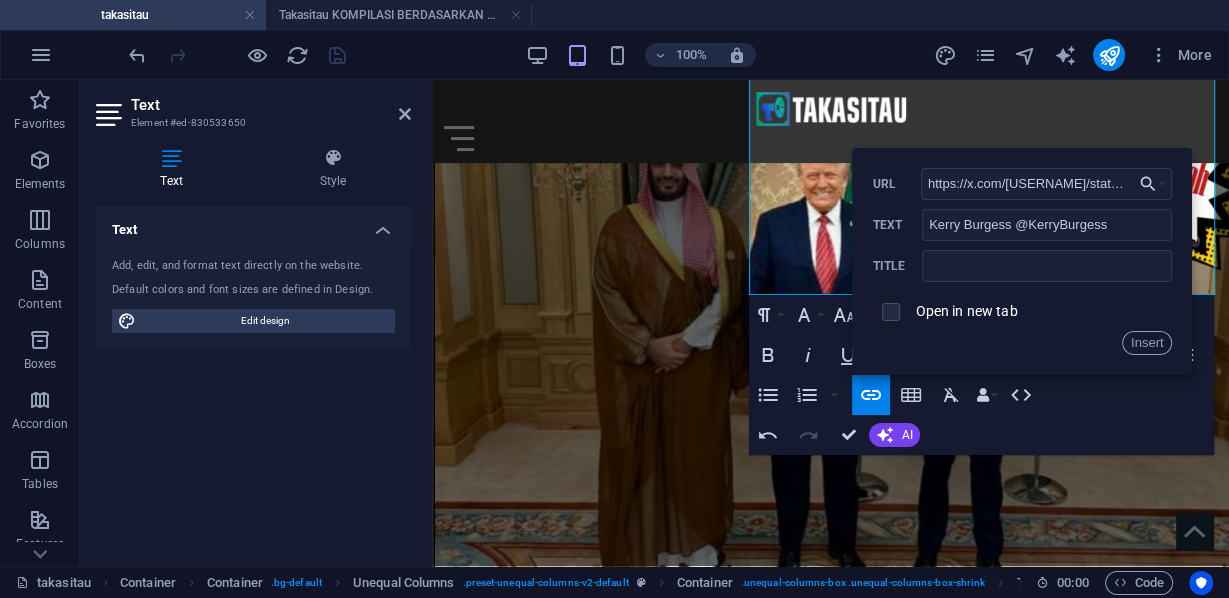 click at bounding box center (888, 309) 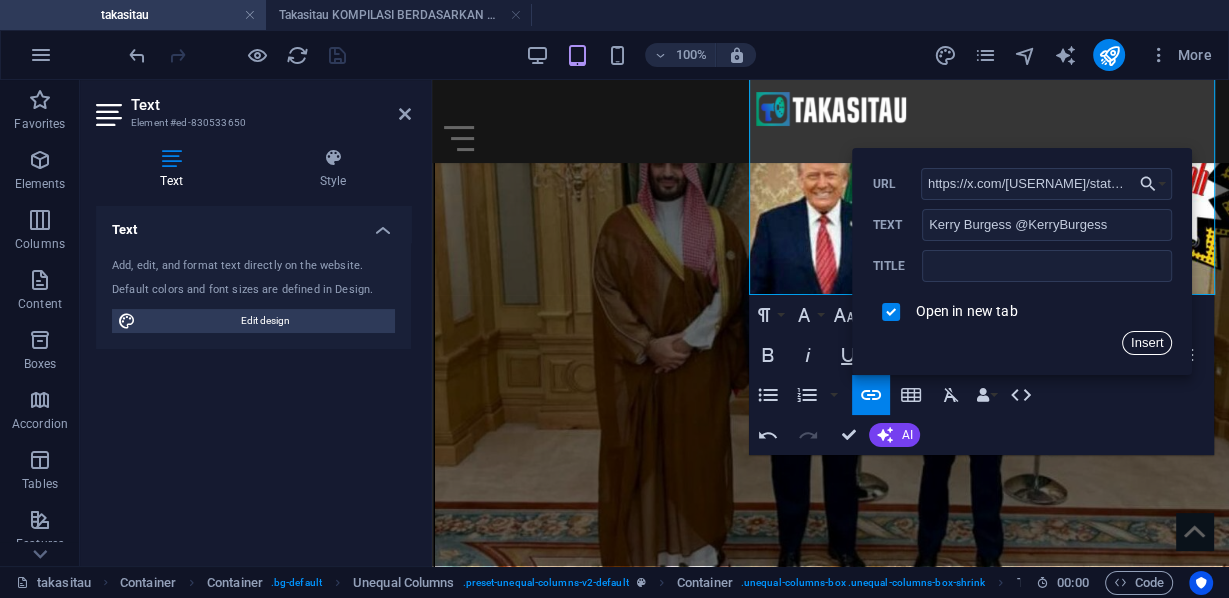 click on "Insert" at bounding box center (1147, 343) 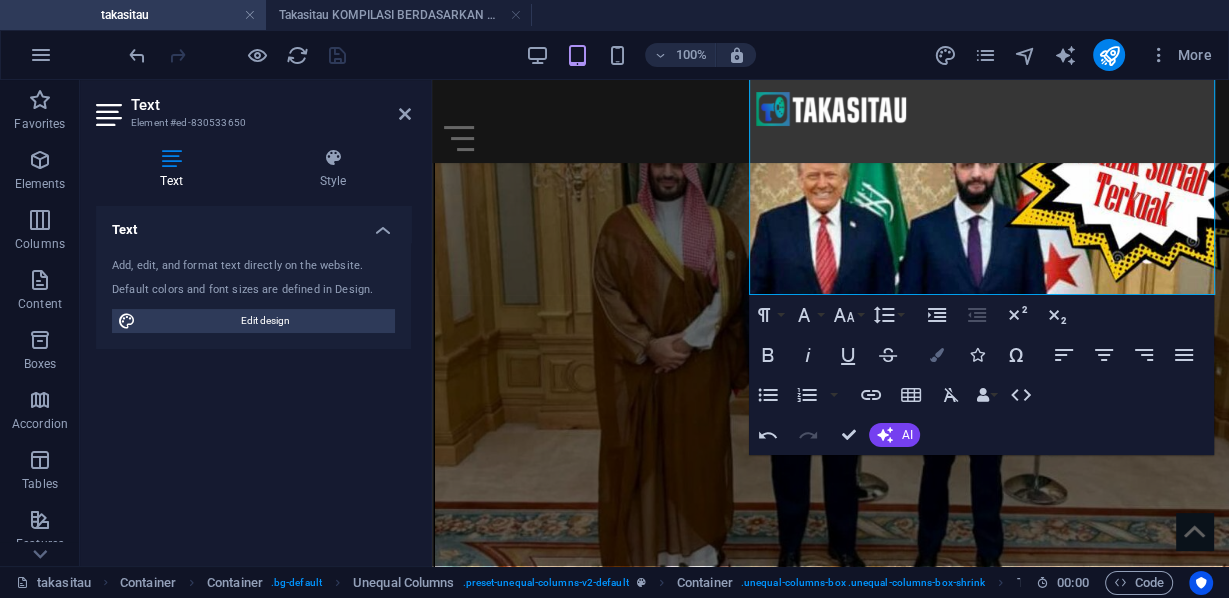 click at bounding box center [936, 355] 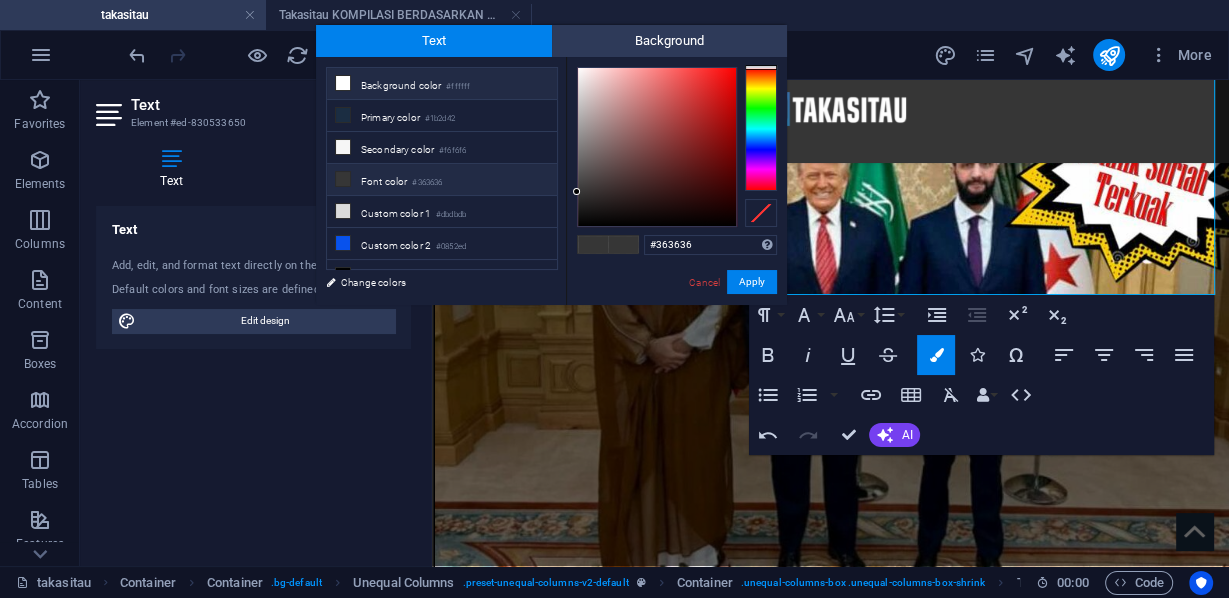 click on "Background color
#ffffff" at bounding box center [442, 84] 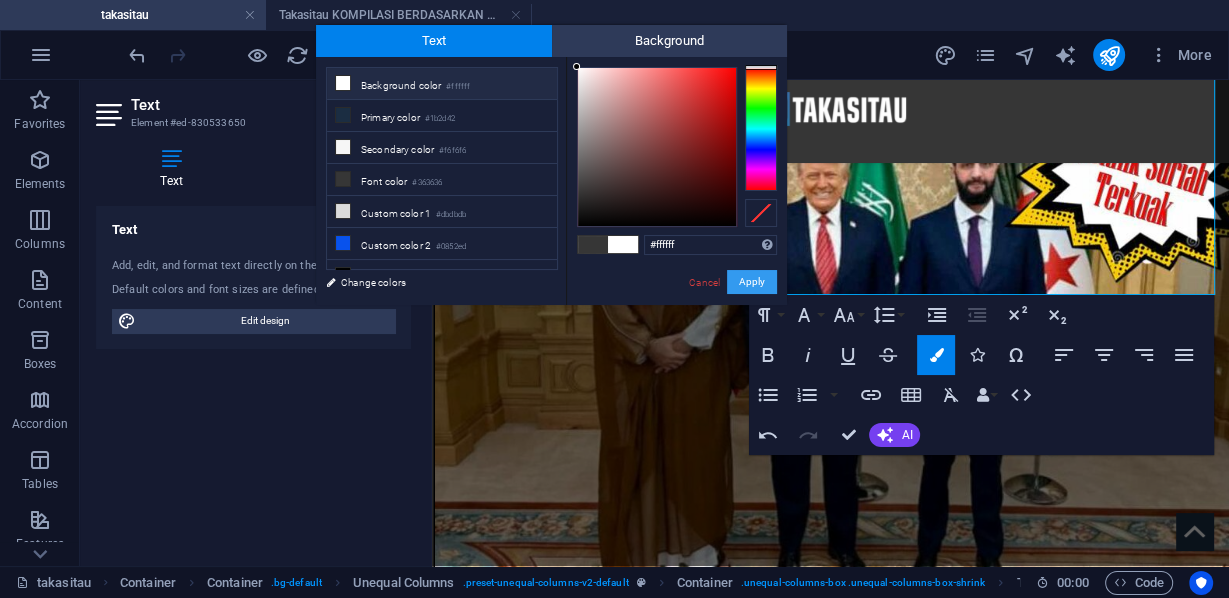 click on "Apply" at bounding box center (752, 282) 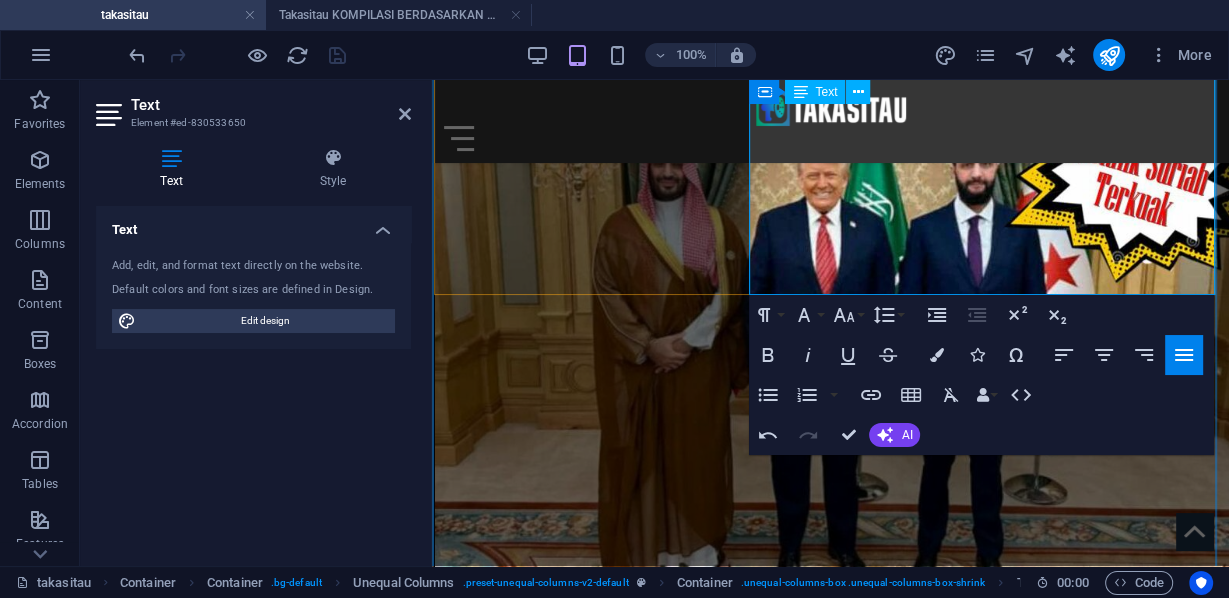 click on "​ ​ Kerry Burgess @KerryBurgess ​ ​" at bounding box center [830, 24489] 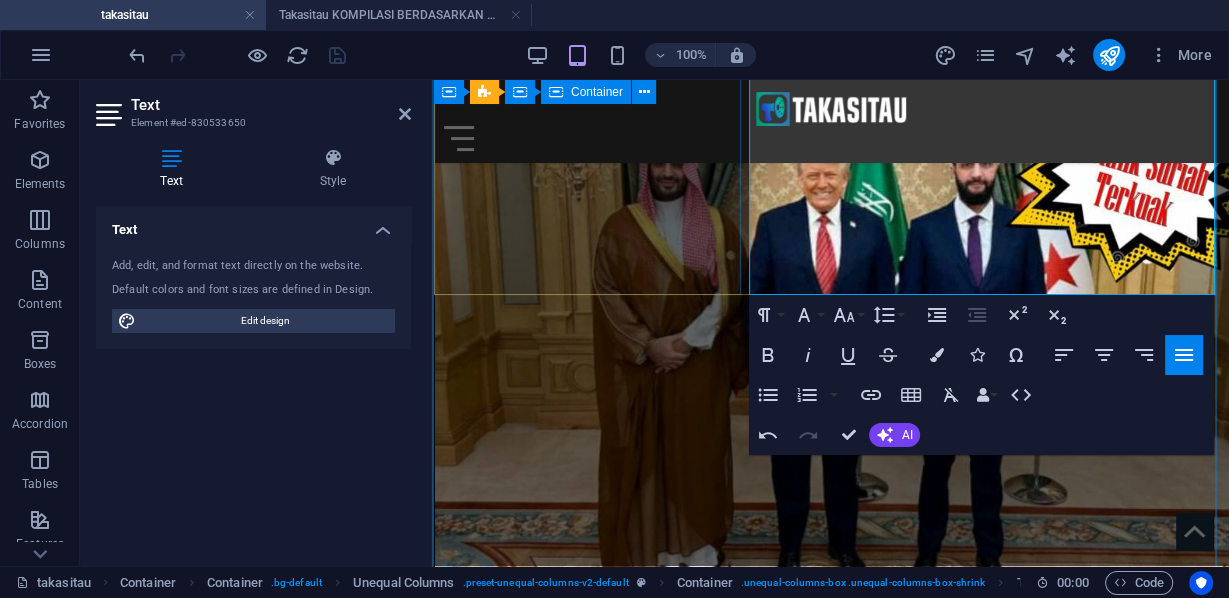 drag, startPoint x: 923, startPoint y: 272, endPoint x: 734, endPoint y: 269, distance: 189.0238 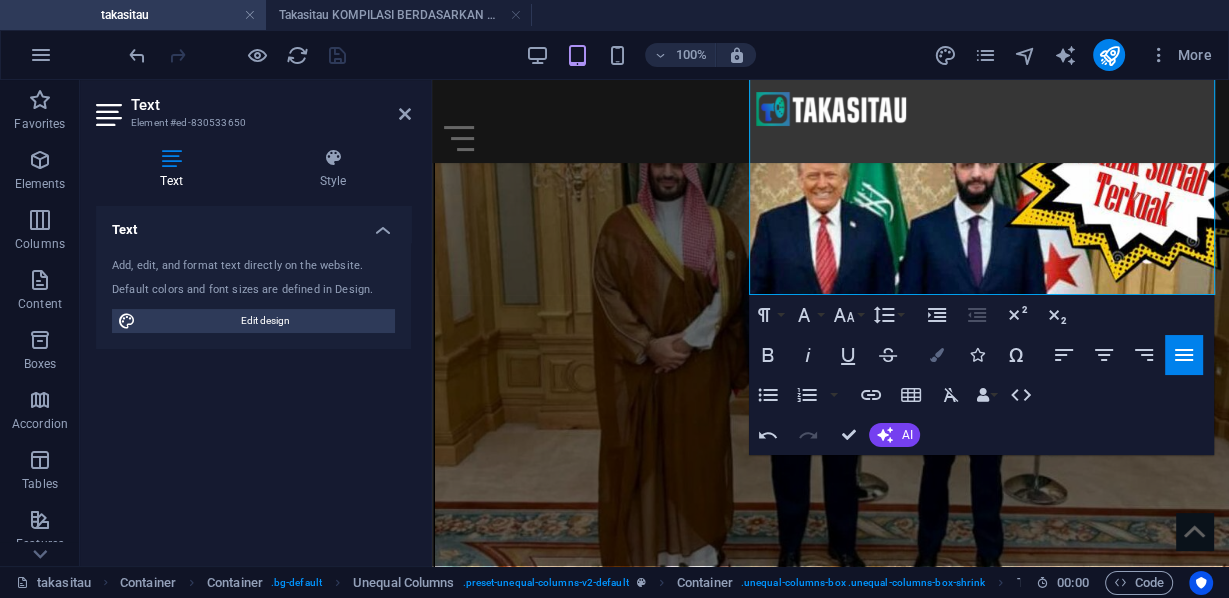 click at bounding box center [936, 355] 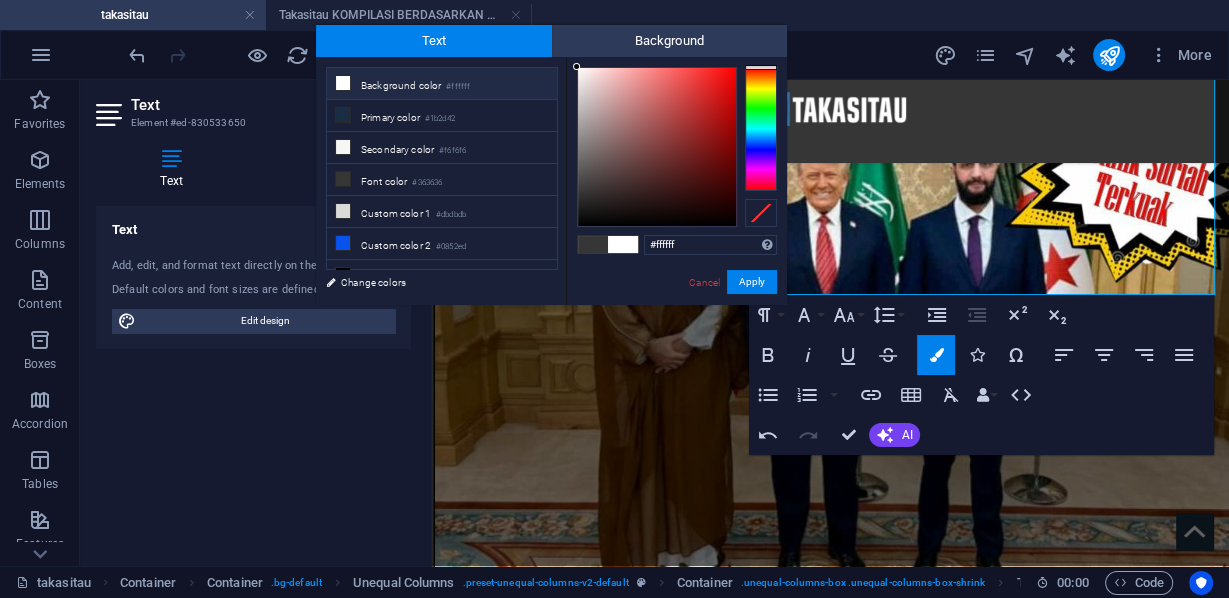 click on "Background color
#ffffff" at bounding box center [442, 84] 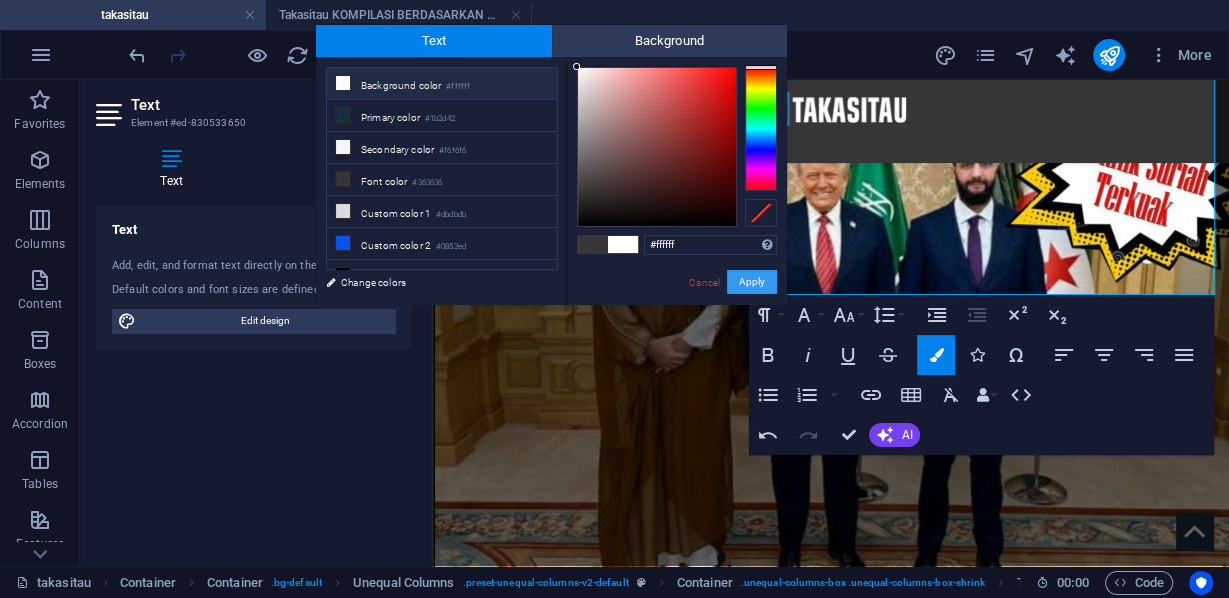click on "Apply" at bounding box center (752, 282) 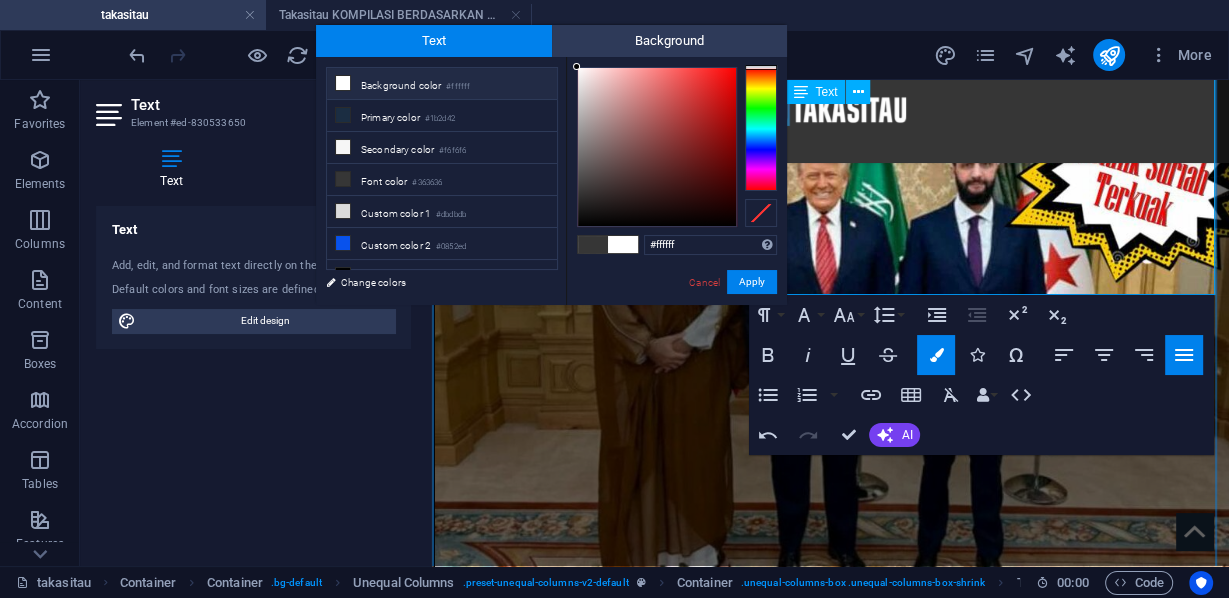 drag, startPoint x: 937, startPoint y: 268, endPoint x: 760, endPoint y: 268, distance: 177 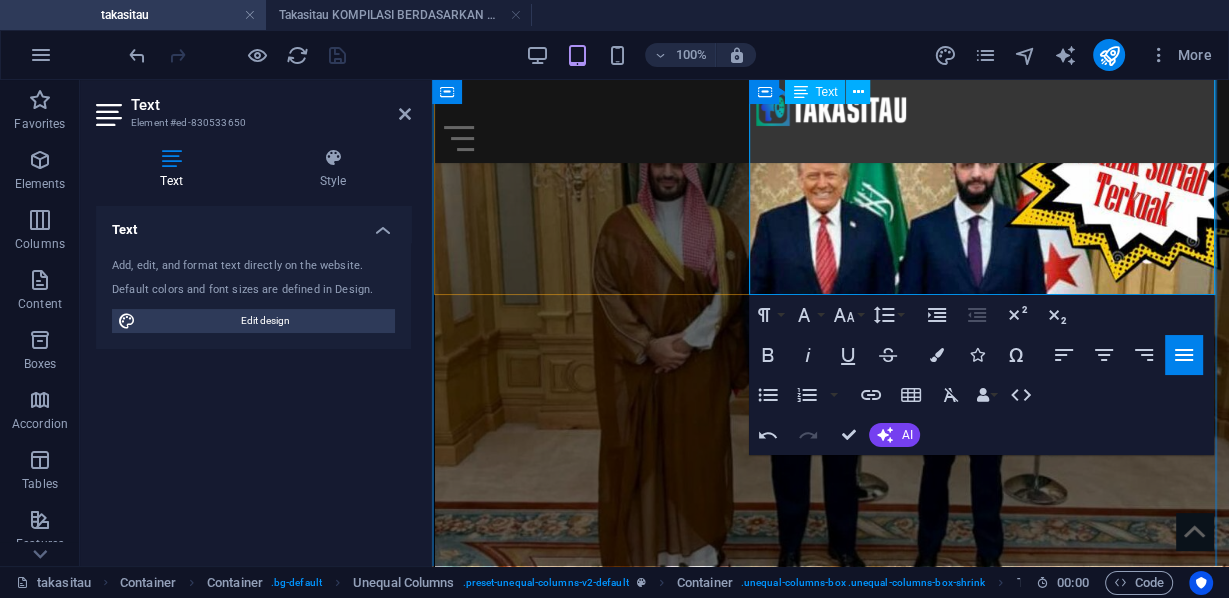 click on "​ ​​ Kerry Burgess @KerryBurgess ​ ​" at bounding box center [830, 24489] 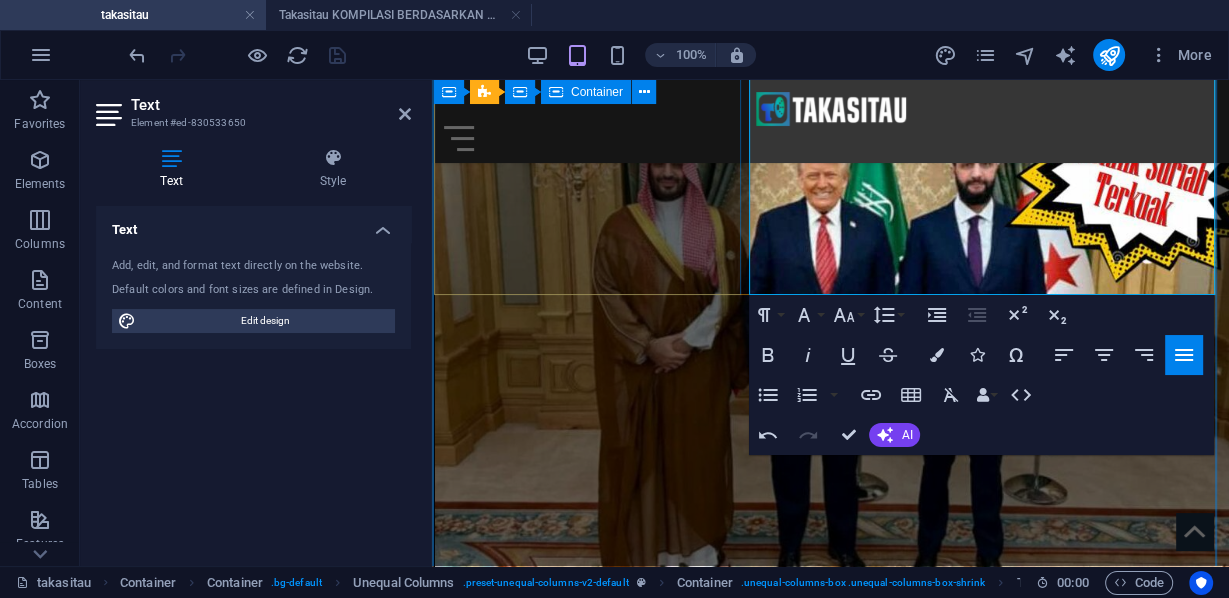 drag, startPoint x: 896, startPoint y: 269, endPoint x: 732, endPoint y: 267, distance: 164.01219 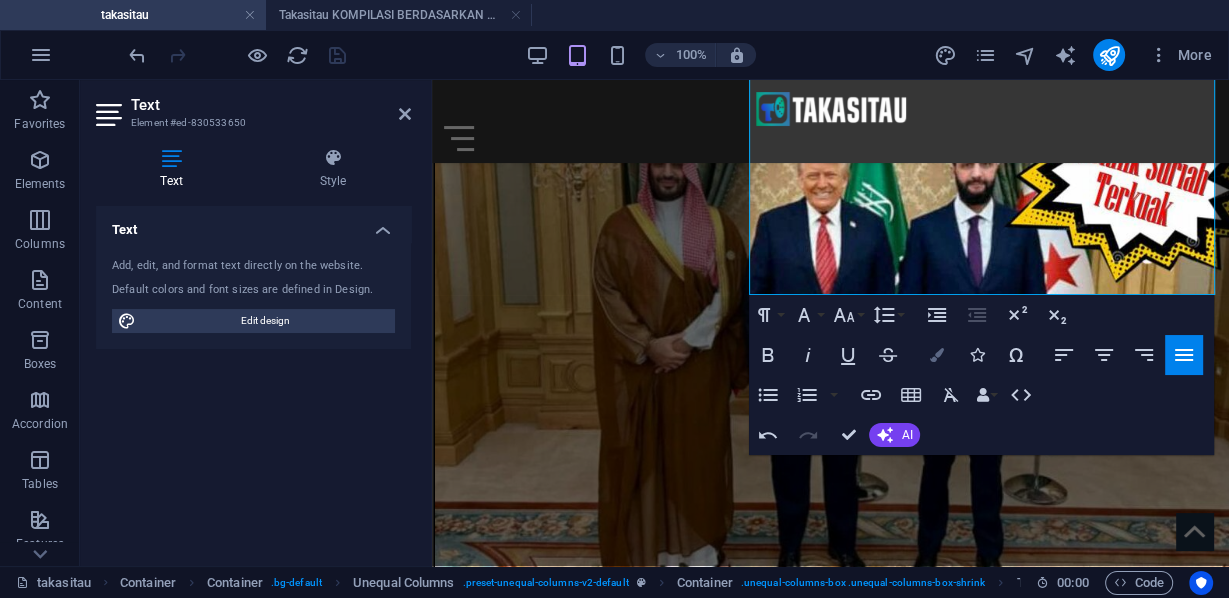 click at bounding box center (936, 355) 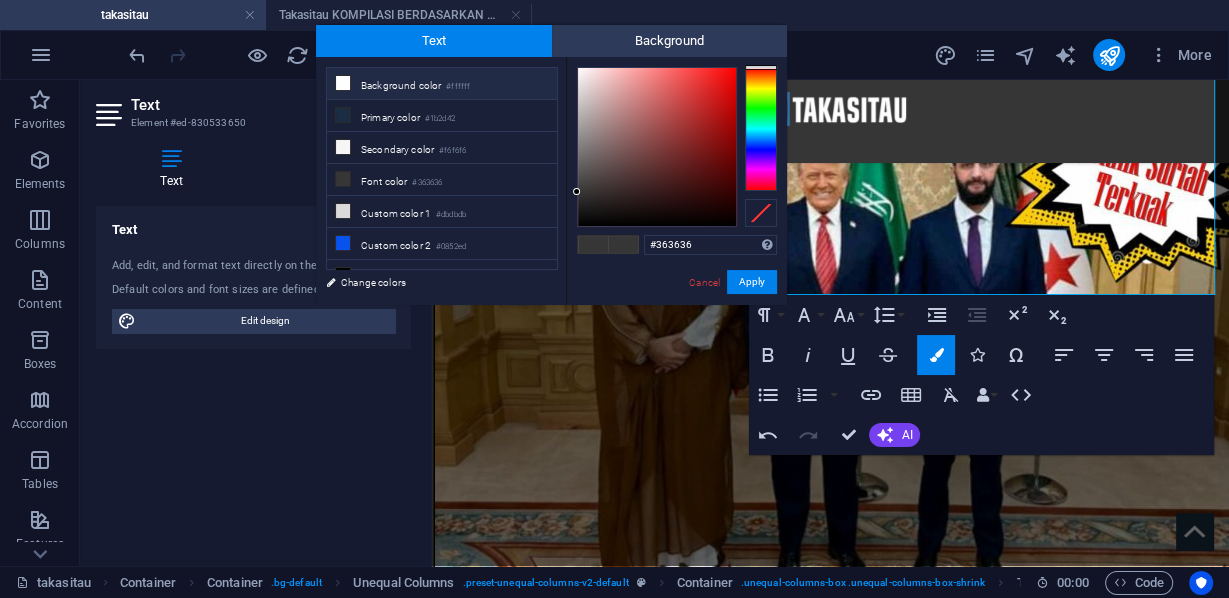 click on "Background color
#ffffff" at bounding box center [442, 84] 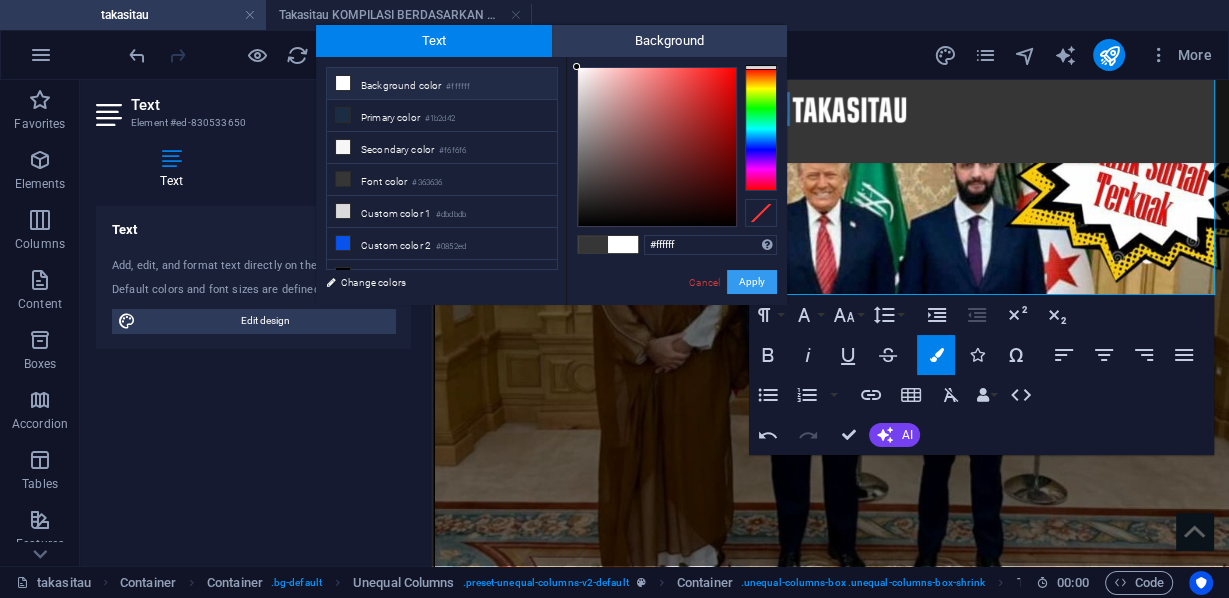 click on "Apply" at bounding box center (752, 282) 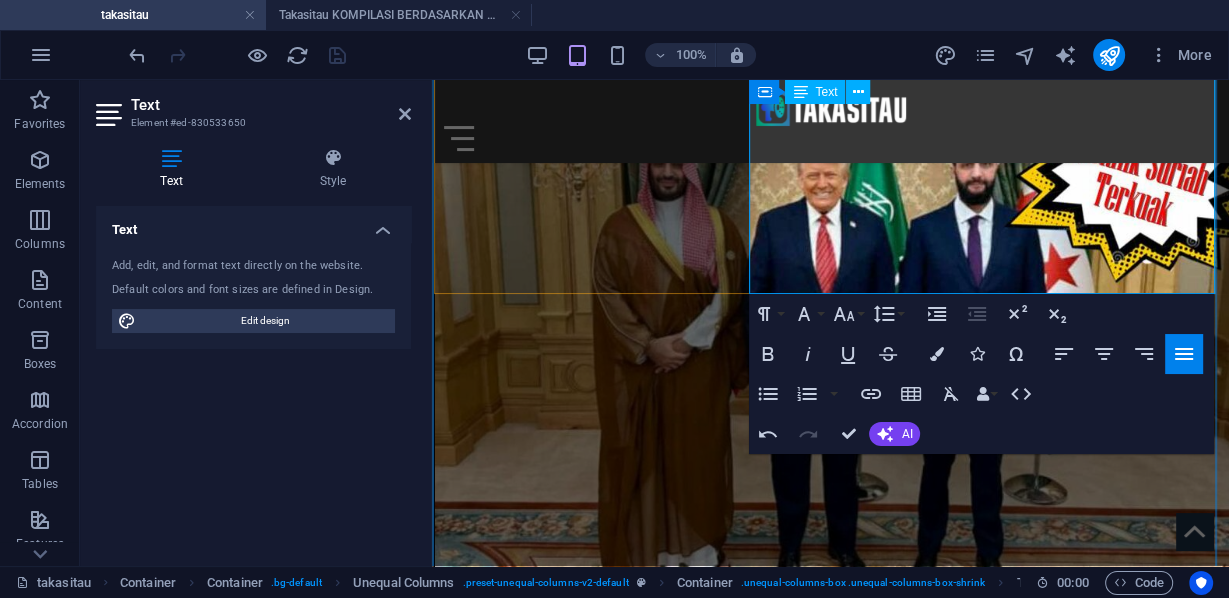 click on "Kerry Burgess @KerryBurgess" at bounding box center (498, 24488) 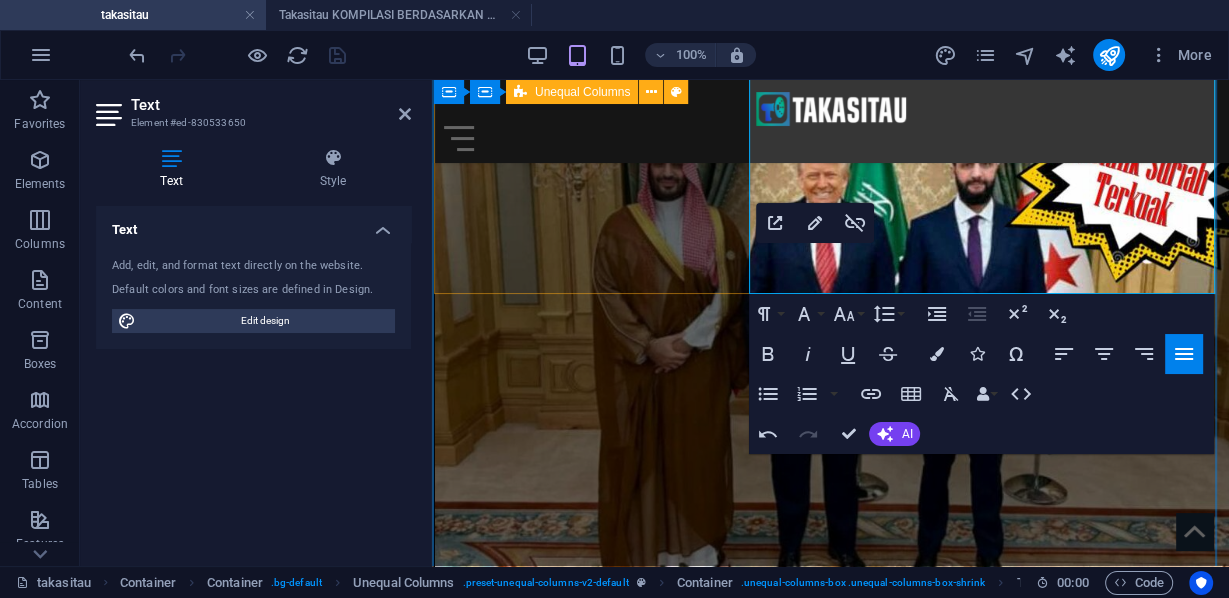 drag, startPoint x: 918, startPoint y: 271, endPoint x: 746, endPoint y: 263, distance: 172.18594 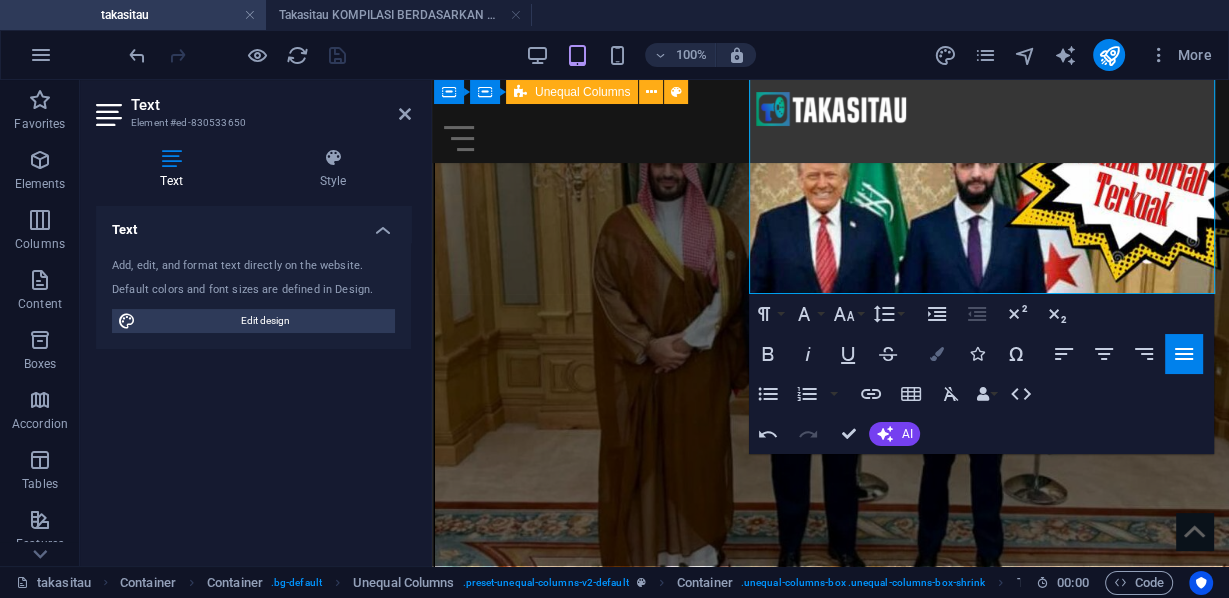 click at bounding box center (936, 354) 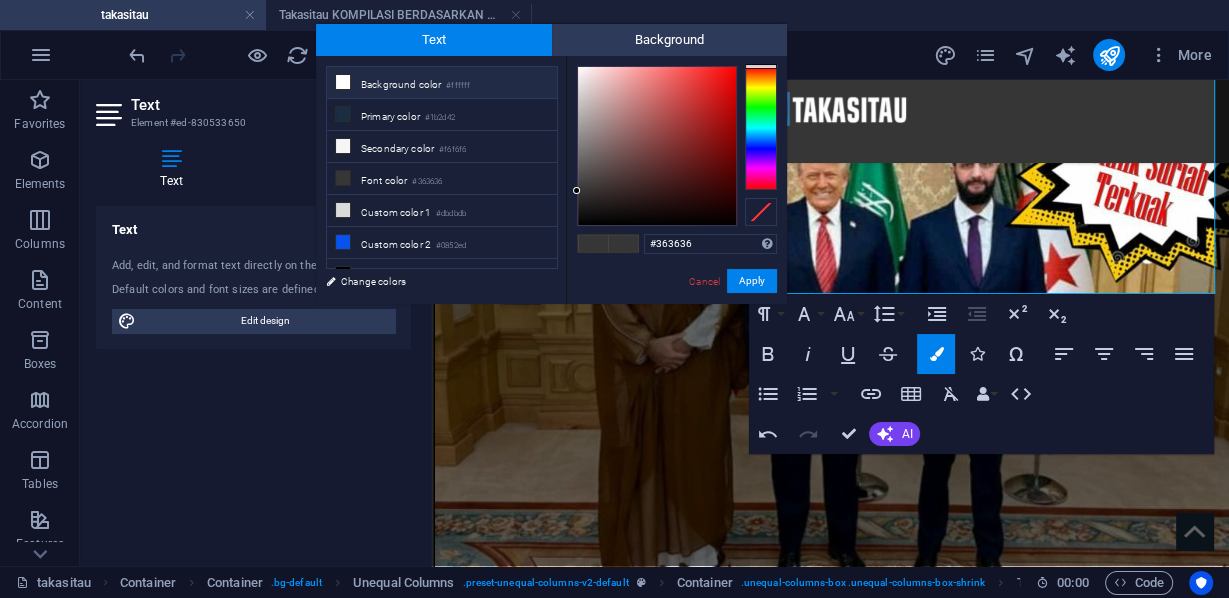 click on "Background color
#ffffff" at bounding box center (442, 83) 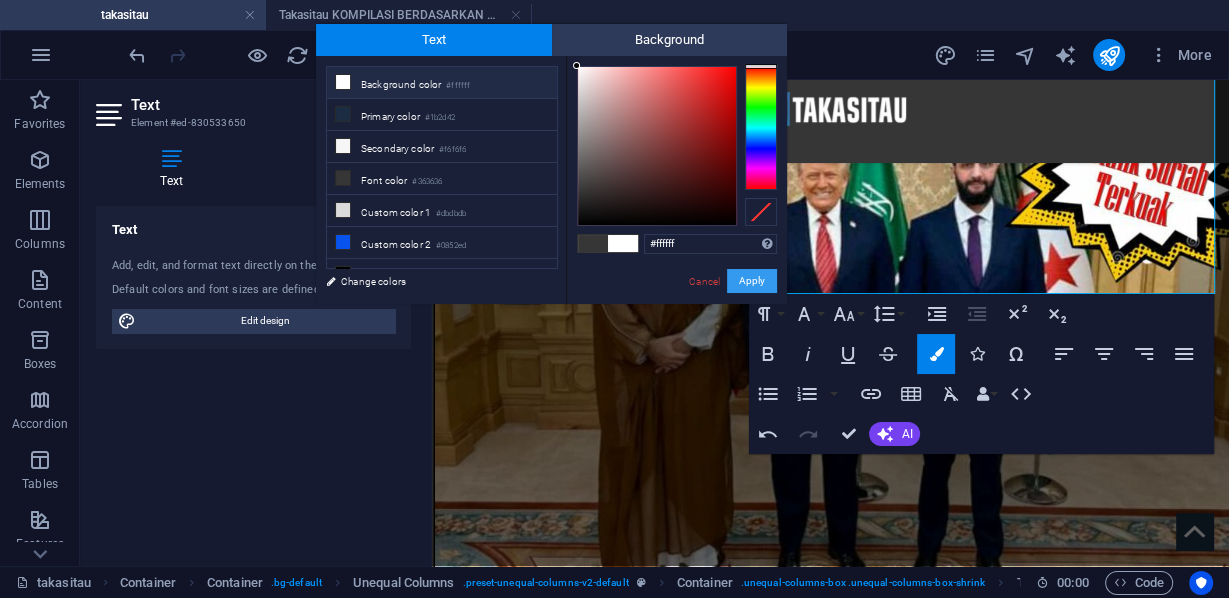 click on "Apply" at bounding box center (752, 281) 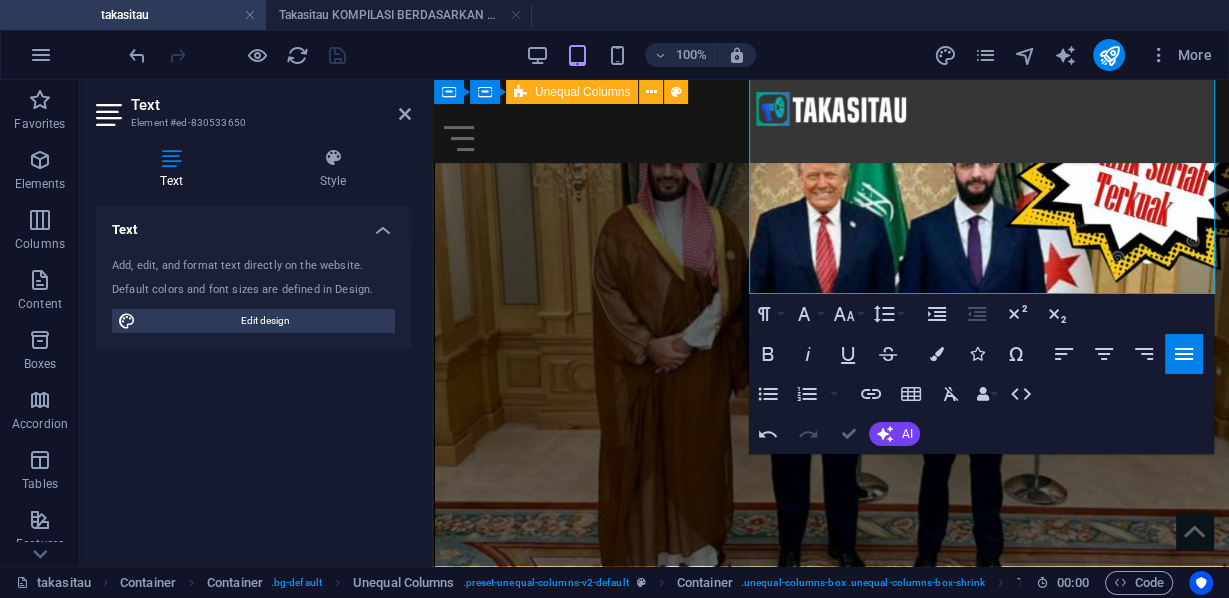 drag, startPoint x: 849, startPoint y: 436, endPoint x: 770, endPoint y: 357, distance: 111.72287 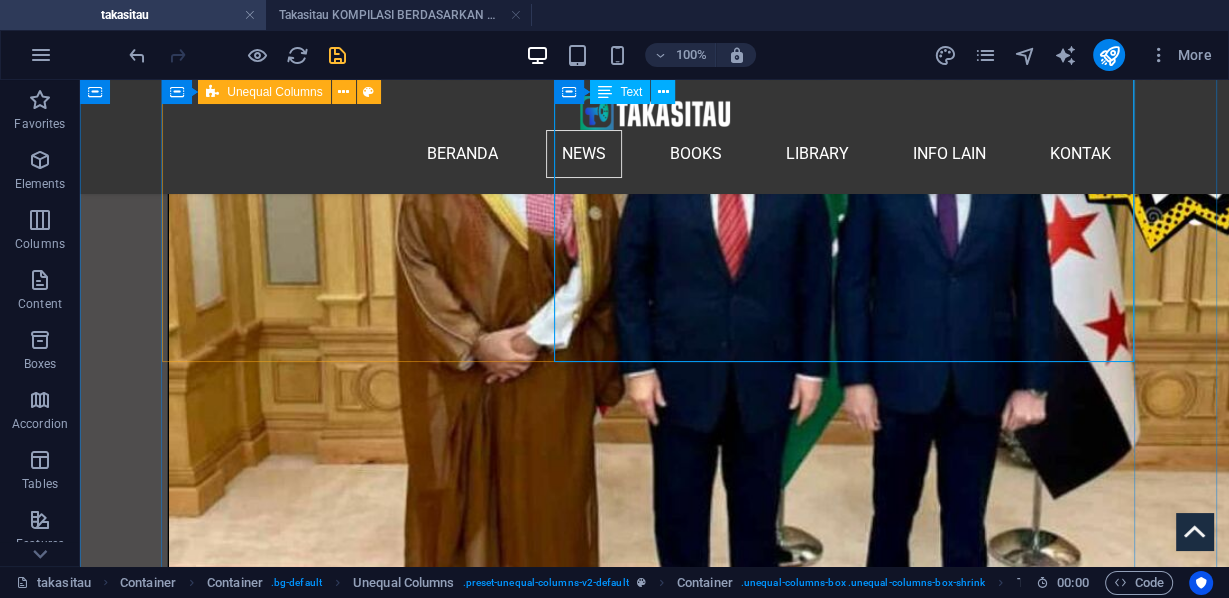 scroll, scrollTop: 6476, scrollLeft: 0, axis: vertical 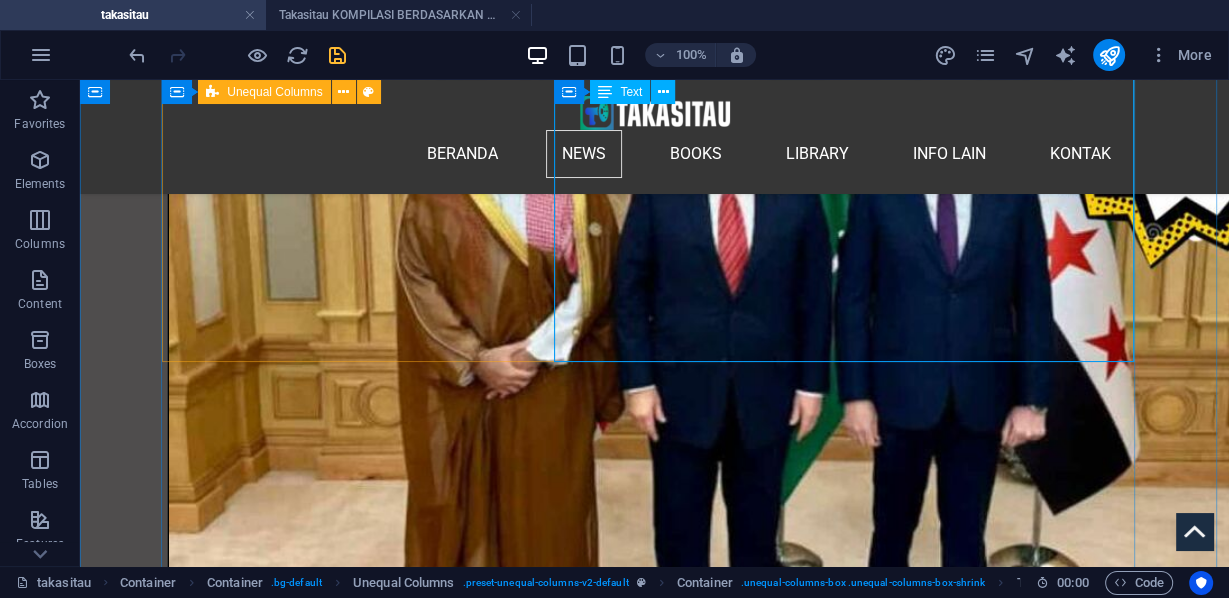click on "S aya pikir orang-orang sering kali tidak begitu mengerti bahwa  orang Palestina perlu menyembunyikan emosi mereka saat berjalan-jalan , bahwa penggunaan teknologi pengenalan wajah, data biometrik, berbagai alat lain yang digunakan Israel, berarti jika ada persepsi, entah benar atau salah, bahwa Anda sebagai orang Palestina terlihat marah, sedang marah, Anda (bisa) dianggap sebagai ancaman, ancaman bagi para pemukim (Israel) atau tentara, Anda dapat ditangkap, dinetralisir, bahkan dibunuh, atau diinterogasi.  Jadi, saya rasa yang dalam beberapa hal mengejutkan saya, maksud saya, saya tinggal bertahun-tahun di Palestina, saya berbasis di Israel dan Palestina, saya telah berkunjung ke sana selama 20 tahun, tetapi yang menurut saya telah dipercepat adalah tingkat mata-mata ( surveillance ) terhadap semua orang Palestina sejak mereka bangun tidur. Jika mereka menggunakan ponsel, jika mereka menggunakan internet, dan tentu saja, penggunaan AI di Gaza, kecerdasan buatan.  Kerry Burgess @KerryBurgess" at bounding box center (654, 29244) 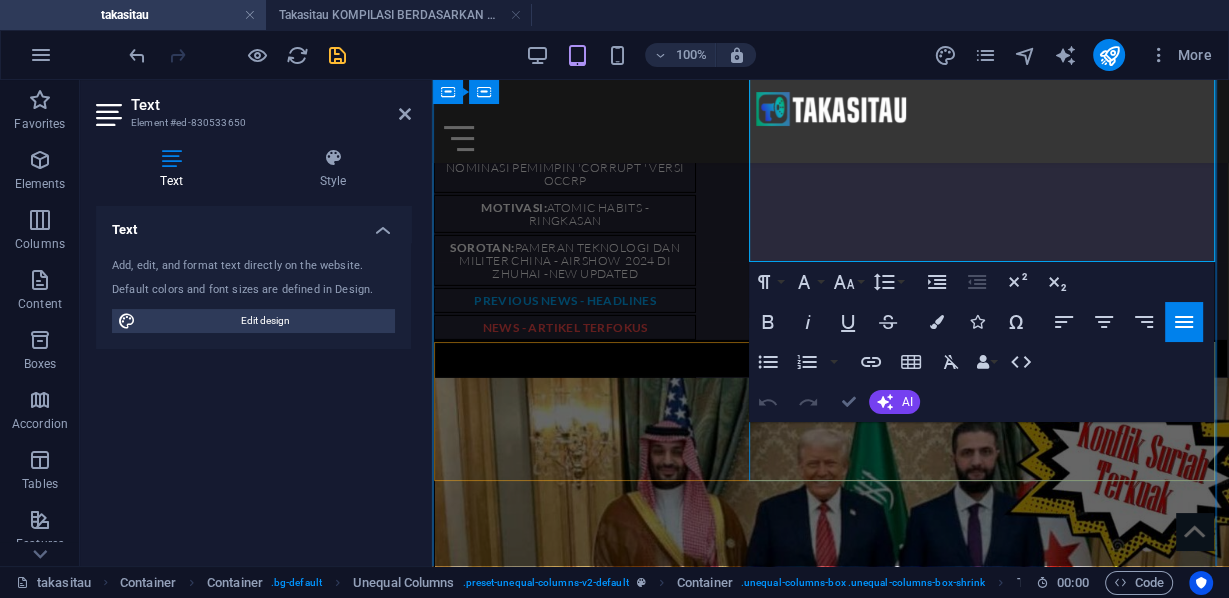 scroll, scrollTop: 5536, scrollLeft: 0, axis: vertical 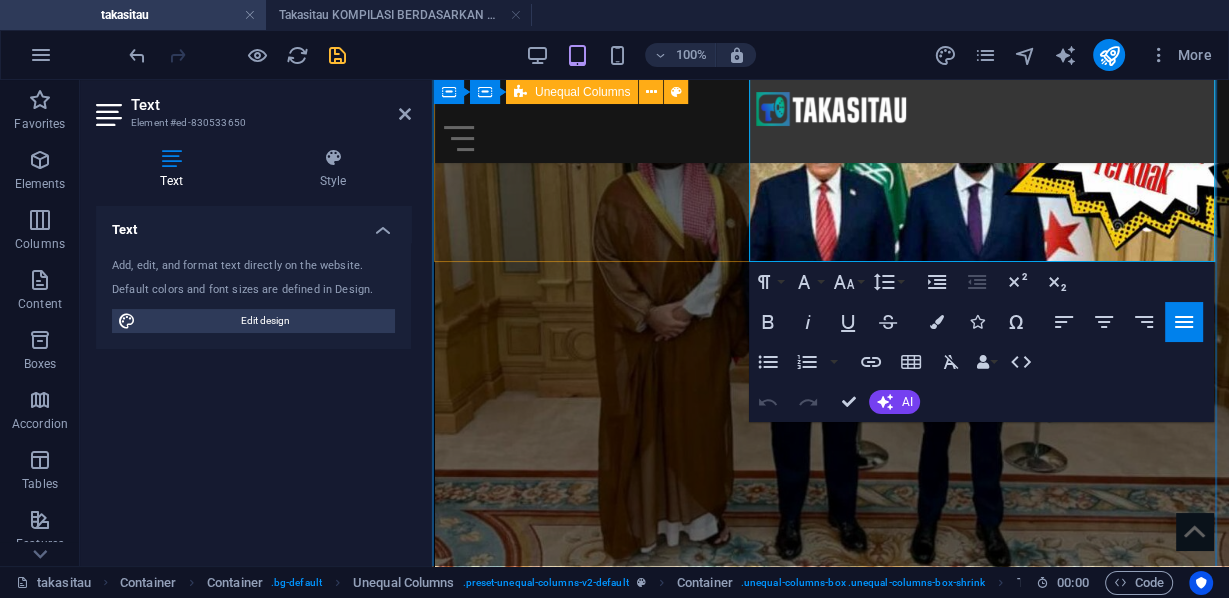 drag, startPoint x: 892, startPoint y: 235, endPoint x: 746, endPoint y: 234, distance: 146.00342 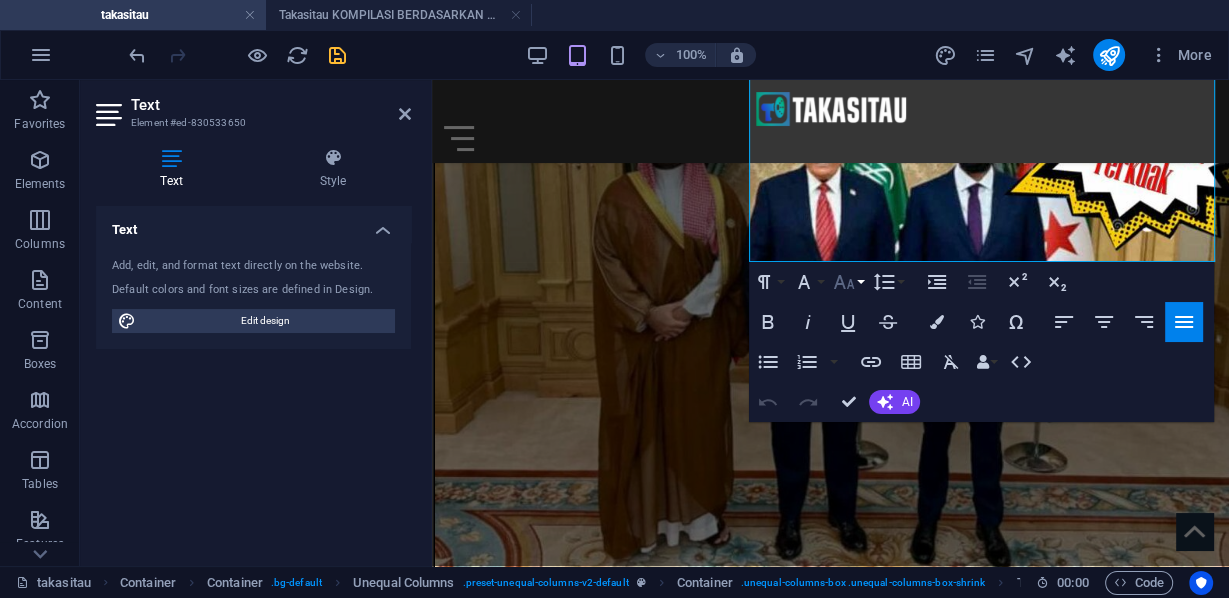 click 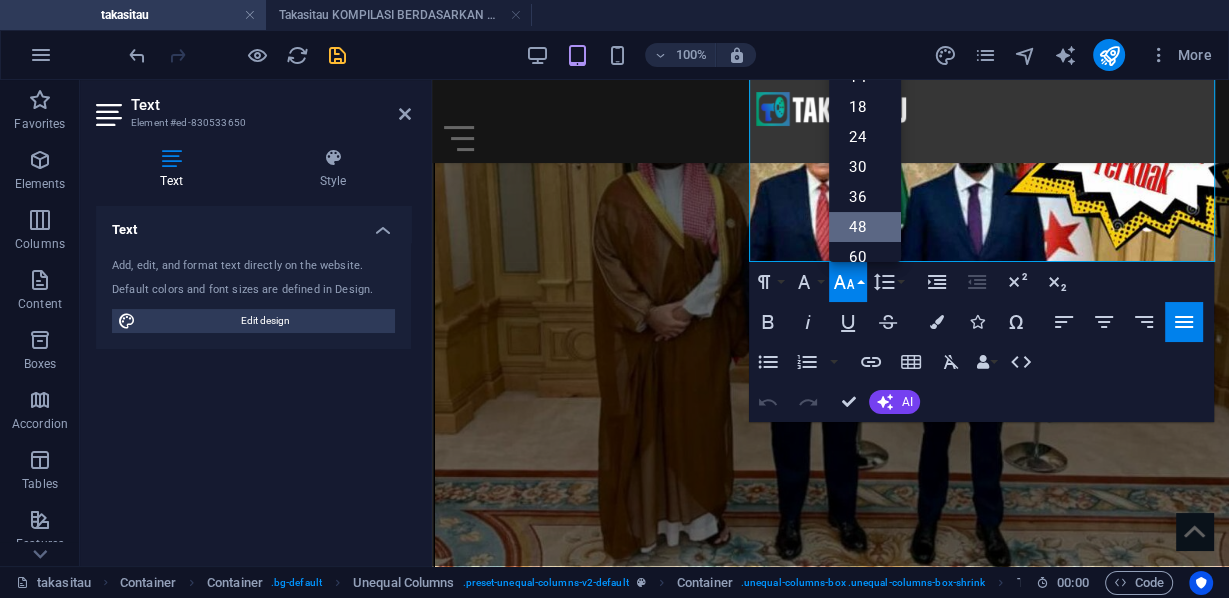 scroll, scrollTop: 0, scrollLeft: 0, axis: both 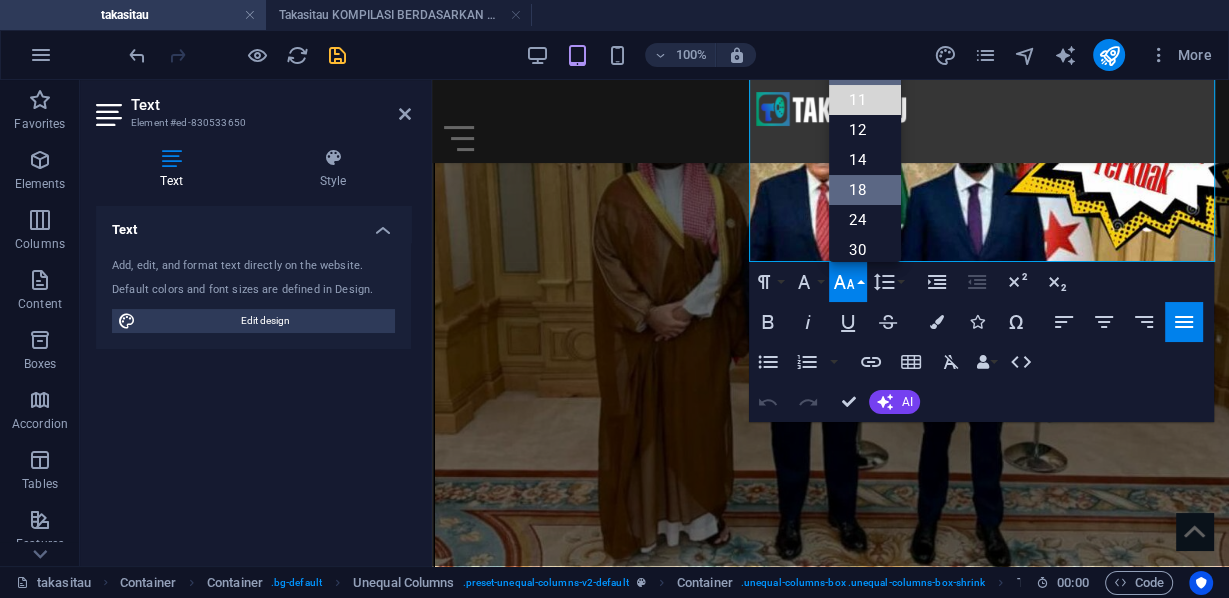 drag, startPoint x: 881, startPoint y: 87, endPoint x: 844, endPoint y: 200, distance: 118.90332 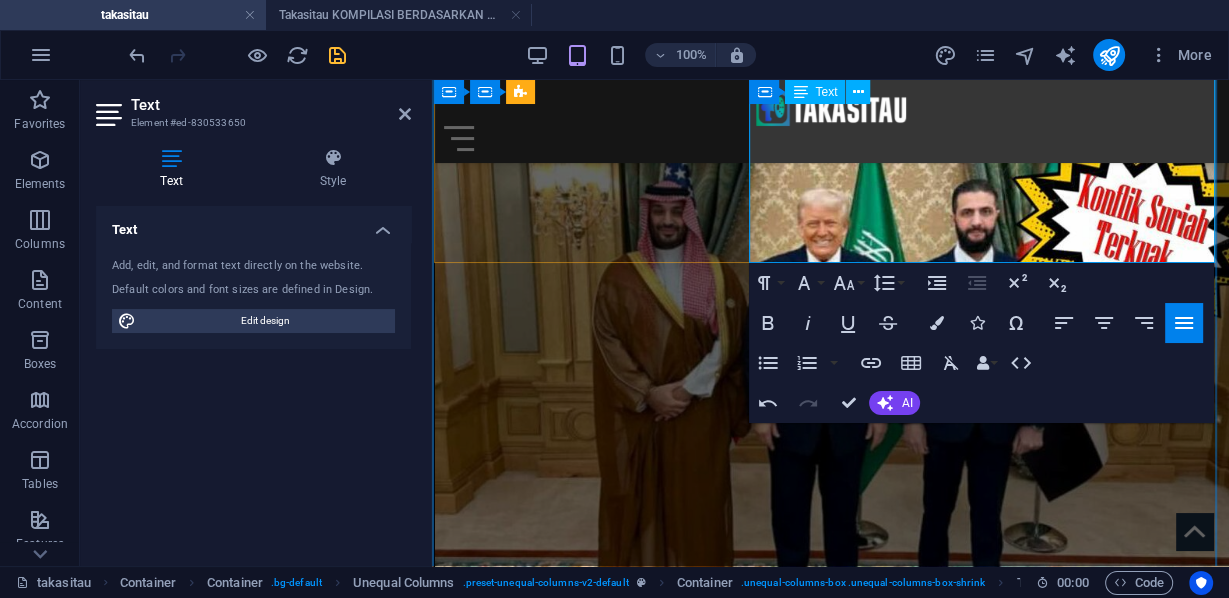 scroll, scrollTop: 5376, scrollLeft: 0, axis: vertical 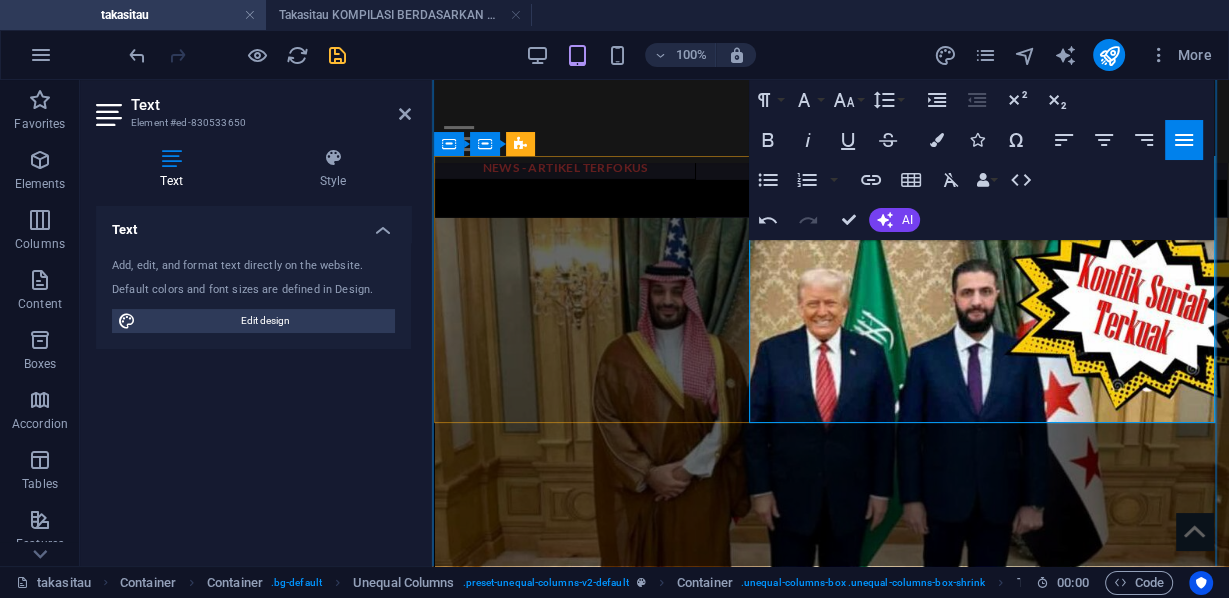 click at bounding box center (587, 24617) 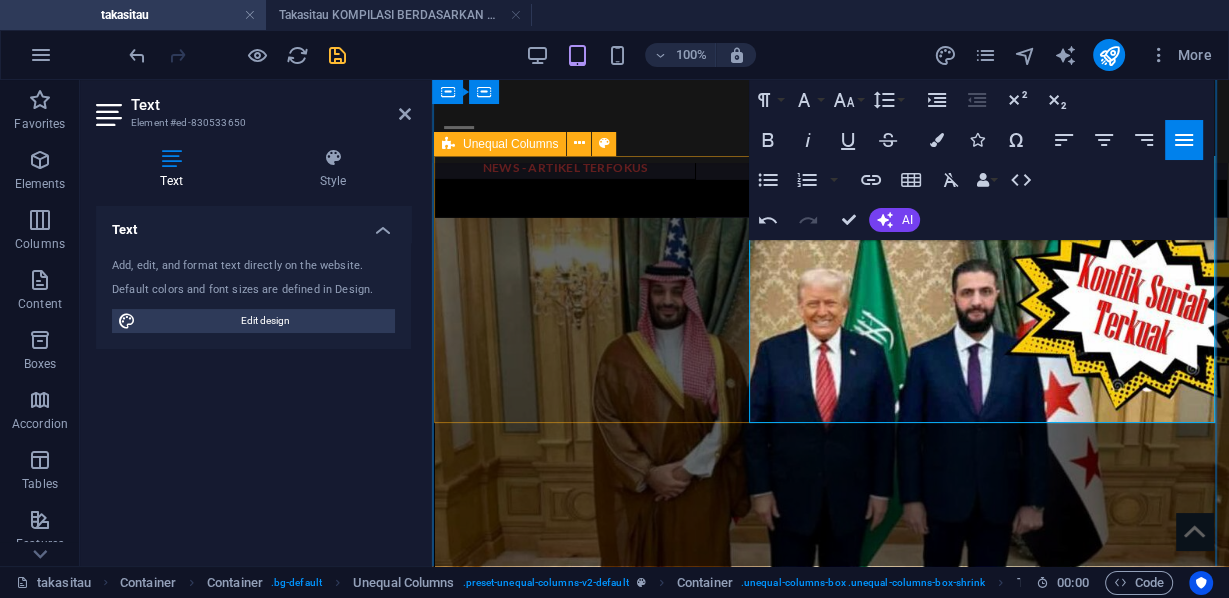 drag, startPoint x: 896, startPoint y: 400, endPoint x: 748, endPoint y: 393, distance: 148.16545 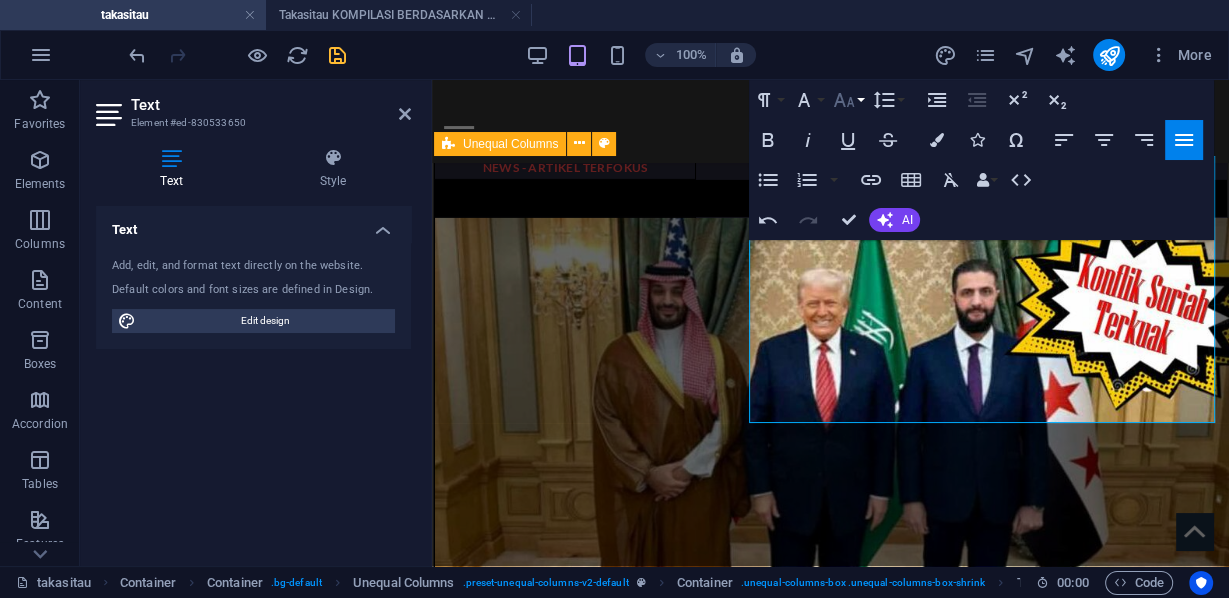 click on "Font Size" at bounding box center [848, 100] 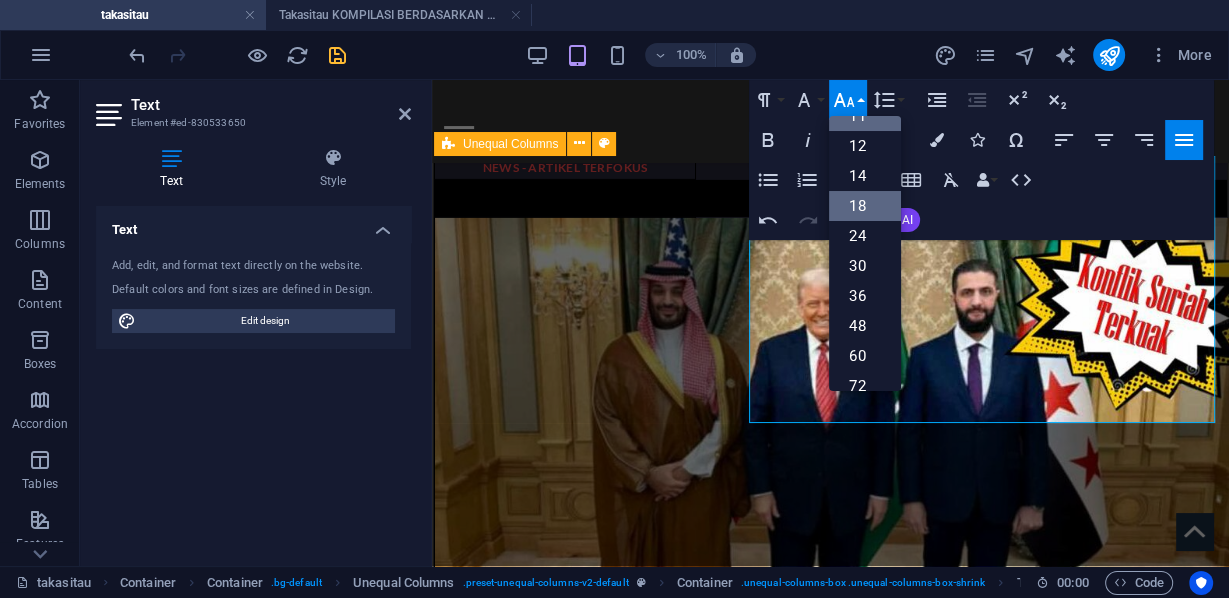 scroll, scrollTop: 33, scrollLeft: 0, axis: vertical 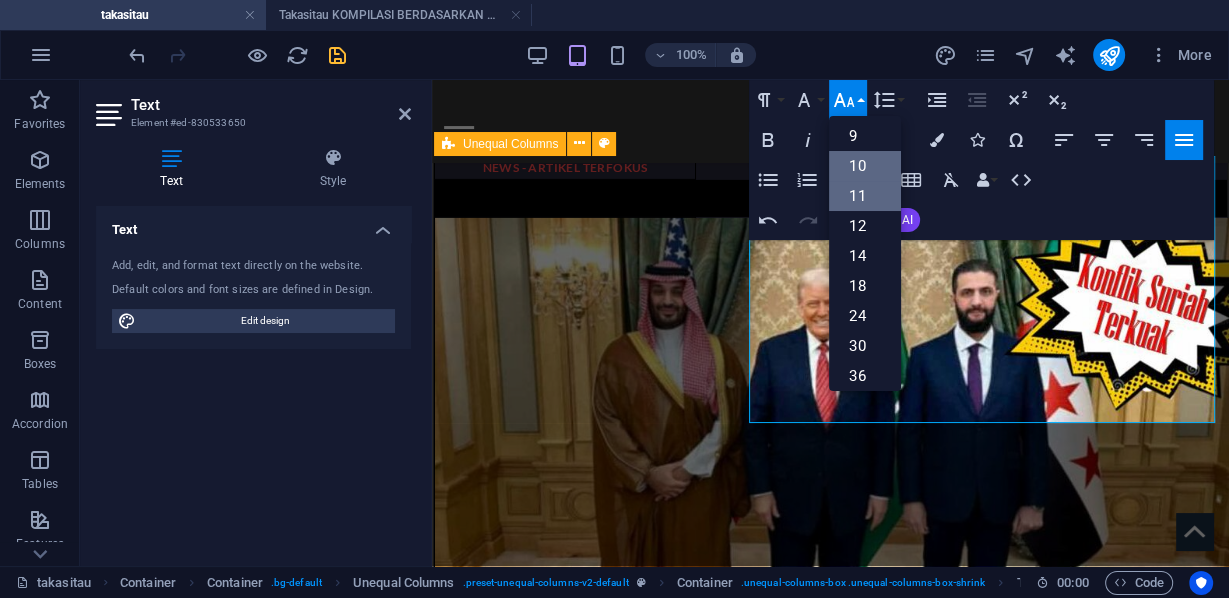 click on "10" at bounding box center (865, 166) 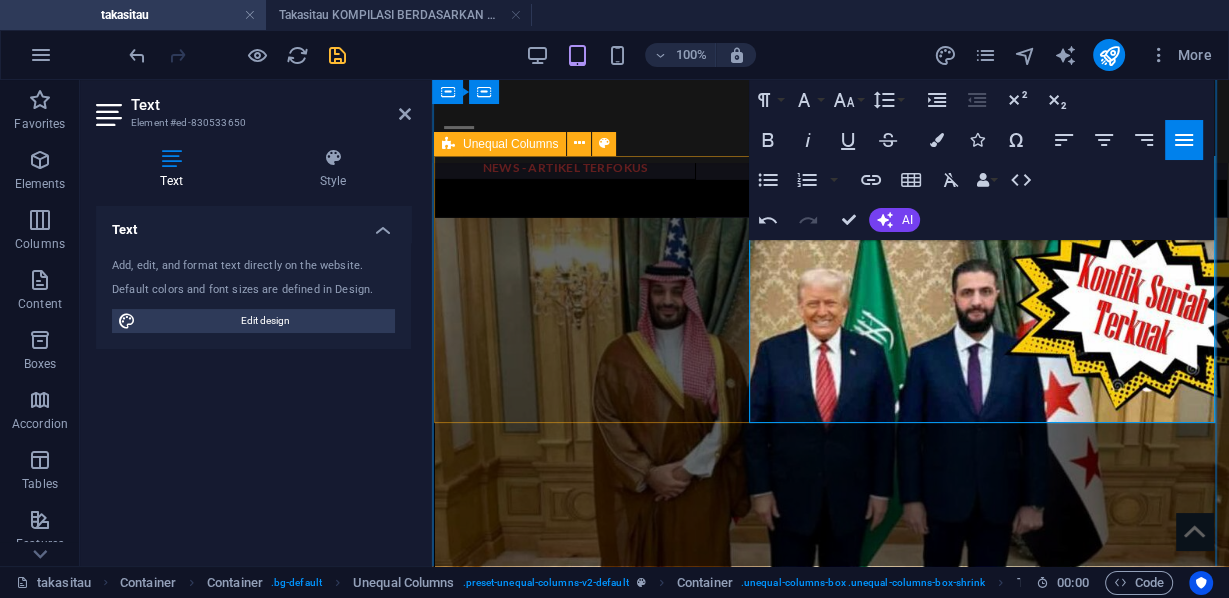 click on "Kerry Burgess @KerryBurgess" at bounding box center (498, 24617) 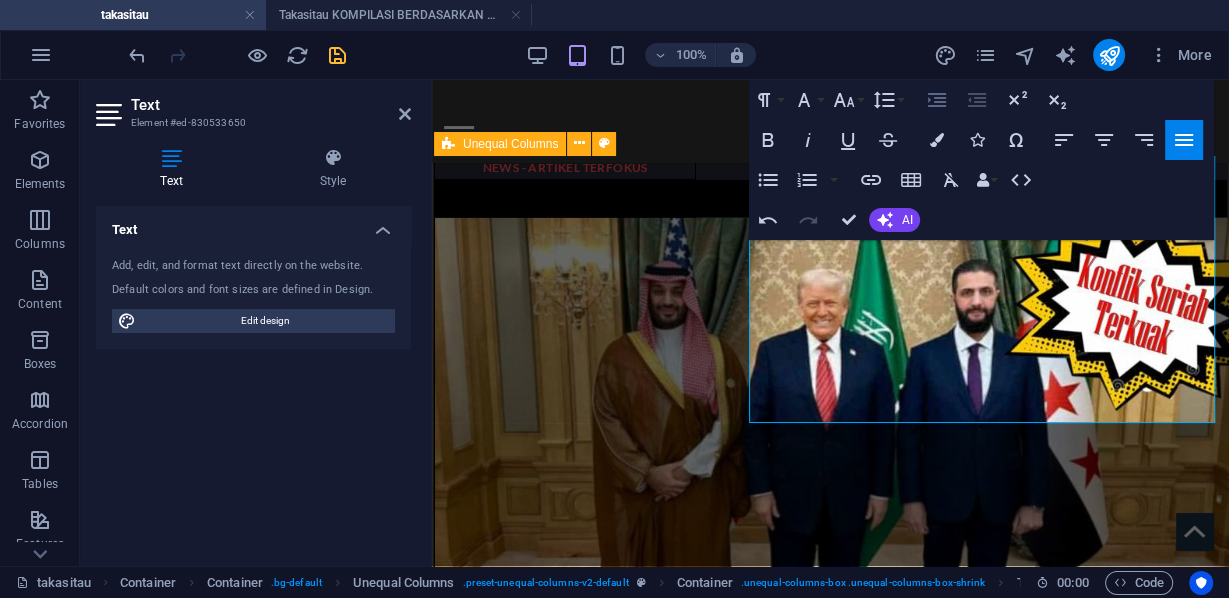 click 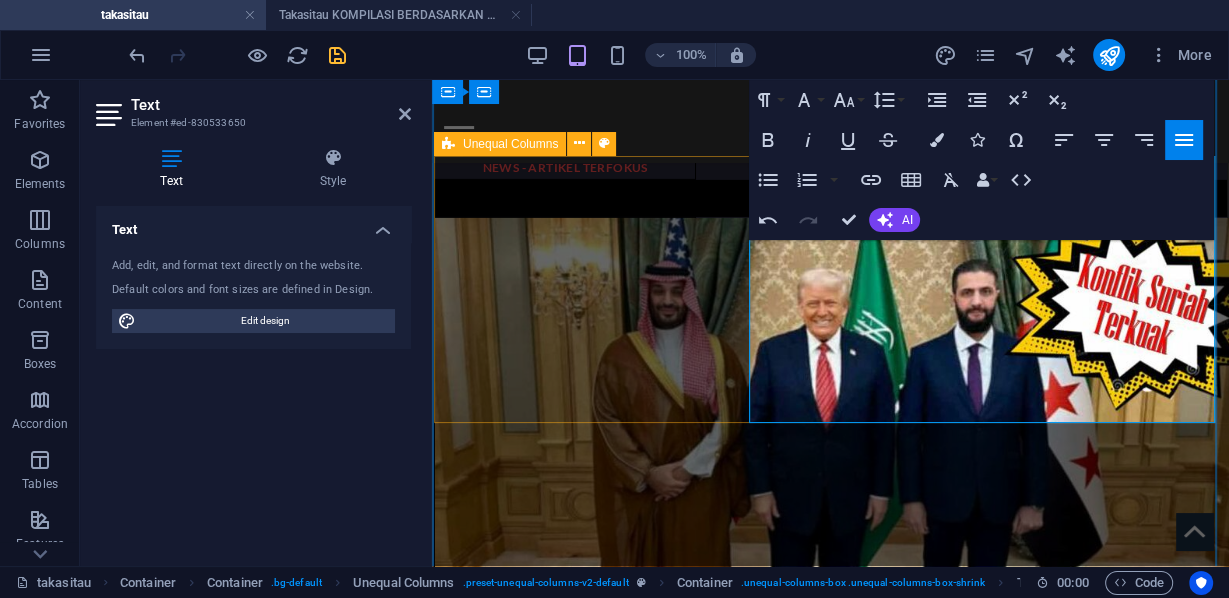 type 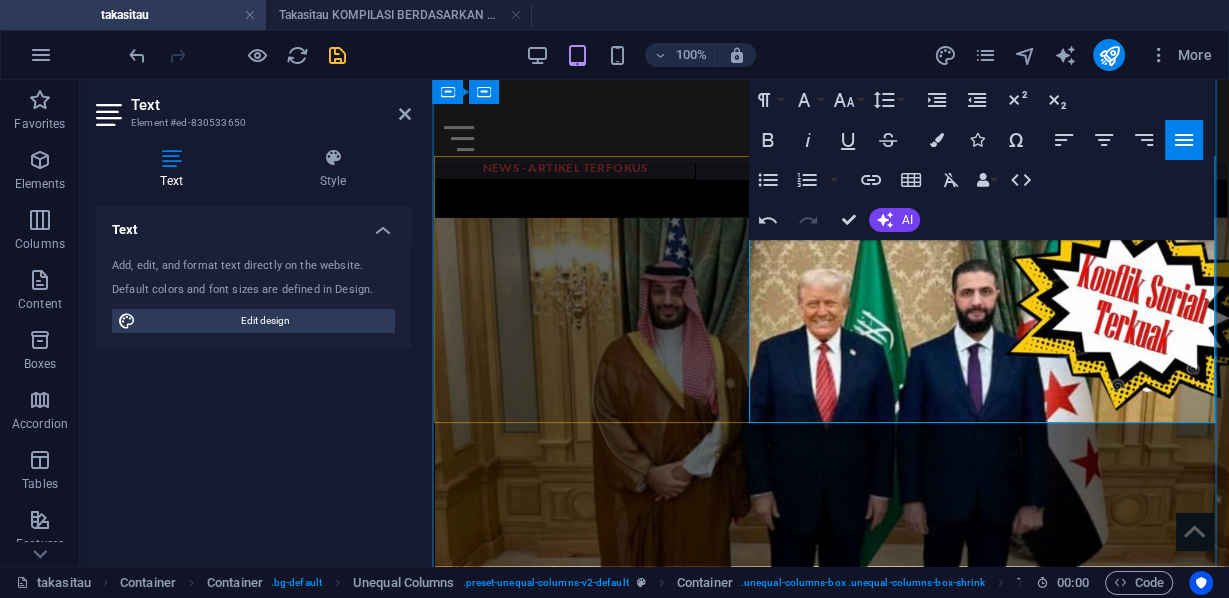 drag, startPoint x: 797, startPoint y: 394, endPoint x: 769, endPoint y: 393, distance: 28.01785 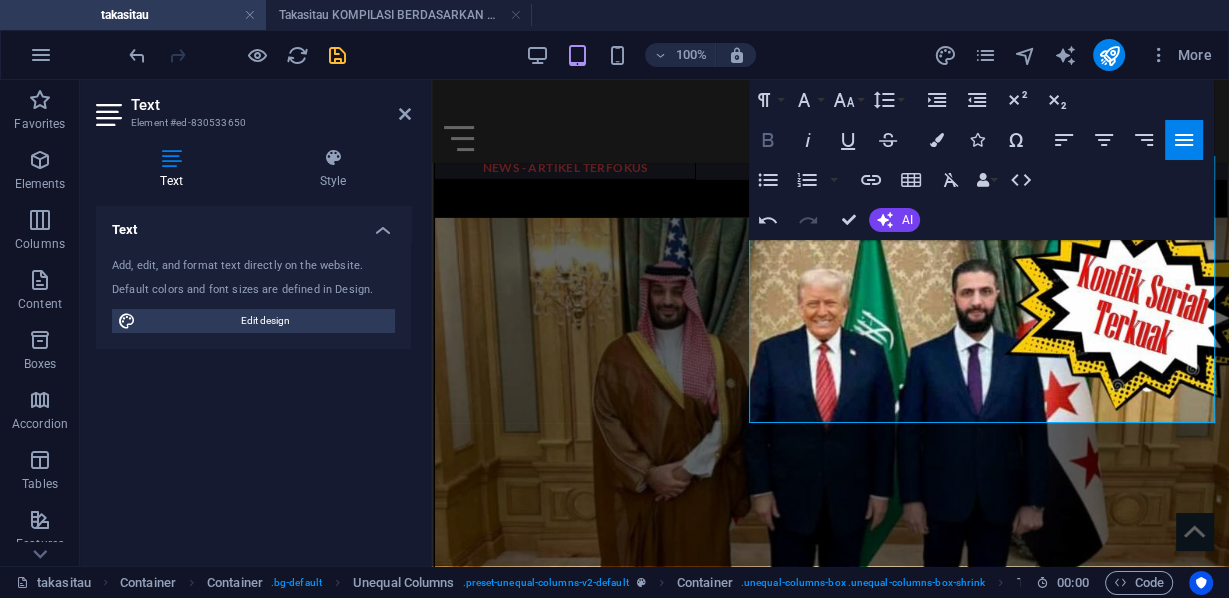 click 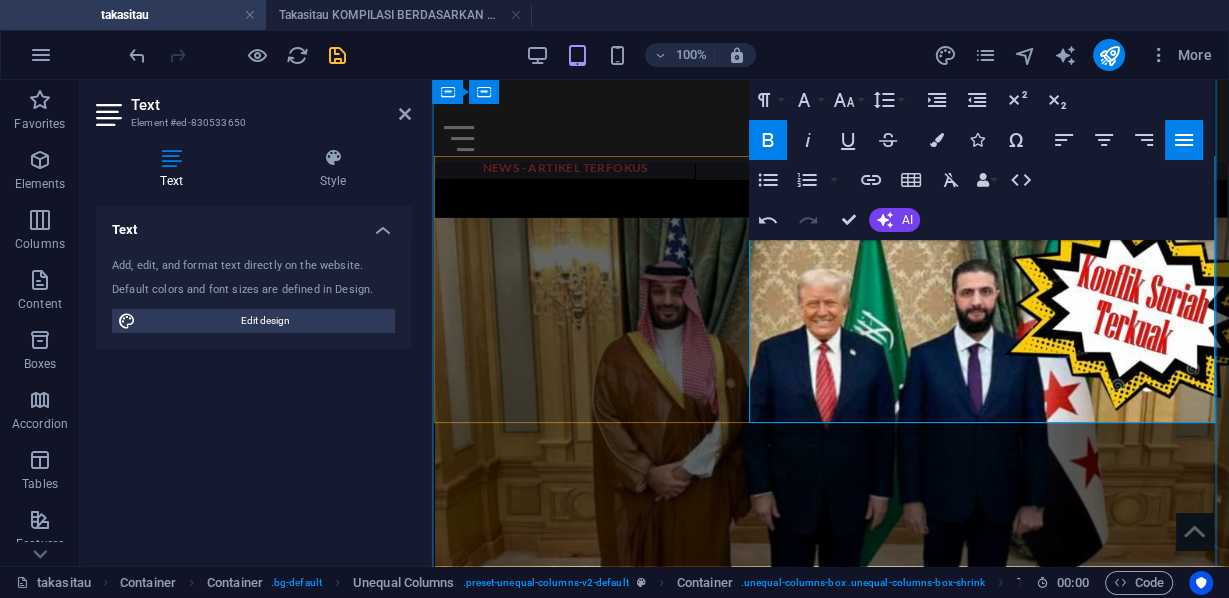 click on "S aya pikir orang-orang sering kali tidak begitu mengerti bahwa  orang Palestina perlu menyembunyikan emosi mereka saat berjalan-jalan , bahwa penggunaan teknologi pengenalan wajah, data biometrik, berbagai alat lain yang digunakan Israel, berarti jika ada persepsi, entah benar atau salah, bahwa Anda sebagai orang Palestina terlihat marah, sedang marah, Anda (bisa) dianggap sebagai ancaman, ancaman bagi para pemukim (Israel) atau tentara, Anda dapat ditangkap, dinetralisir, bahkan dibunuh, atau diinterogasi.  Jadi, saya rasa yang dalam beberapa hal mengejutkan saya, maksud saya, saya tinggal bertahun-tahun di Palestina, saya berbasis di Israel dan Palestina, saya telah berkunjung ke sana selama 20 tahun, tetapi yang menurut saya telah dipercepat adalah tingkat mata-mata ( surveillance ) terhadap semua orang Palestina sejak mereka bangun tidur. Jika mereka menggunakan ponsel, jika mereka menggunakan internet, dan tentu saja, penggunaan AI di Gaza, kecerdasan buatan.  Akun X :  Kerry Burgess @KerryBurgess" at bounding box center (830, 24542) 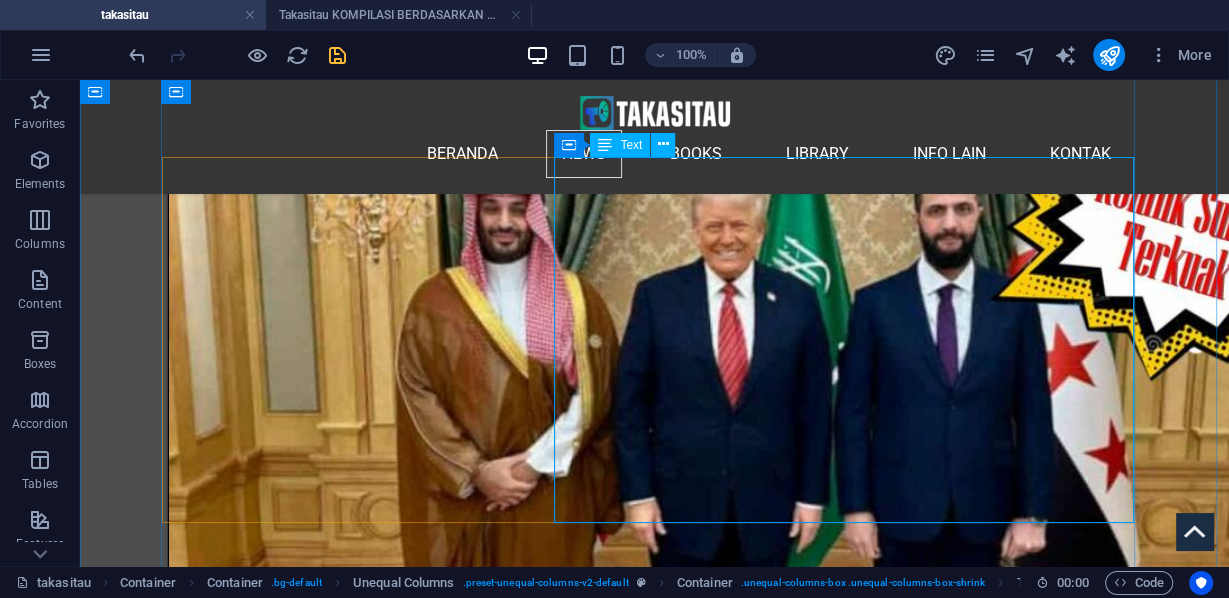 scroll, scrollTop: 6347, scrollLeft: 0, axis: vertical 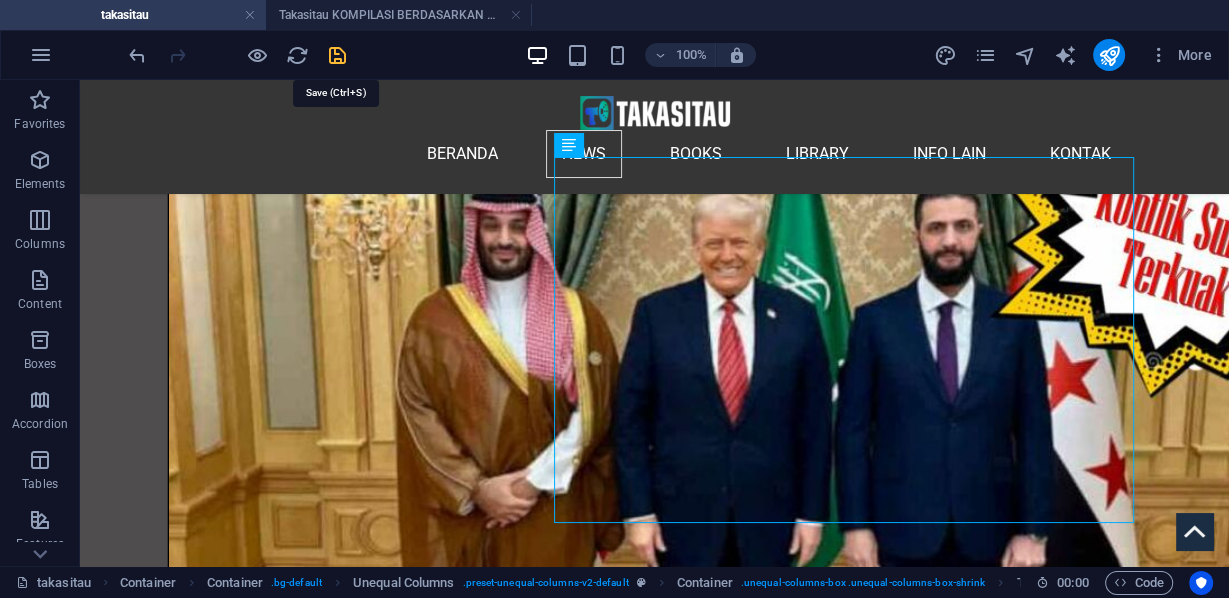click at bounding box center [337, 55] 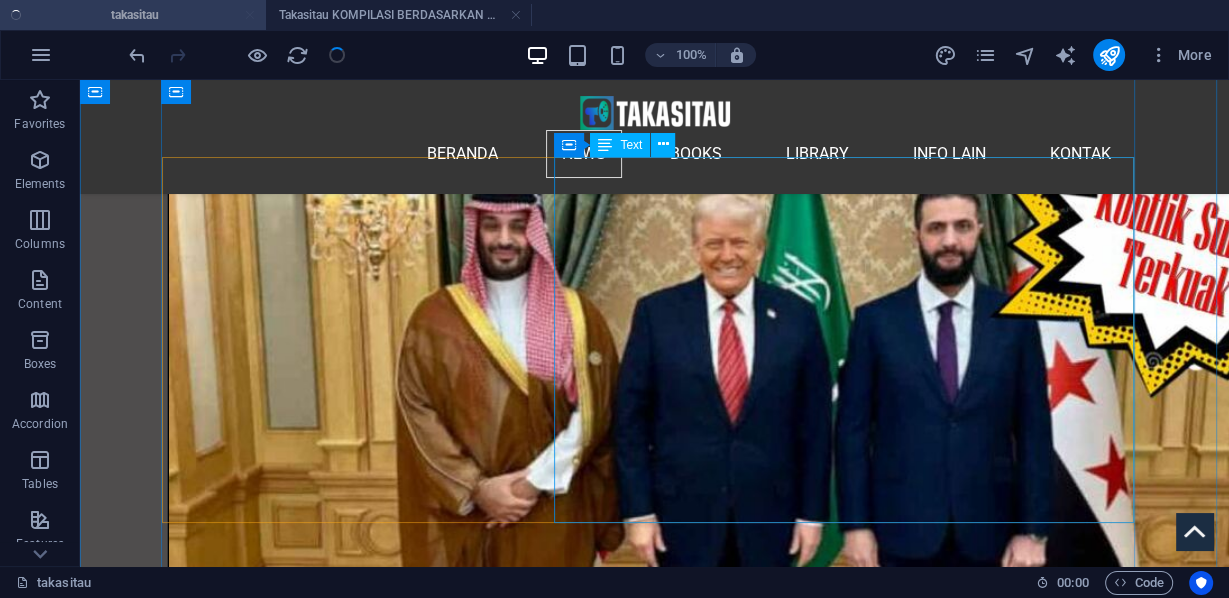click on "S aya pikir orang-orang sering kali tidak begitu mengerti bahwa  orang Palestina perlu menyembunyikan emosi mereka saat berjalan-jalan , bahwa penggunaan teknologi pengenalan wajah, data biometrik, berbagai alat lain yang digunakan Israel, berarti jika ada persepsi, entah benar atau salah, bahwa Anda sebagai orang Palestina terlihat marah, sedang marah, Anda (bisa) dianggap sebagai ancaman, ancaman bagi para pemukim (Israel) atau tentara, Anda dapat ditangkap, dinetralisir, bahkan dibunuh, atau diinterogasi.  Jadi, saya rasa yang dalam beberapa hal mengejutkan saya, maksud saya, saya tinggal bertahun-tahun di Palestina, saya berbasis di Israel dan Palestina, saya telah berkunjung ke sana selama 20 tahun, tetapi yang menurut saya telah dipercepat adalah tingkat mata-mata ( surveillance ) terhadap semua orang Palestina sejak mereka bangun tidur. Jika mereka menggunakan ponsel, jika mereka menggunakan internet, dan tentu saja, penggunaan AI di Gaza, kecerdasan buatan.  Sumber: Akun X :      (Jkt, 06/08/25)" at bounding box center (654, 29390) 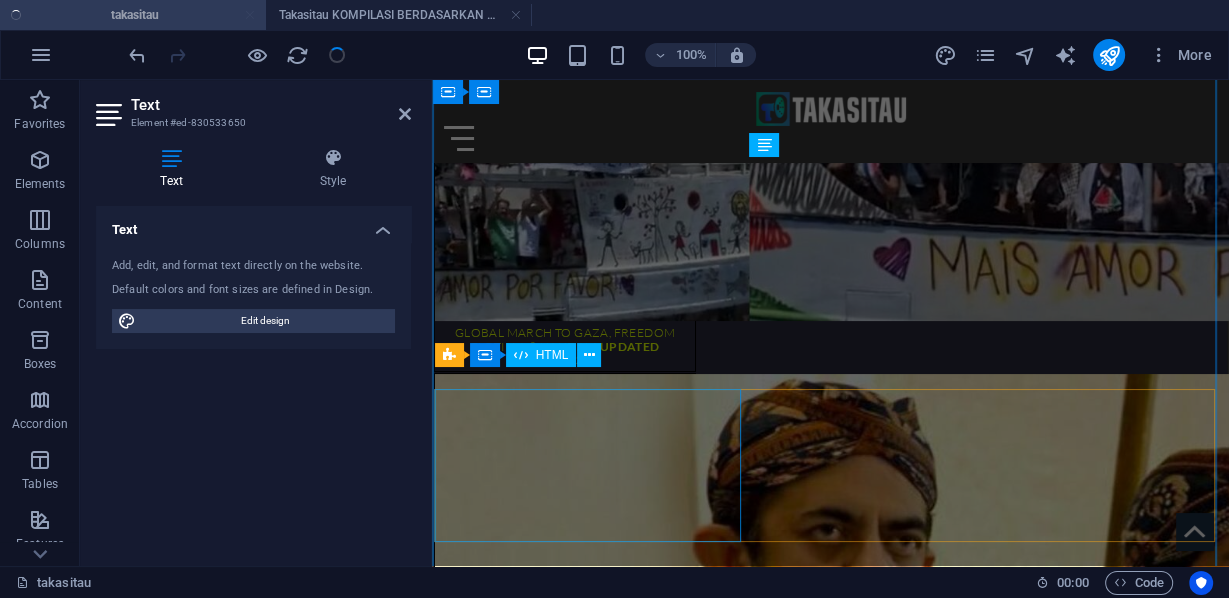 scroll, scrollTop: 5436, scrollLeft: 0, axis: vertical 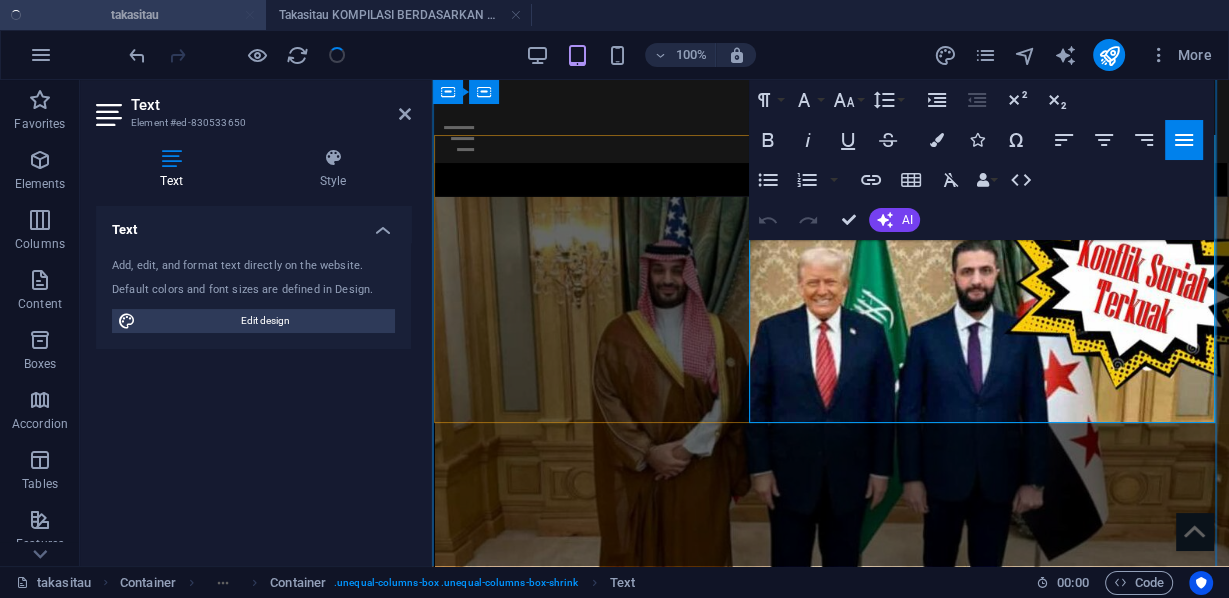drag, startPoint x: 798, startPoint y: 394, endPoint x: 768, endPoint y: 395, distance: 30.016663 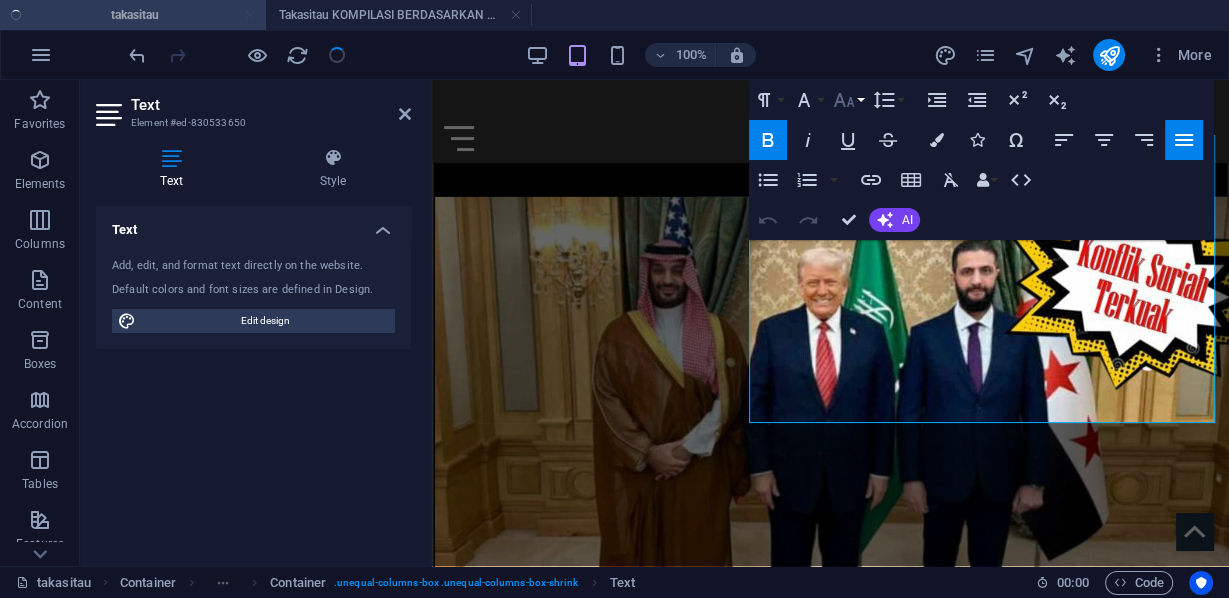 click on "Font Size" at bounding box center (848, 100) 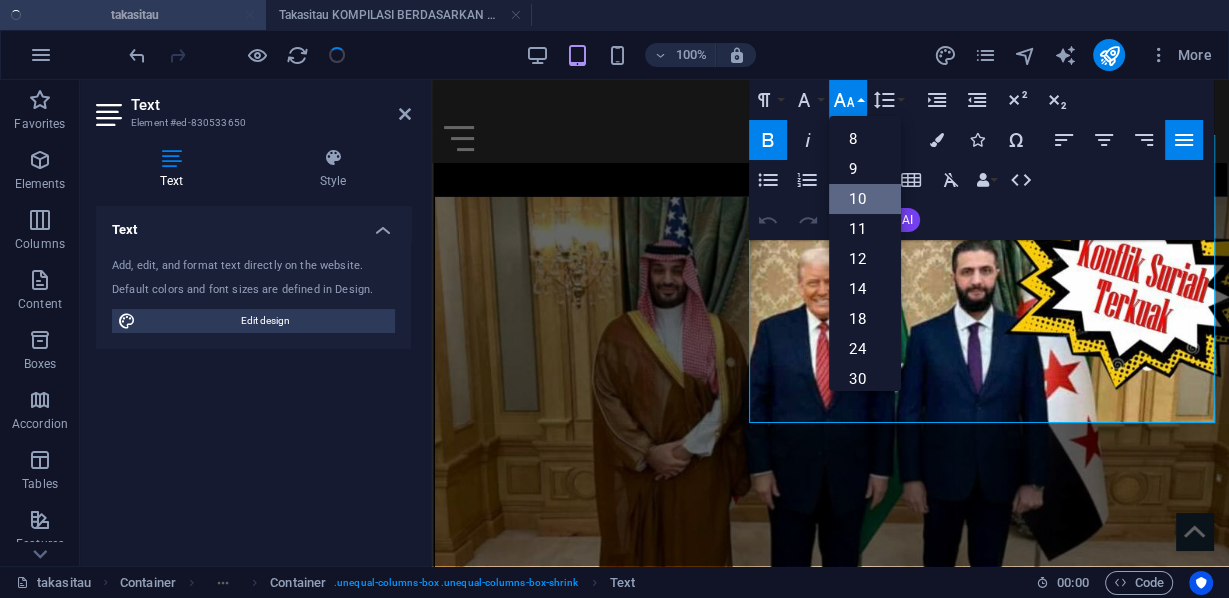 scroll, scrollTop: 83, scrollLeft: 0, axis: vertical 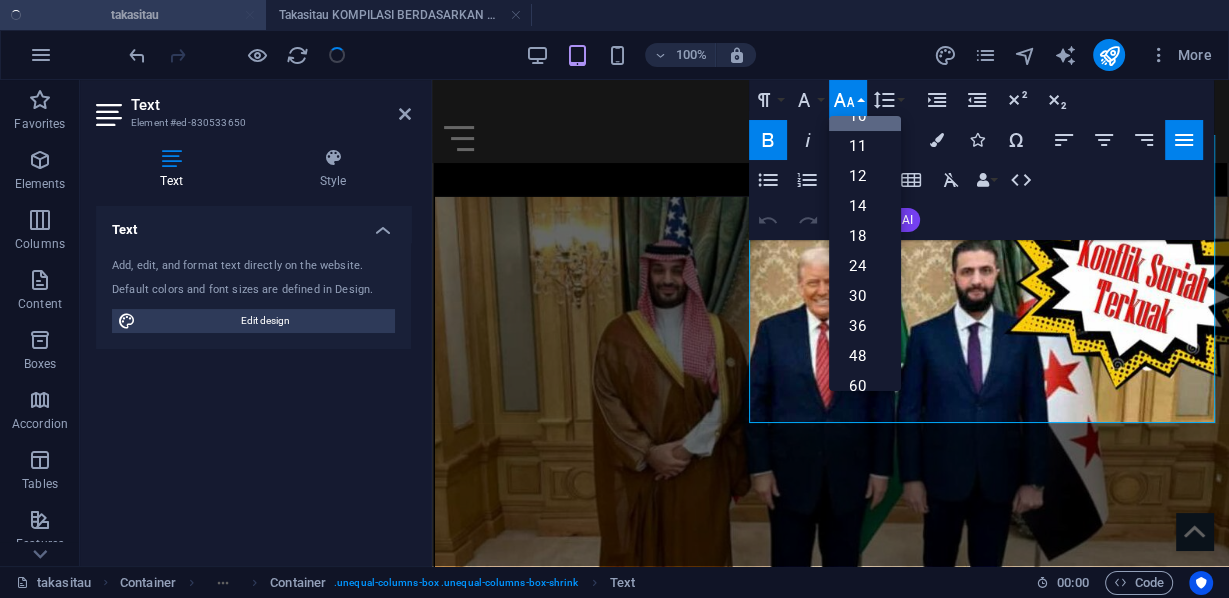 click on "10" at bounding box center (865, 116) 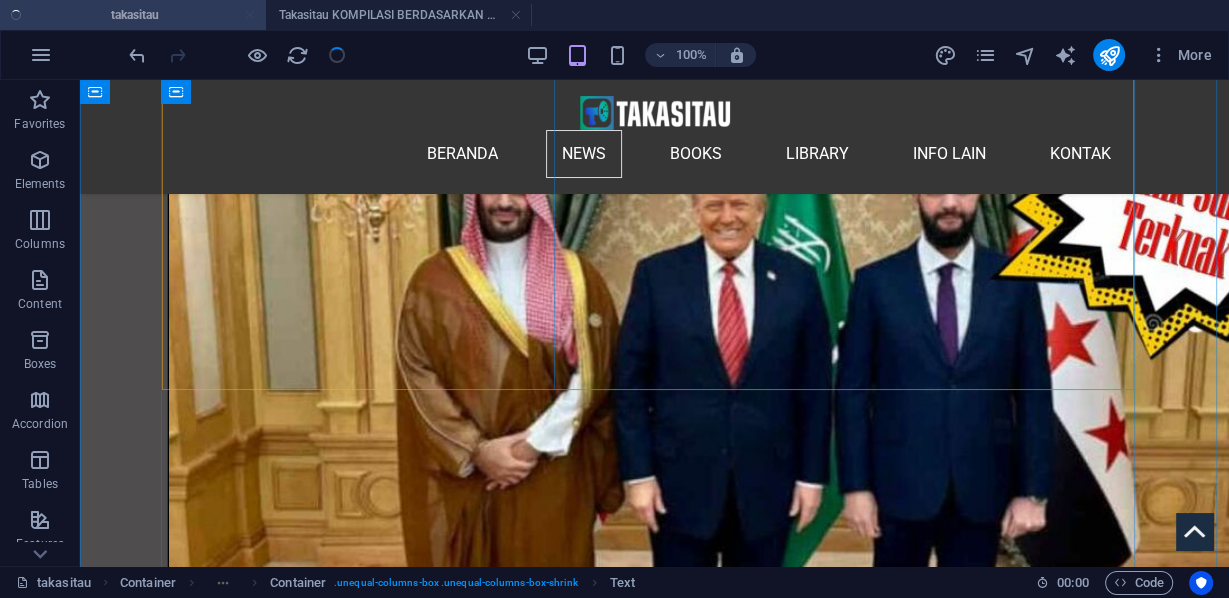 scroll, scrollTop: 6369, scrollLeft: 0, axis: vertical 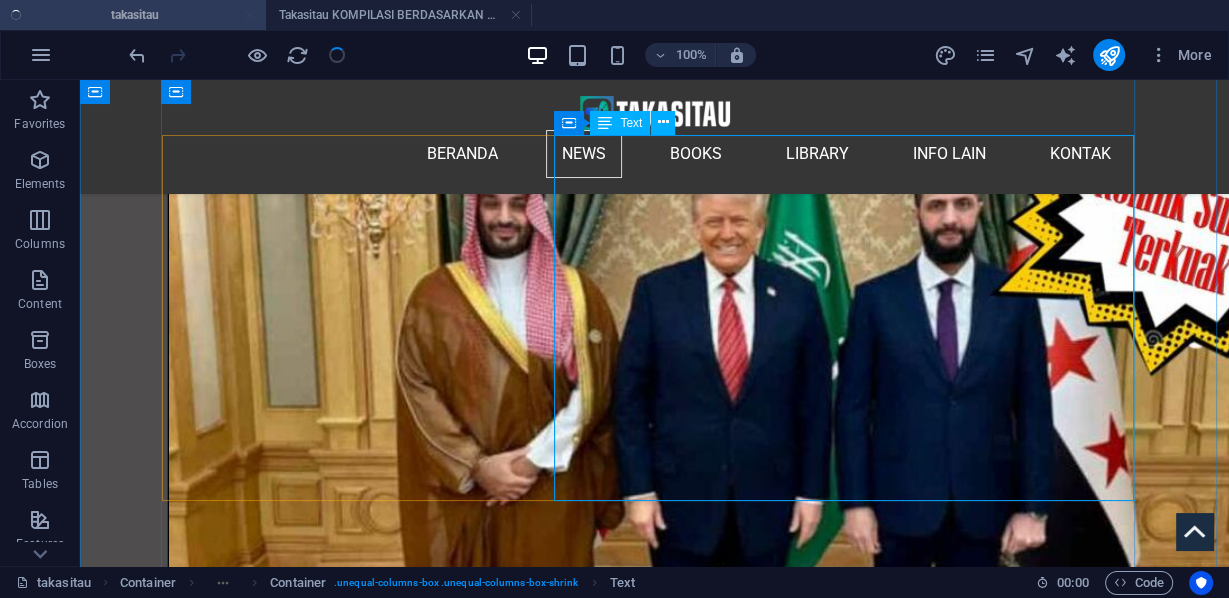 click on "S aya pikir orang-orang sering kali tidak begitu mengerti bahwa  orang Palestina perlu menyembunyikan emosi mereka saat berjalan-jalan , bahwa penggunaan teknologi pengenalan wajah, data biometrik, berbagai alat lain yang digunakan Israel, berarti jika ada persepsi, entah benar atau salah, bahwa Anda sebagai orang Palestina terlihat marah, sedang marah, Anda (bisa) dianggap sebagai ancaman, ancaman bagi para pemukim (Israel) atau tentara, Anda dapat ditangkap, dinetralisir, bahkan dibunuh, atau diinterogasi.  Jadi, saya rasa yang dalam beberapa hal mengejutkan saya, maksud saya, saya tinggal bertahun-tahun di Palestina, saya berbasis di Israel dan Palestina, saya telah berkunjung ke sana selama 20 tahun, tetapi yang menurut saya telah dipercepat adalah tingkat mata-mata ( surveillance ) terhadap semua orang Palestina sejak mereka bangun tidur. Jika mereka menggunakan ponsel, jika mereka menggunakan internet, dan tentu saja, penggunaan AI di Gaza, kecerdasan buatan.  Sumber: Akun X :      (Jkt, 06/08/25)" at bounding box center (654, 29368) 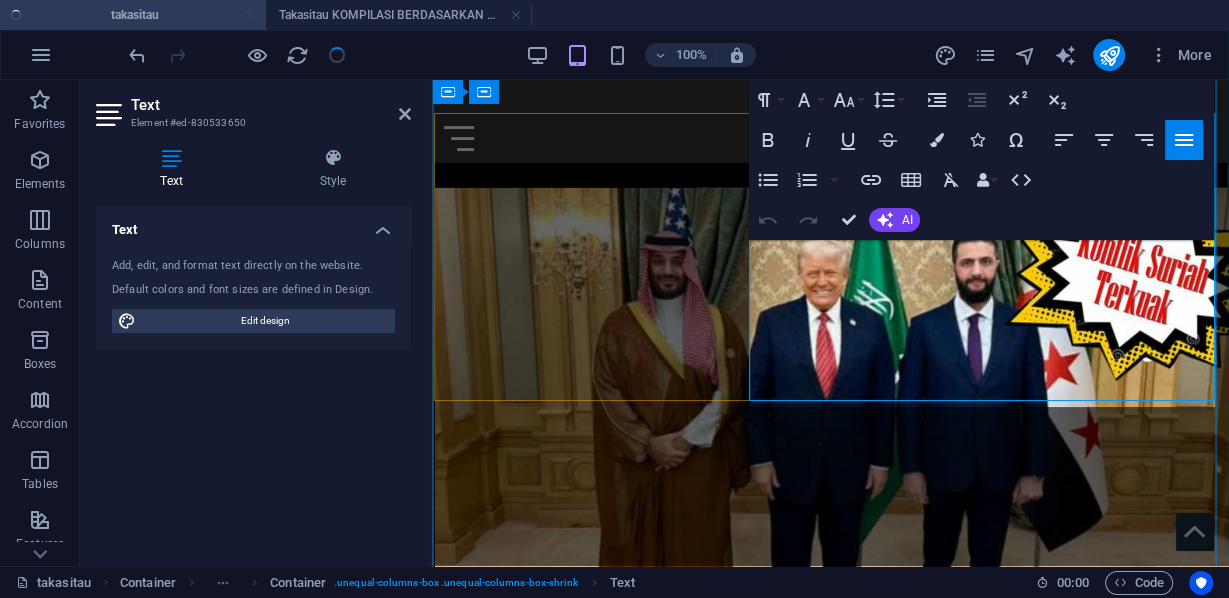 scroll, scrollTop: 5413, scrollLeft: 0, axis: vertical 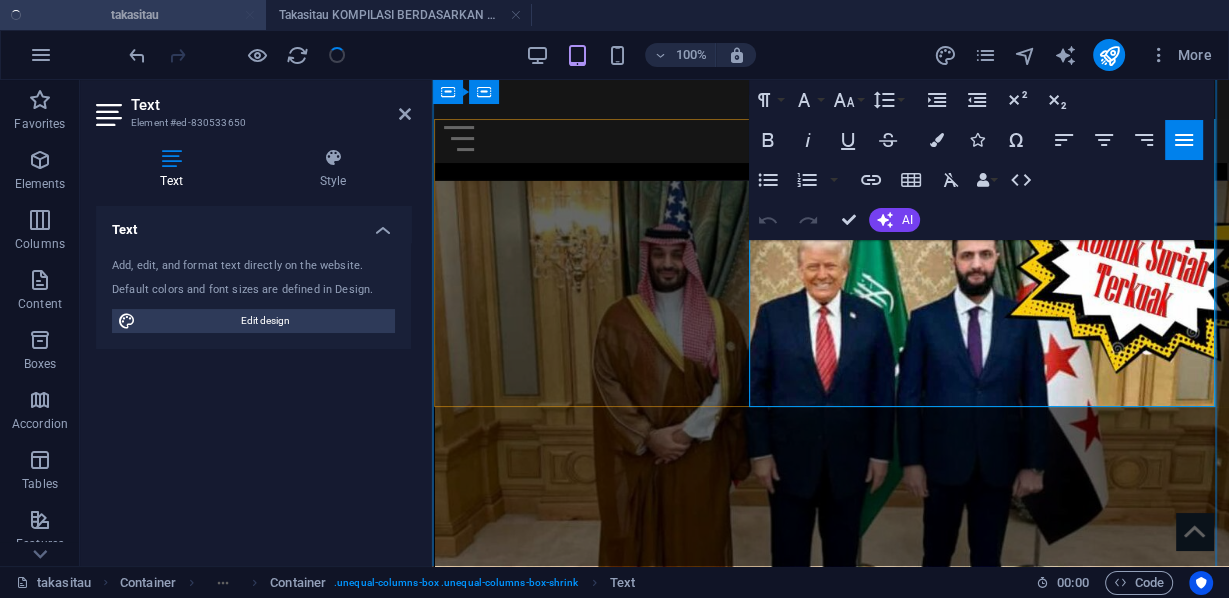 drag, startPoint x: 940, startPoint y: 377, endPoint x: 808, endPoint y: 382, distance: 132.09467 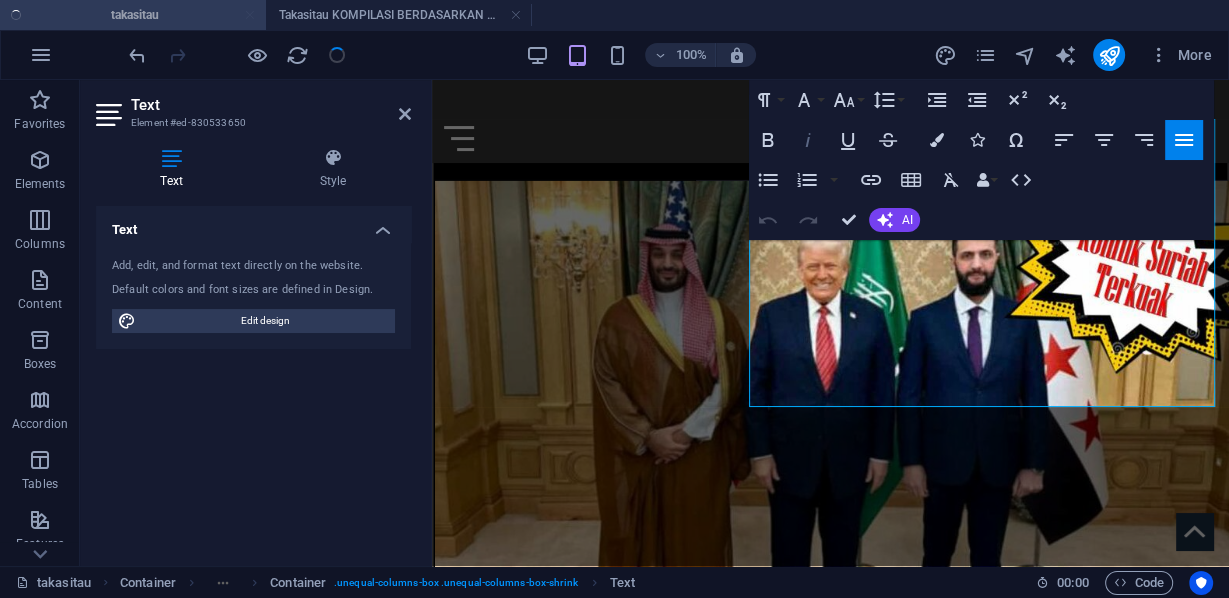 click 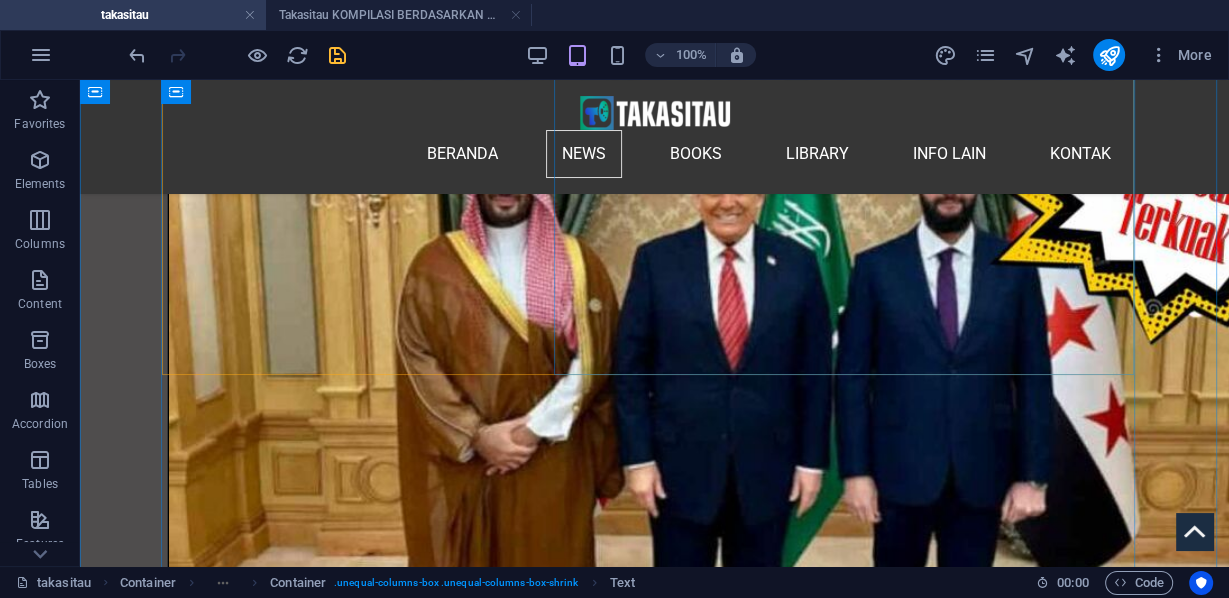 scroll, scrollTop: 6384, scrollLeft: 0, axis: vertical 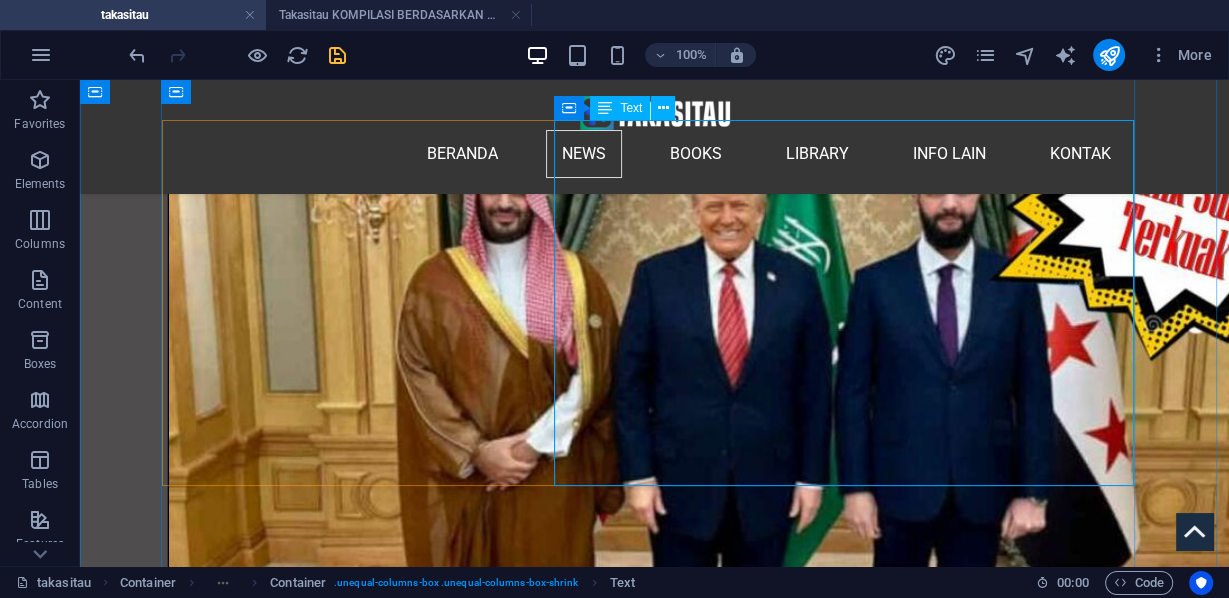click on "S aya pikir orang-orang sering kali tidak begitu mengerti bahwa  orang Palestina perlu menyembunyikan emosi mereka saat berjalan-jalan , bahwa penggunaan teknologi pengenalan wajah, data biometrik, berbagai alat lain yang digunakan Israel, berarti jika ada persepsi, entah benar atau salah, bahwa Anda sebagai orang Palestina terlihat marah, sedang marah, Anda (bisa) dianggap sebagai ancaman, ancaman bagi para pemukim (Israel) atau tentara, Anda dapat ditangkap, dinetralisir, bahkan dibunuh, atau diinterogasi.  Jadi, saya rasa yang dalam beberapa hal mengejutkan saya, maksud saya, saya tinggal bertahun-tahun di Palestina, saya berbasis di Israel dan Palestina, saya telah berkunjung ke sana selama 20 tahun, tetapi yang menurut saya telah dipercepat adalah tingkat mata-mata ( surveillance ) terhadap semua orang Palestina sejak mereka bangun tidur. Jika mereka menggunakan ponsel, jika mereka menggunakan internet, dan tentu saja, penggunaan AI di Gaza, kecerdasan buatan.  Sumber: Akun X :      (Jkt, 06/08/25)" at bounding box center (654, 29353) 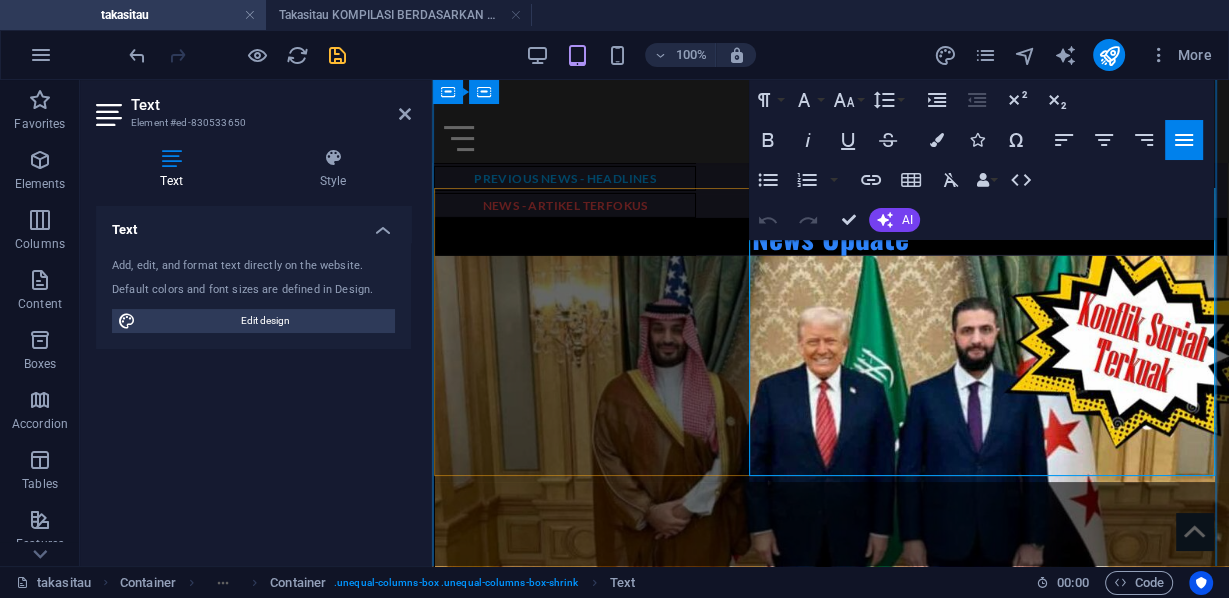 scroll, scrollTop: 5178, scrollLeft: 0, axis: vertical 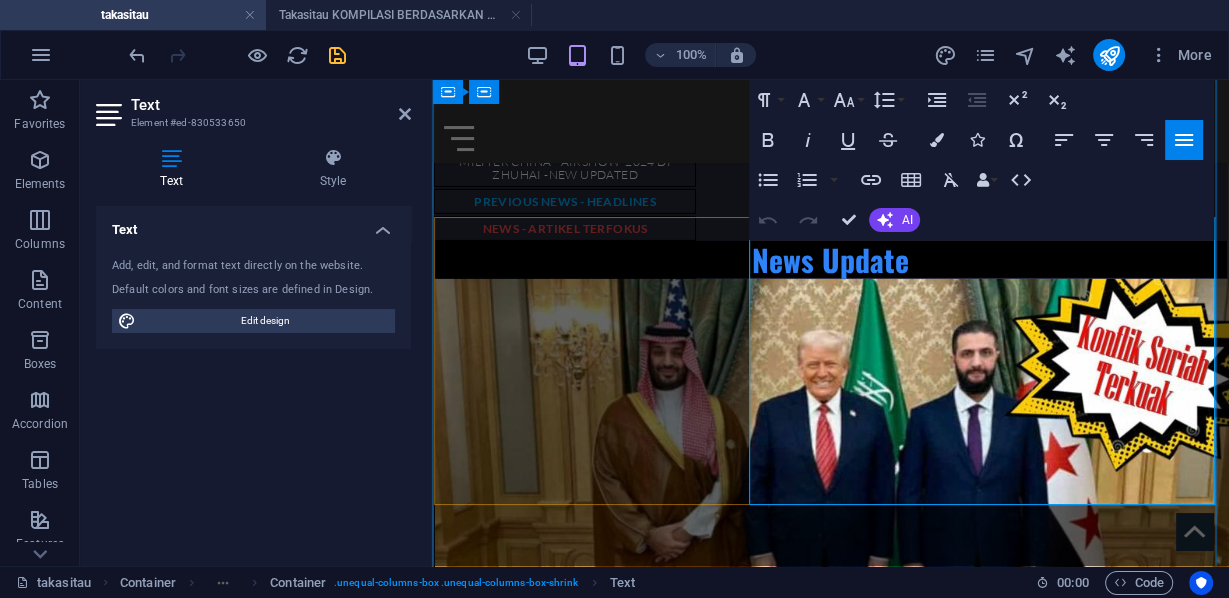 drag, startPoint x: 754, startPoint y: 373, endPoint x: 1195, endPoint y: 441, distance: 446.21182 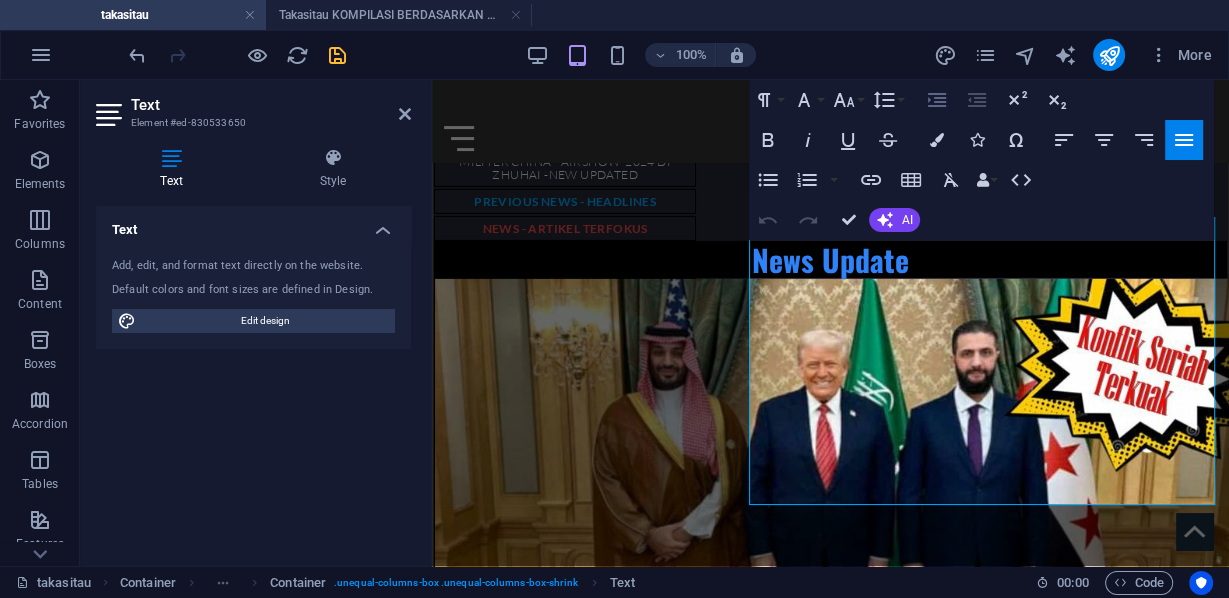 click 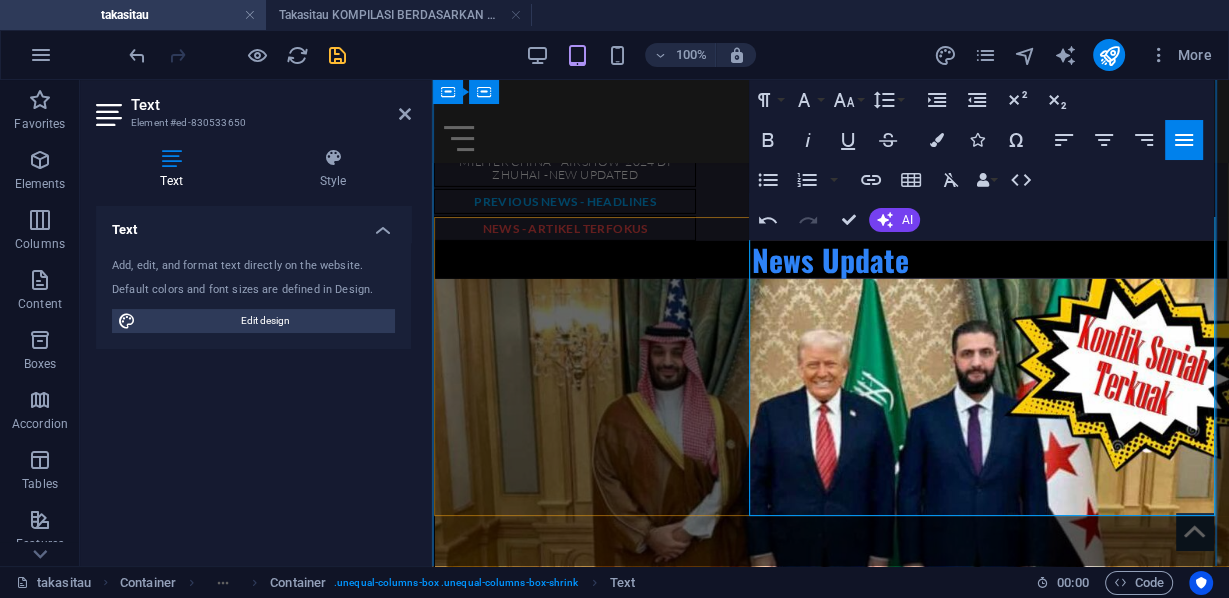 click on "aya pikir orang-orang sering kali tidak begitu mengerti bahwa  orang Palestina perlu menyembunyikan emosi mereka saat berjalan-jalan , bahwa penggunaan teknologi pengenalan wajah, data biometrik, berbagai alat lain yang digunakan Israel, berarti jika ada persepsi, entah benar atau salah, bahwa Anda sebagai orang Palestina terlihat marah, sedang marah, Anda (bisa) dianggap sebagai ancaman, ancaman bagi para pemukim (Israel) atau tentara, Anda dapat ditangkap, dinetralisir, bahkan dibunuh, atau diinterogasi." at bounding box center (840, 24542) 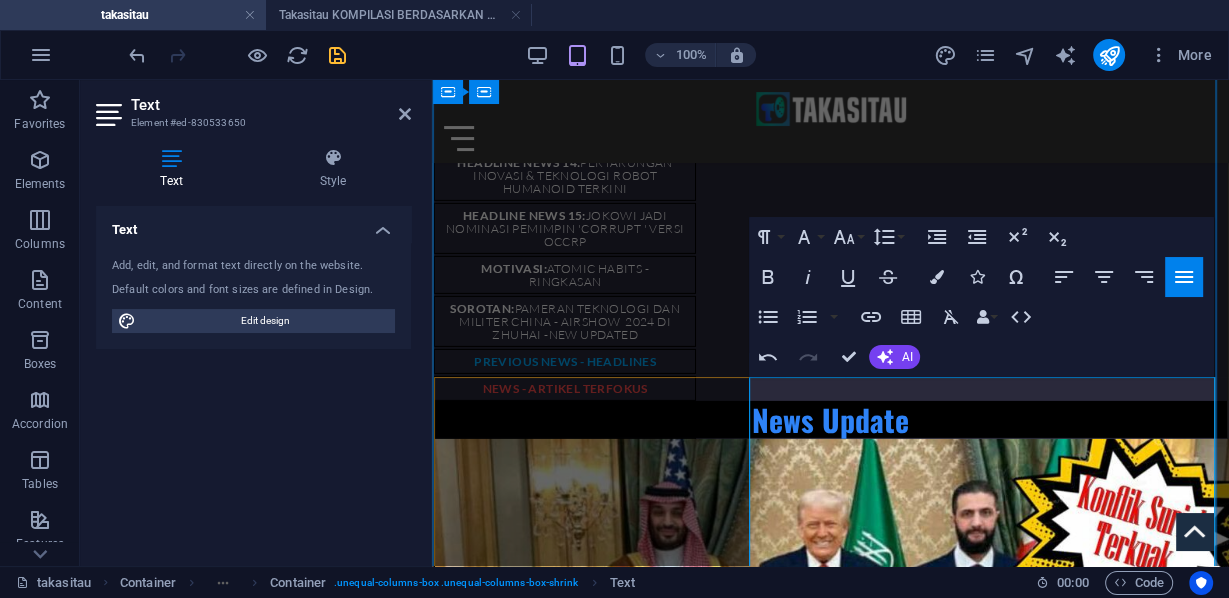 click on "S" at bounding box center [463, 24678] 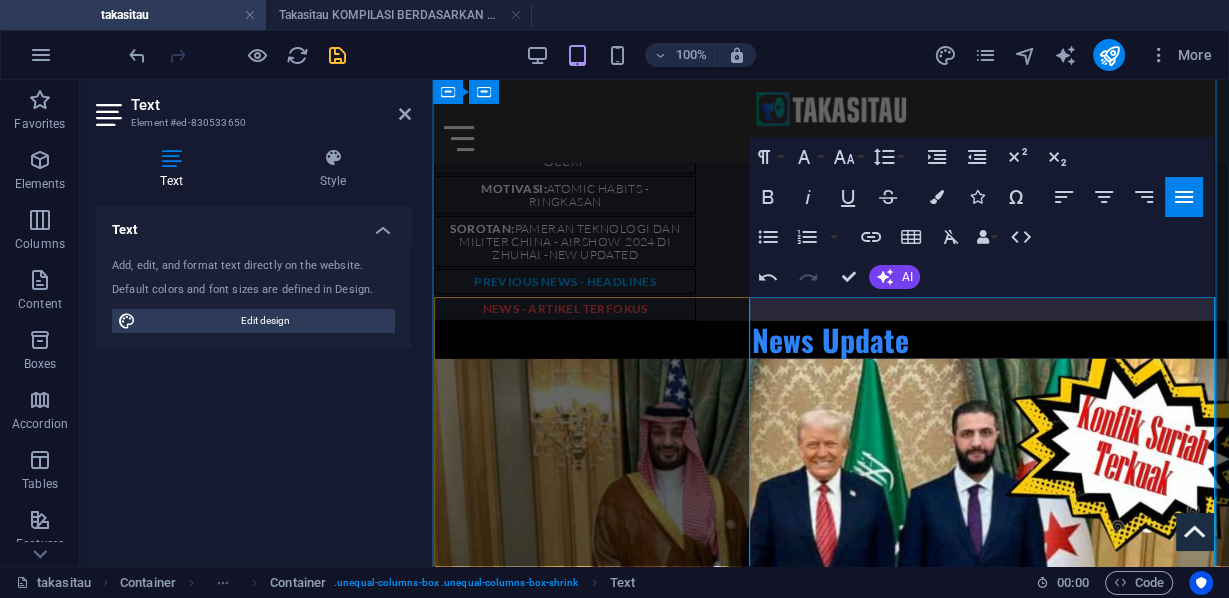 scroll, scrollTop: 5315, scrollLeft: 0, axis: vertical 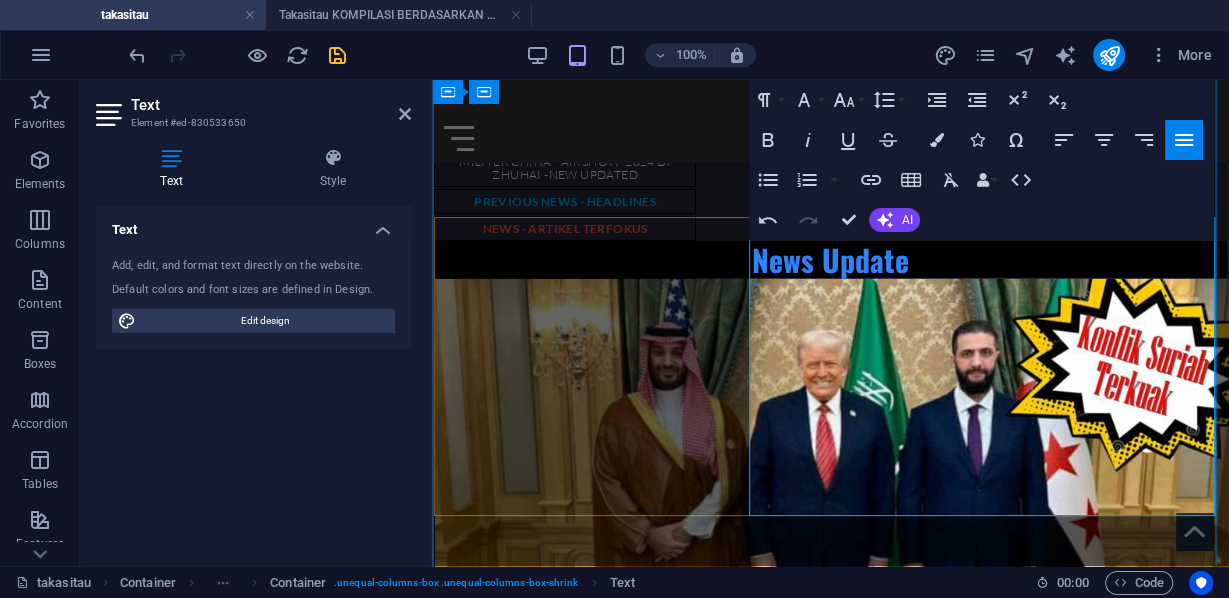 click on "Israel tidak hanya menjual senjata dan teknologi, teknologi mata-mata, dan teknologi pembatasan. Mereka melakukan semua itu. Tetapi mereka menjual sebuah ide, hampir seperti sebuah model. Sebuah model etno-nasionalisme, kontrol, pemisahan masyarakat, menjadi apa yang disebut sebagai negara sukses yang telah mengusir warga Palestina." at bounding box center (840, 24646) 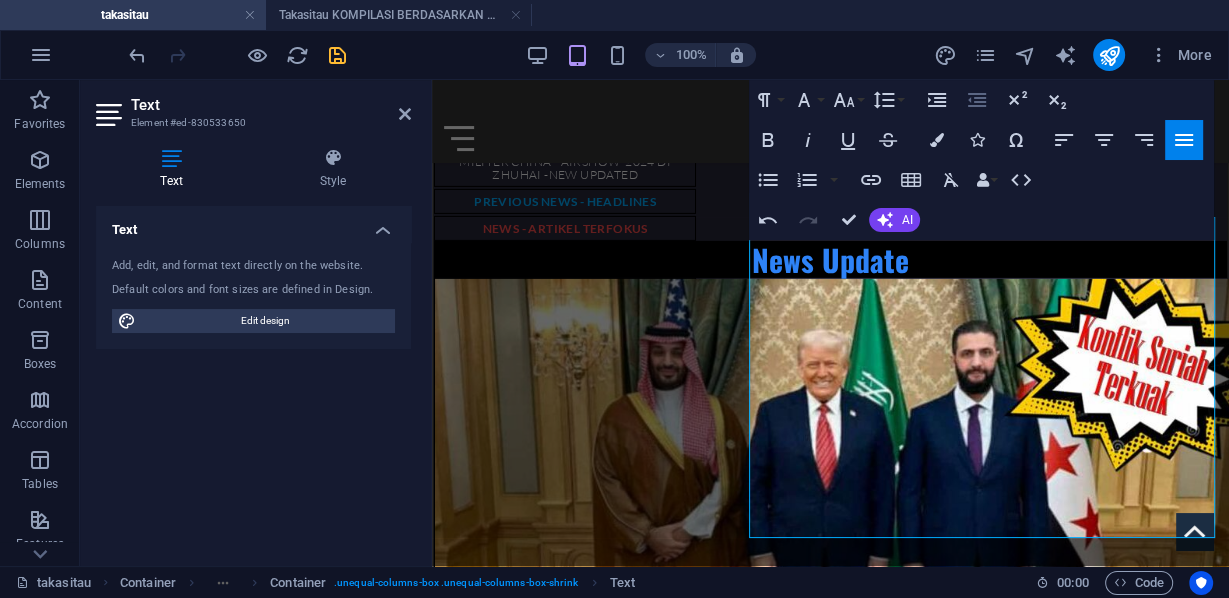 click 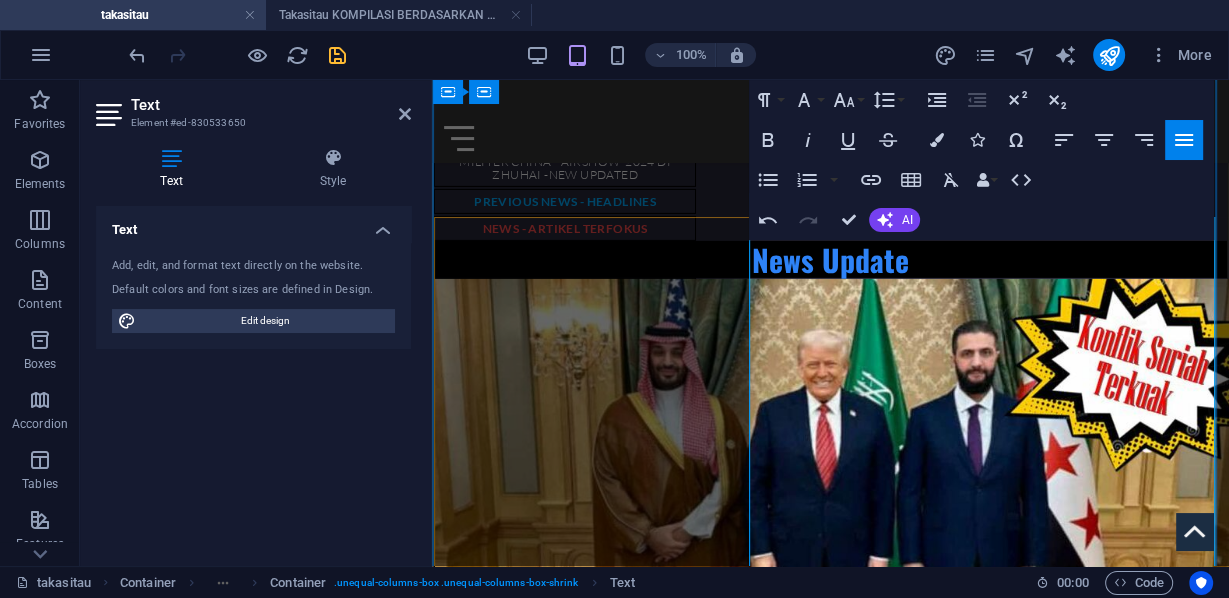 scroll, scrollTop: 2605, scrollLeft: 0, axis: vertical 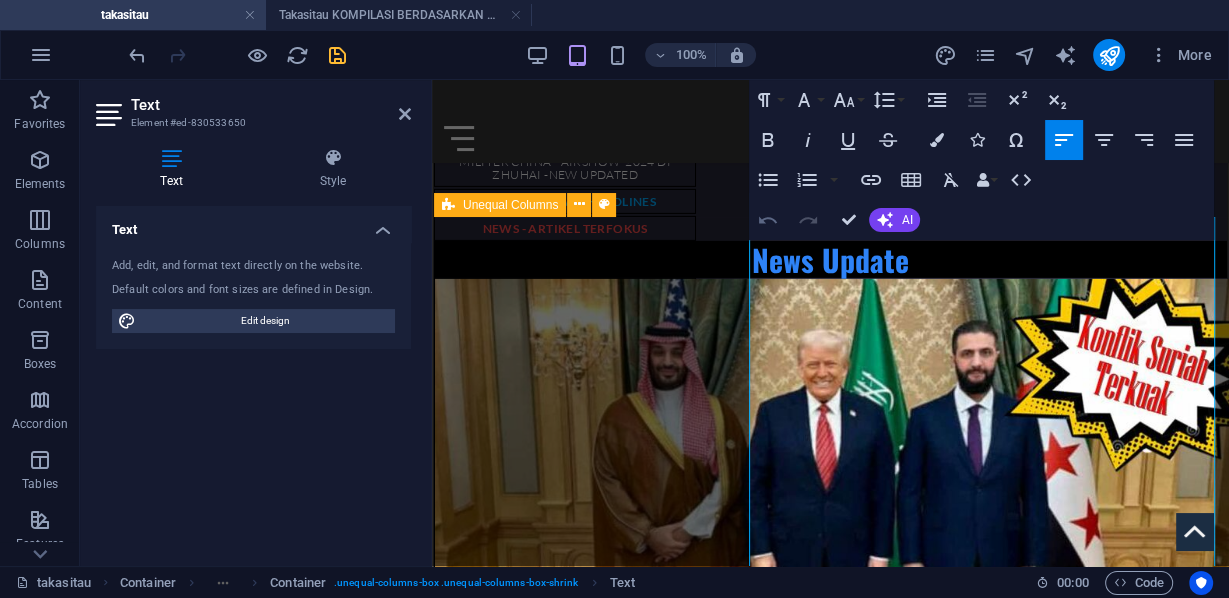 click 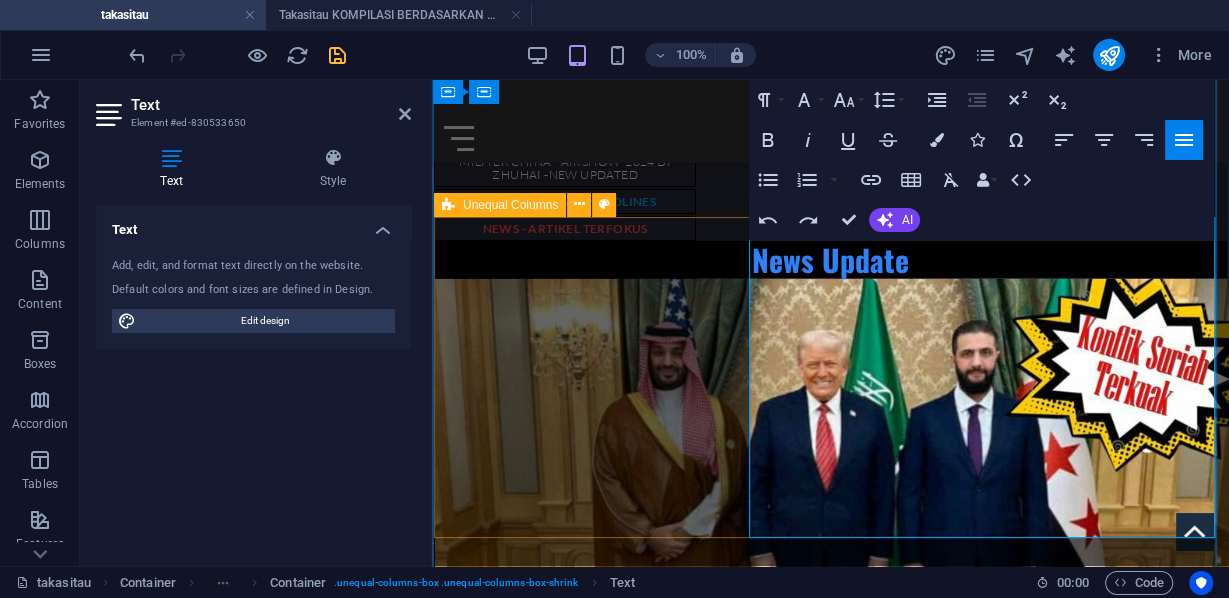 click on "Israel tidak hanya menjual senjata dan teknologi, teknologi mata-mata, dan teknologi pembatasan. Mereka melakukan semua itu. Tetapi mereka menjual sebuah ide, hampir seperti sebuah model. Sebuah model etno-nasionalisme, kontrol, pemisahan masyarakat, menjadi apa yang disebut sebagai negara sukses yang telah mengusir warga Palestina." Transkrip dari video." at bounding box center (840, 24646) 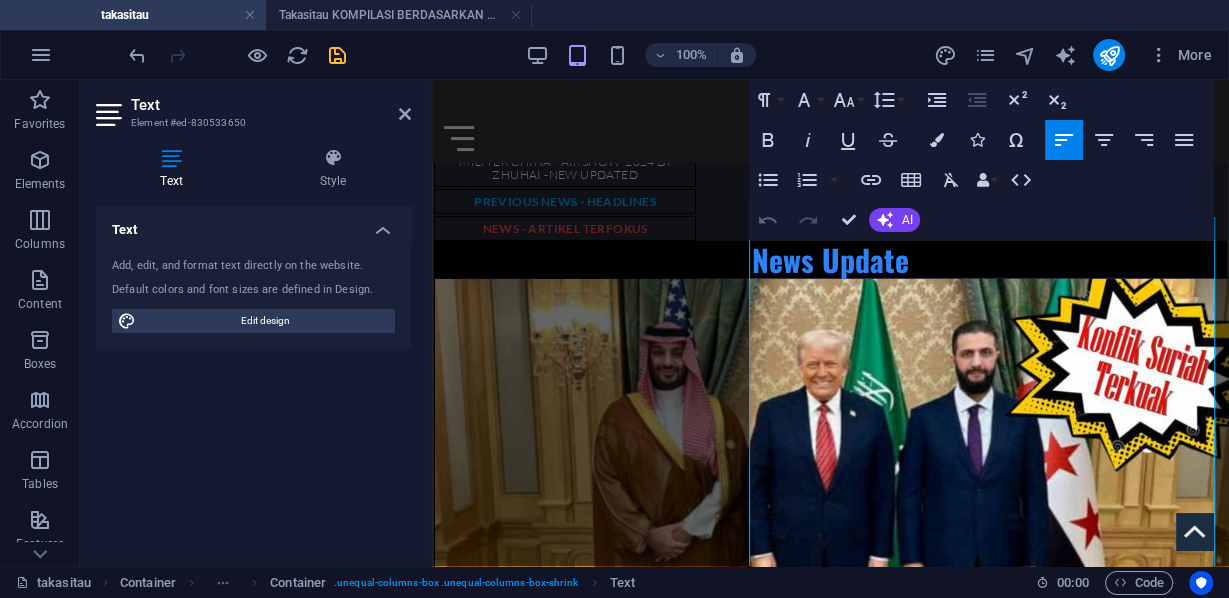 click 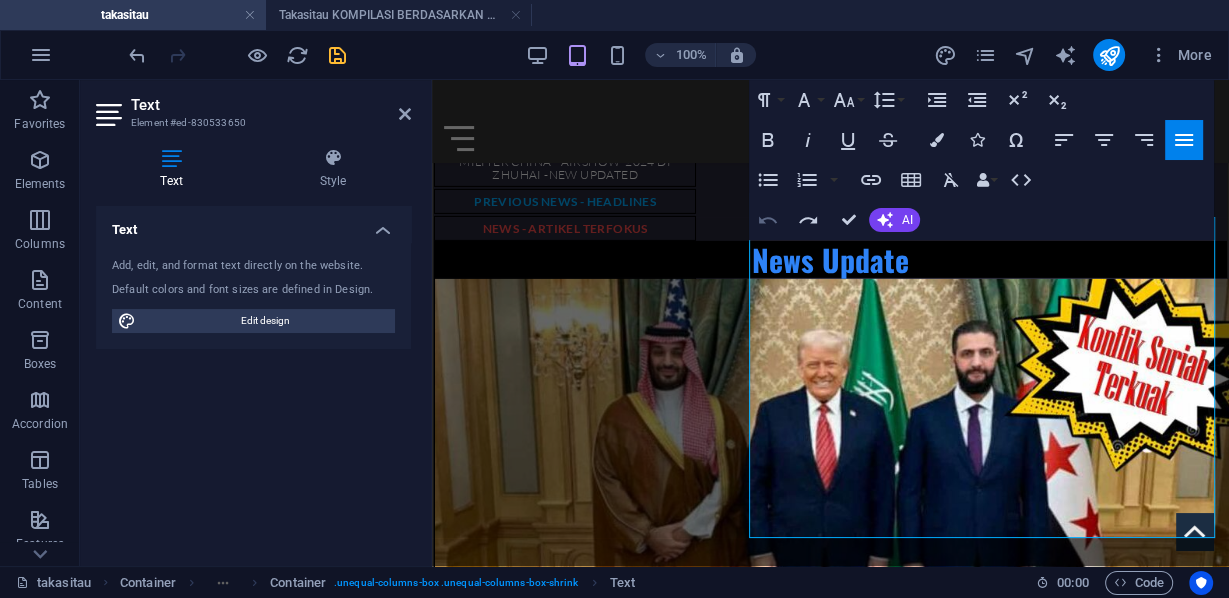 click 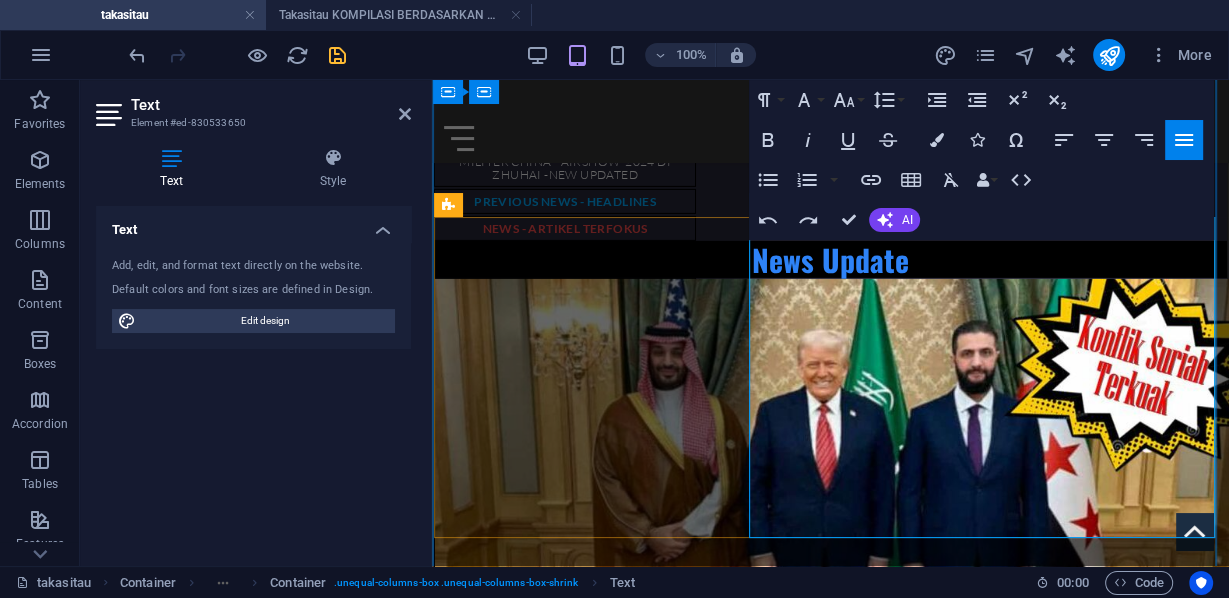 click on "Israel tidak hanya menjual senjata dan teknologi, teknologi mata-mata, dan teknologi pembatasan. Mereka melakukan semua itu. Tetapi mereka menjual sebuah ide, hampir seperti sebuah model. Sebuah model etno-nasionalisme, kontrol, pemisahan masyarakat, menjadi apa yang disebut sebagai negara sukses yang telah mengusir warga Palestina." Transkrip dari video." at bounding box center (840, 24646) 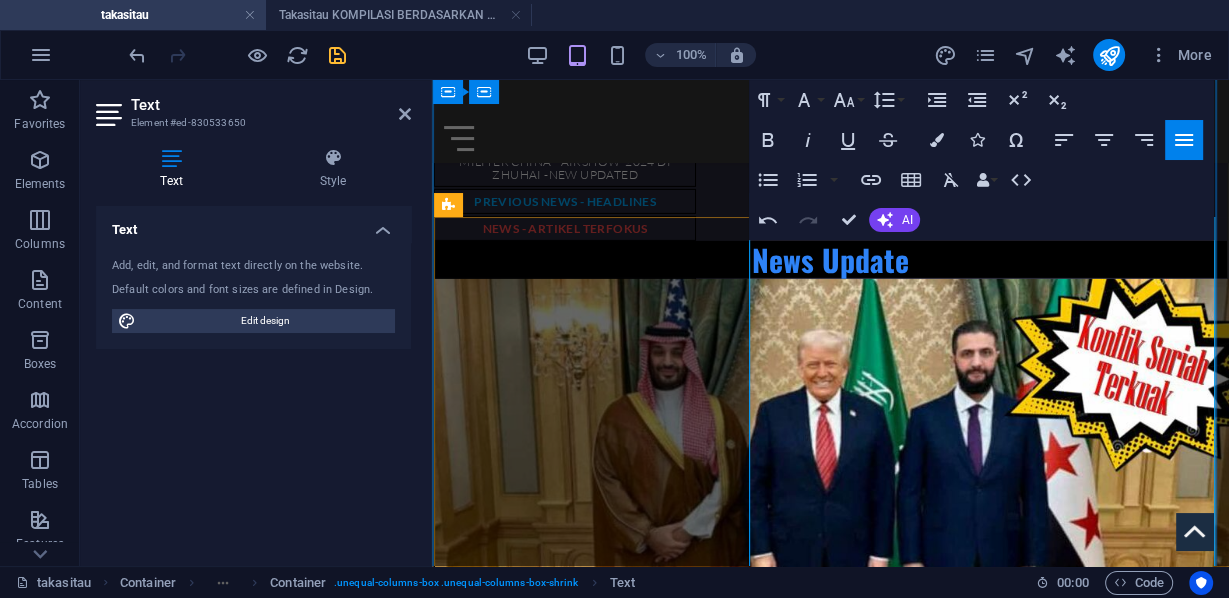 click on "Israel tidak hanya menjual senjata dan teknologi, teknologi mata-mata, dan teknologi pembatasan. Mereka melakukan semua itu. Tetapi mereka menjual sebuah ide, hampir seperti sebuah model. Sebuah model etno-nasionalisme, kontrol, pemisahan masyarakat, menjadi apa yang disebut sebagai negara sukses yang telah mengusir warga Palestina." Transkrip dari video.Israel mewakili sisi terburuk kemanusiaan. Kekejaman orang Israel tampaknya tak terpahami. Jarang sekali kata jahat digunakan. Kita menyadari bahwa sebagian besar orang Israel berada dalam rangkaian kejahatan yang ekstrem. Ojos Criollos @ojoscriollos" at bounding box center (840, 24657) 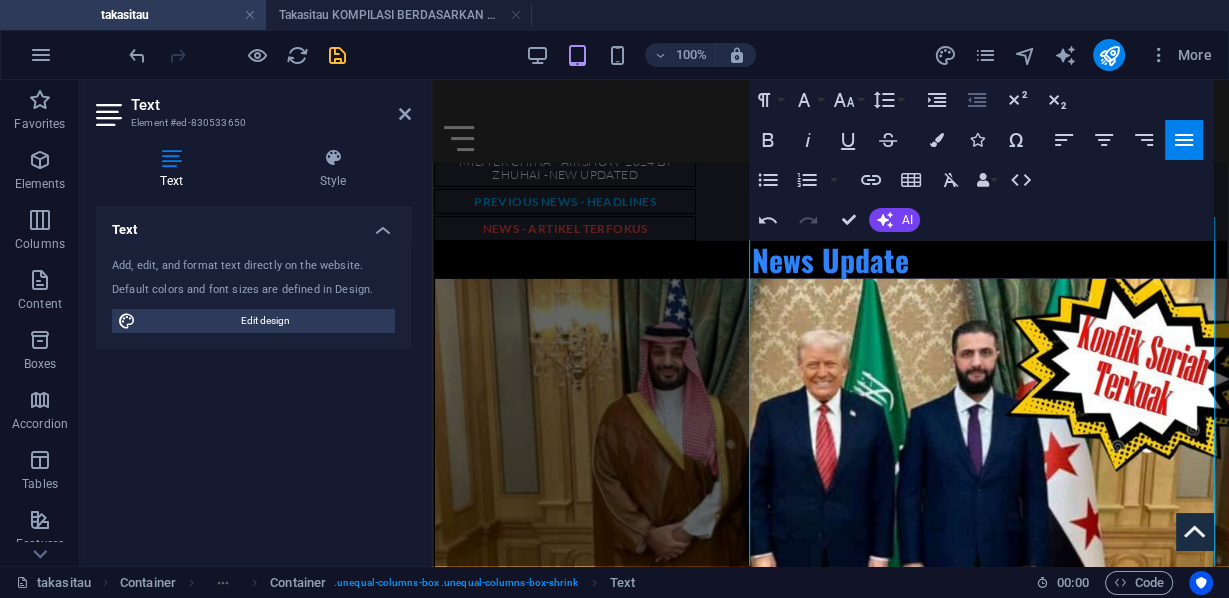 click 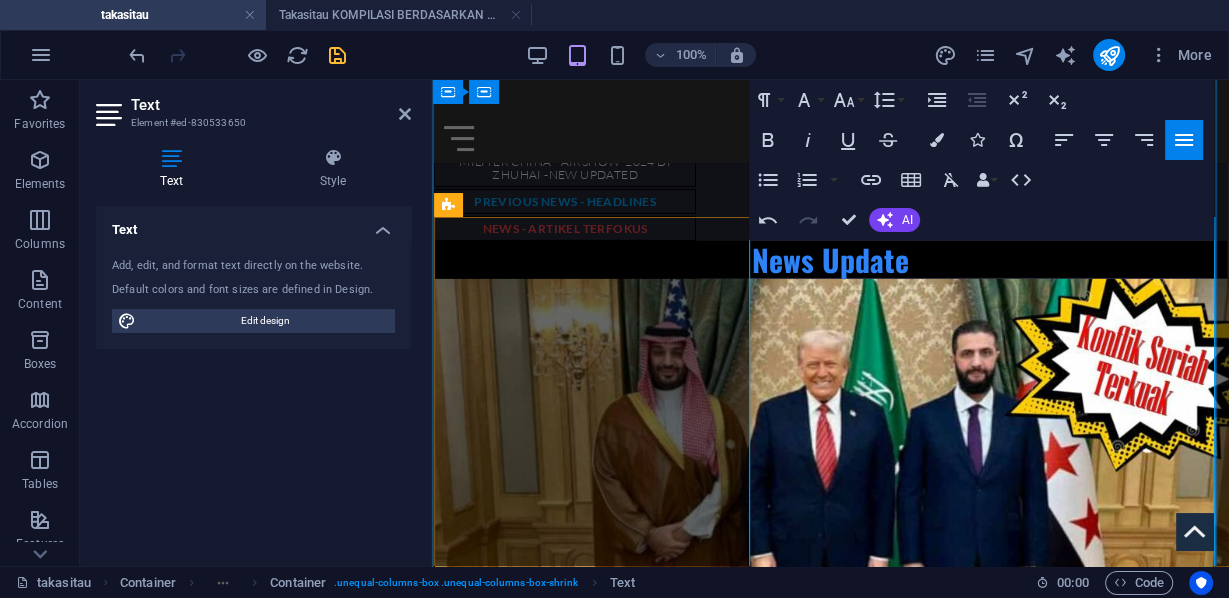 scroll, scrollTop: 5395, scrollLeft: 0, axis: vertical 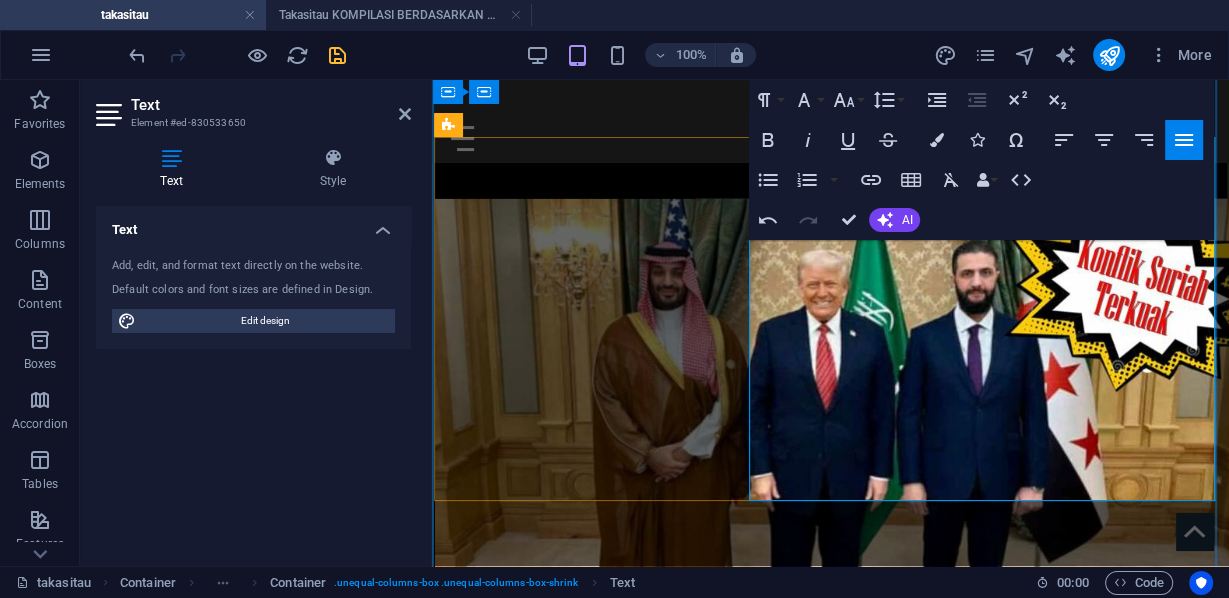 click on "Israel tidak hanya menjual senjata dan teknologi, teknologi mata-mata, dan teknologi pembatasan. Mereka melakukan semua itu. Tetapi mereka menjual sebuah ide, hampir seperti sebuah model. Sebuah model etno-nasionalisme, kontrol, pemisahan masyarakat, menjadi apa yang disebut sebagai negara sukses yang telah mengusir warga Palestina." Transkrip dari video." at bounding box center [840, 24566] 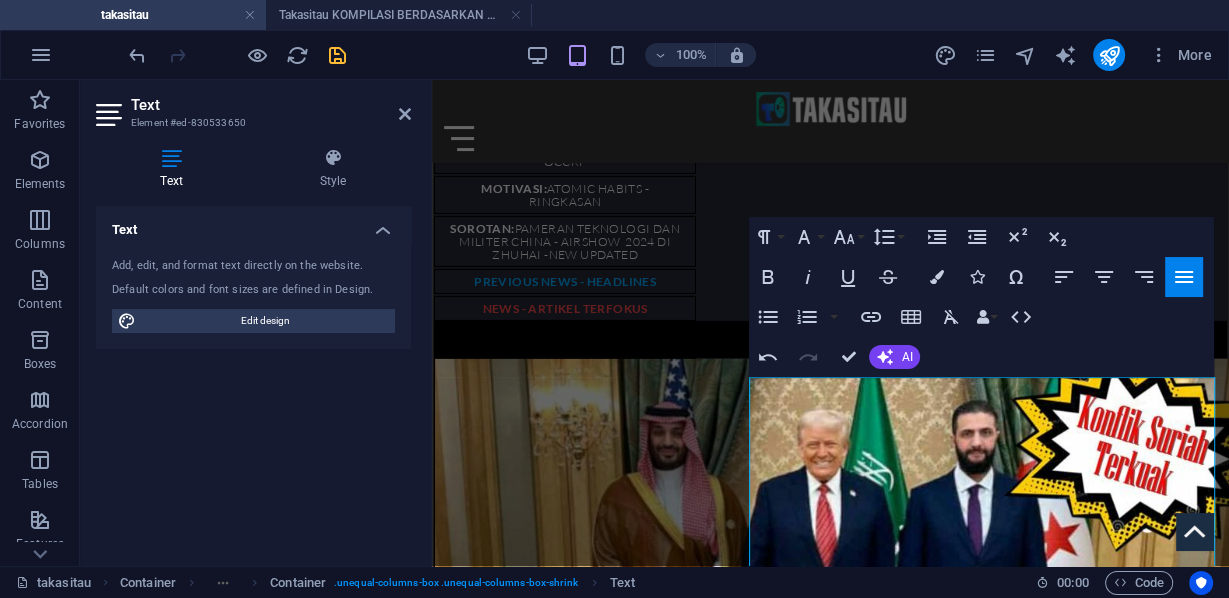 scroll, scrollTop: 5155, scrollLeft: 0, axis: vertical 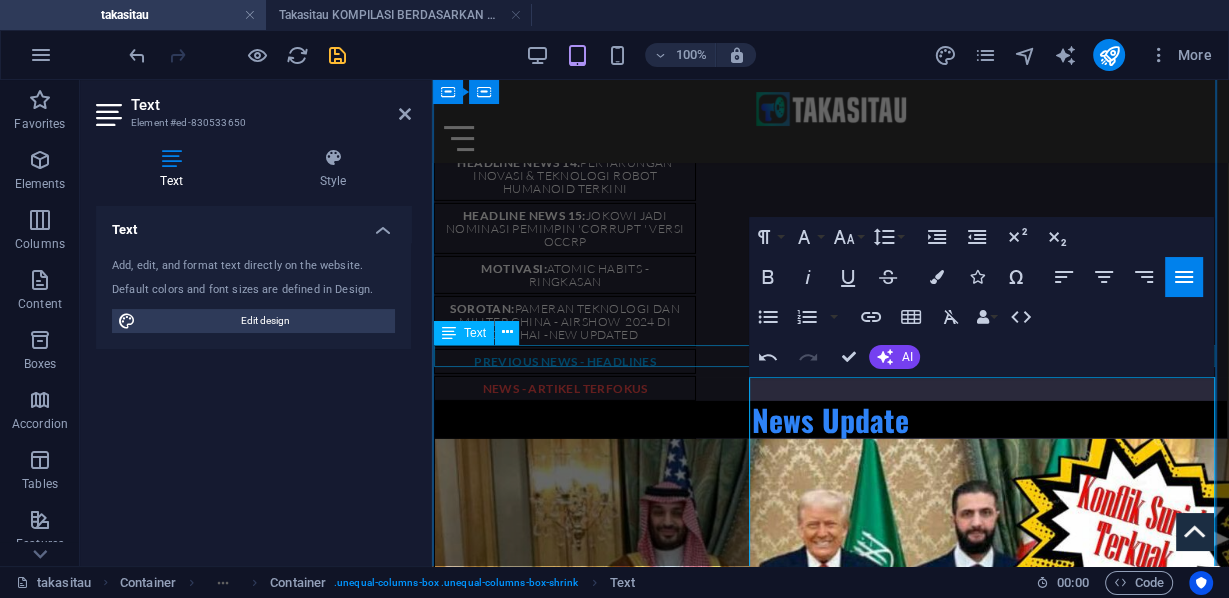 click on "Lagi-lagi Antony Loewenstein (Penulis Palestine Laboratory) membeberkan teknologi mata-mata yang menekan warga Palestina, terutama di Tepi Barat, dalam melakukan aktivitasnya." at bounding box center (830, 24558) 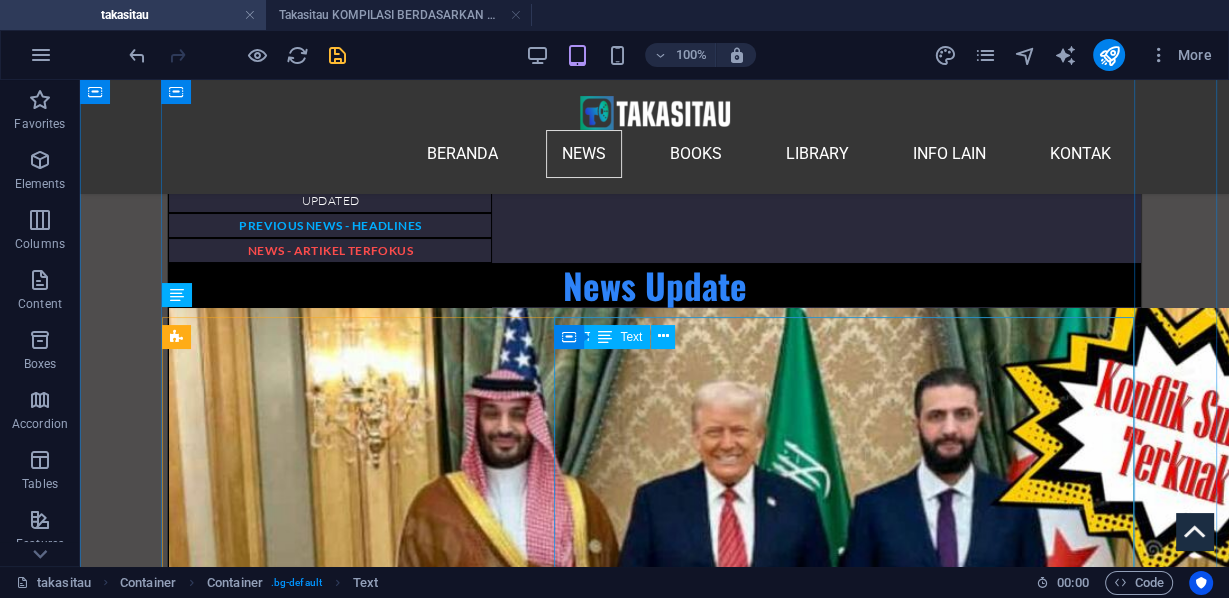 scroll, scrollTop: 6142, scrollLeft: 0, axis: vertical 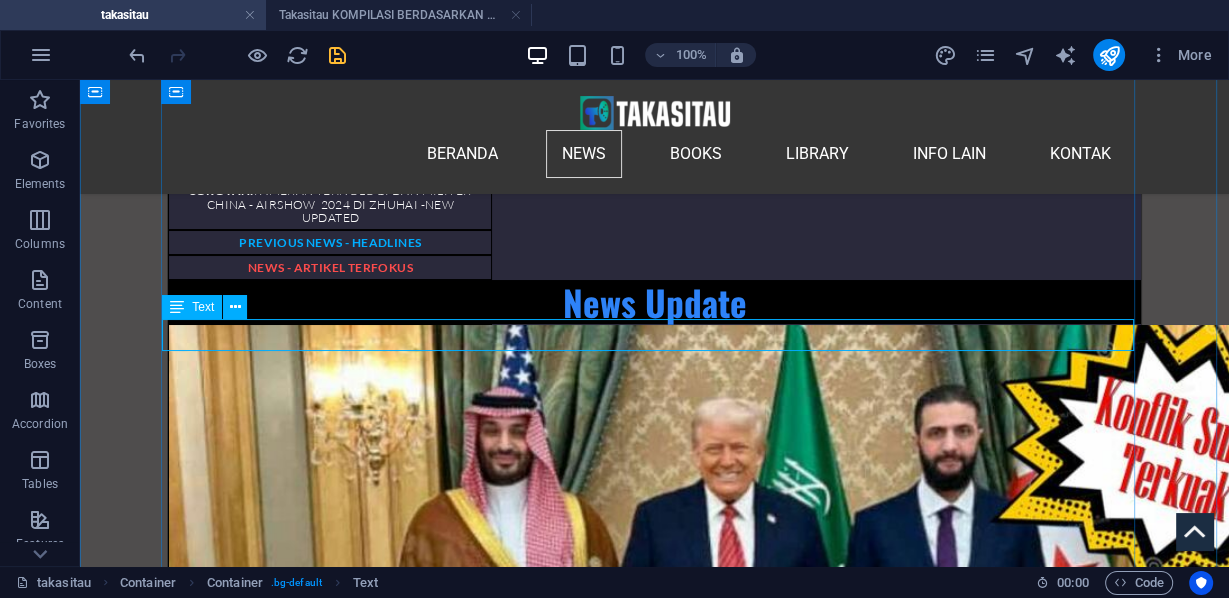 click on "Lagi-lagi Antony Loewenstein (Penulis Palestine Laboratory) membeberkan teknologi mata-mata yang menekan warga Palestina, terutama di Tepi Barat, dalam melakukan aktivitasnya." at bounding box center (654, 29305) 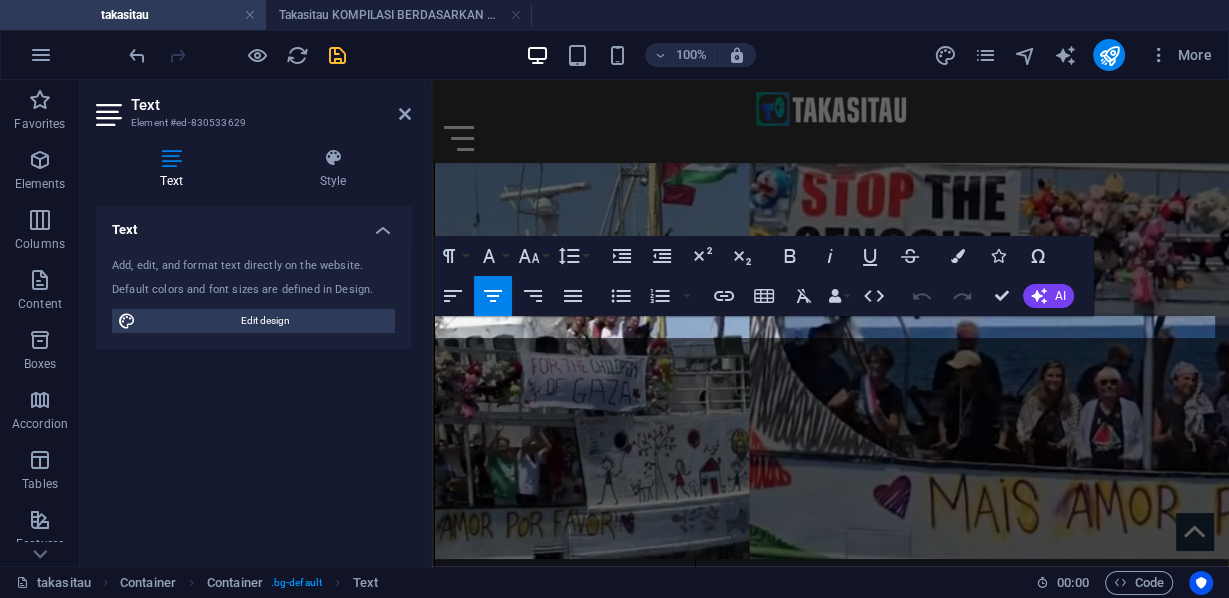 scroll, scrollTop: 5184, scrollLeft: 0, axis: vertical 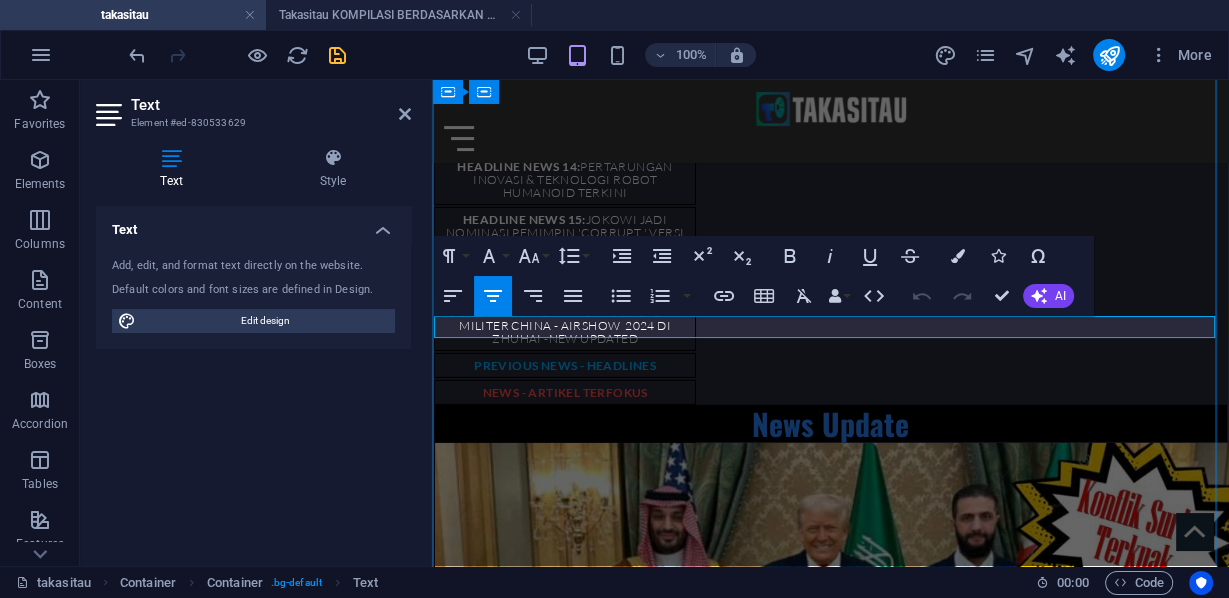drag, startPoint x: 782, startPoint y: 318, endPoint x: 518, endPoint y: 318, distance: 264 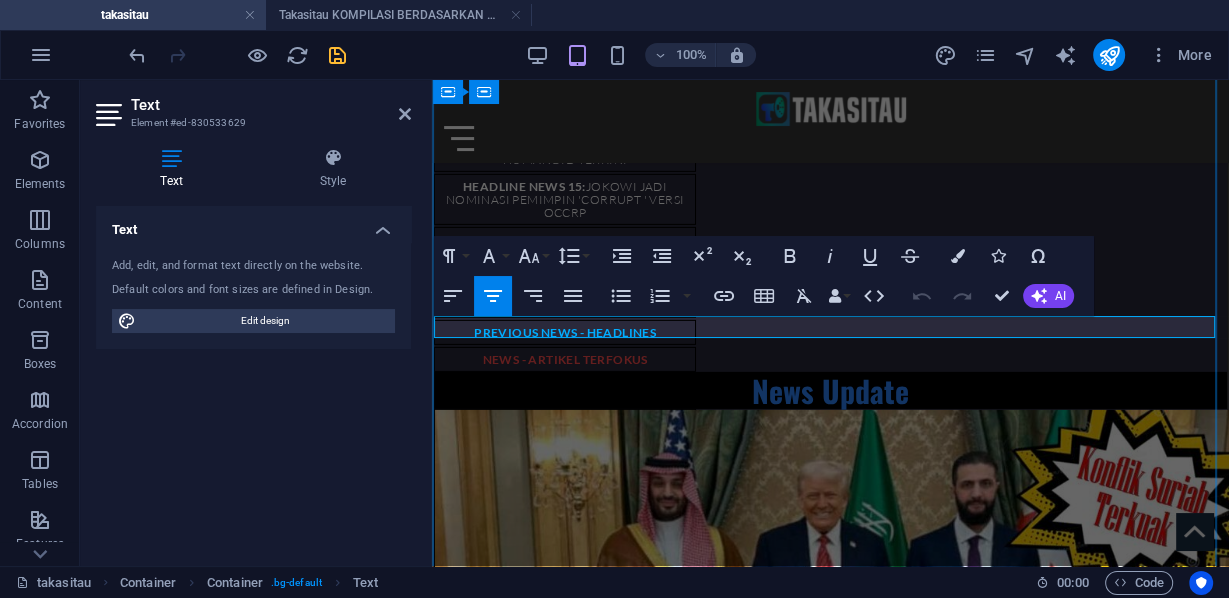 copy on "Antony Loewenstein (Penulis Palestine Laboratory)" 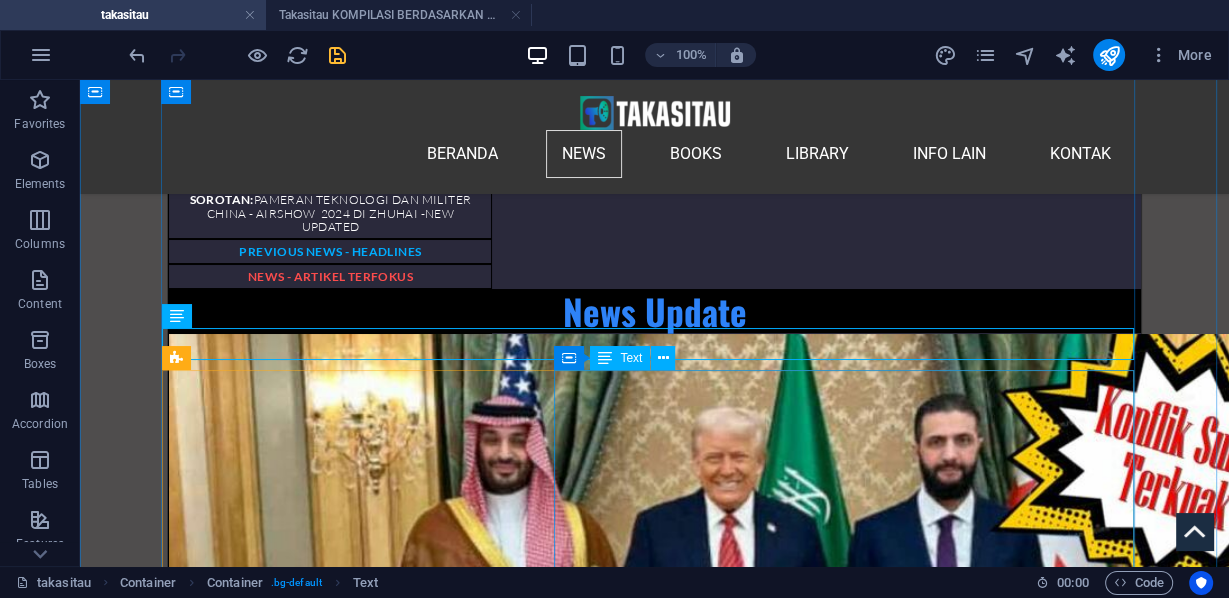 scroll, scrollTop: 6453, scrollLeft: 0, axis: vertical 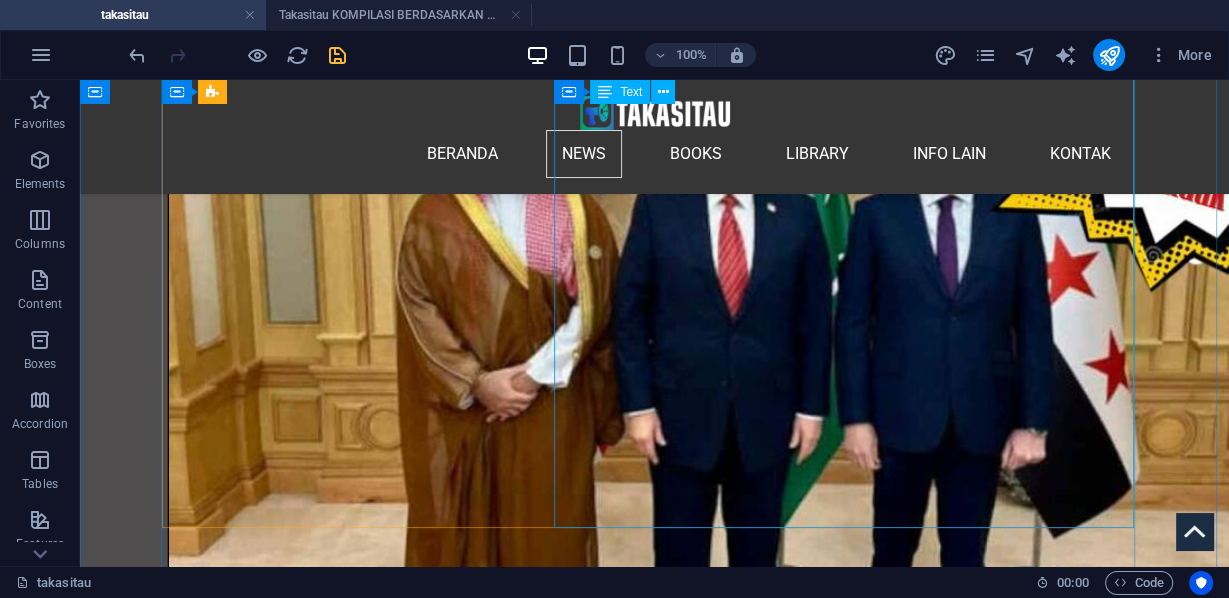click on ""S aya pikir orang-orang sering kali tidak begitu mengerti bahwa  orang Palestina perlu menyembunyikan emosi mereka saat berjalan-jalan , bahwa penggunaan teknologi pengenalan wajah, data biometrik, berbagai alat lain yang digunakan Israel, berarti jika ada persepsi, entah benar atau salah, bahwa Anda sebagai orang Palestina terlihat marah, sedang marah, Anda (bisa) dianggap sebagai ancaman, ancaman bagi para pemukim (Israel) atau tentara, Anda dapat ditangkap, dinetralisir, bahkan dibunuh, atau diinterogasi.  Jadi, saya rasa yang dalam beberapa hal mengejutkan saya, maksud saya, saya tinggal bertahun-tahun di Palestina, saya berbasis di Israel dan Palestina, saya telah berkunjung ke sana selama 20 tahun, tetapi yang menurut saya telah dipercepat adalah tingkat mata-mata ( surveillance ) terhadap semua orang Palestina sejak mereka bangun tidur. Jika mereka menggunakan ponsel, jika mereka menggunakan internet, dan tentu saja, penggunaan AI di Gaza, kecerdasan buatan.  Sumber: Akun X :      (Jkt, 06/08/25)" at bounding box center (654, 29333) 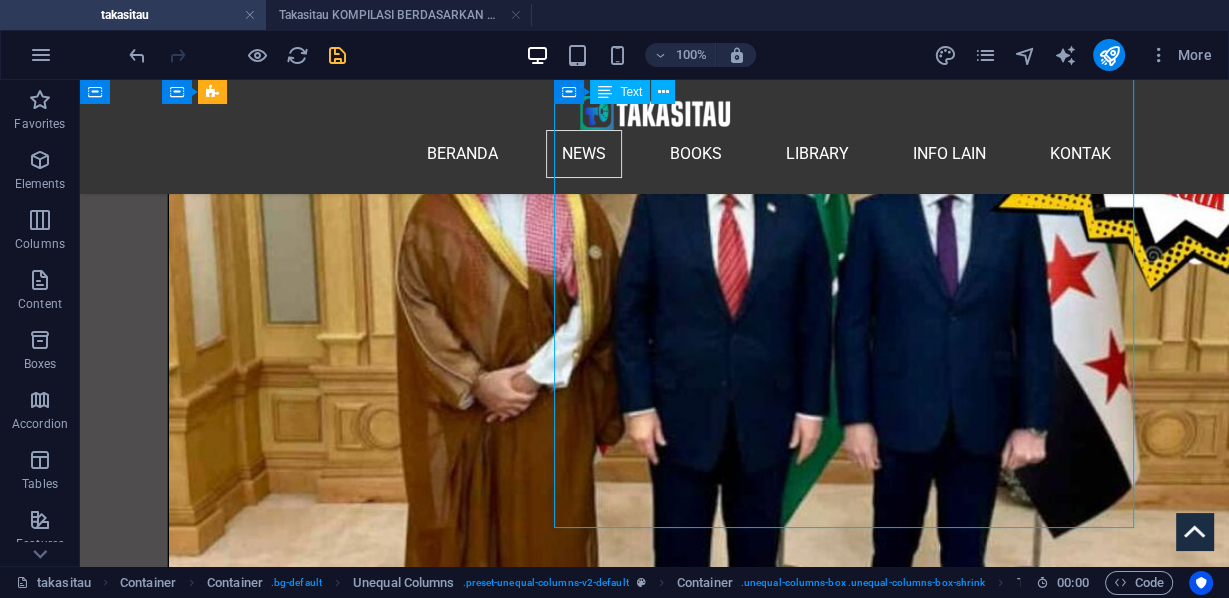 click on ""S aya pikir orang-orang sering kali tidak begitu mengerti bahwa  orang Palestina perlu menyembunyikan emosi mereka saat berjalan-jalan , bahwa penggunaan teknologi pengenalan wajah, data biometrik, berbagai alat lain yang digunakan Israel, berarti jika ada persepsi, entah benar atau salah, bahwa Anda sebagai orang Palestina terlihat marah, sedang marah, Anda (bisa) dianggap sebagai ancaman, ancaman bagi para pemukim (Israel) atau tentara, Anda dapat ditangkap, dinetralisir, bahkan dibunuh, atau diinterogasi.  Jadi, saya rasa yang dalam beberapa hal mengejutkan saya, maksud saya, saya tinggal bertahun-tahun di Palestina, saya berbasis di Israel dan Palestina, saya telah berkunjung ke sana selama 20 tahun, tetapi yang menurut saya telah dipercepat adalah tingkat mata-mata ( surveillance ) terhadap semua orang Palestina sejak mereka bangun tidur. Jika mereka menggunakan ponsel, jika mereka menggunakan internet, dan tentu saja, penggunaan AI di Gaza, kecerdasan buatan.  Sumber: Akun X :      (Jkt, 06/08/25)" at bounding box center [654, 29333] 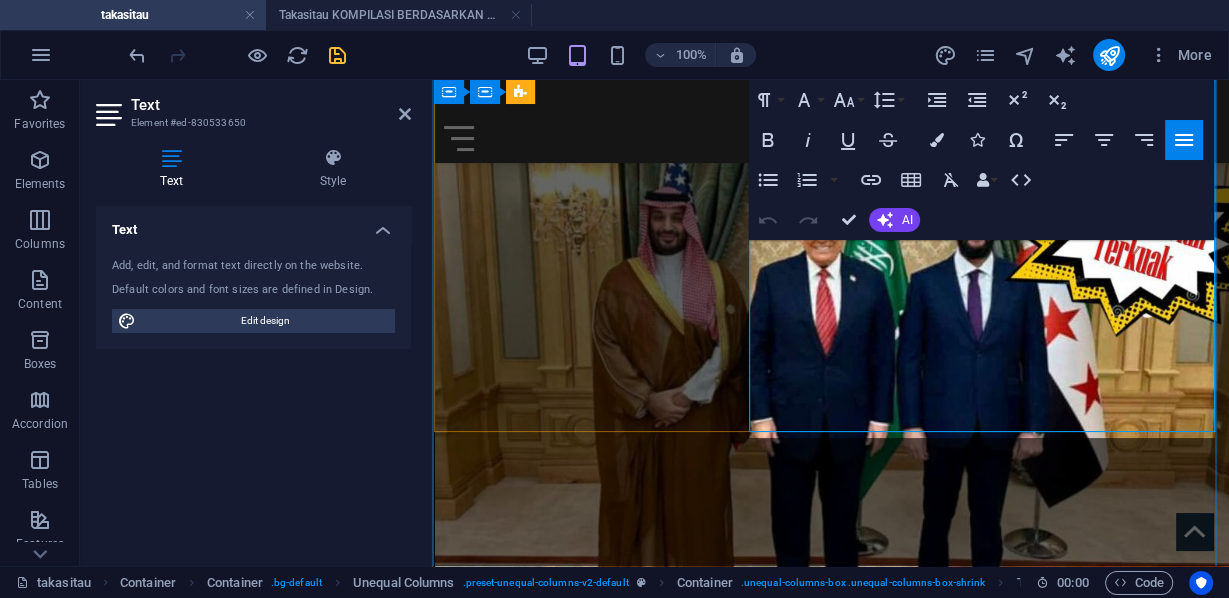 scroll, scrollTop: 5456, scrollLeft: 0, axis: vertical 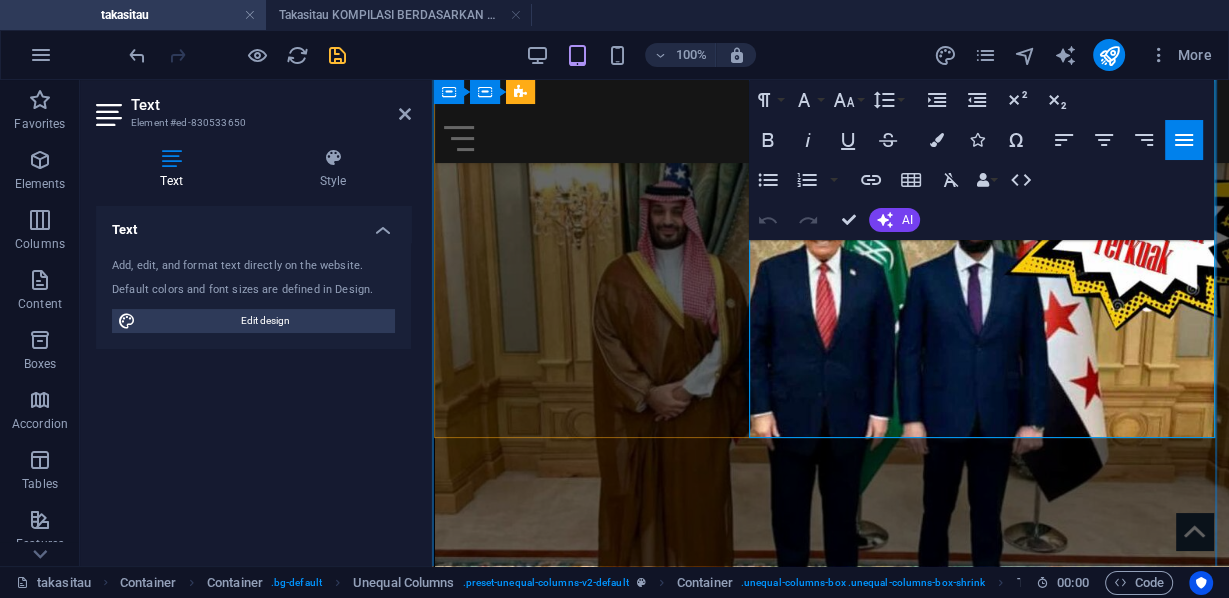 click on "Israel tidak hanya menjual senjata dan teknologi, teknologi mata-mata, dan teknologi pembatasan. Mereka melakukan semua itu. Tetapi mereka menjual sebuah ide, hampir seperti sebuah model. Sebuah model etno-nasionalisme, kontrol, pemisahan masyarakat, menjadi apa yang disebut sebagai negara sukses yang telah mengusir warga Palestina." Transkrip dari video ." at bounding box center (840, 24505) 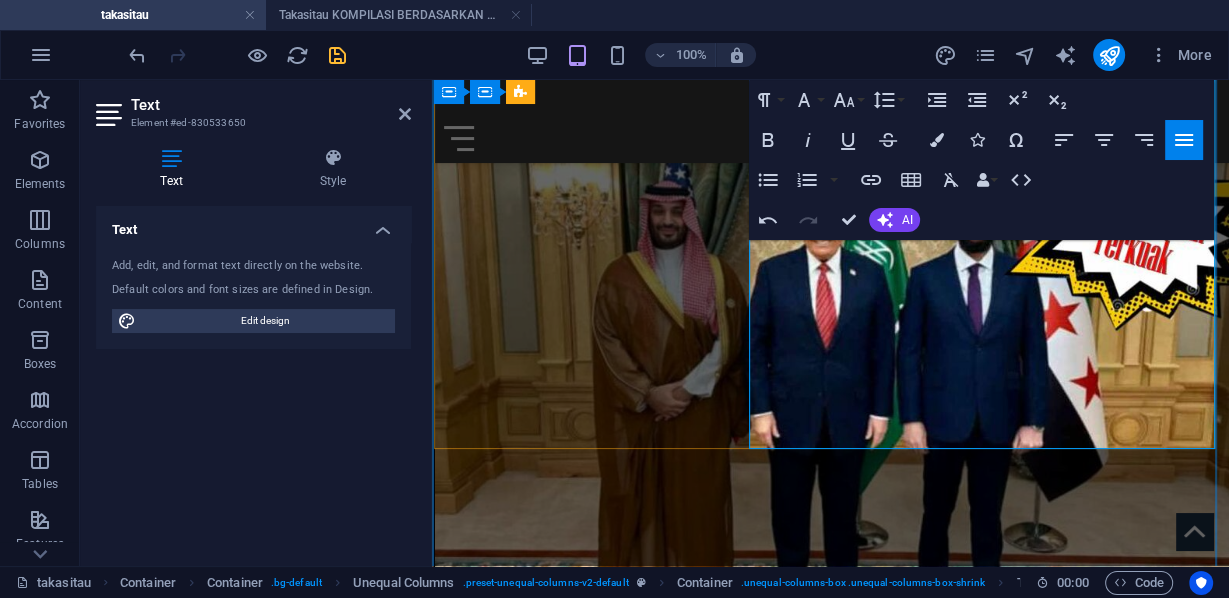 scroll, scrollTop: 155, scrollLeft: 1, axis: both 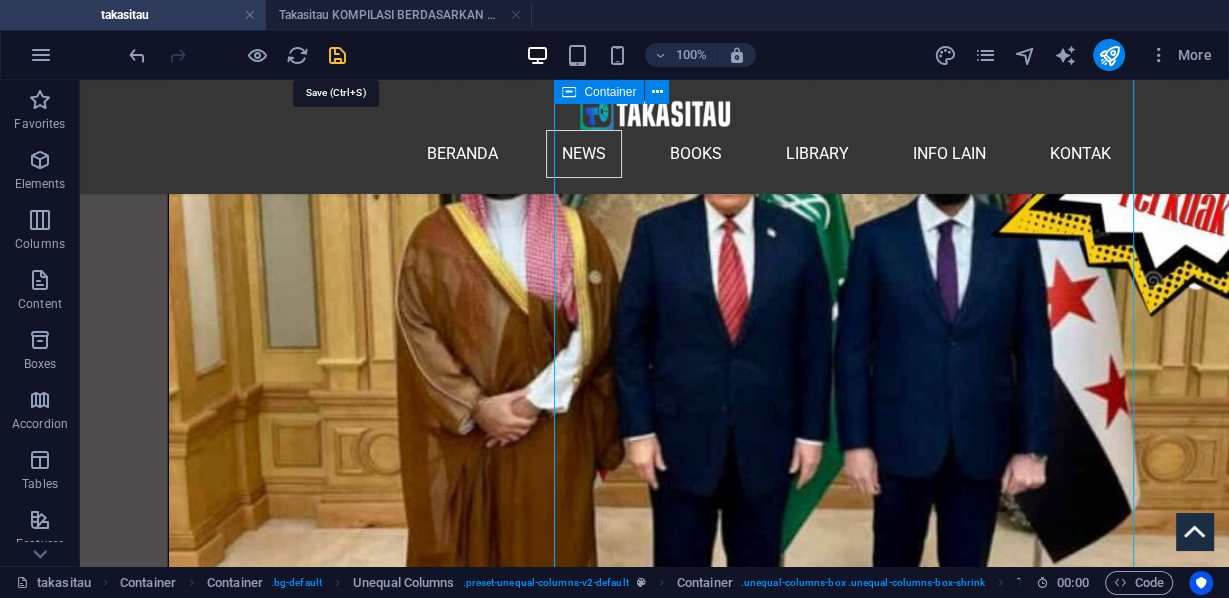 click at bounding box center (337, 55) 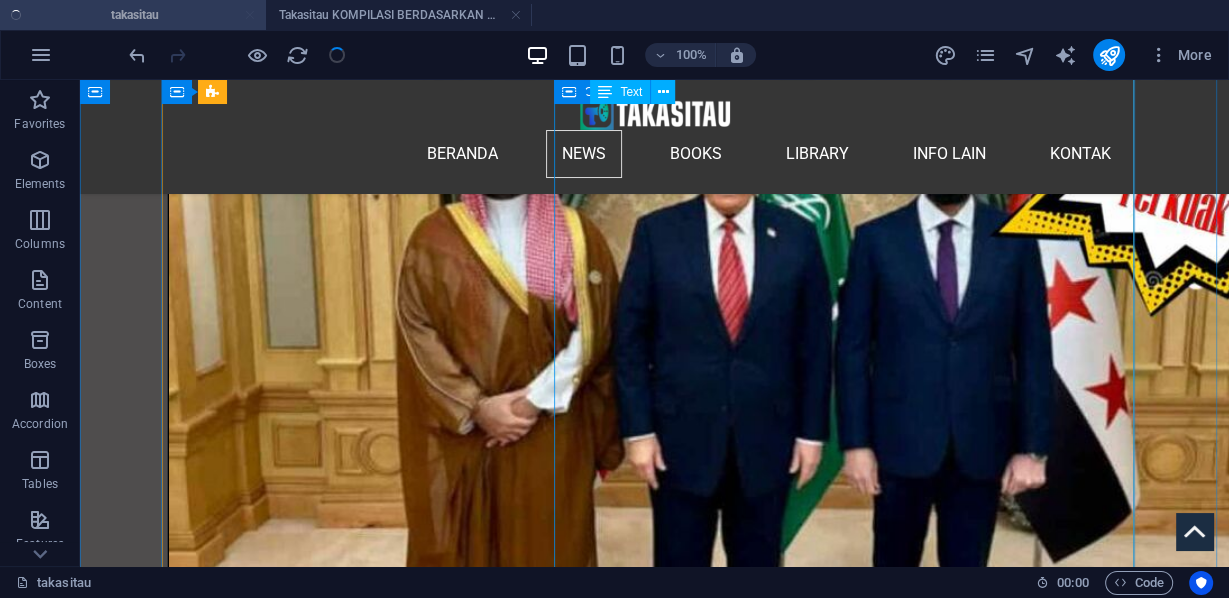 click on ""S aya pikir orang-orang sering kali tidak begitu mengerti bahwa  orang Palestina perlu menyembunyikan emosi mereka saat berjalan-jalan , bahwa penggunaan teknologi pengenalan wajah, data biometrik, berbagai alat lain yang digunakan Israel, berarti jika ada persepsi, entah benar atau salah, bahwa Anda sebagai orang Palestina terlihat marah, sedang marah, Anda (bisa) dianggap sebagai ancaman, ancaman bagi para pemukim (Israel) atau tentara, Anda dapat ditangkap, dinetralisir, bahkan dibunuh, atau diinterogasi.  Jadi, saya rasa yang dalam beberapa hal mengejutkan saya, maksud saya, saya tinggal bertahun-tahun di Palestina, saya berbasis di Israel dan Palestina, saya telah berkunjung ke sana selama 20 tahun, tetapi yang menurut saya telah dipercepat adalah tingkat mata-mata ( surveillance ) terhadap semua orang Palestina sejak mereka bangun tidur. Jika mereka menggunakan ponsel, jika mereka menggunakan internet, dan tentu saja, penggunaan AI di Gaza, kecerdasan buatan.  Sumber: Akun X :      (Jkt, 06/08/25)" at bounding box center [654, 29366] 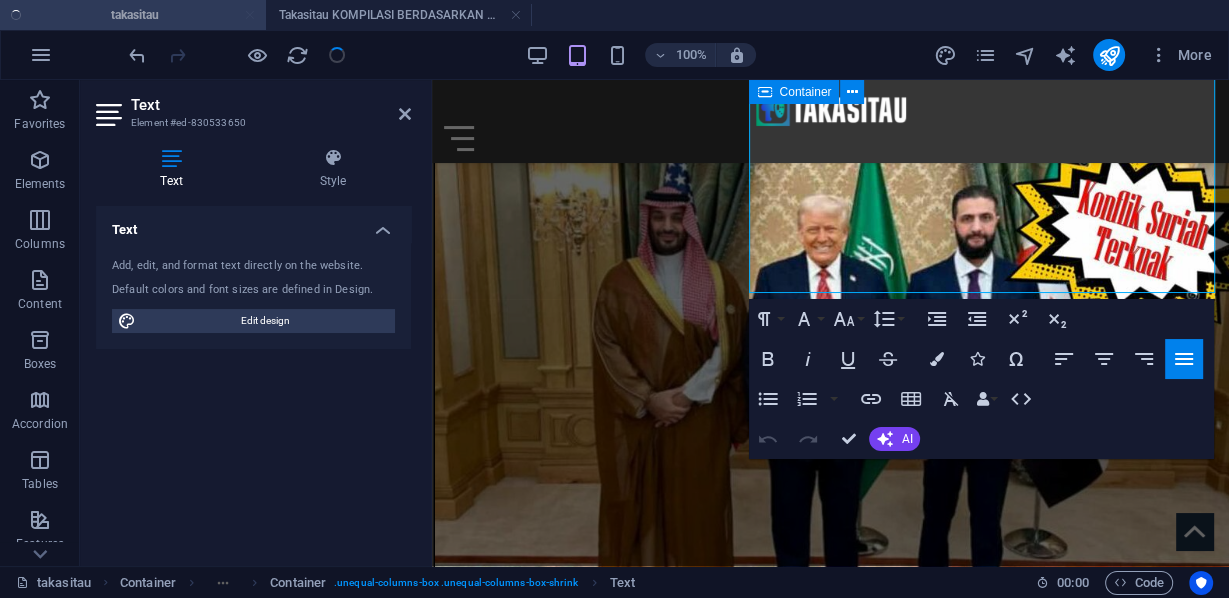 scroll, scrollTop: 5616, scrollLeft: 0, axis: vertical 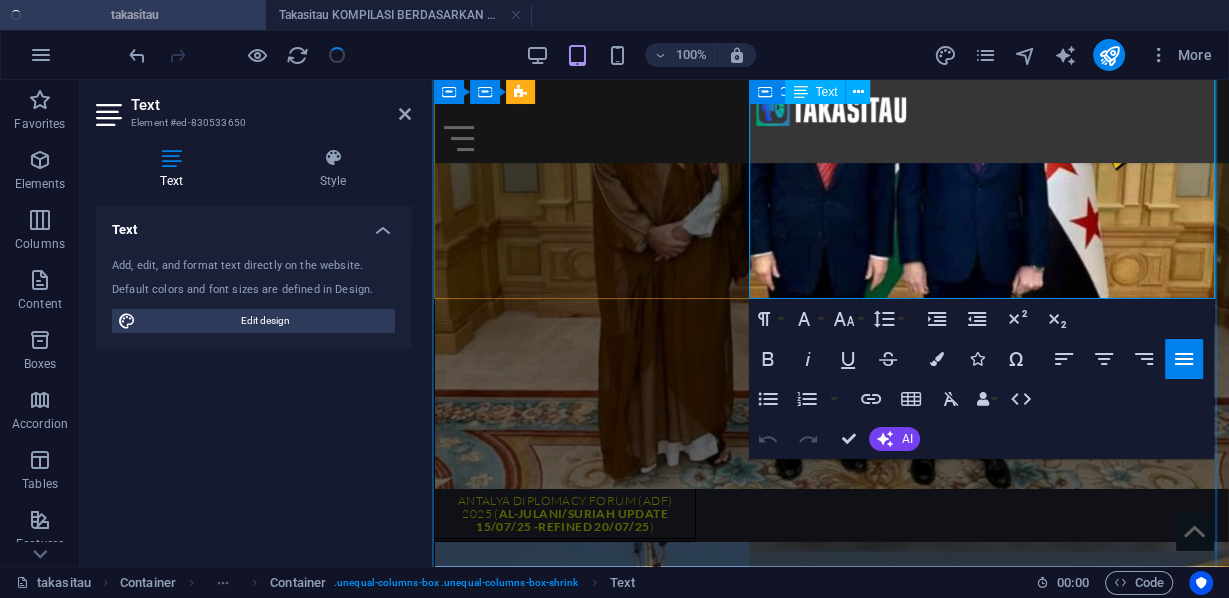 click at bounding box center (830, 24440) 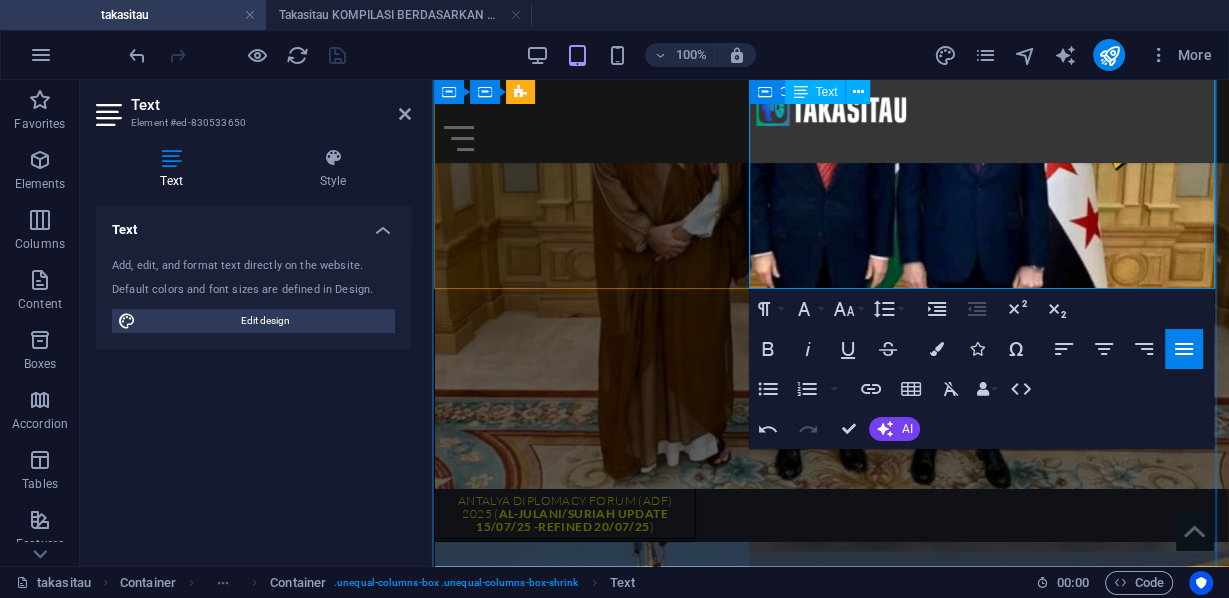 click at bounding box center (830, 24430) 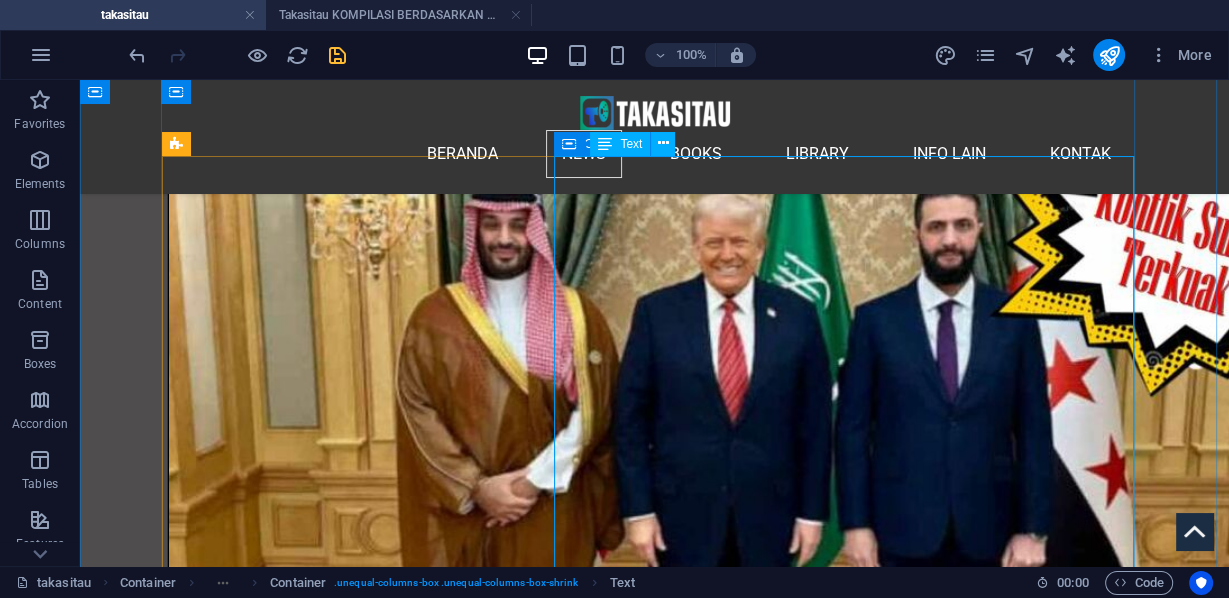 scroll, scrollTop: 6268, scrollLeft: 0, axis: vertical 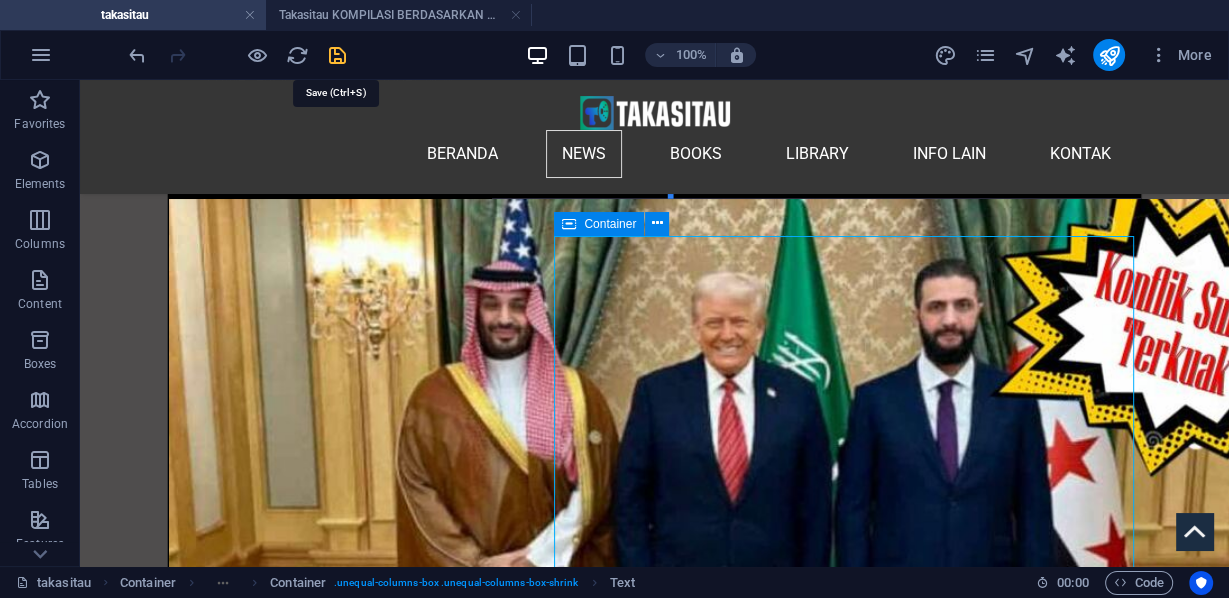 click at bounding box center [337, 55] 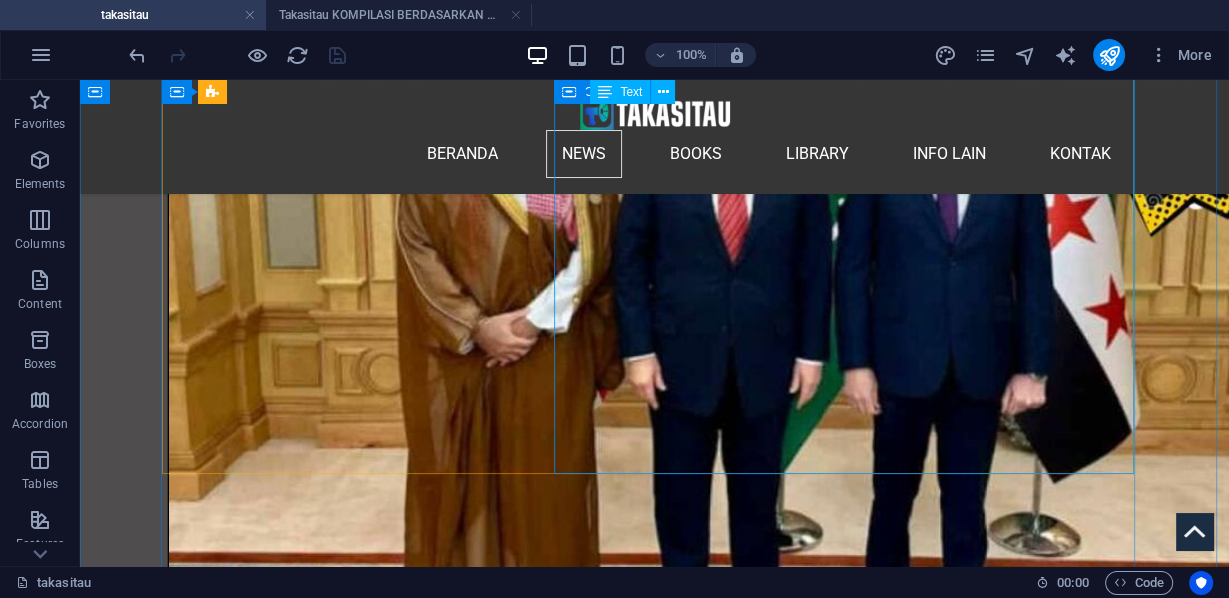 scroll, scrollTop: 6748, scrollLeft: 0, axis: vertical 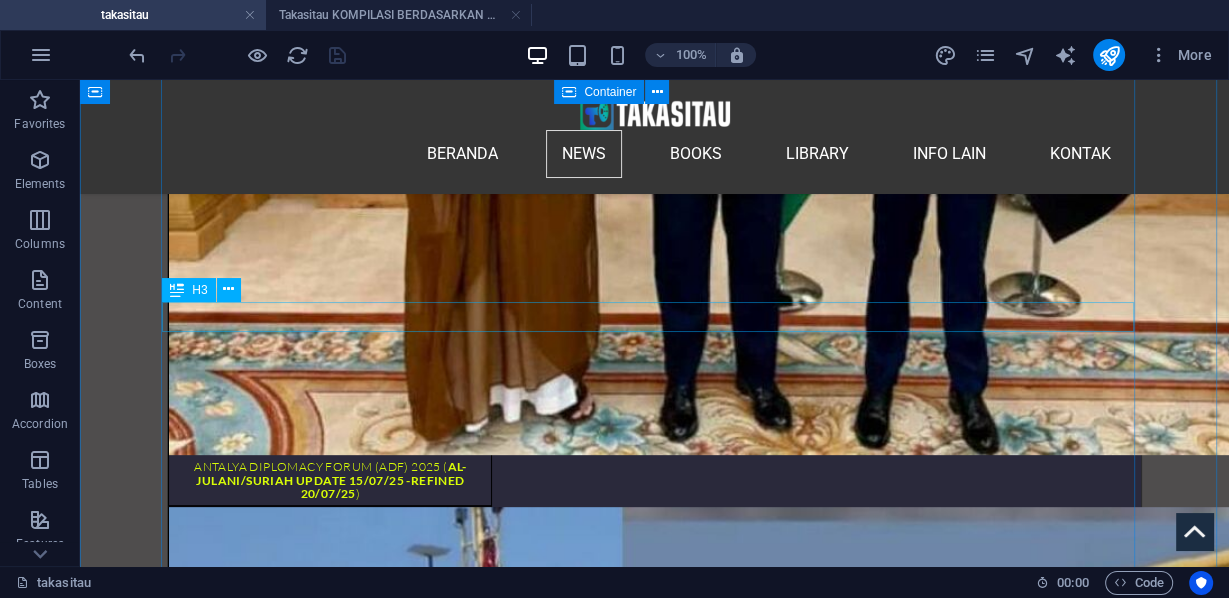 click on "Francesca Albanese sambil Terisak Memberikan Pidatonya - Free Palestine" at bounding box center [654, 29306] 